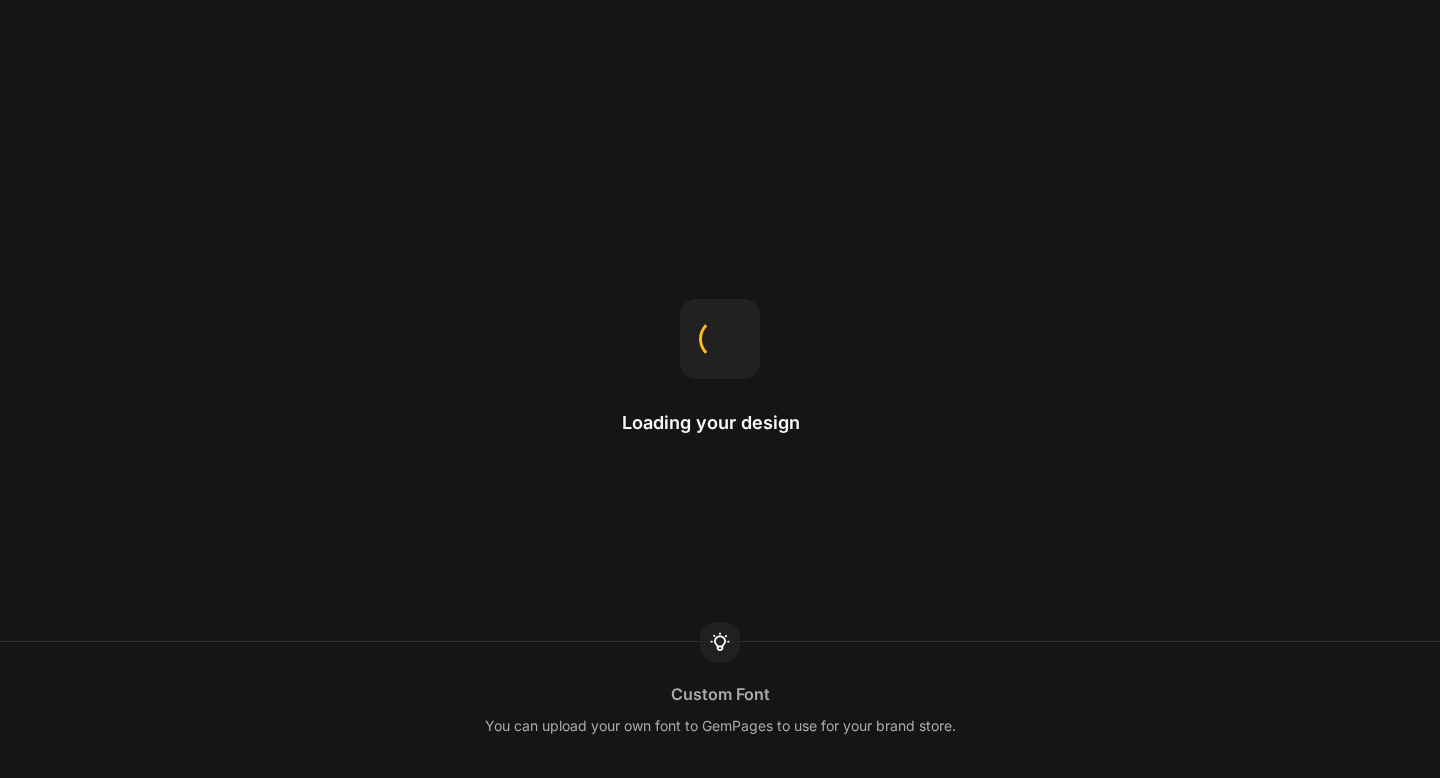 scroll, scrollTop: 0, scrollLeft: 0, axis: both 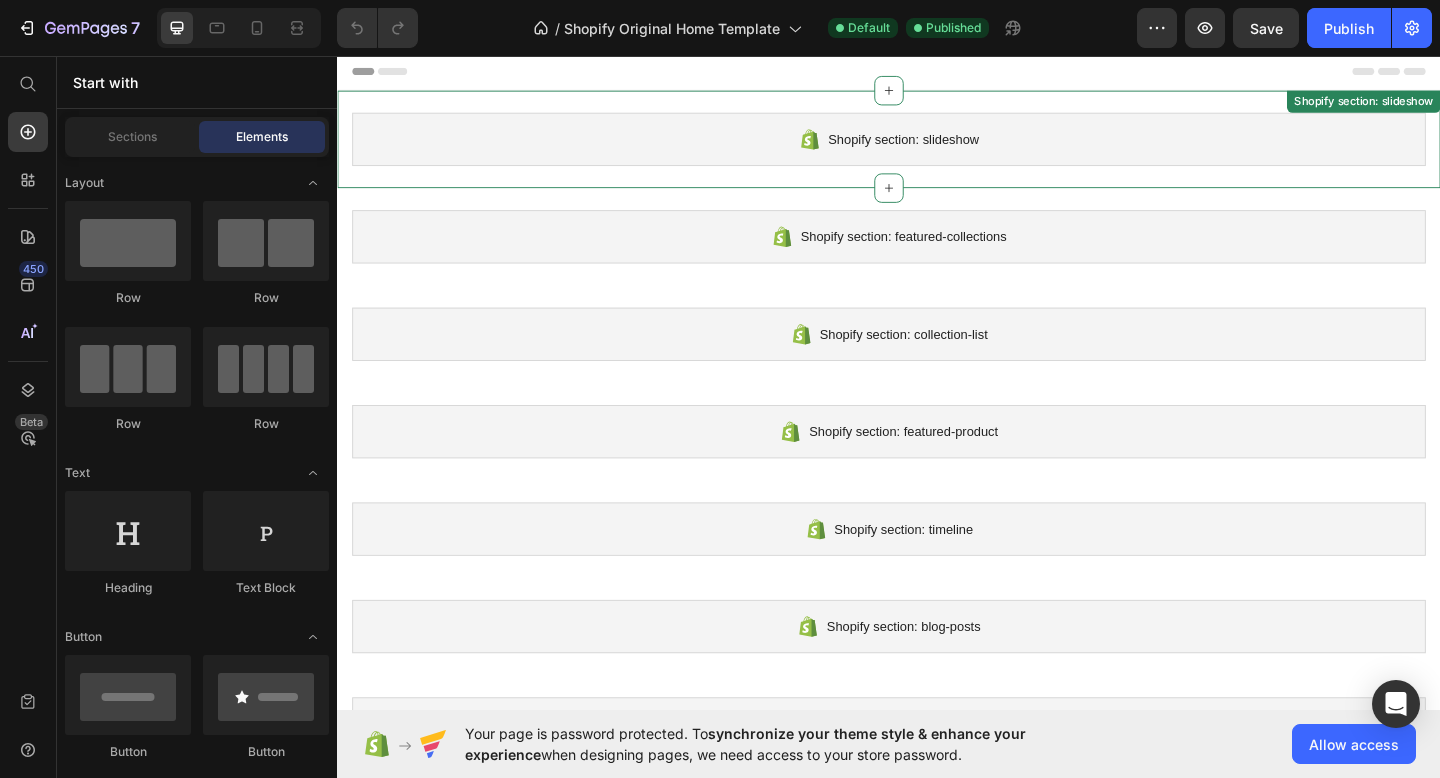 click on "Shopify section: slideshow" at bounding box center (937, 147) 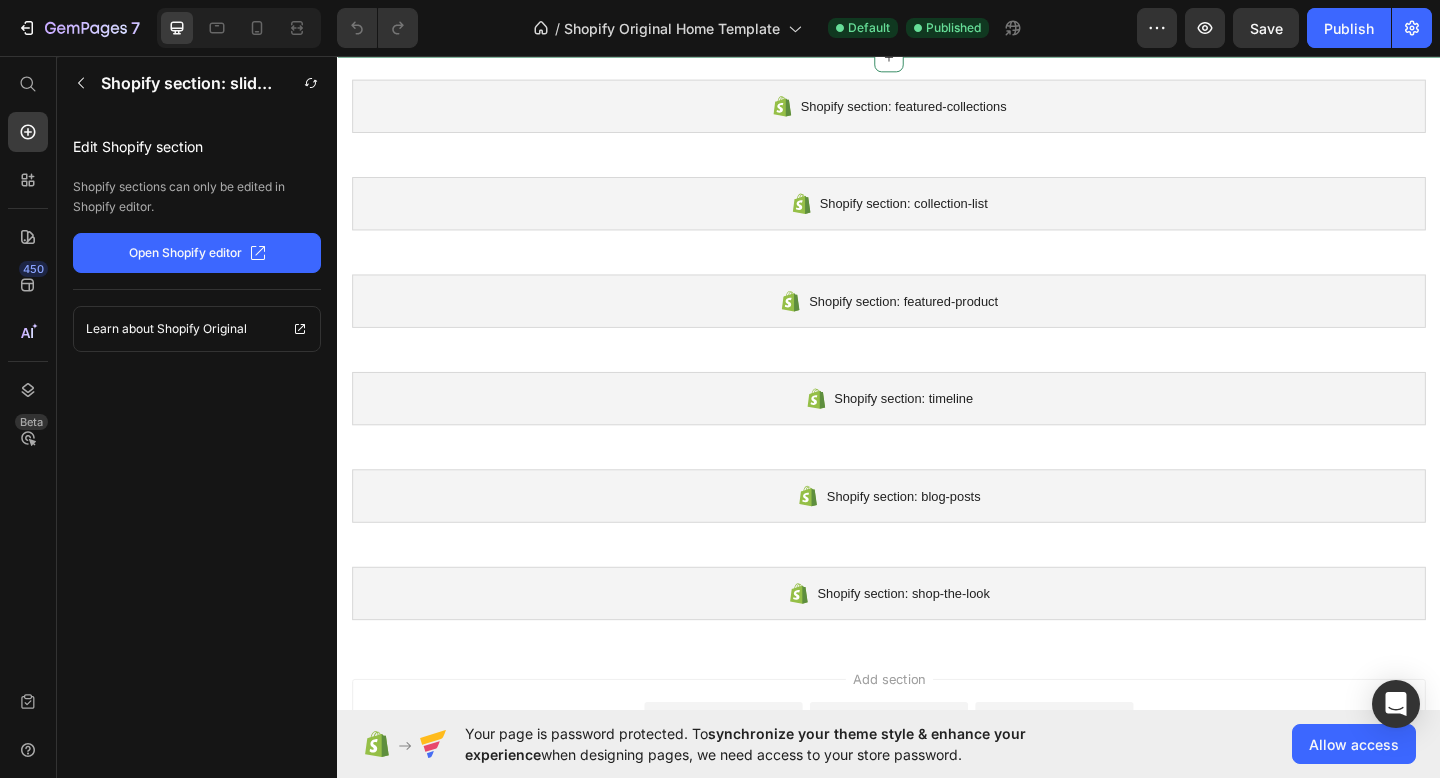 scroll, scrollTop: 0, scrollLeft: 0, axis: both 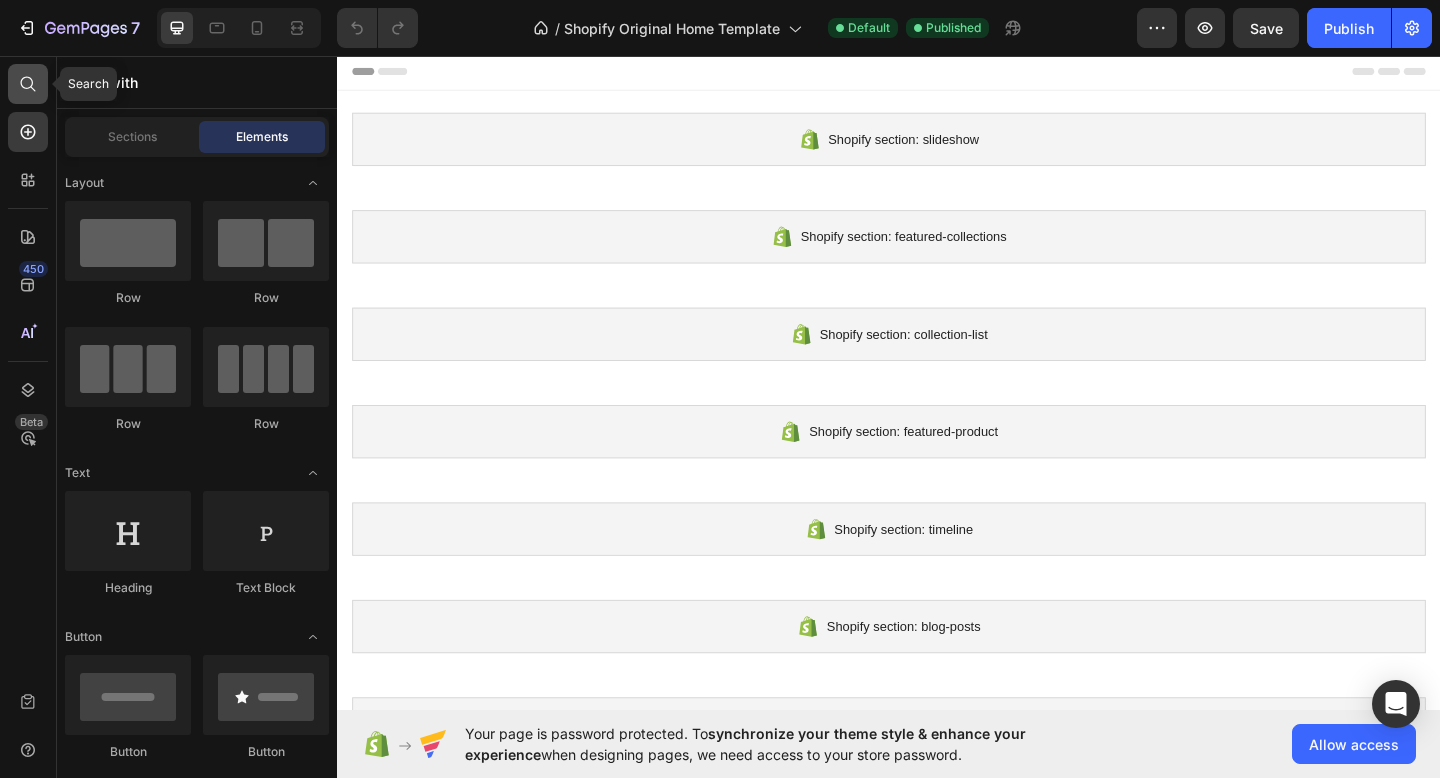 click 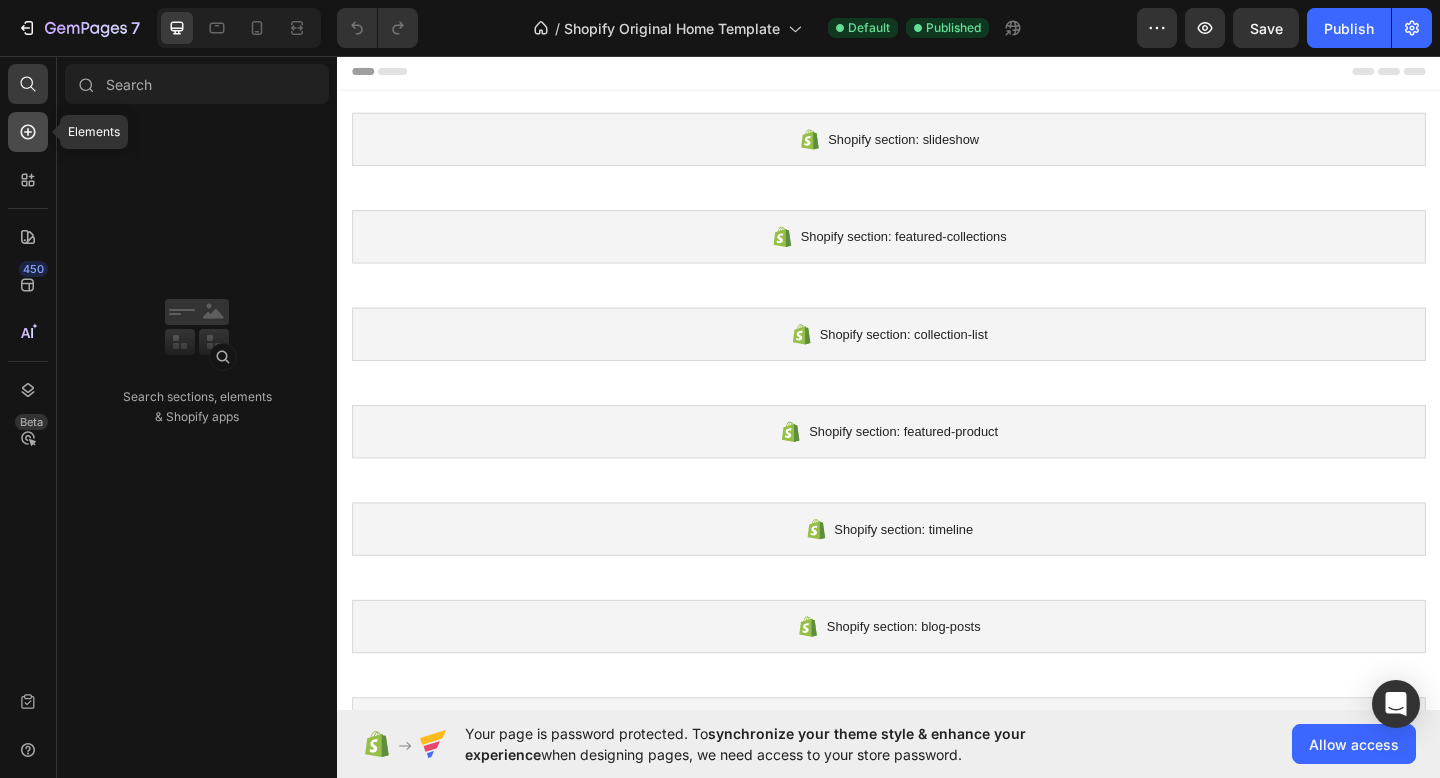 click 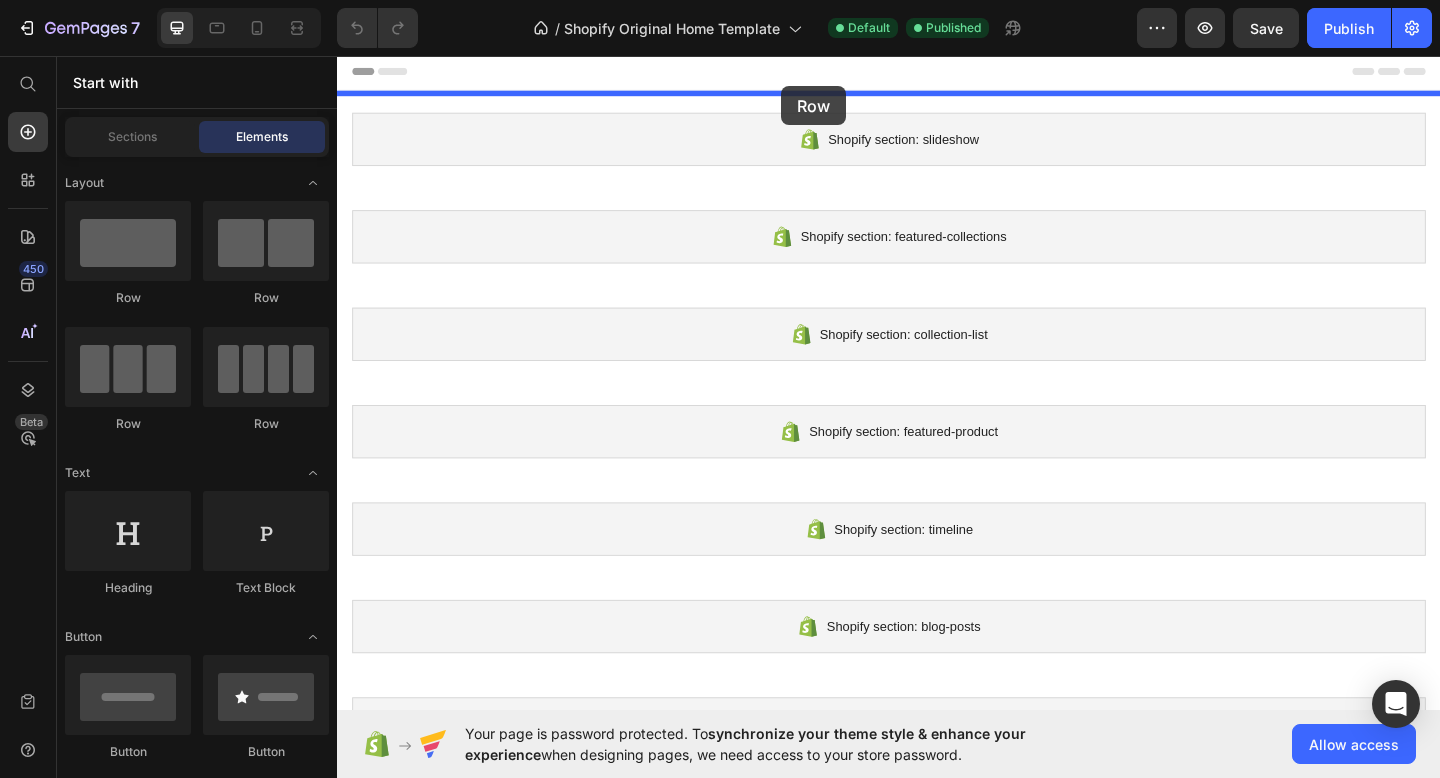 drag, startPoint x: 472, startPoint y: 307, endPoint x: 820, endPoint y: 89, distance: 410.6434 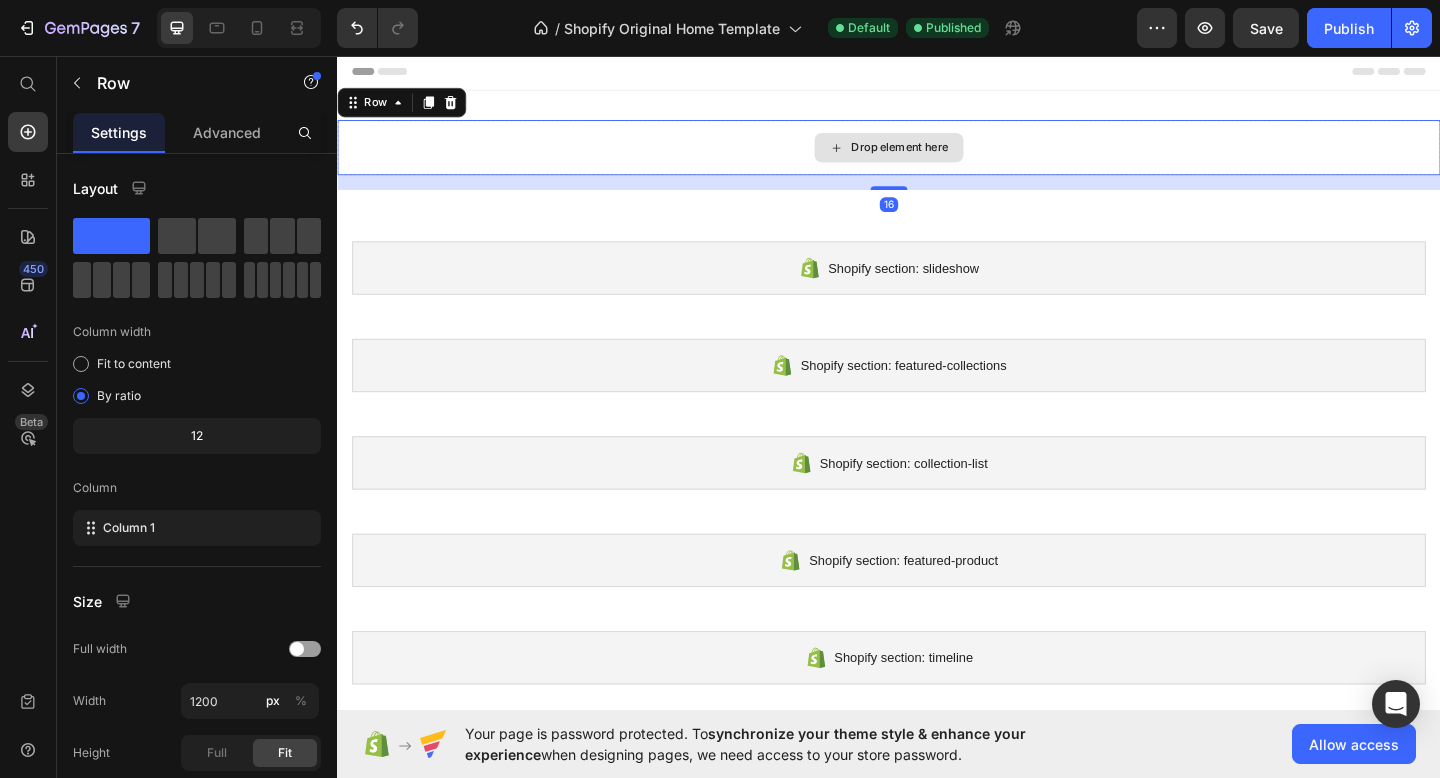 click on "Drop element here" at bounding box center [937, 156] 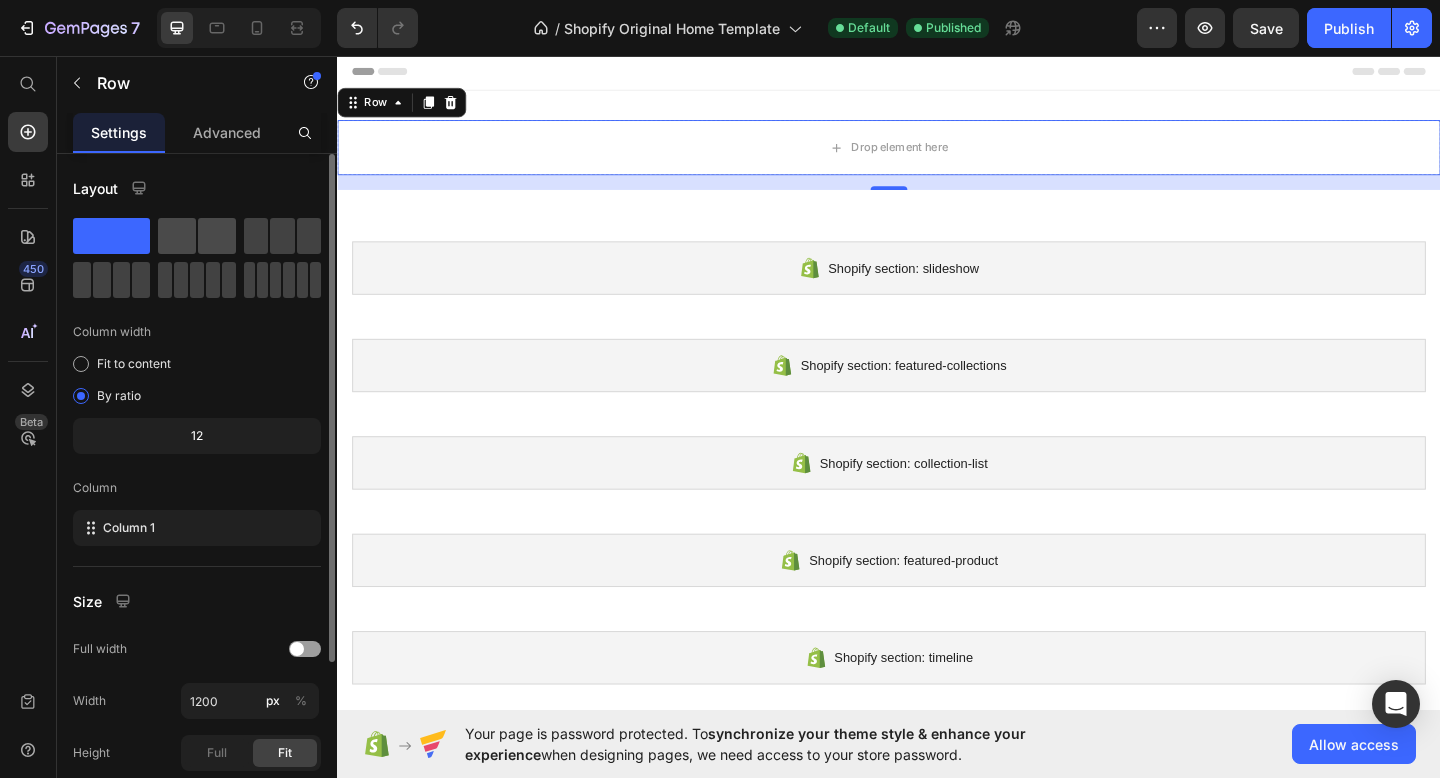 click 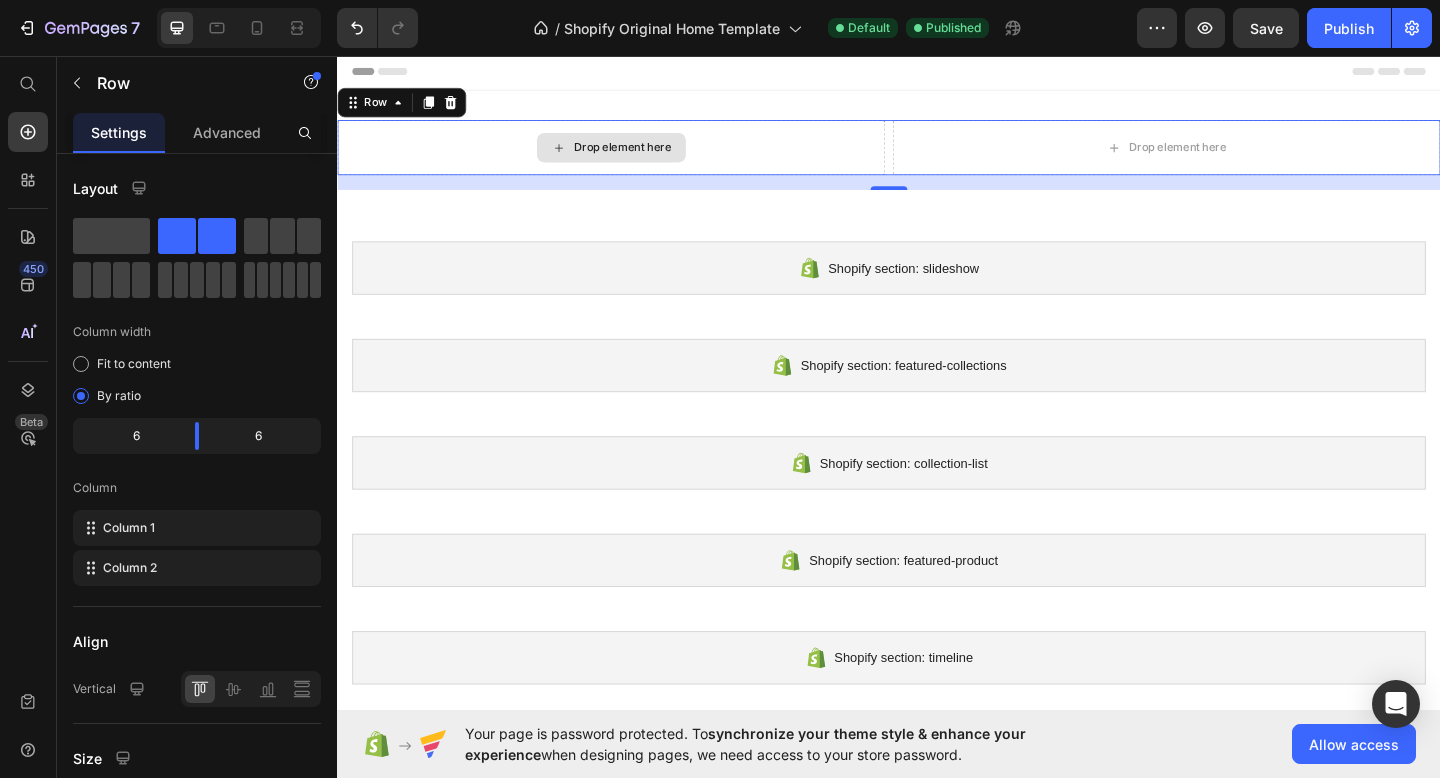 click on "Drop element here" at bounding box center (647, 156) 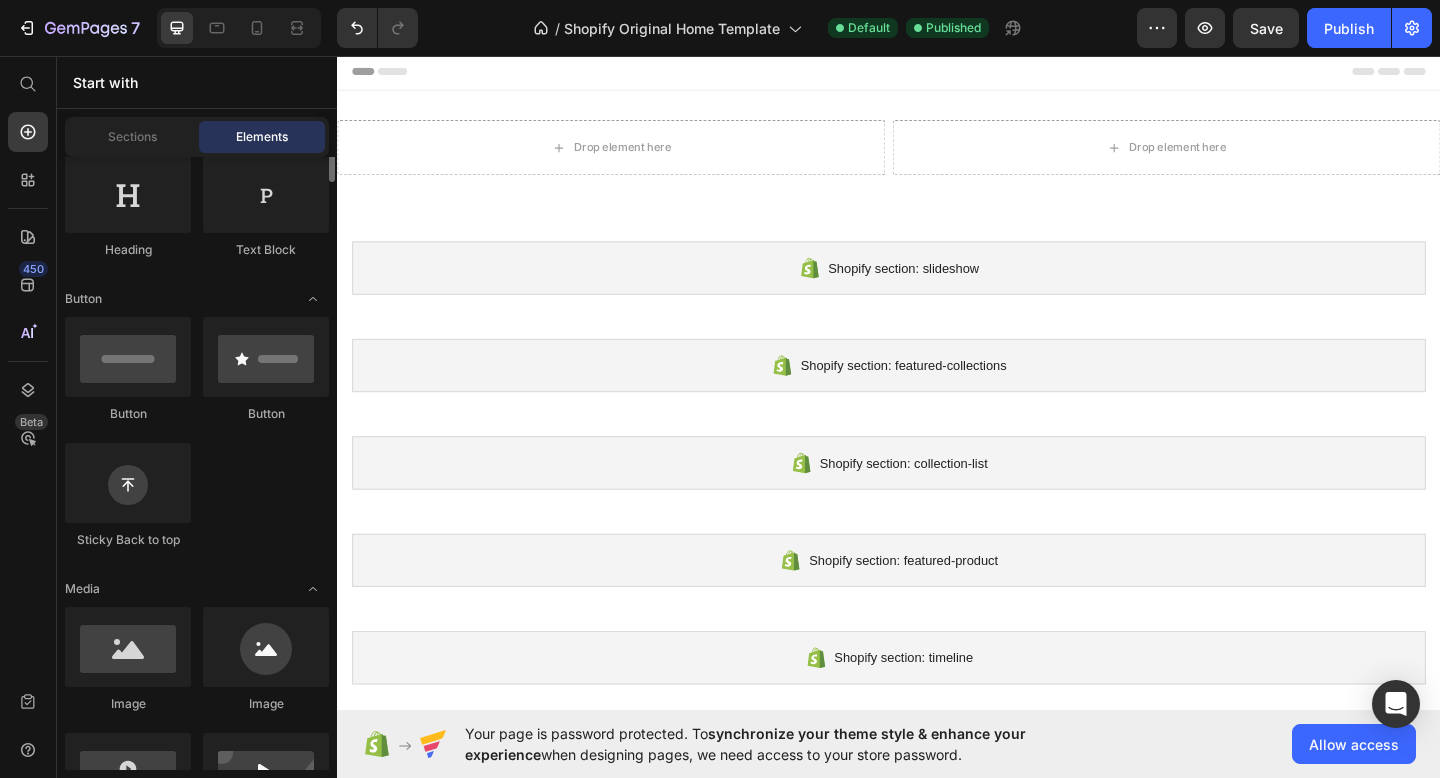 scroll, scrollTop: 592, scrollLeft: 0, axis: vertical 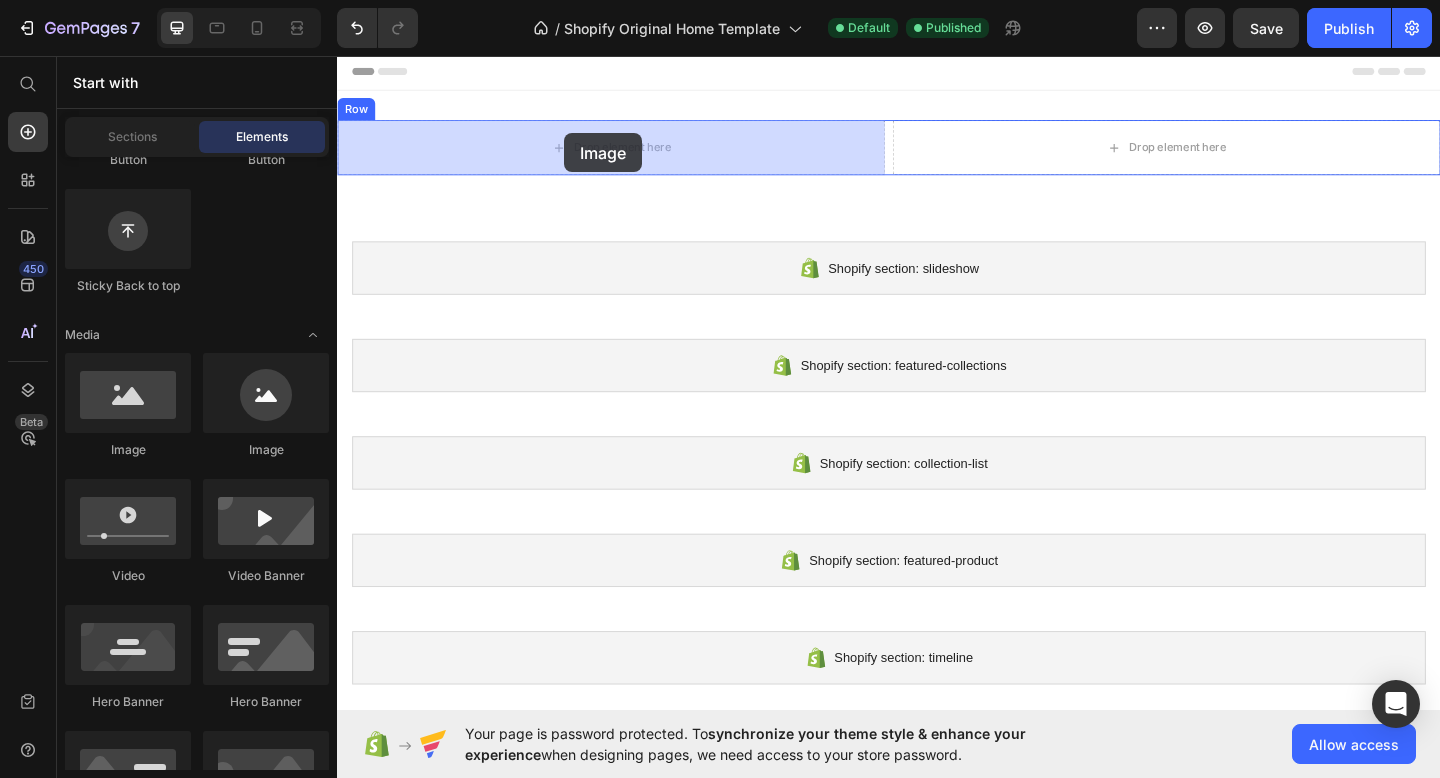 drag, startPoint x: 479, startPoint y: 445, endPoint x: 583, endPoint y: 143, distance: 319.4057 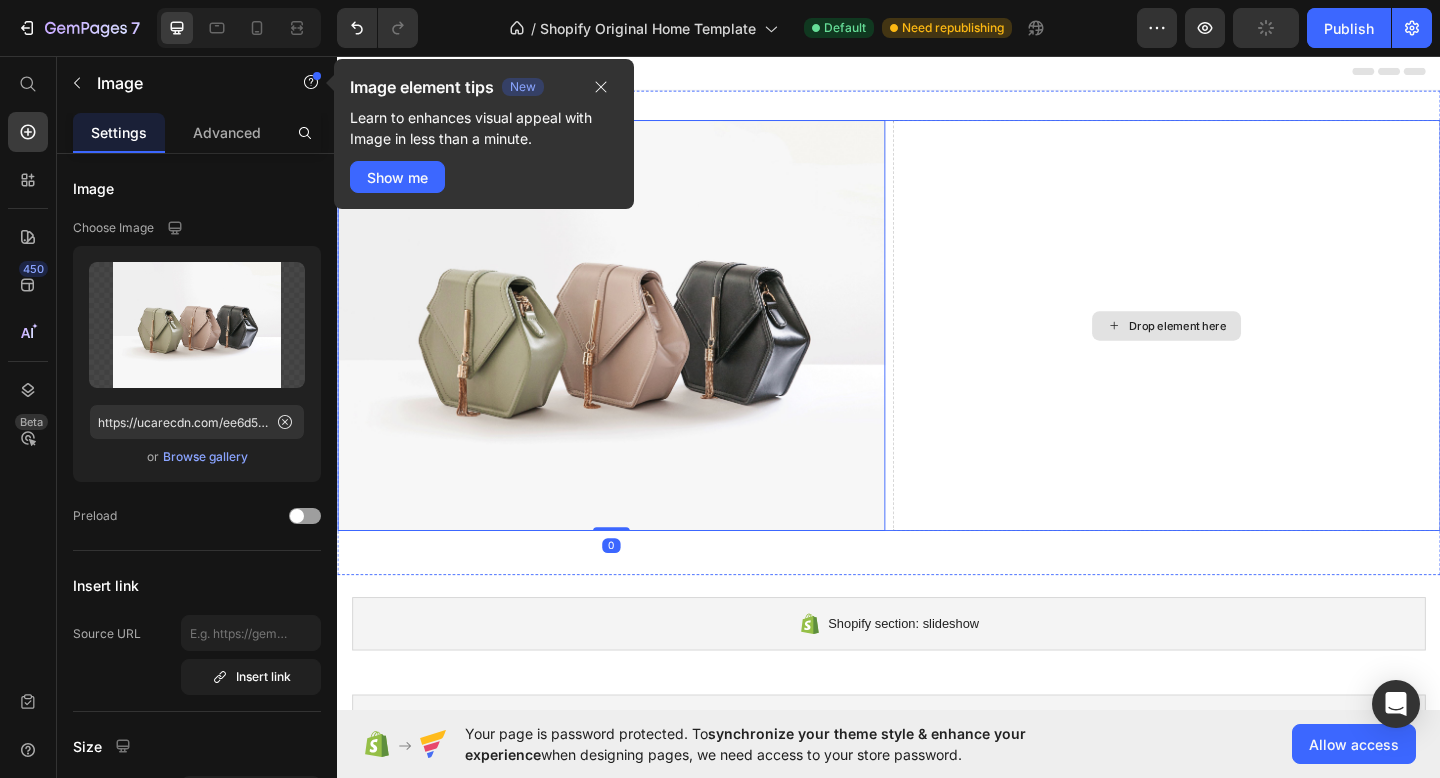 click on "Drop element here" at bounding box center [1239, 349] 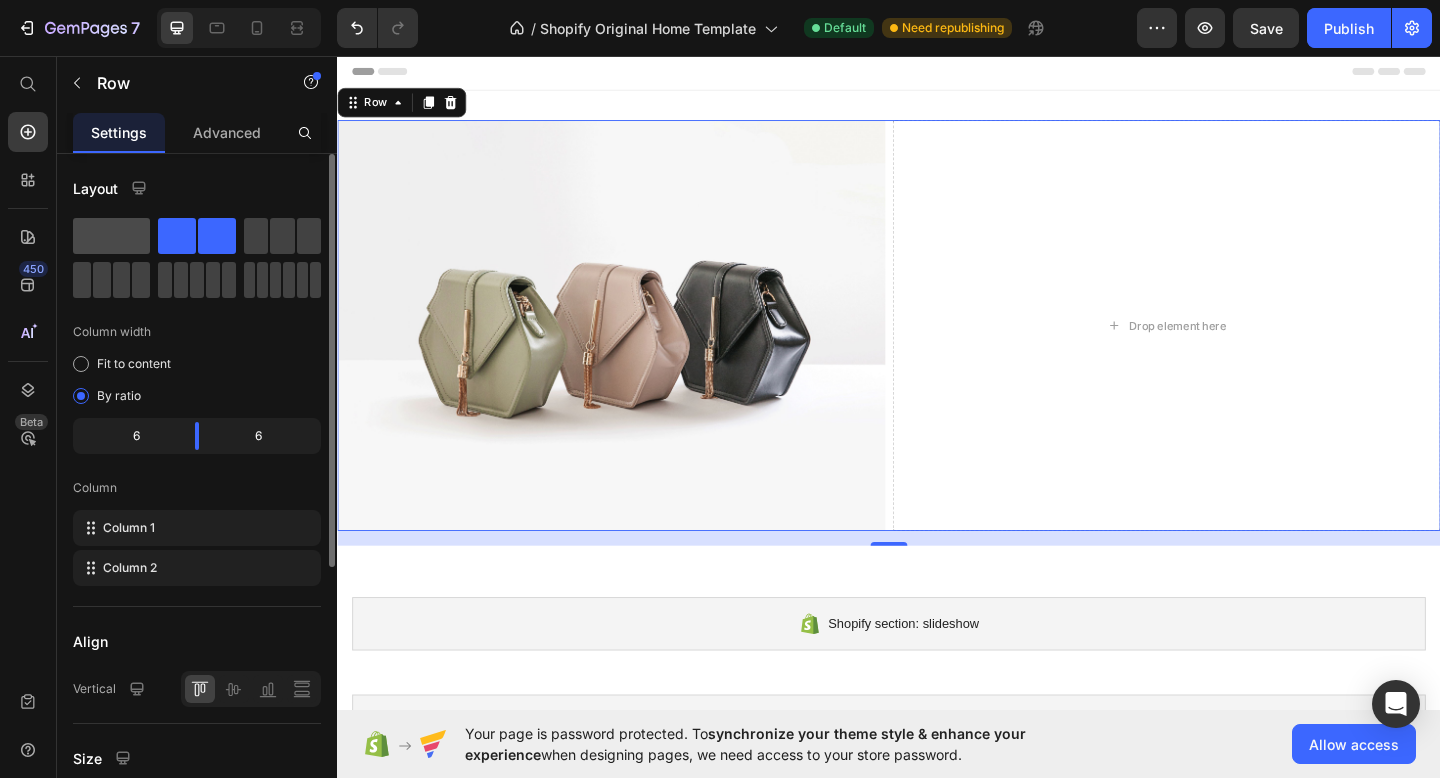 click 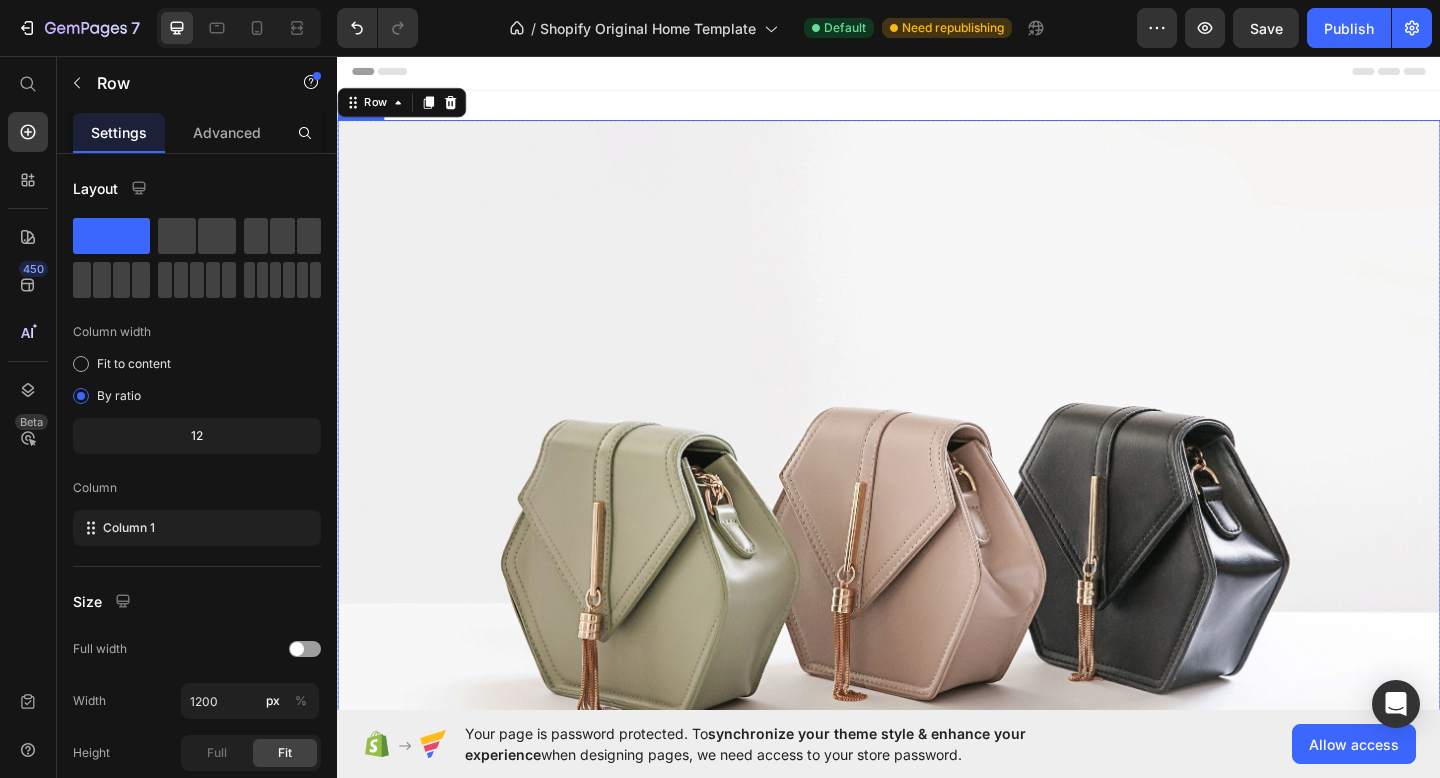 click at bounding box center [937, 576] 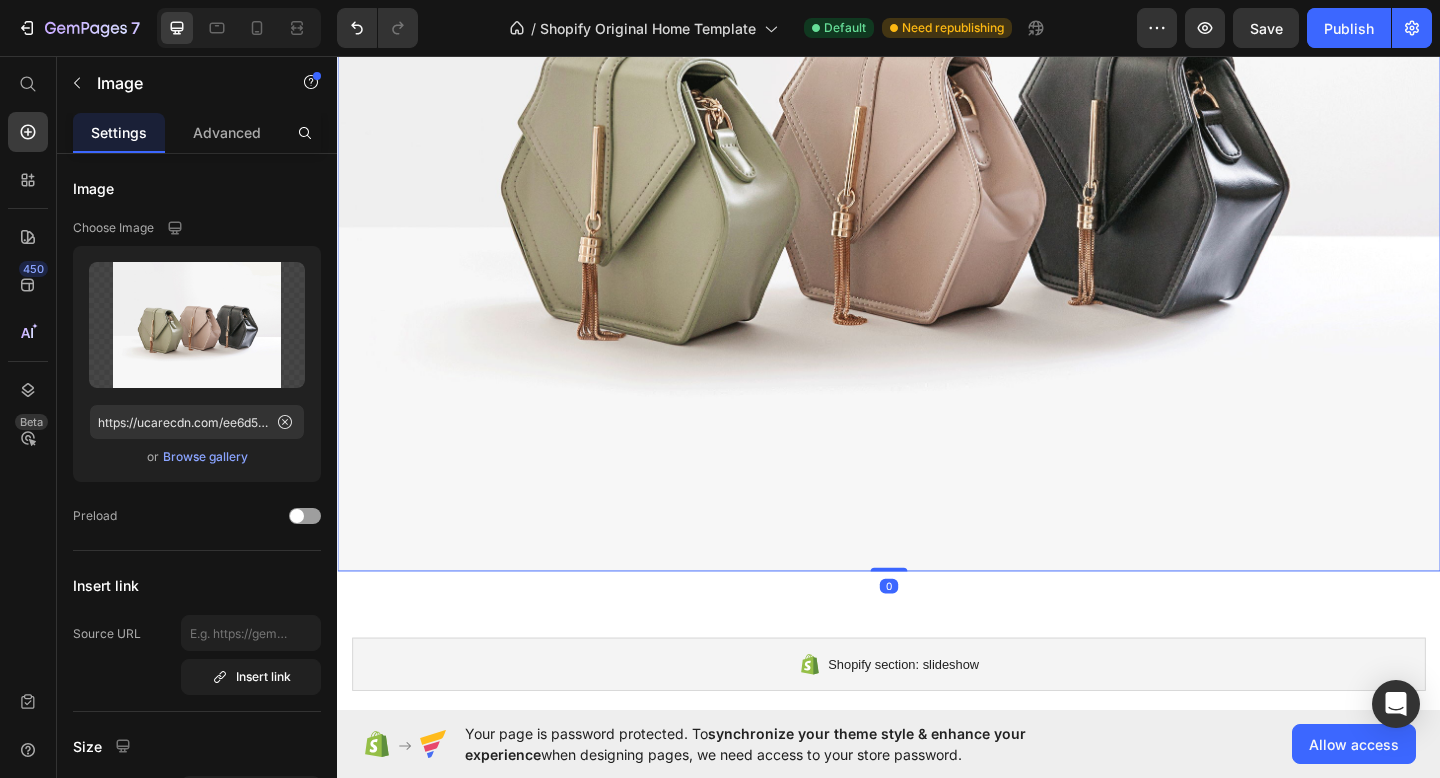scroll, scrollTop: 458, scrollLeft: 0, axis: vertical 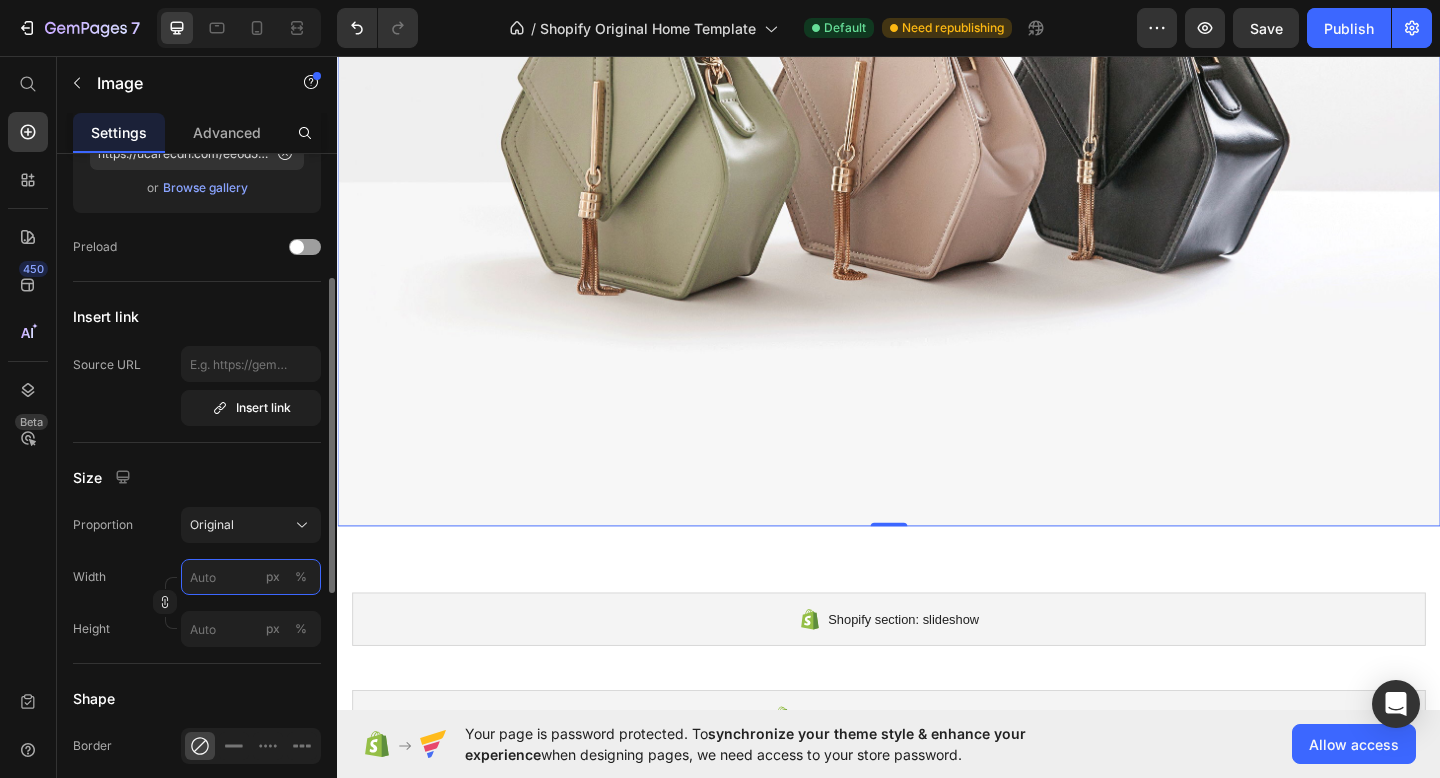 click on "px %" at bounding box center [251, 577] 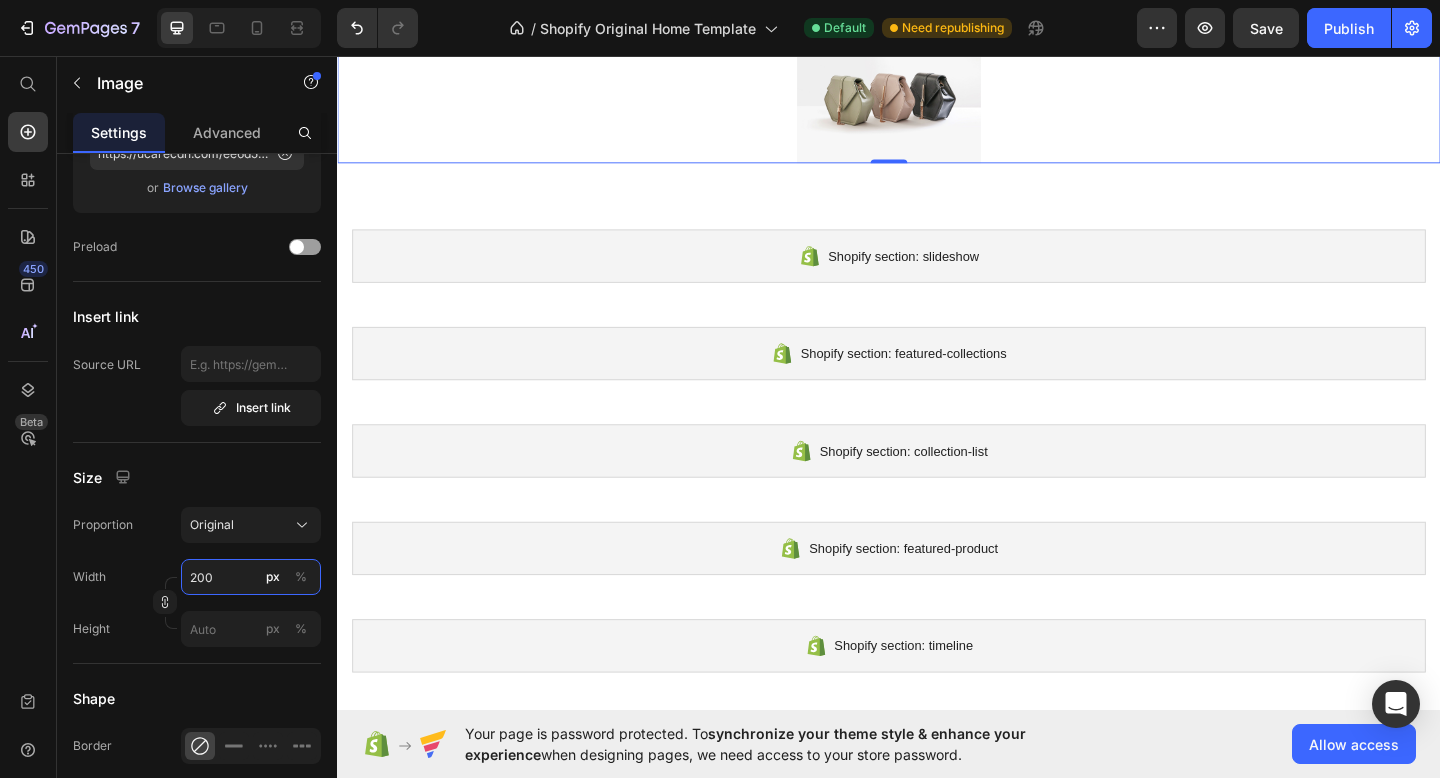 scroll, scrollTop: 0, scrollLeft: 0, axis: both 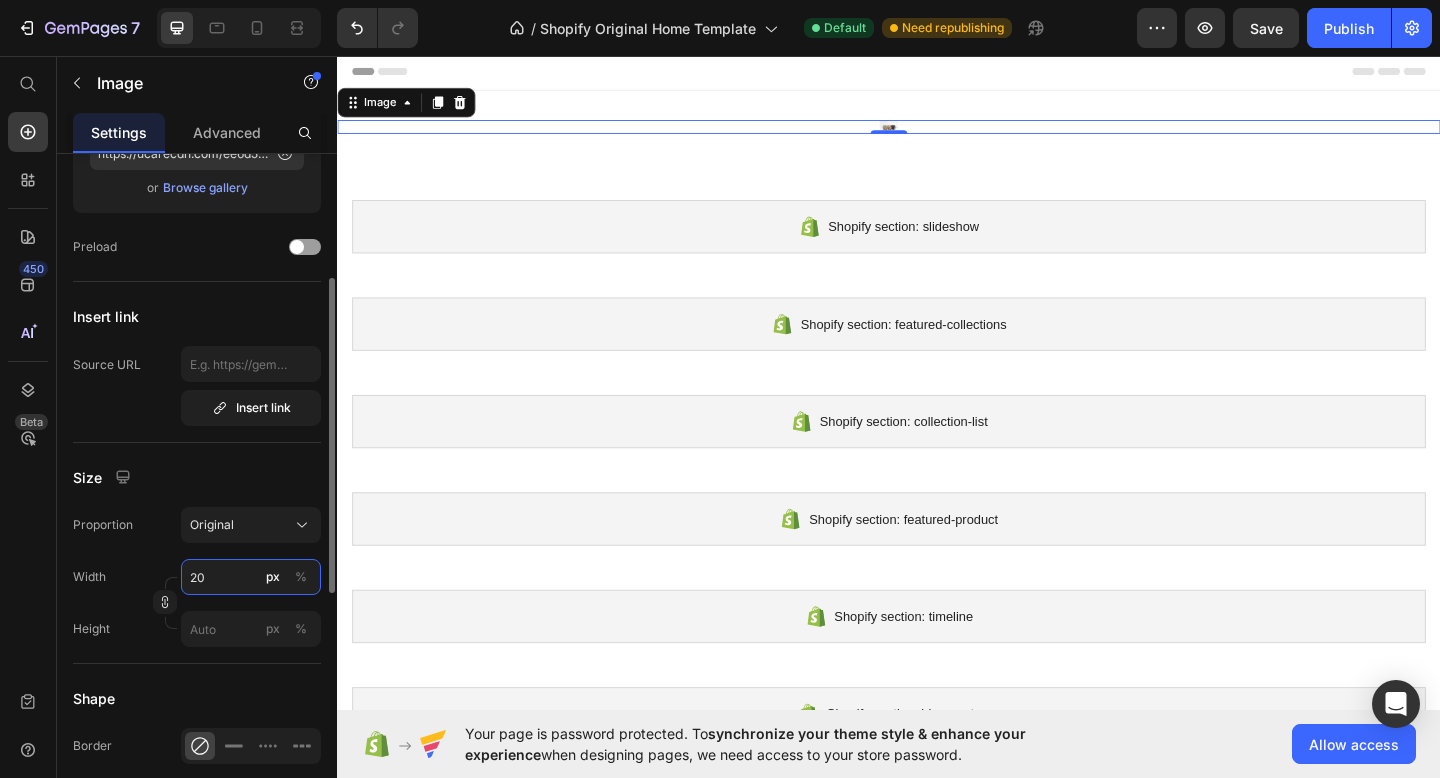 type on "2" 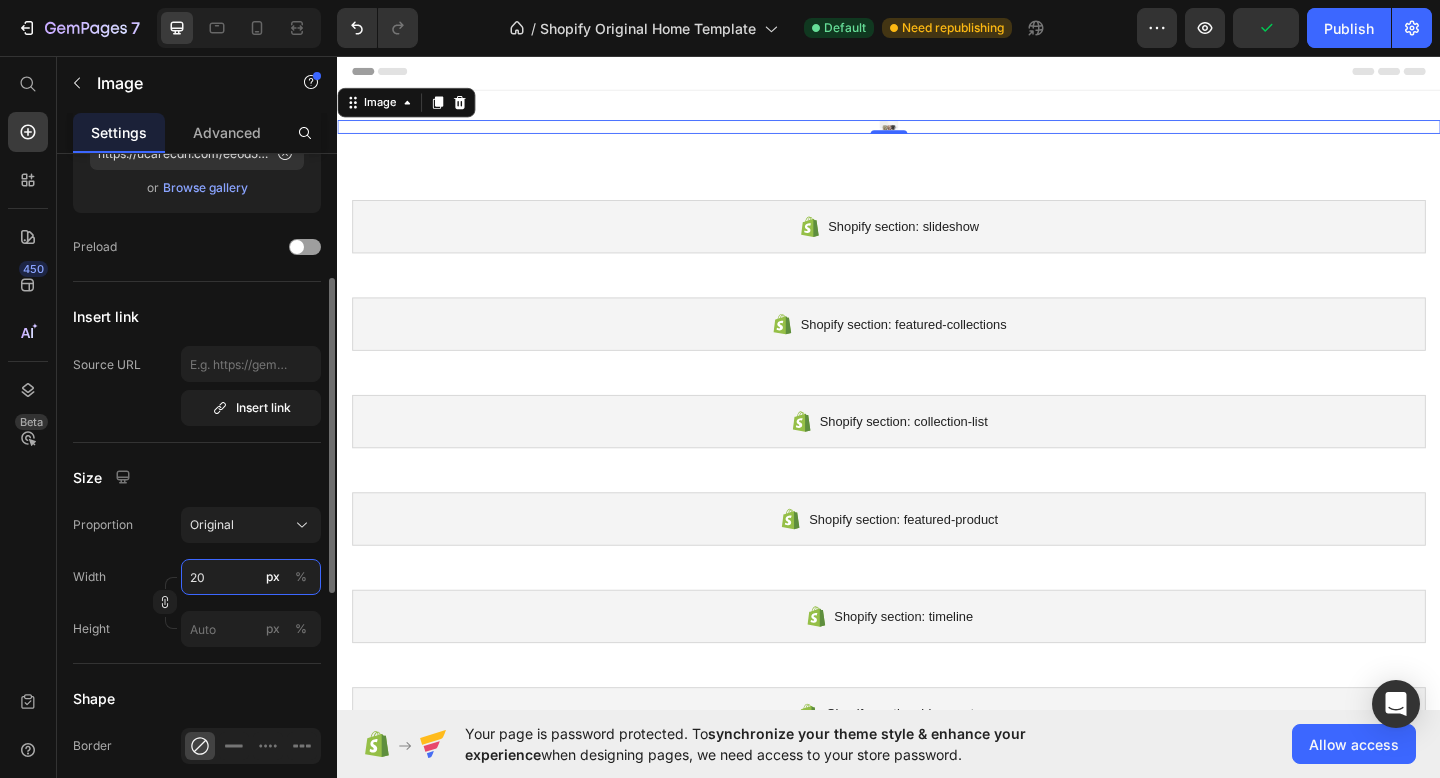 type on "2" 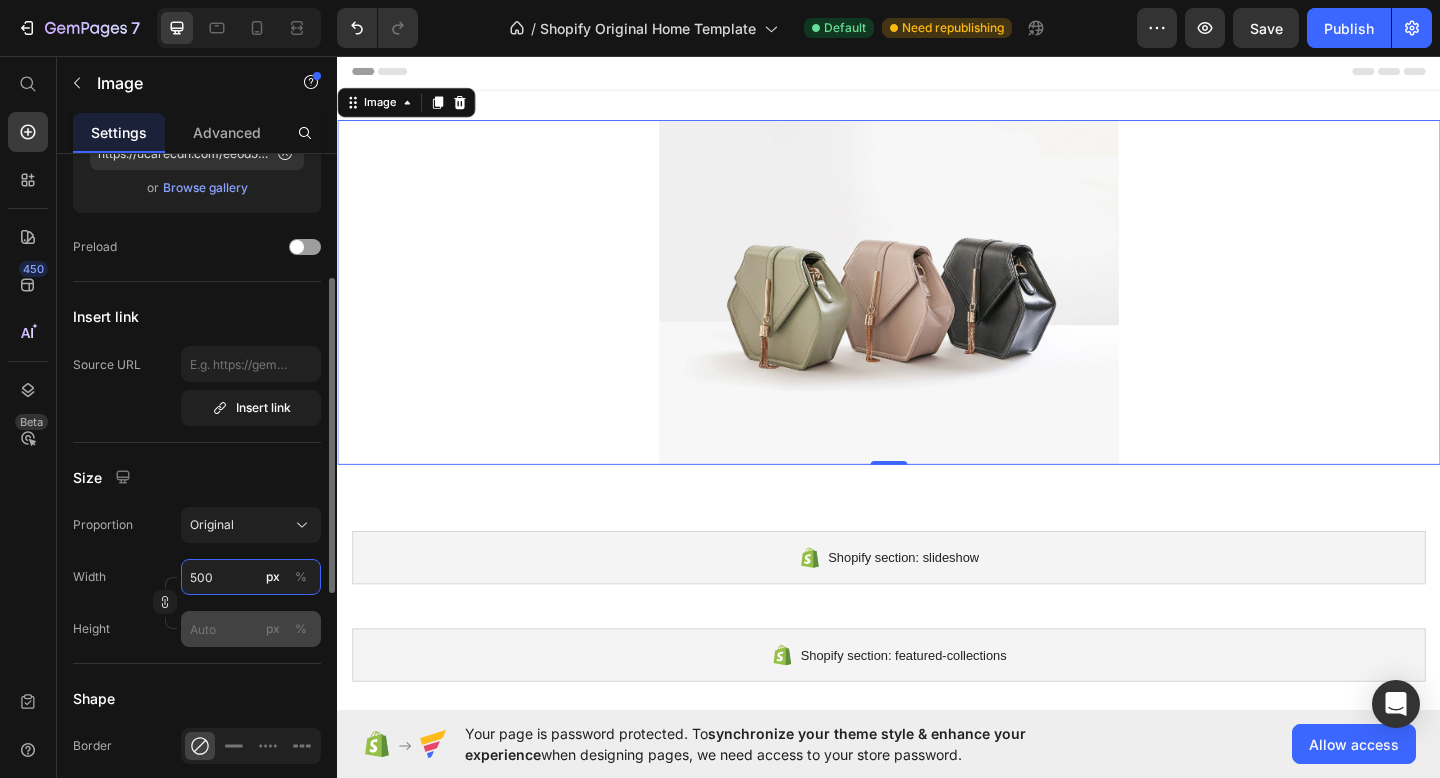 type on "500" 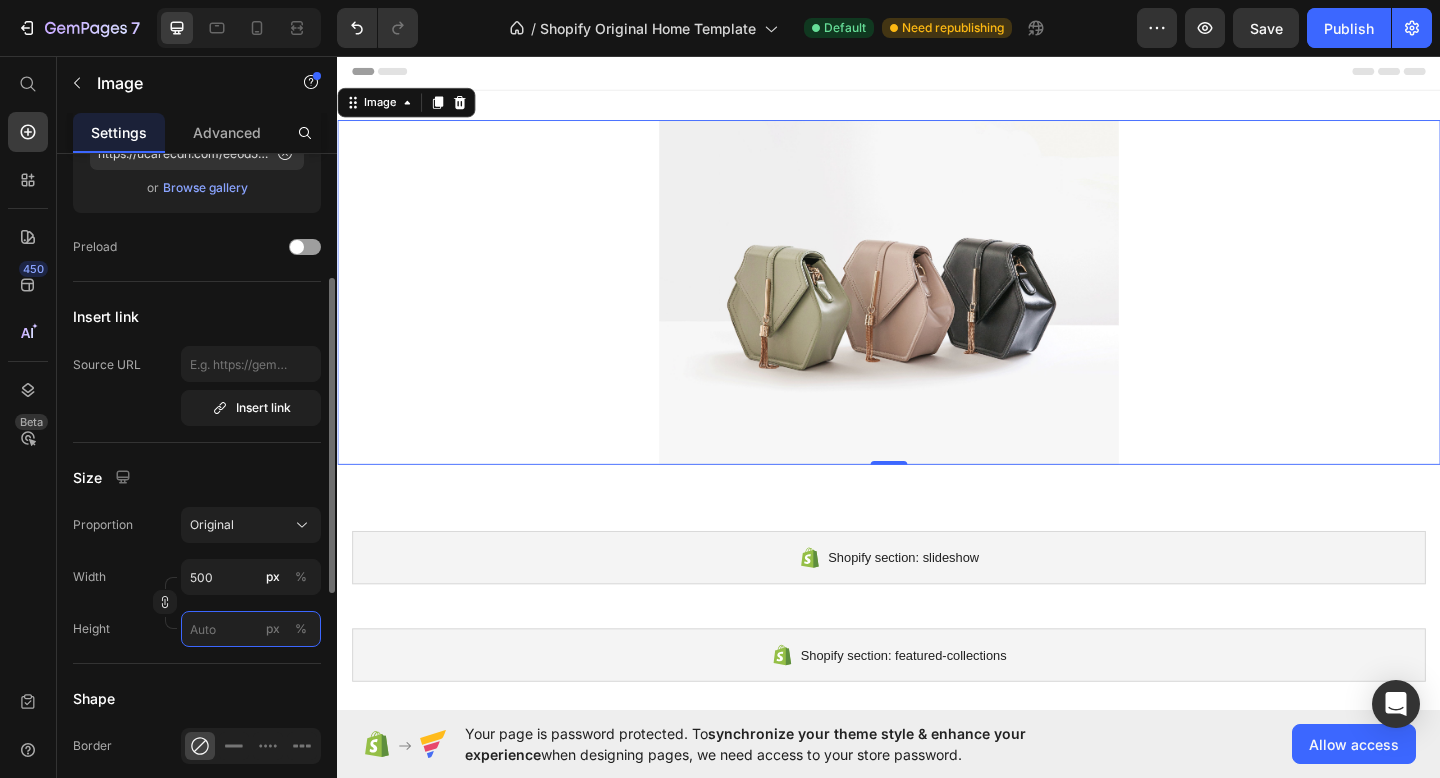 click on "px %" at bounding box center (251, 629) 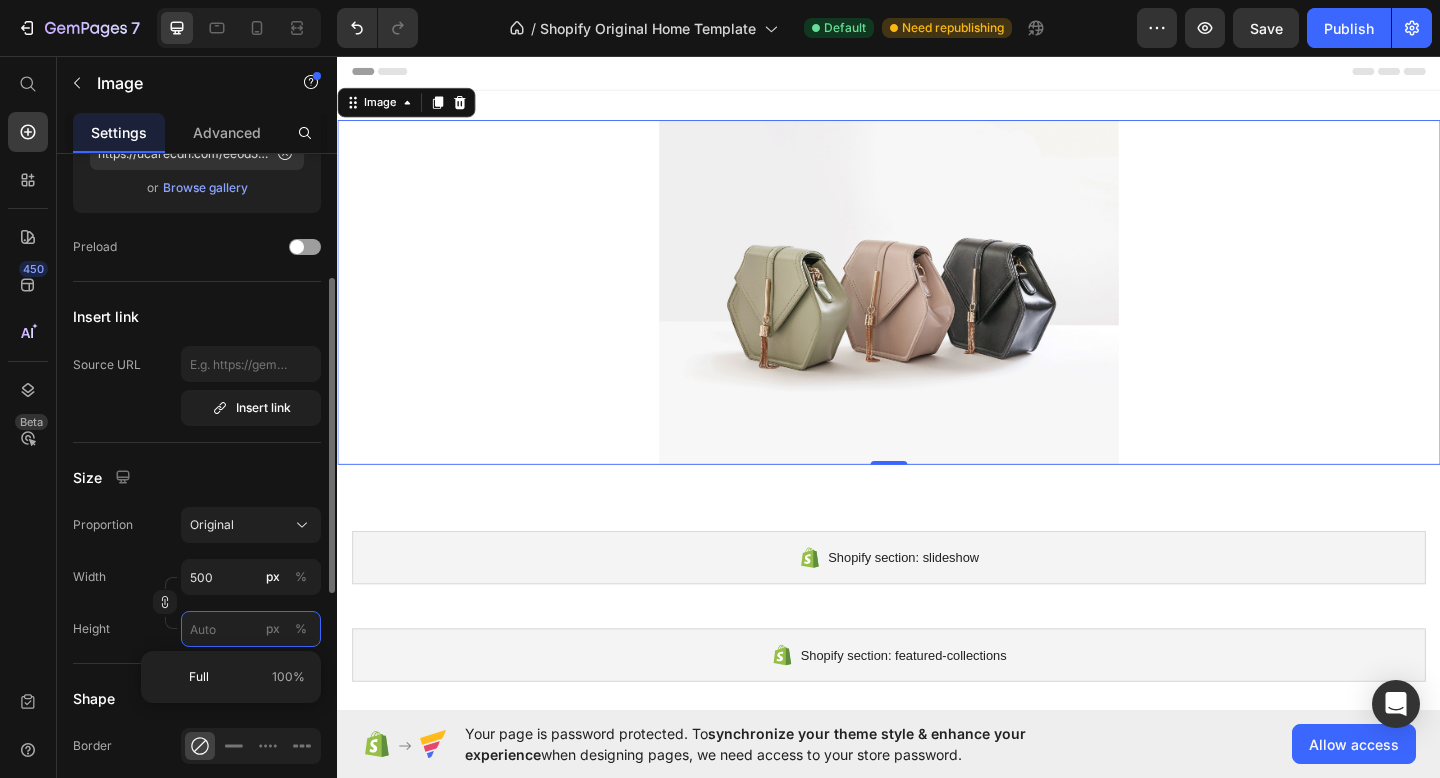 type 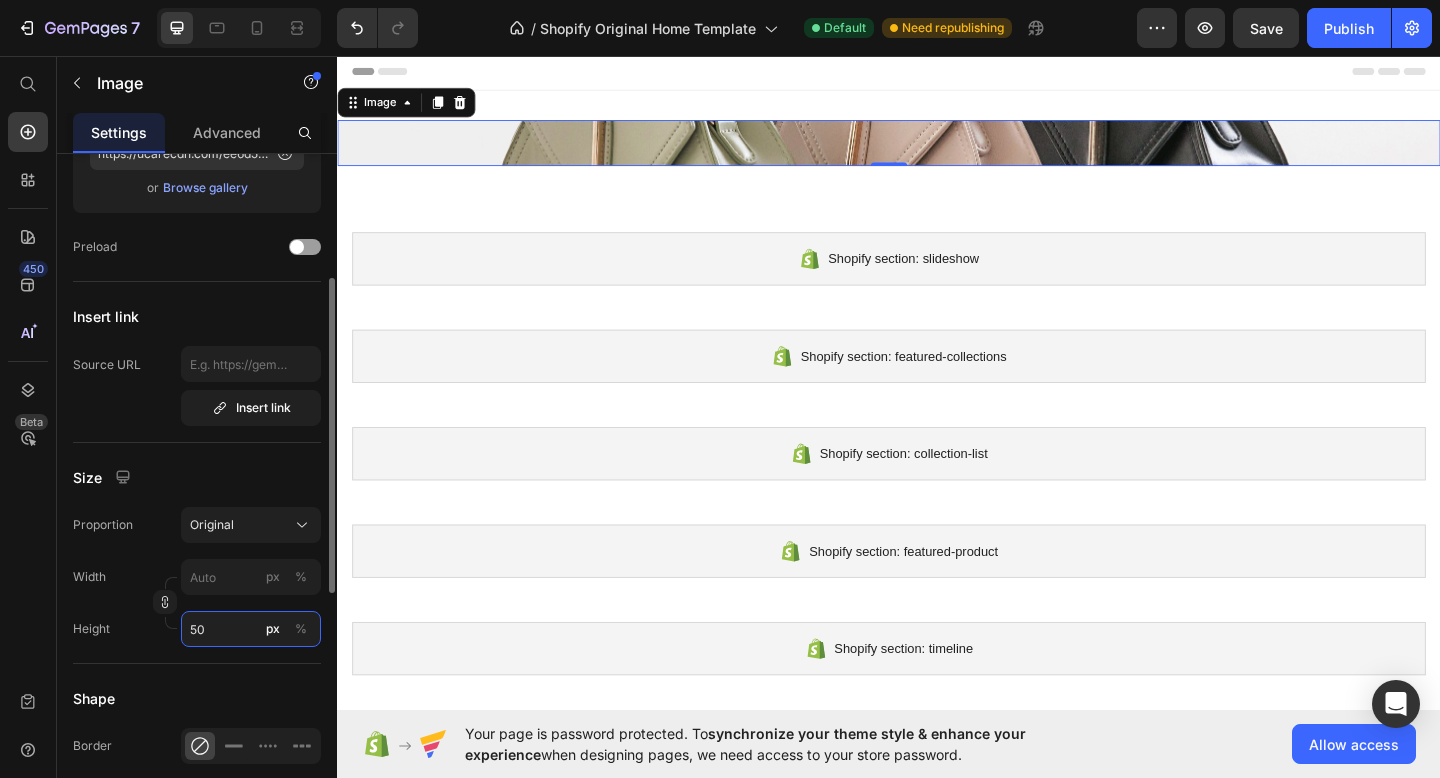type on "500" 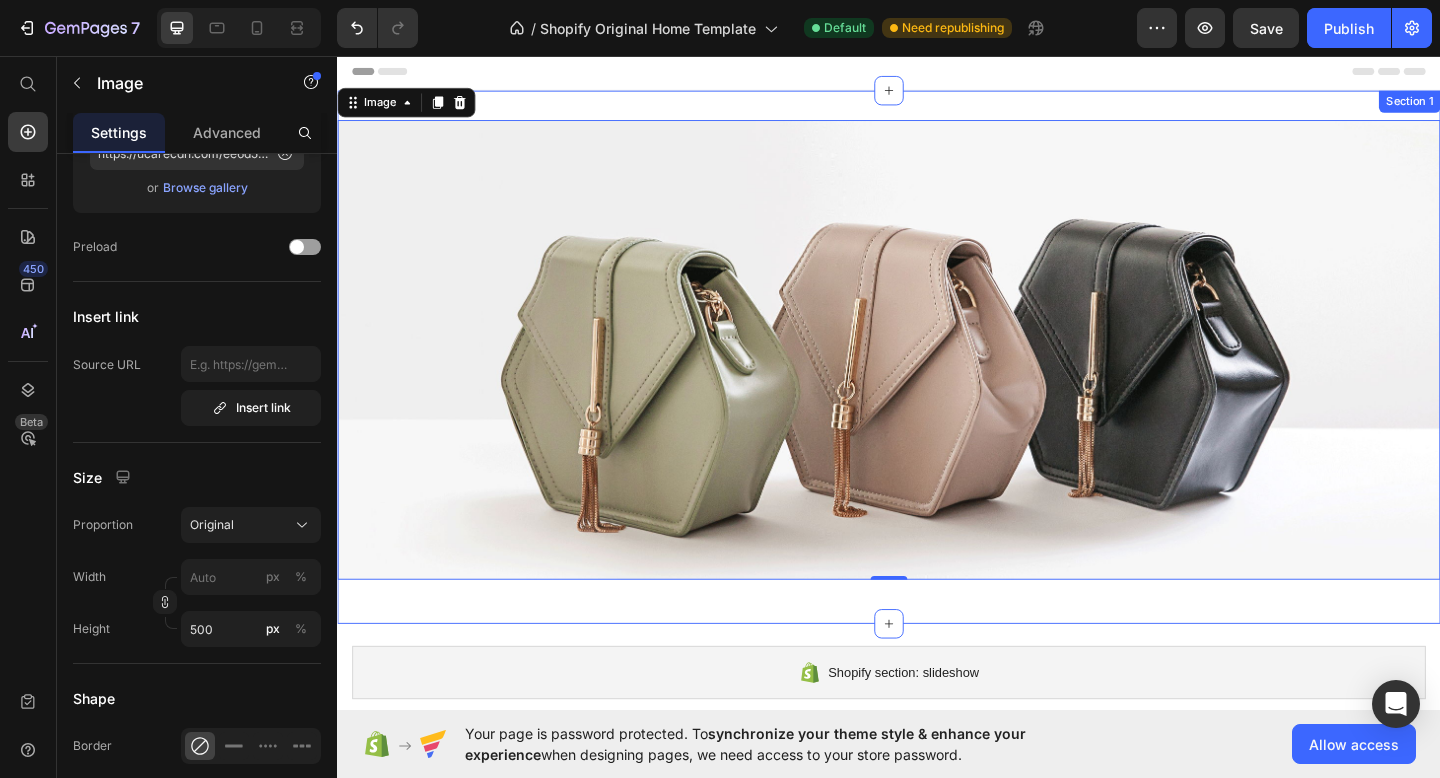 click on "Image   0 Row Section 1" at bounding box center [937, 384] 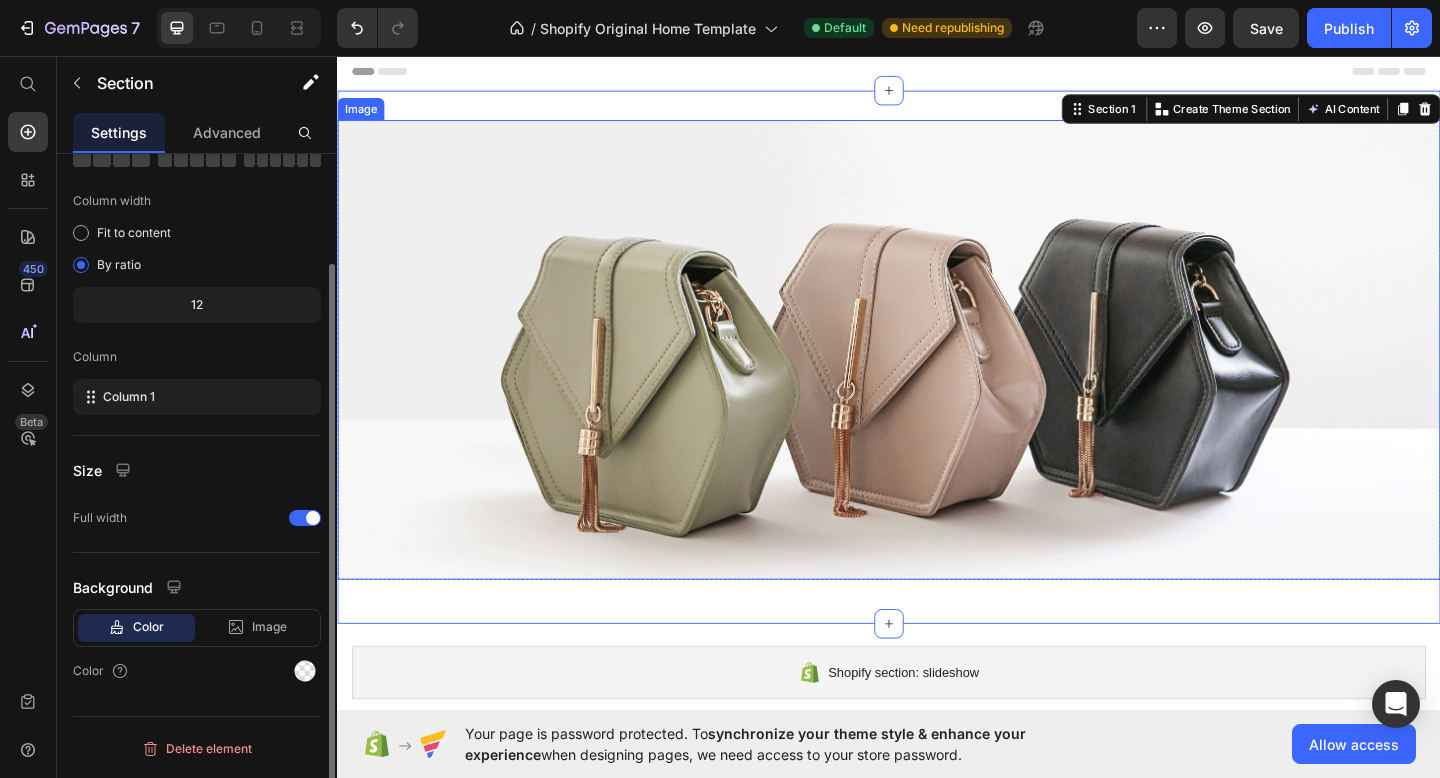 scroll, scrollTop: 0, scrollLeft: 0, axis: both 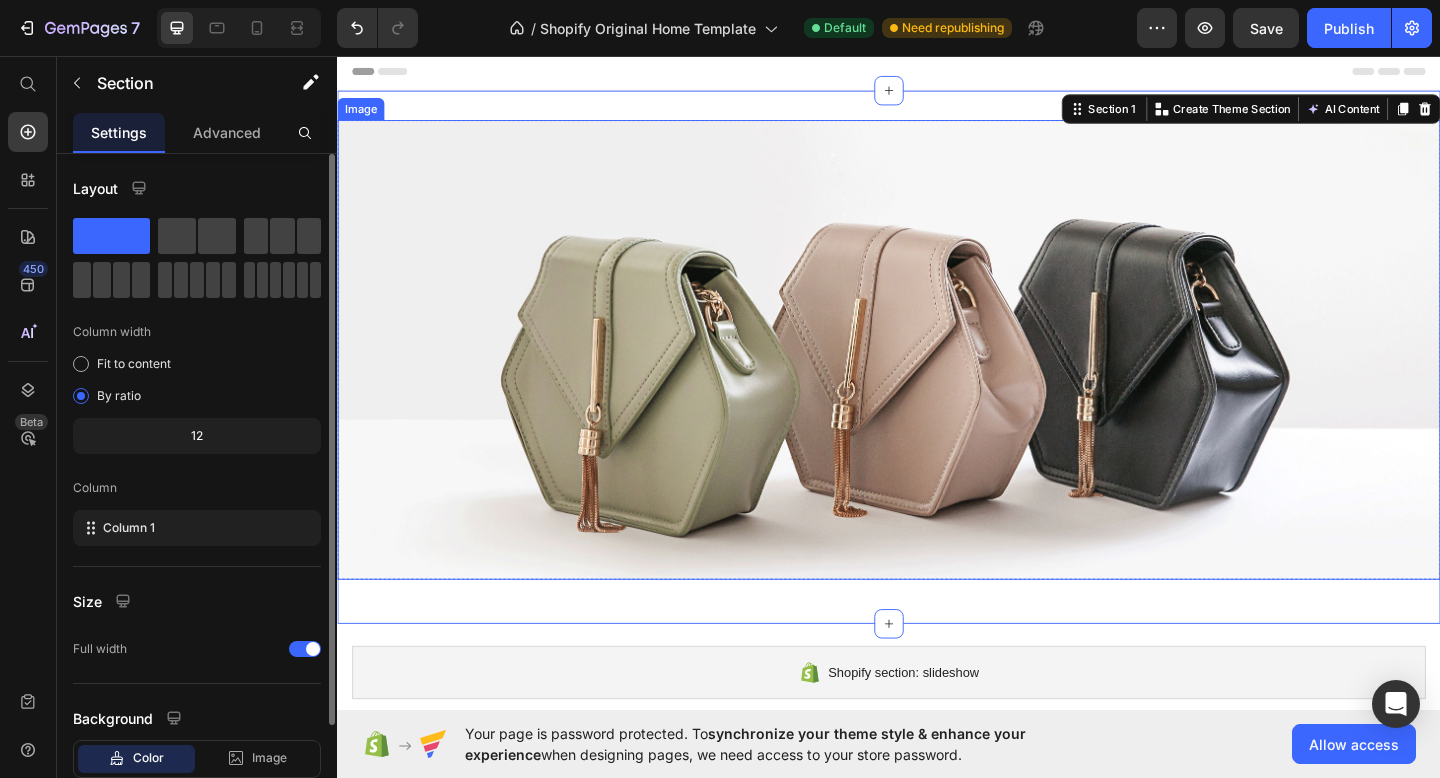 click at bounding box center (937, 376) 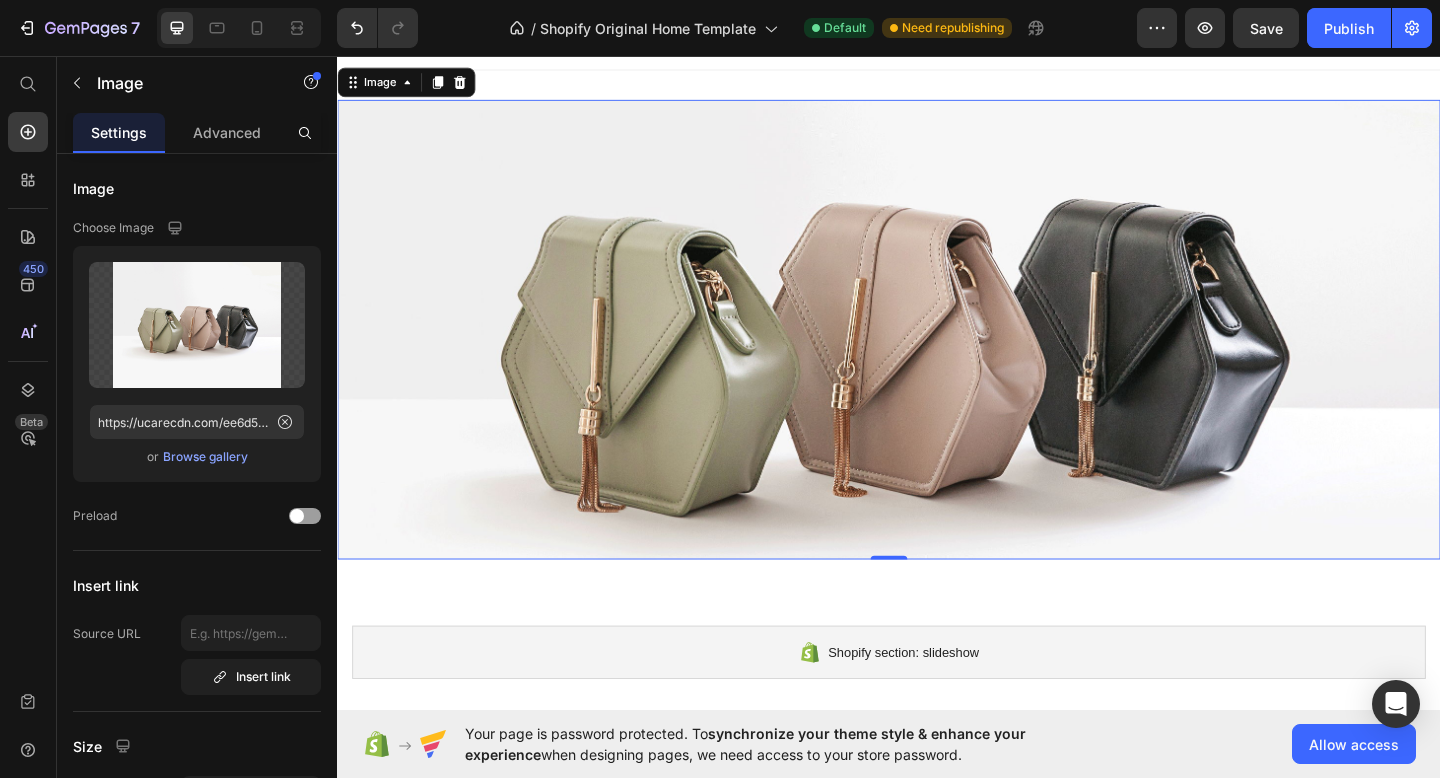 scroll, scrollTop: 0, scrollLeft: 0, axis: both 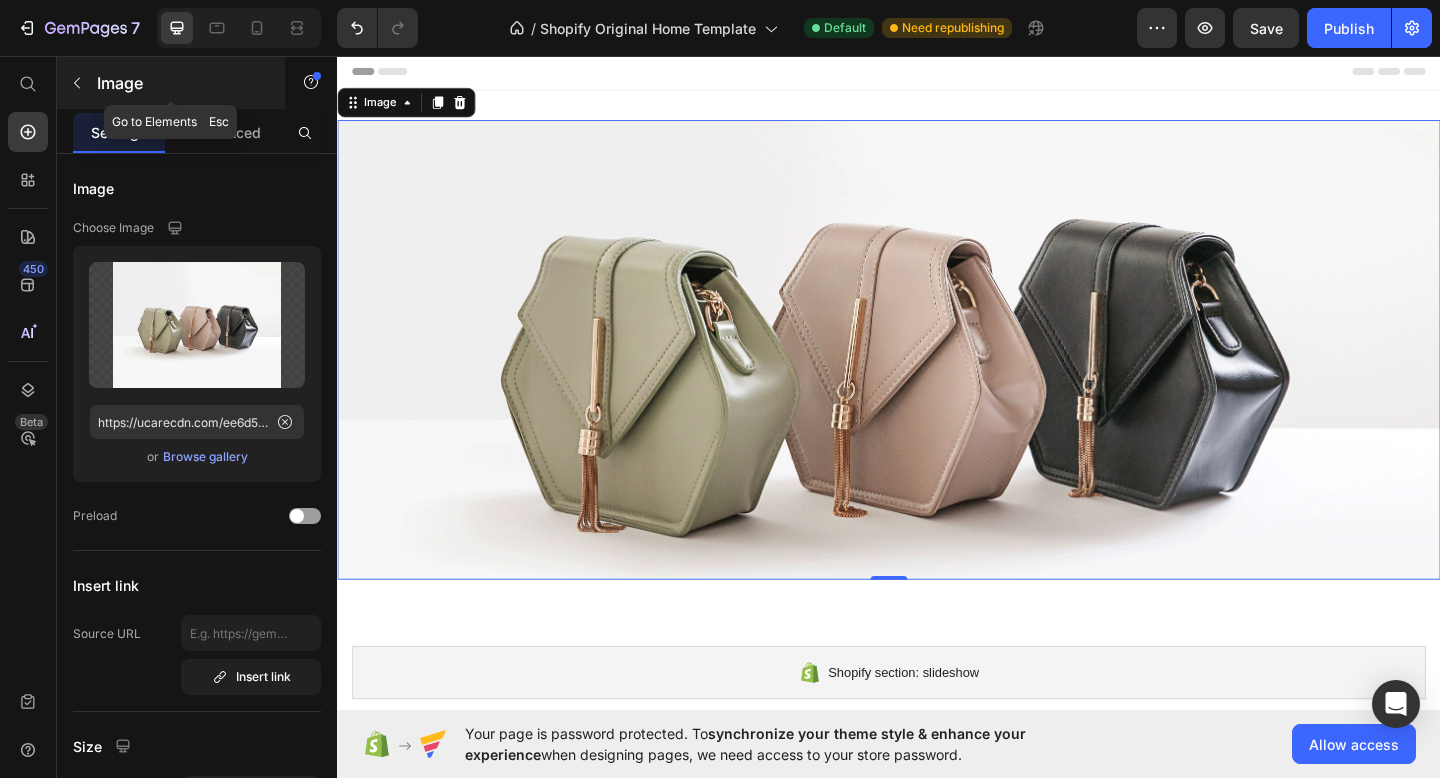 click 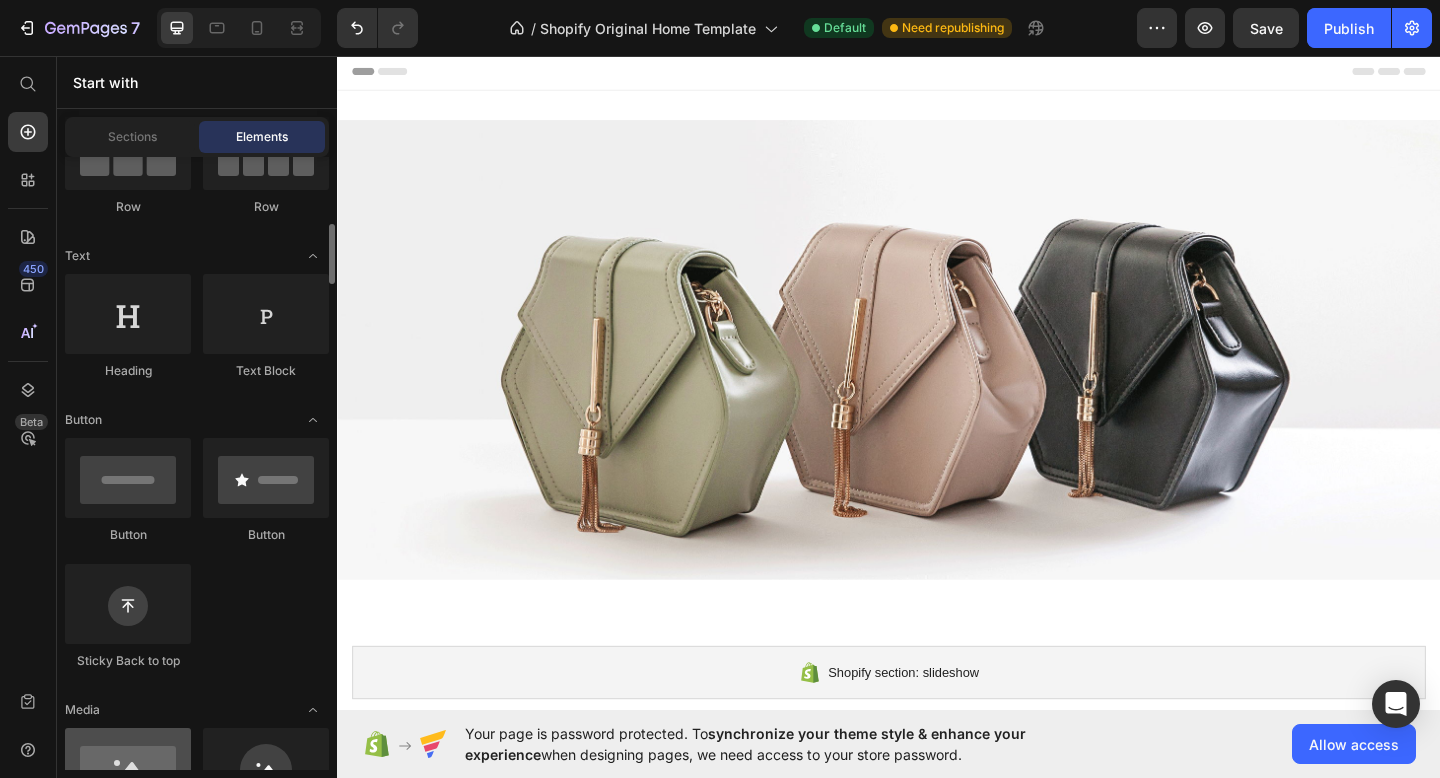 scroll, scrollTop: 0, scrollLeft: 0, axis: both 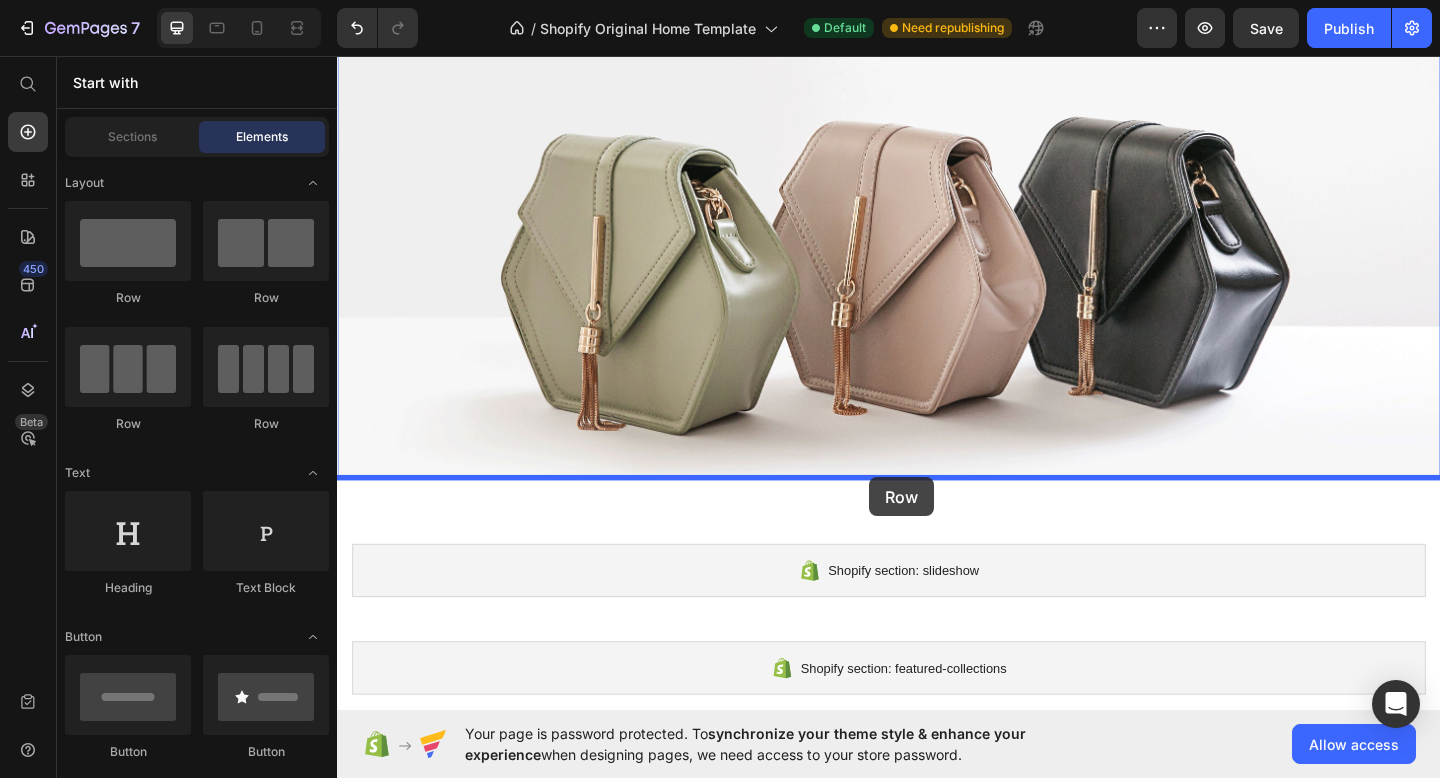 drag, startPoint x: 474, startPoint y: 310, endPoint x: 916, endPoint y: 514, distance: 486.8059 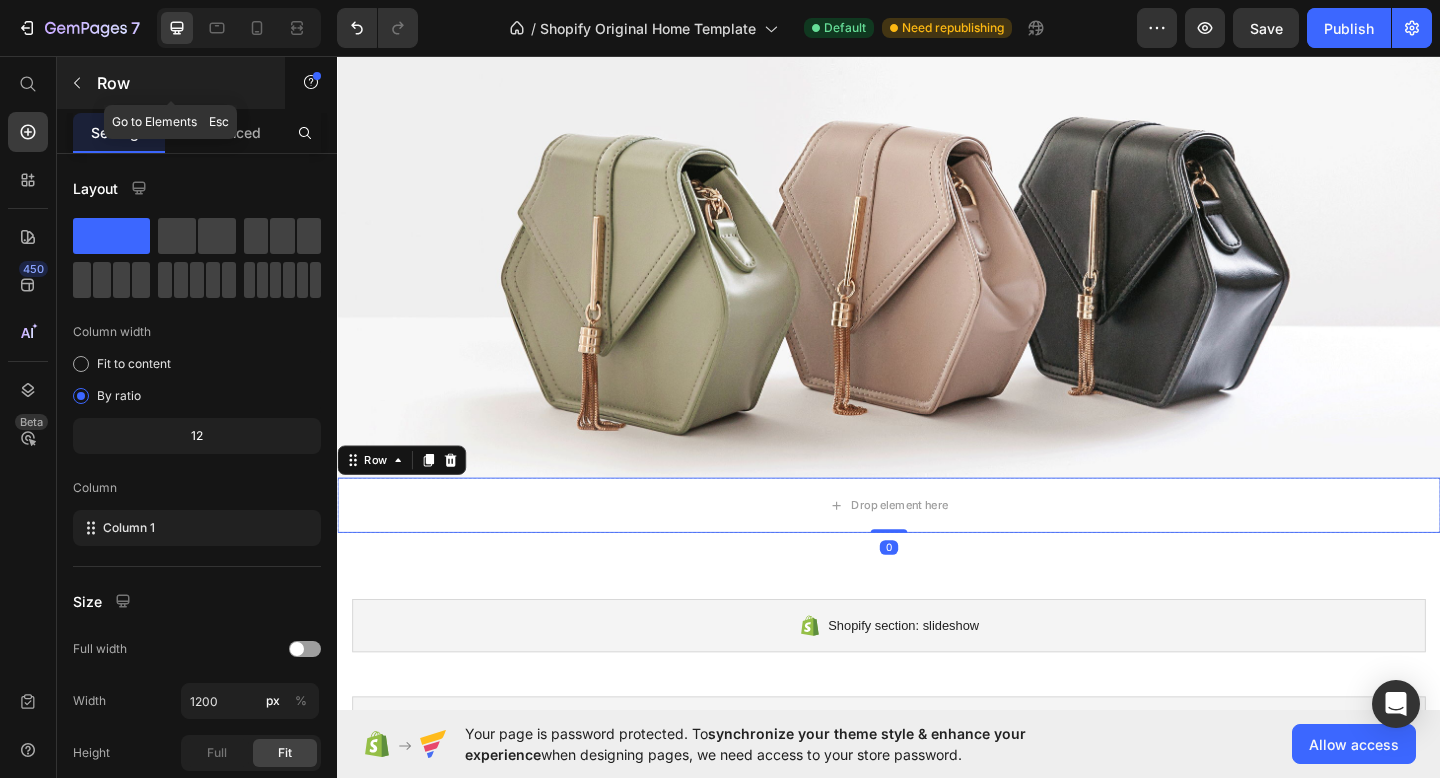 click 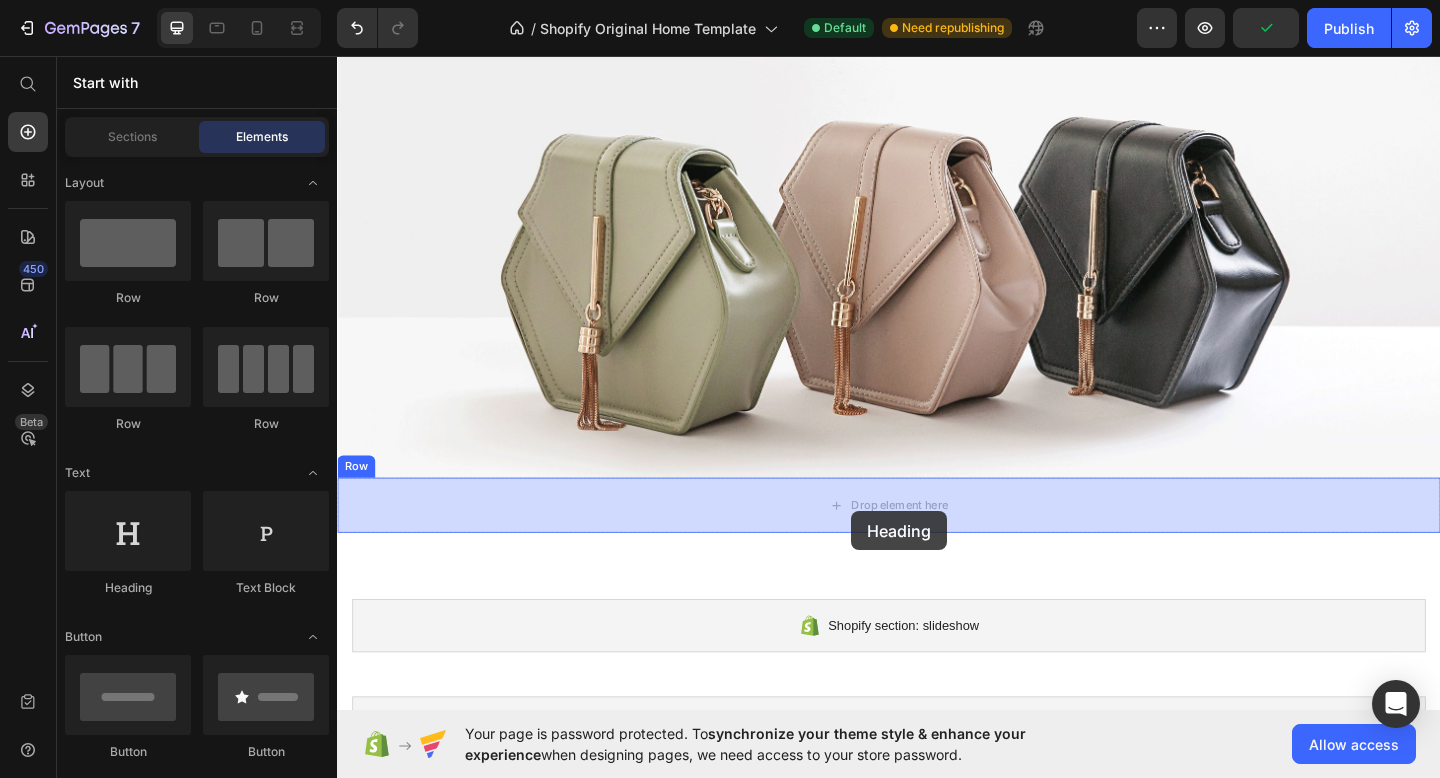 drag, startPoint x: 485, startPoint y: 595, endPoint x: 896, endPoint y: 551, distance: 413.3485 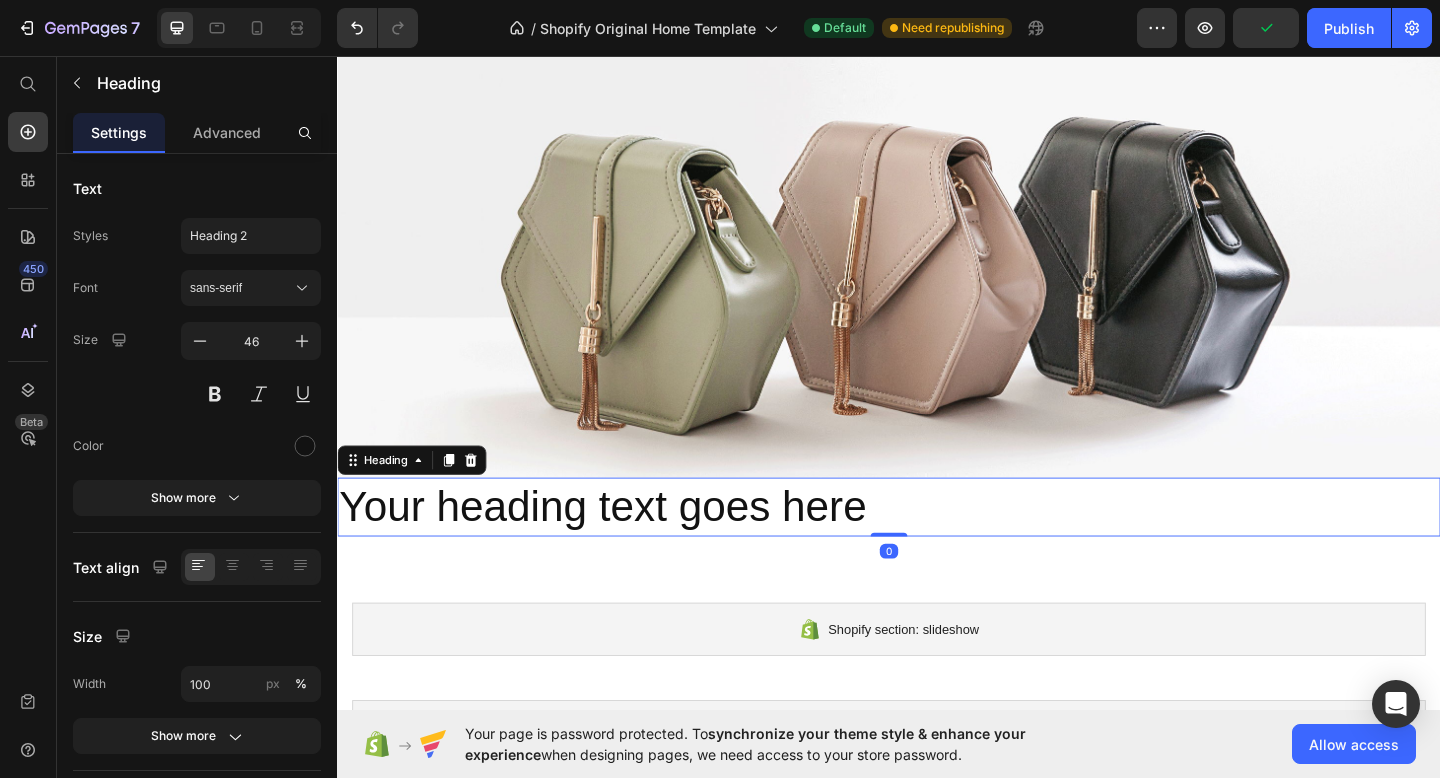click on "Your heading text goes here" at bounding box center [937, 547] 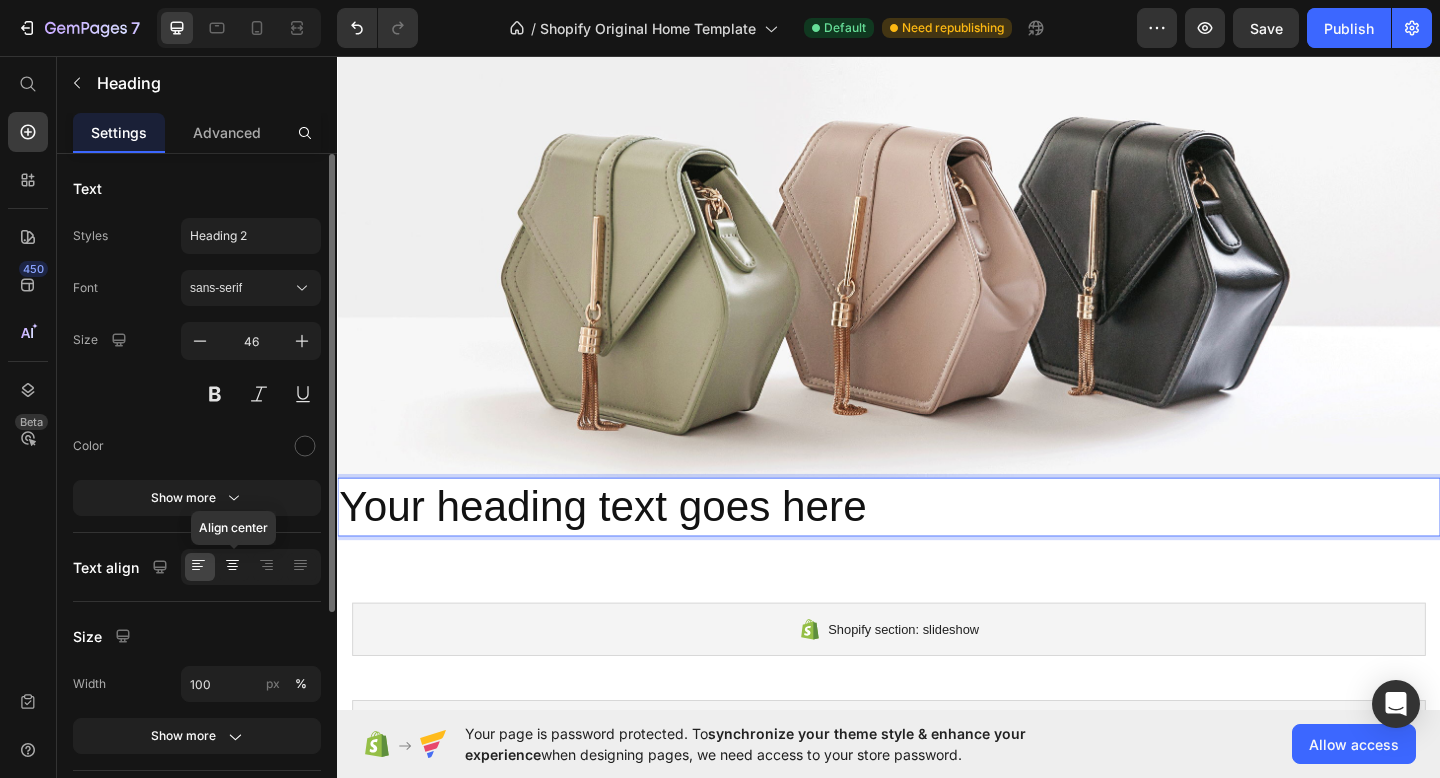 click 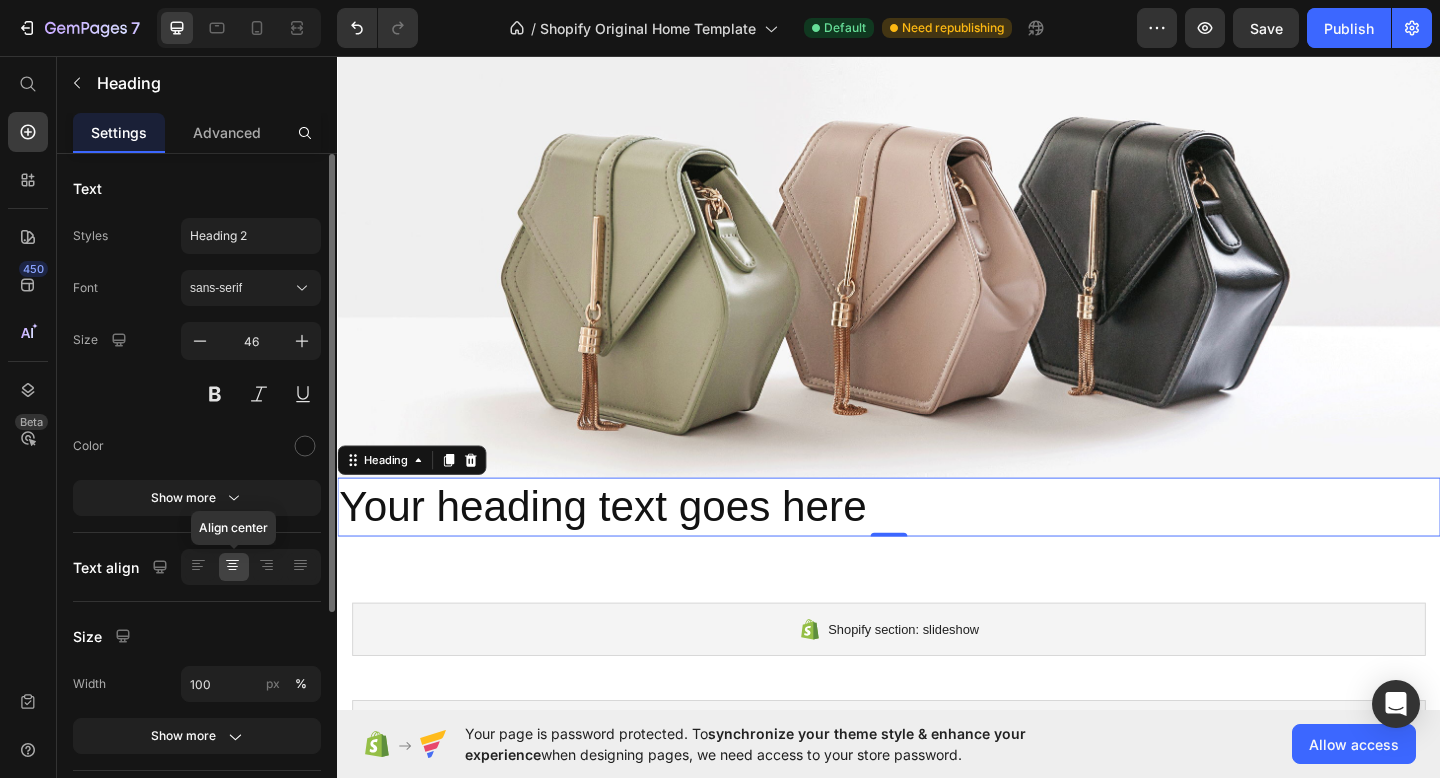 click 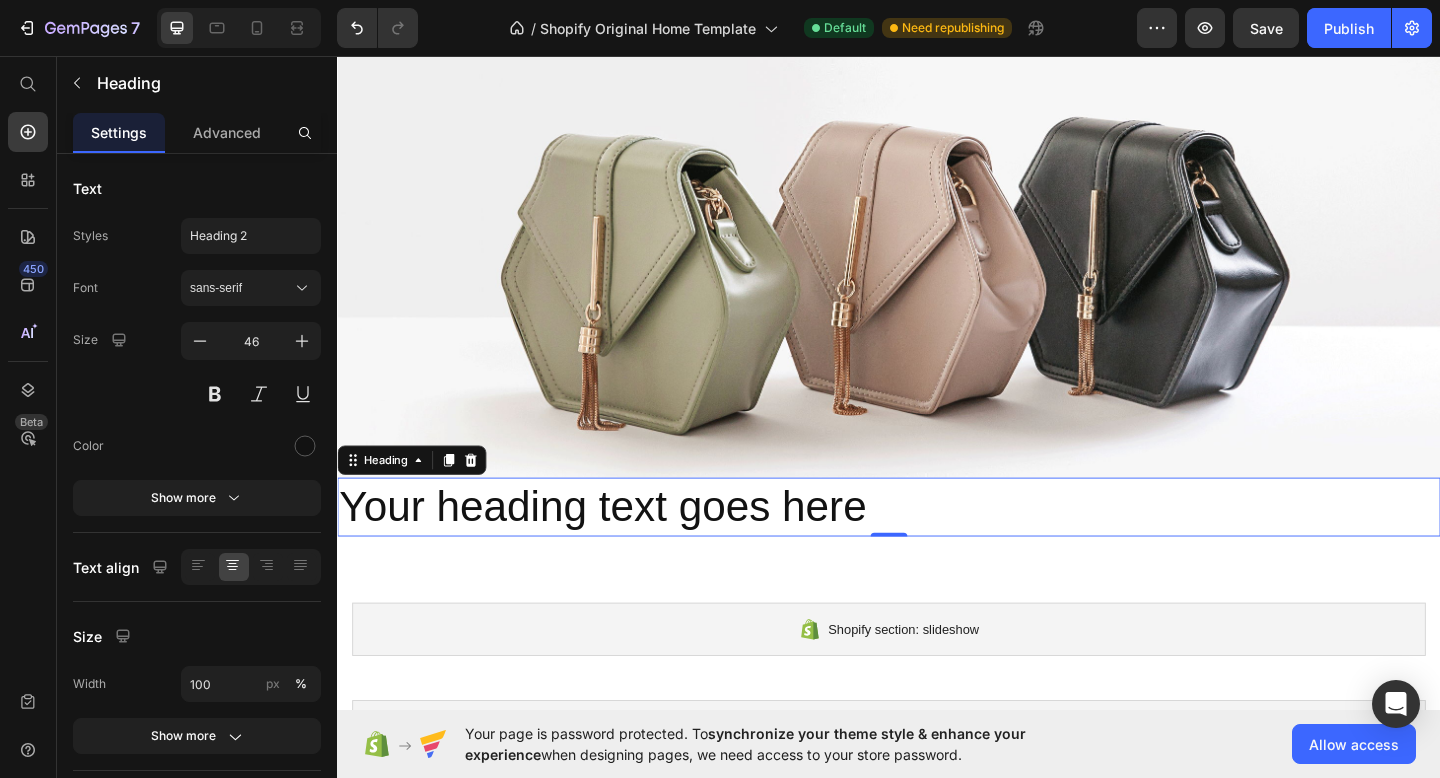 click on "Your heading text goes here" at bounding box center [937, 547] 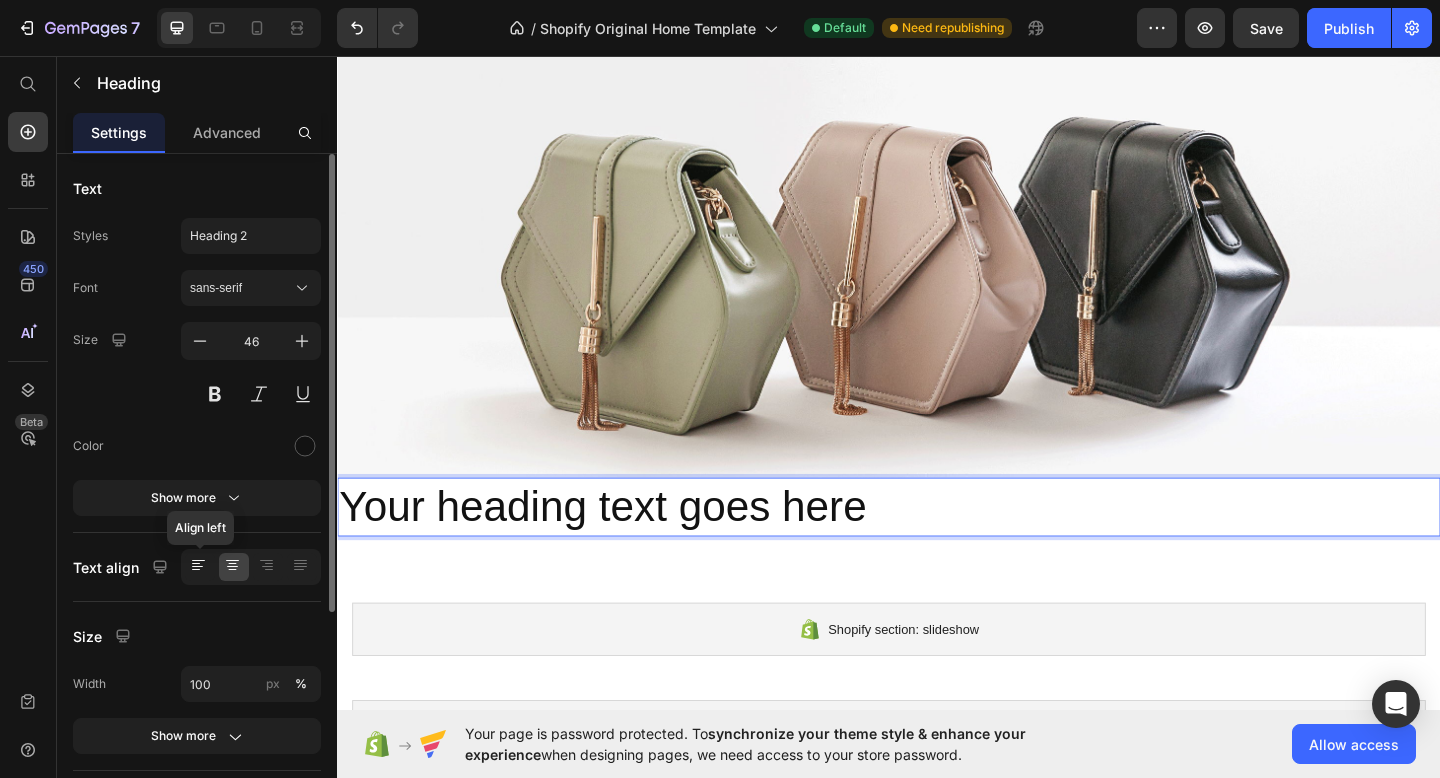 click 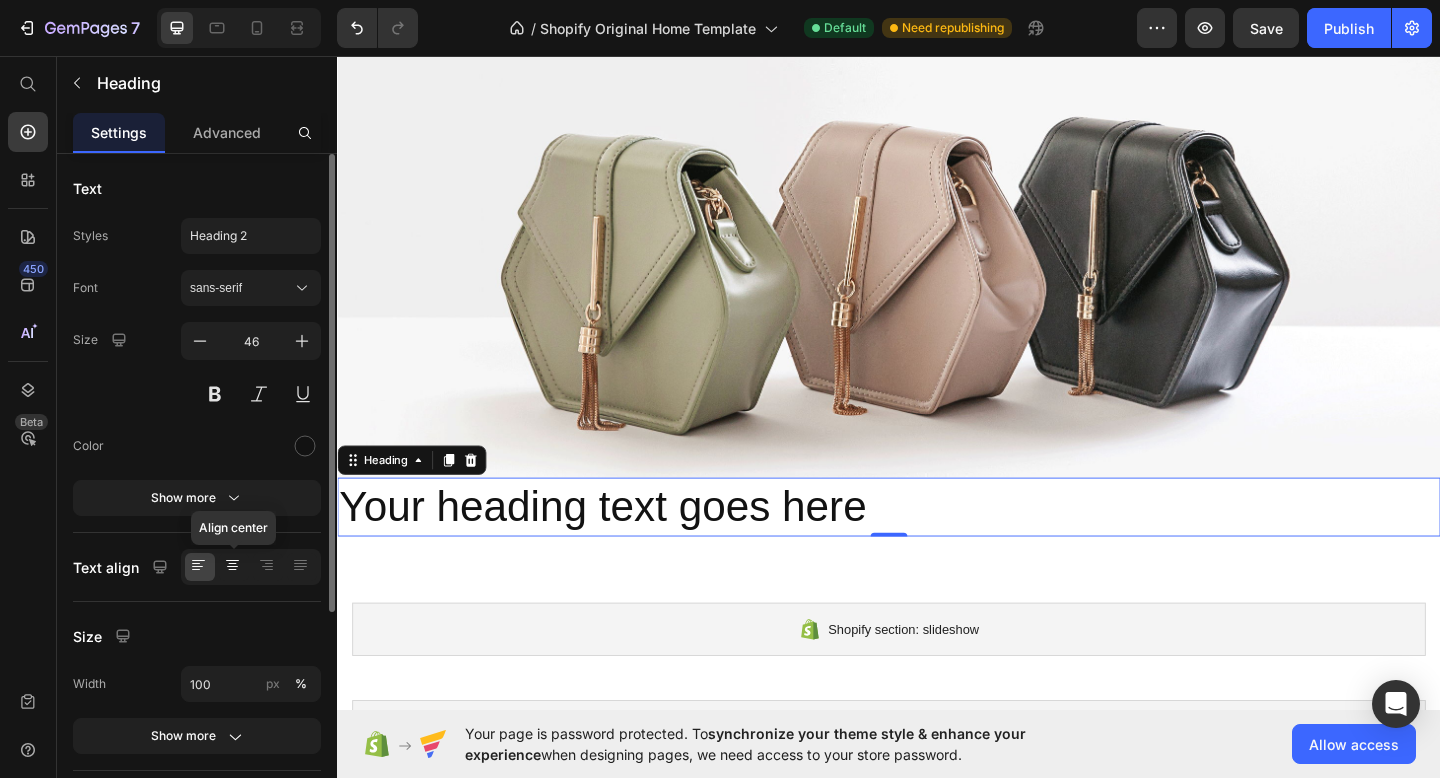 click 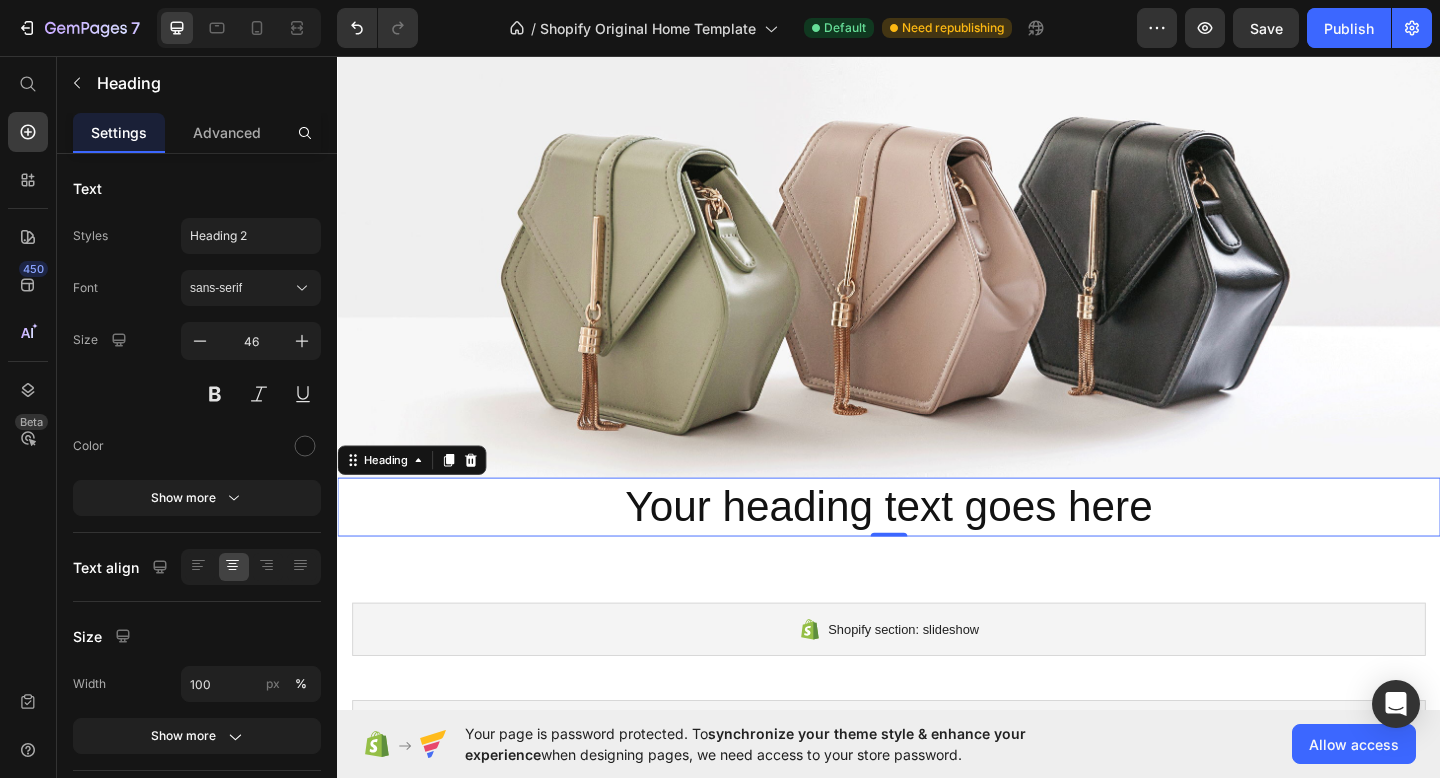 click on "Your heading text goes here" at bounding box center (937, 547) 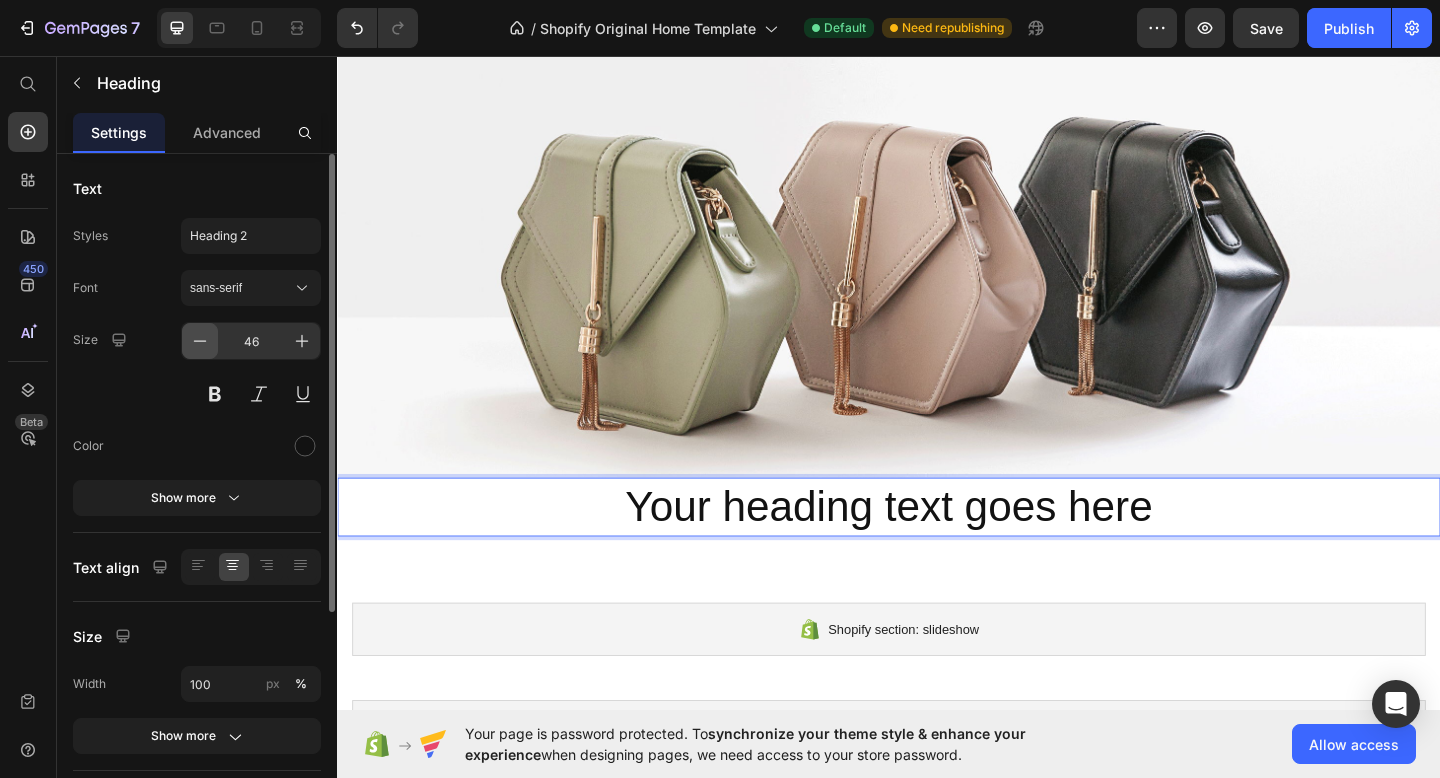 click 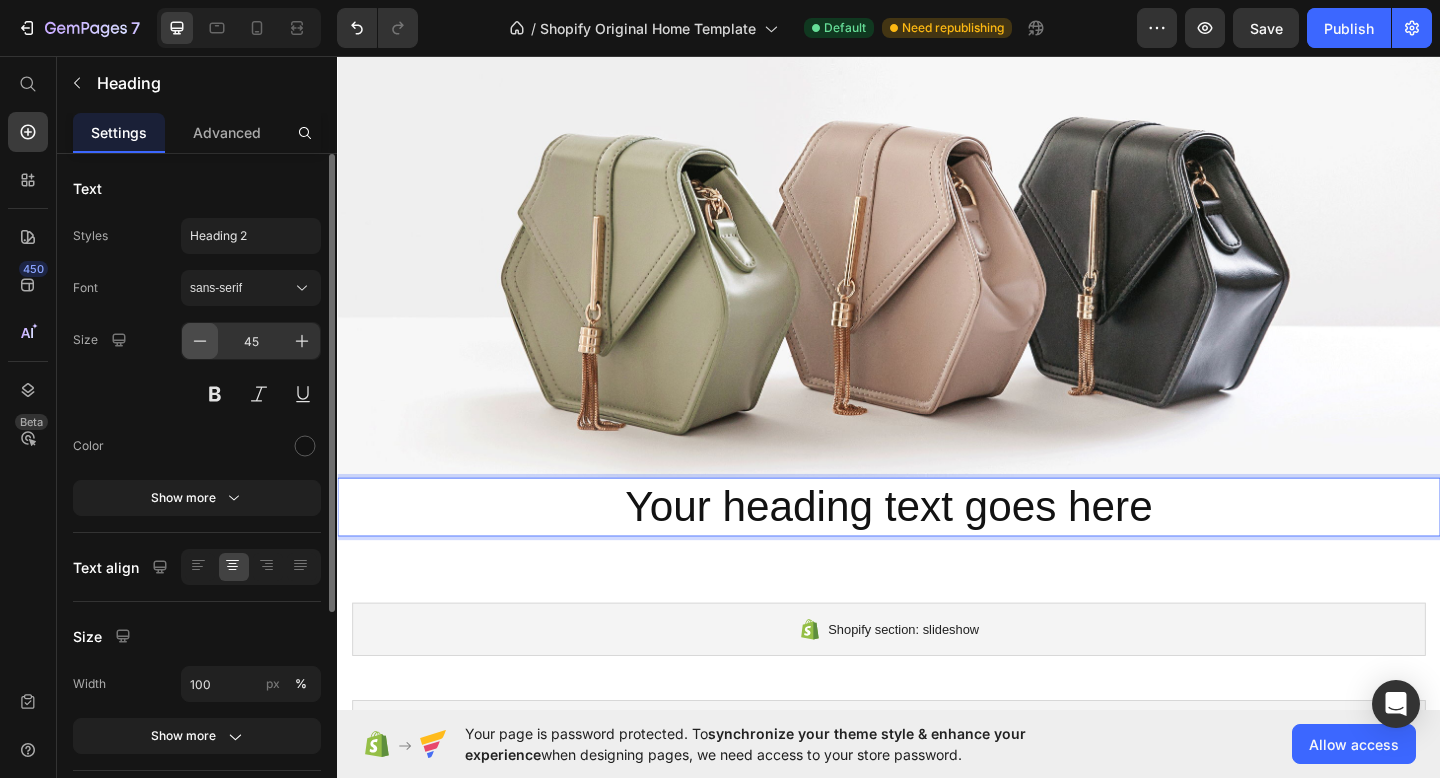 click 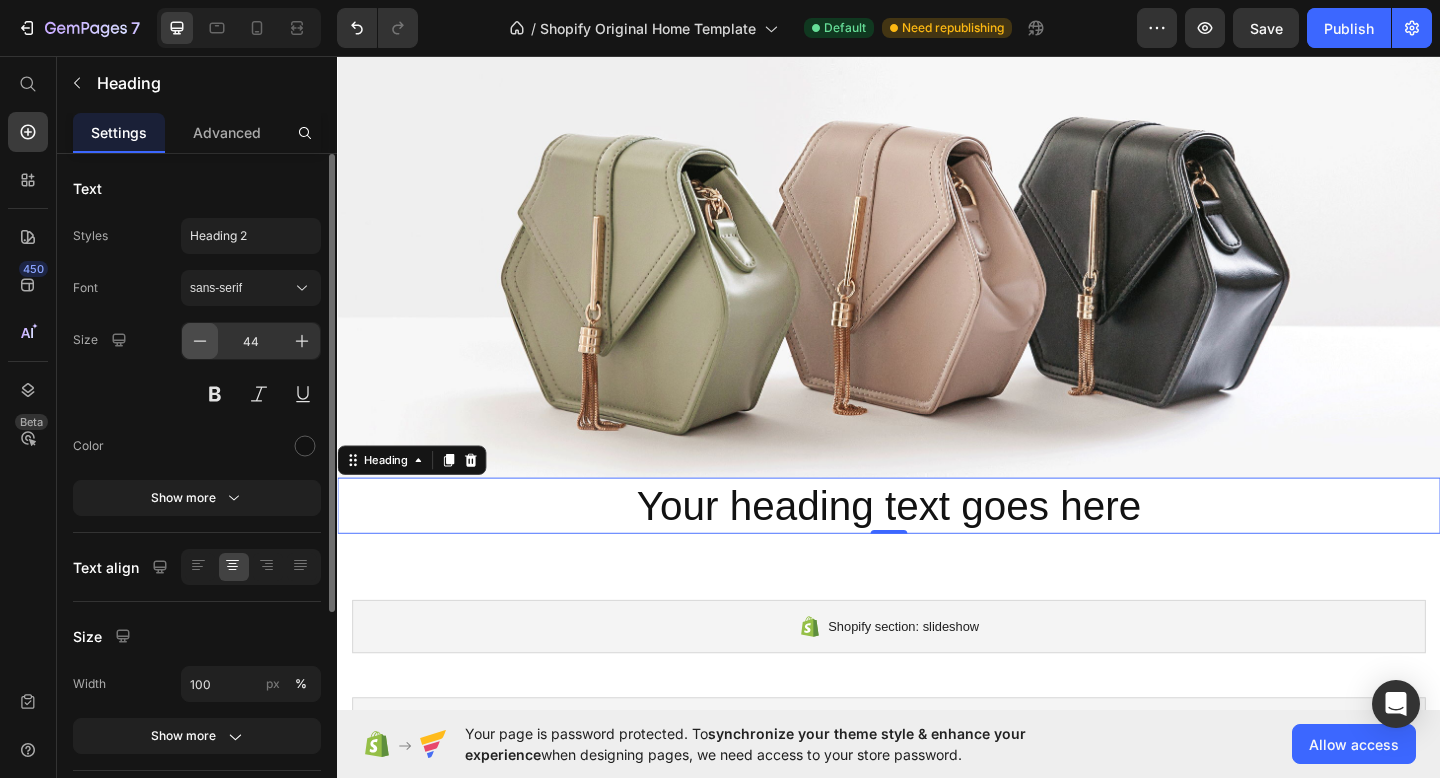 click 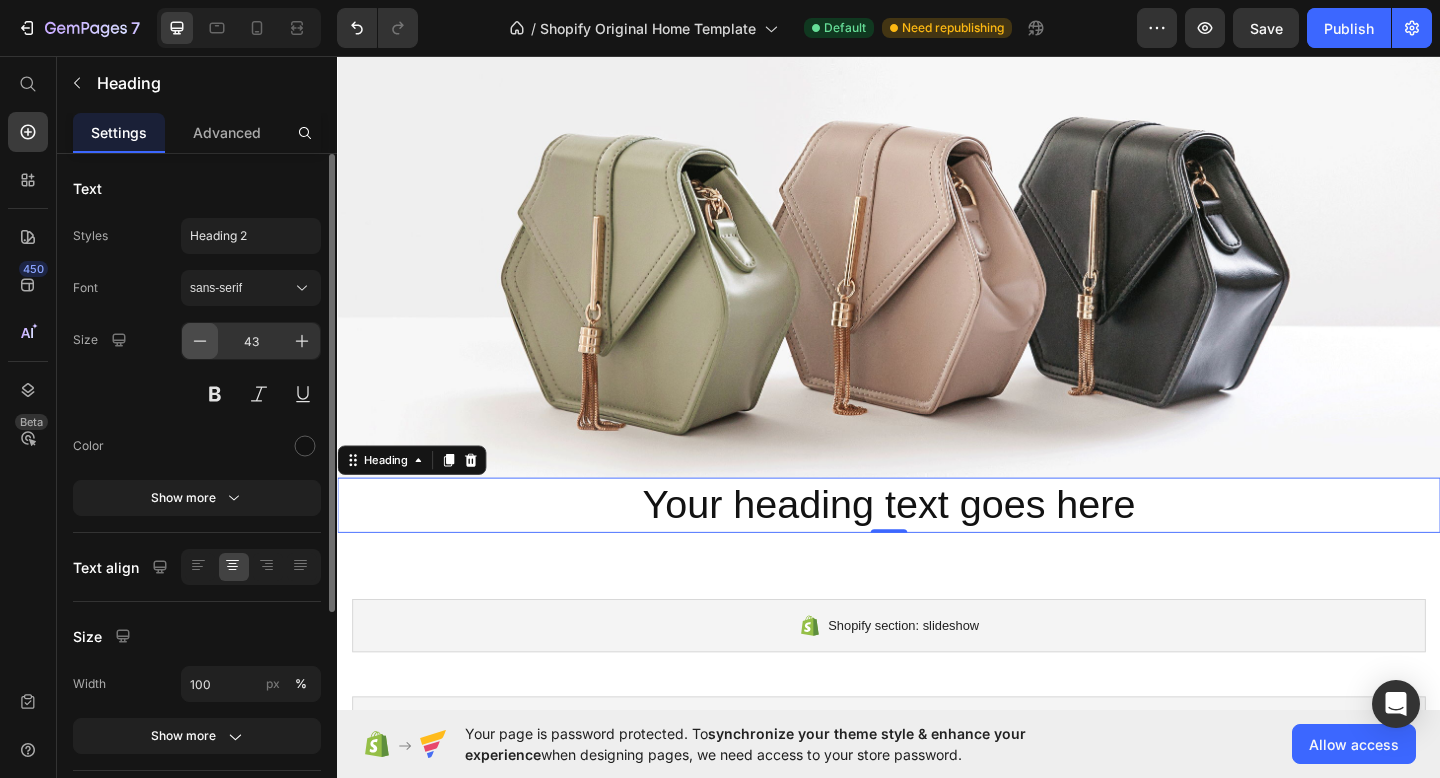 click 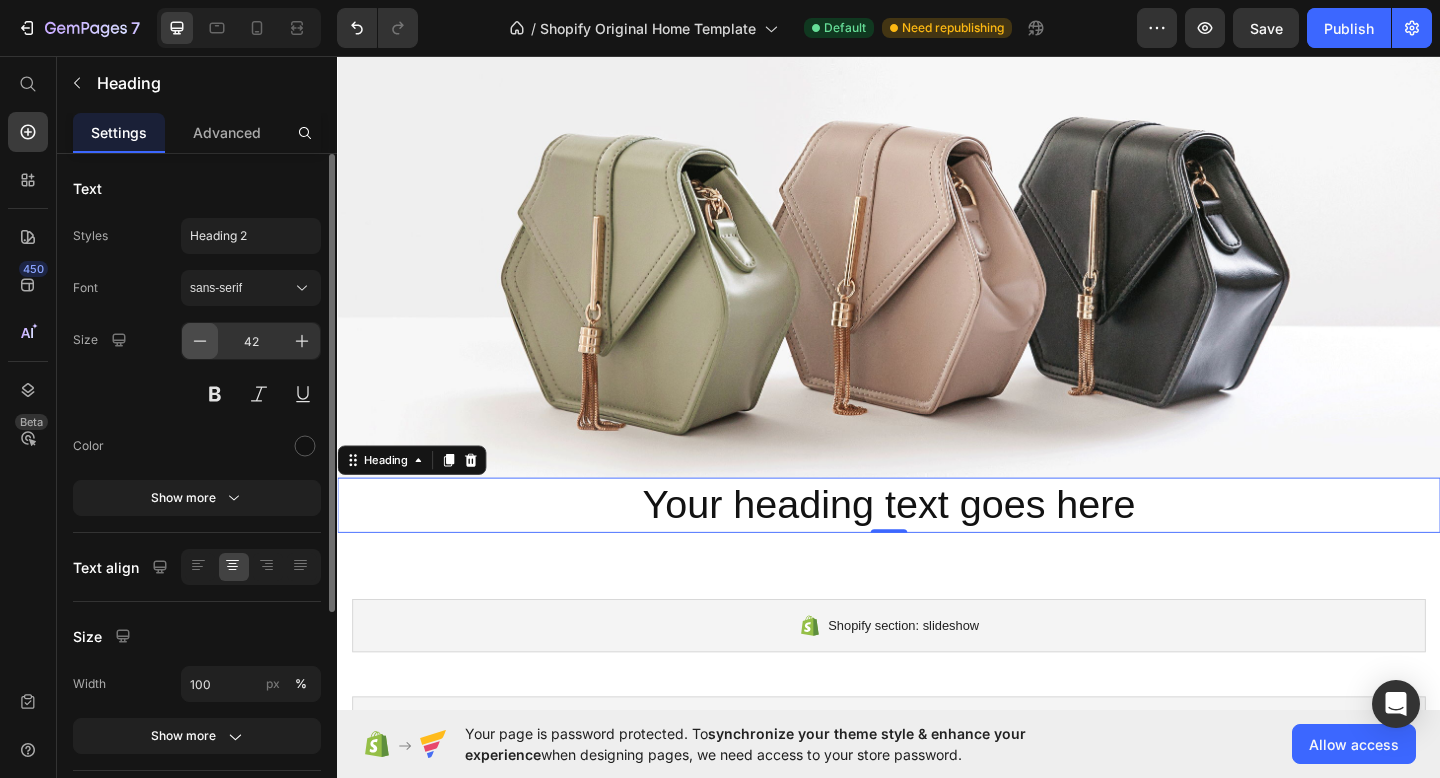 click 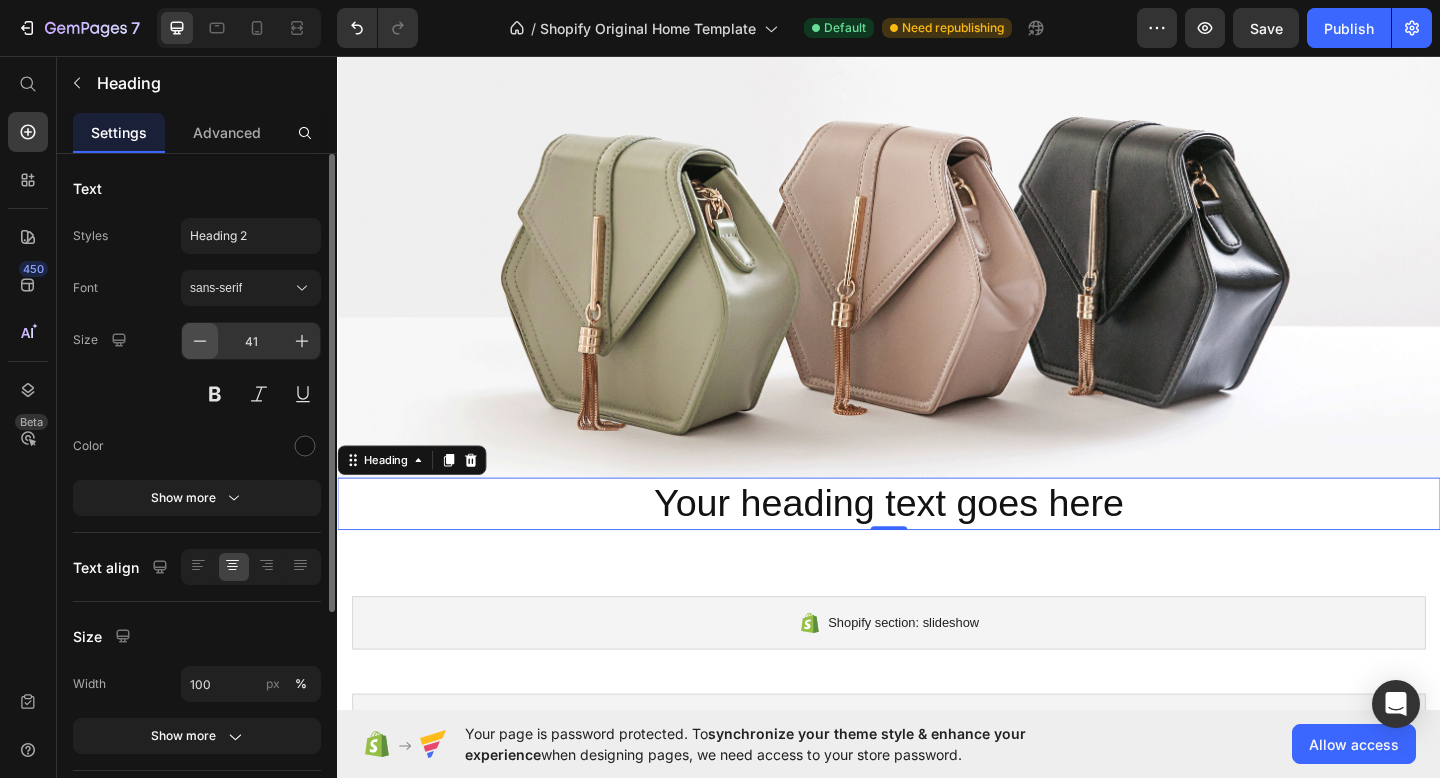 click 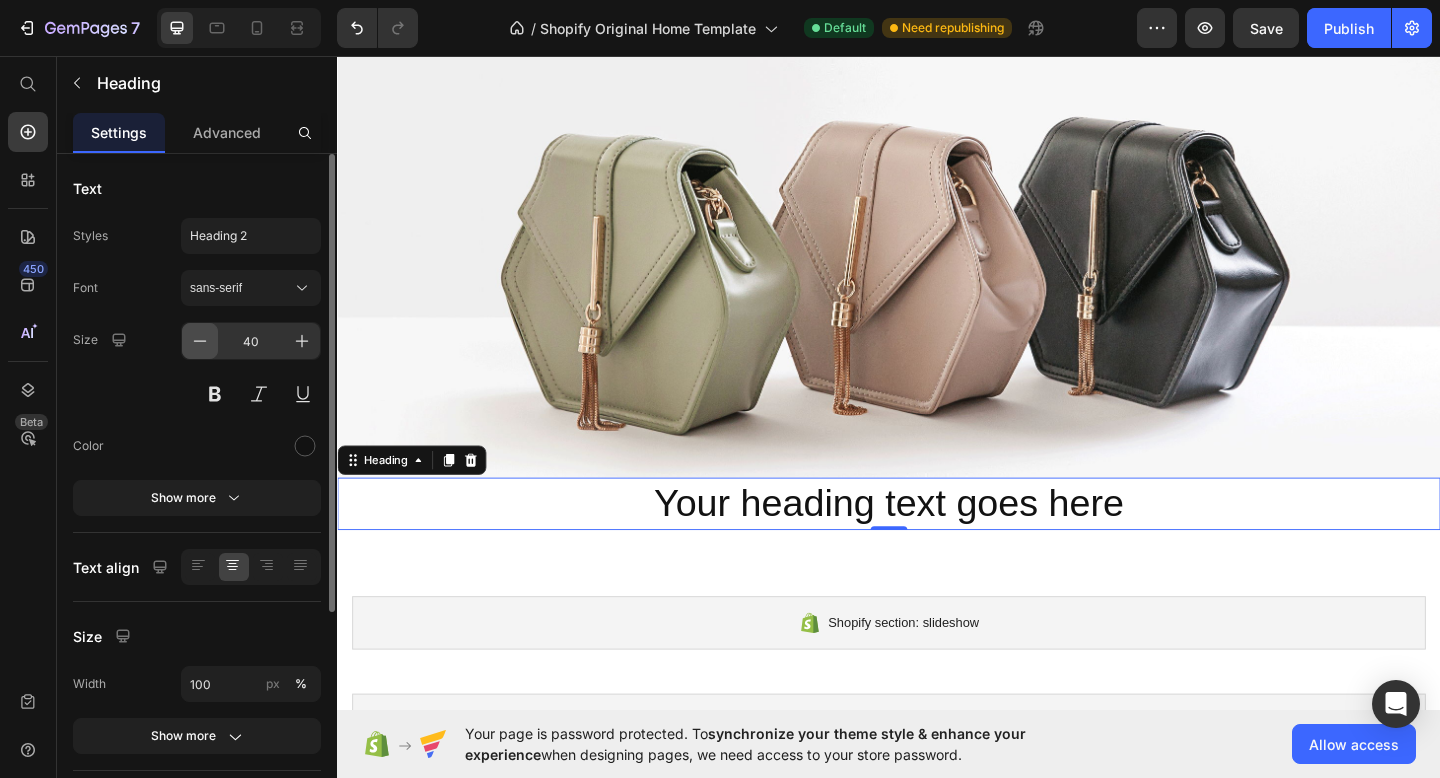 click 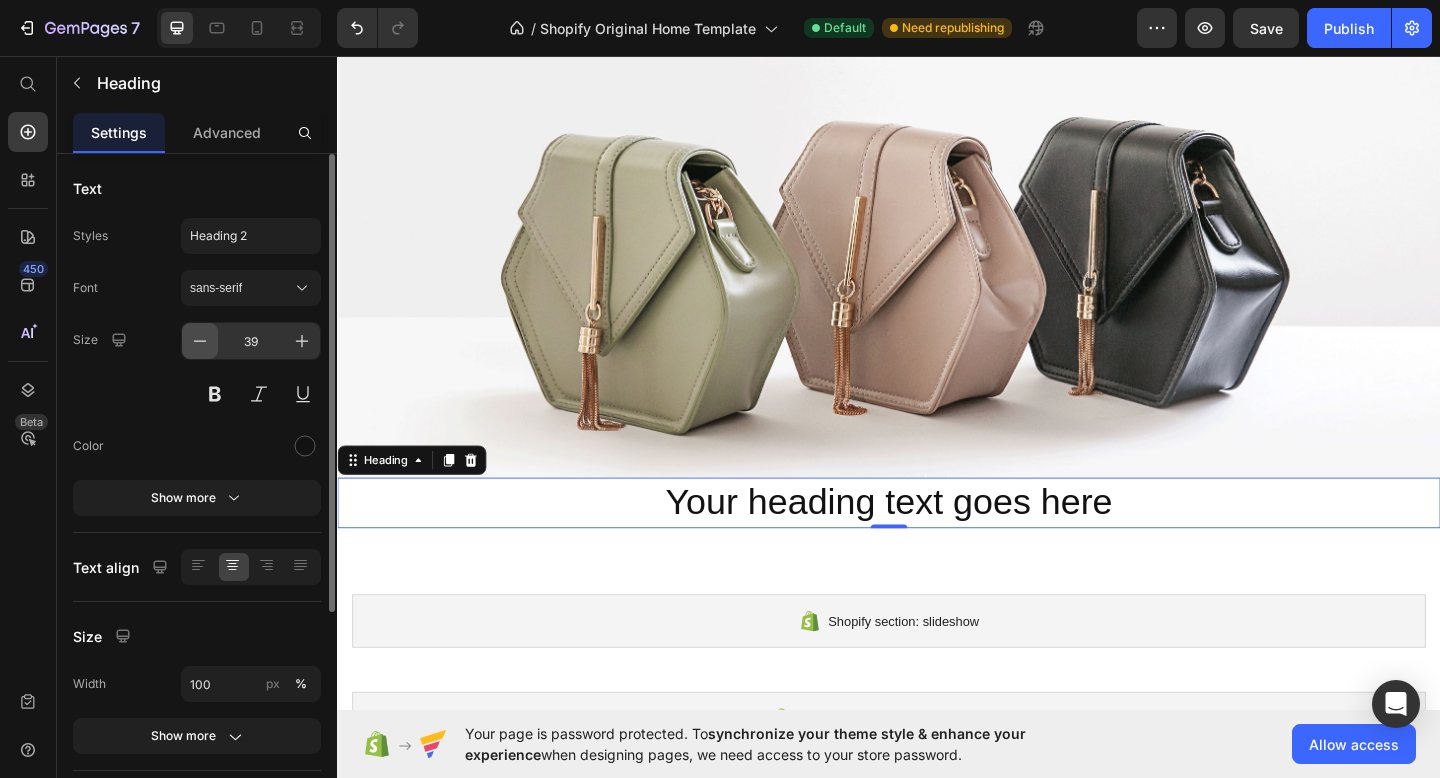 click 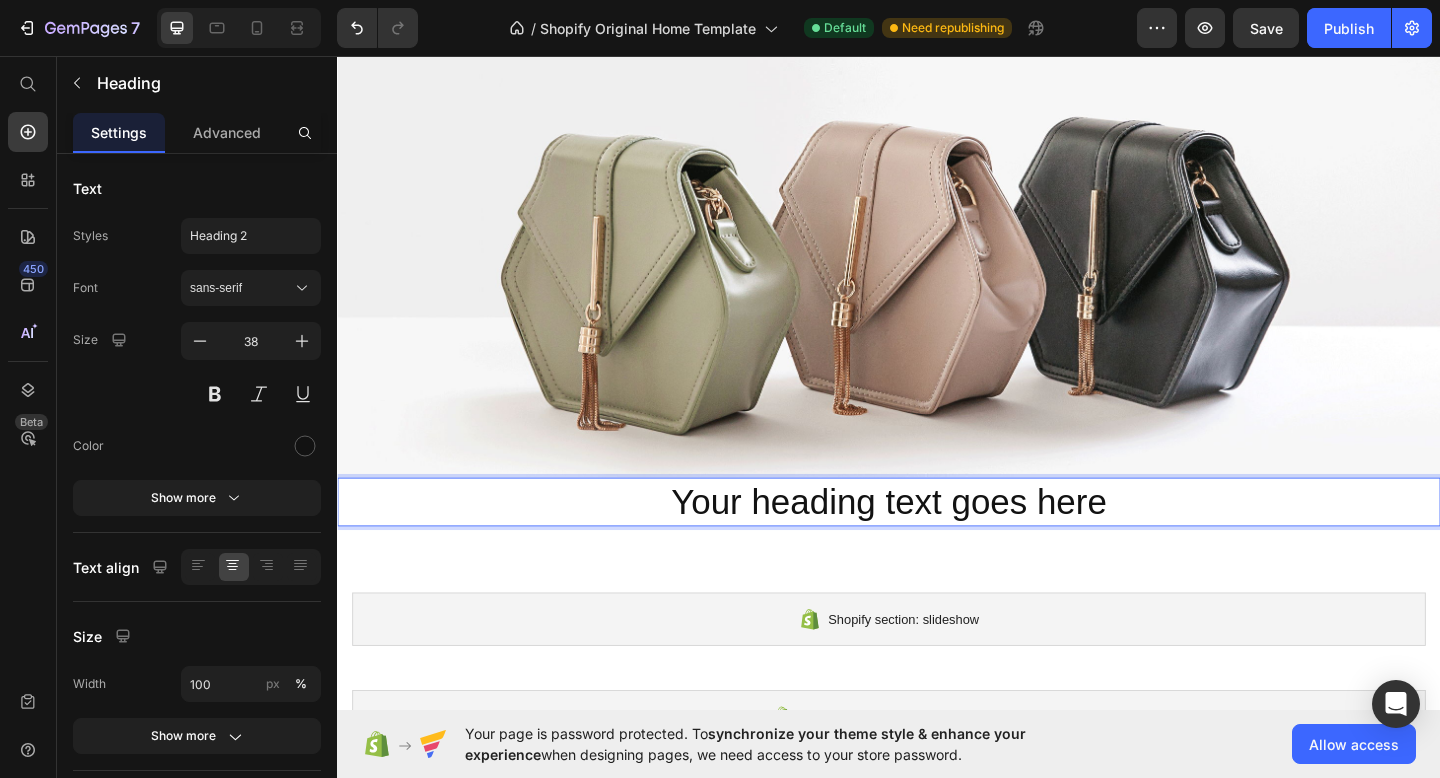 click on "Your heading text goes here" at bounding box center [937, 541] 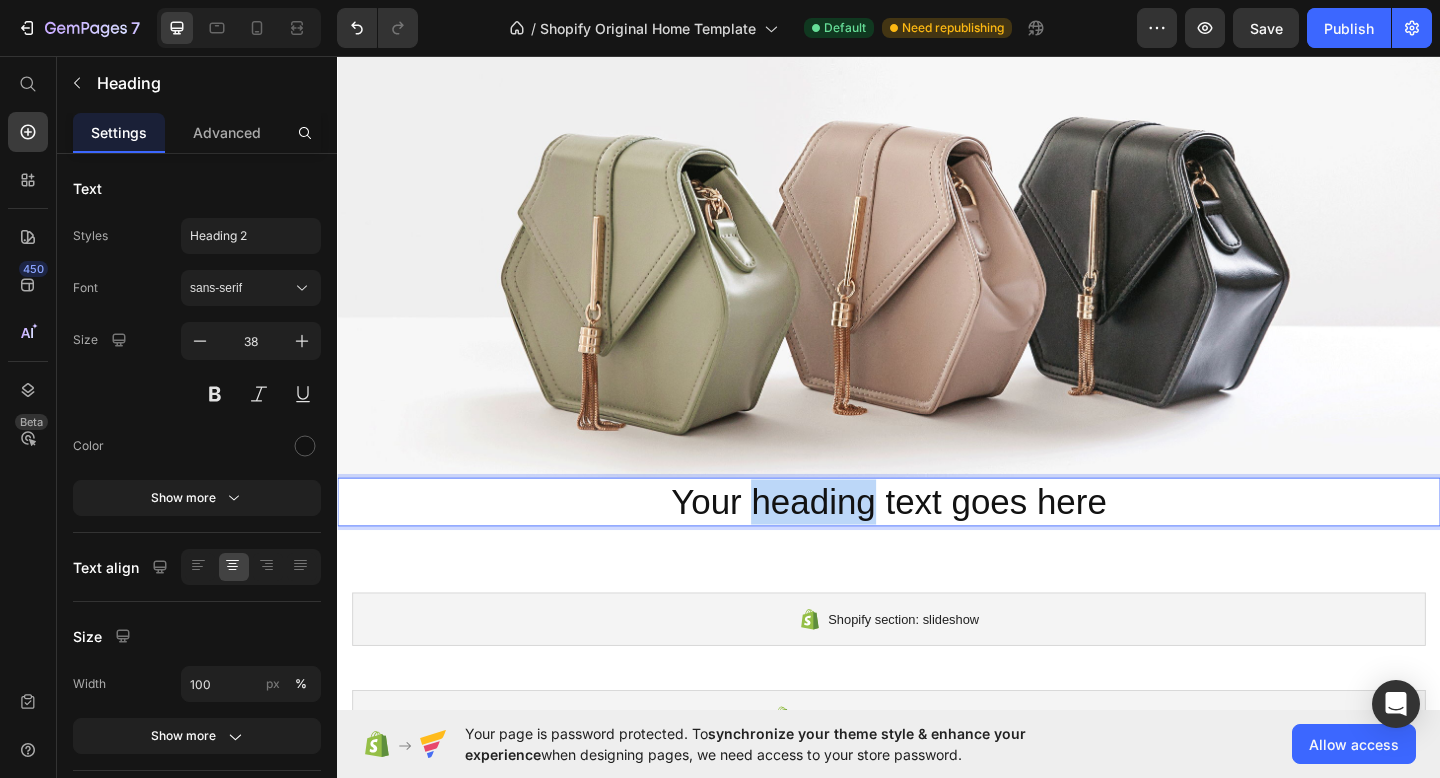click on "Your heading text goes here" at bounding box center (937, 541) 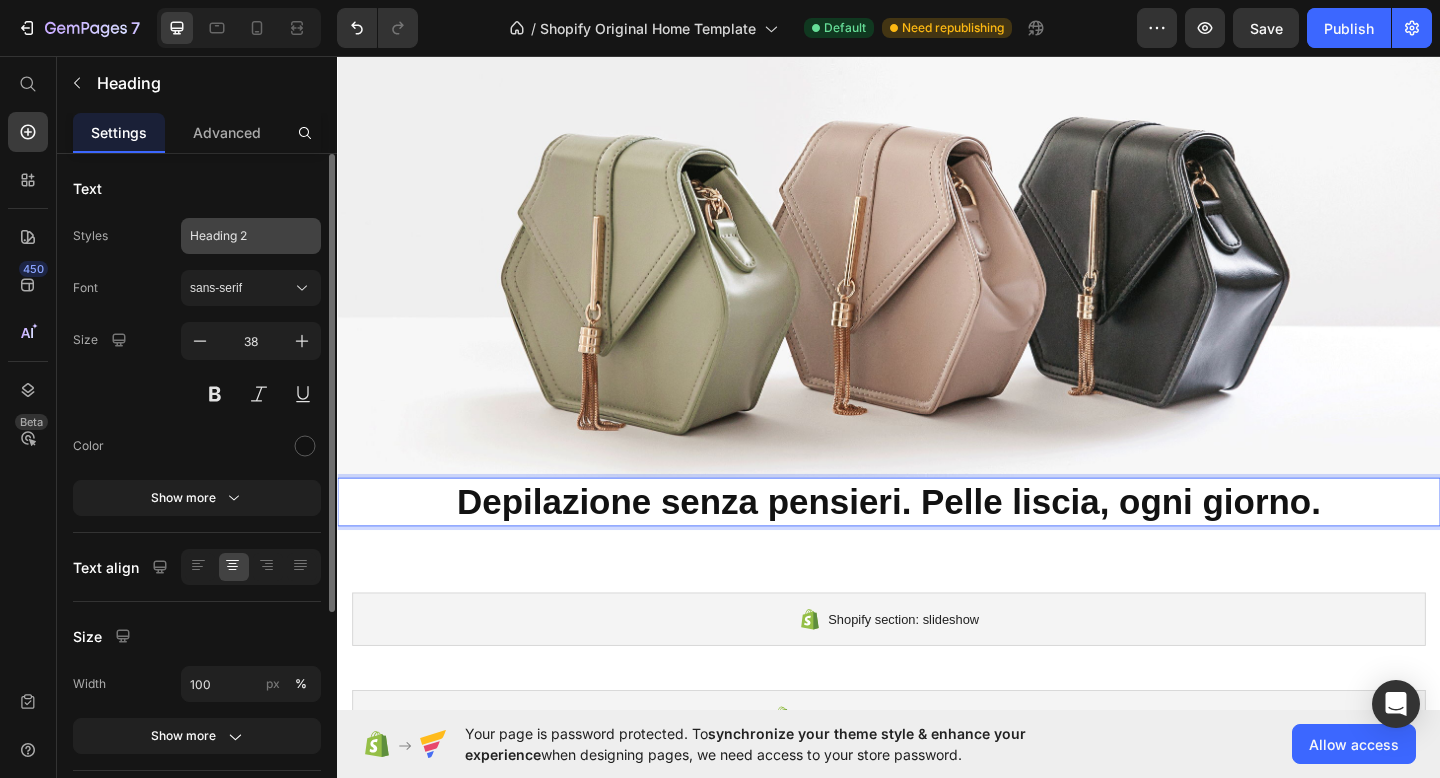 click on "Heading 2" 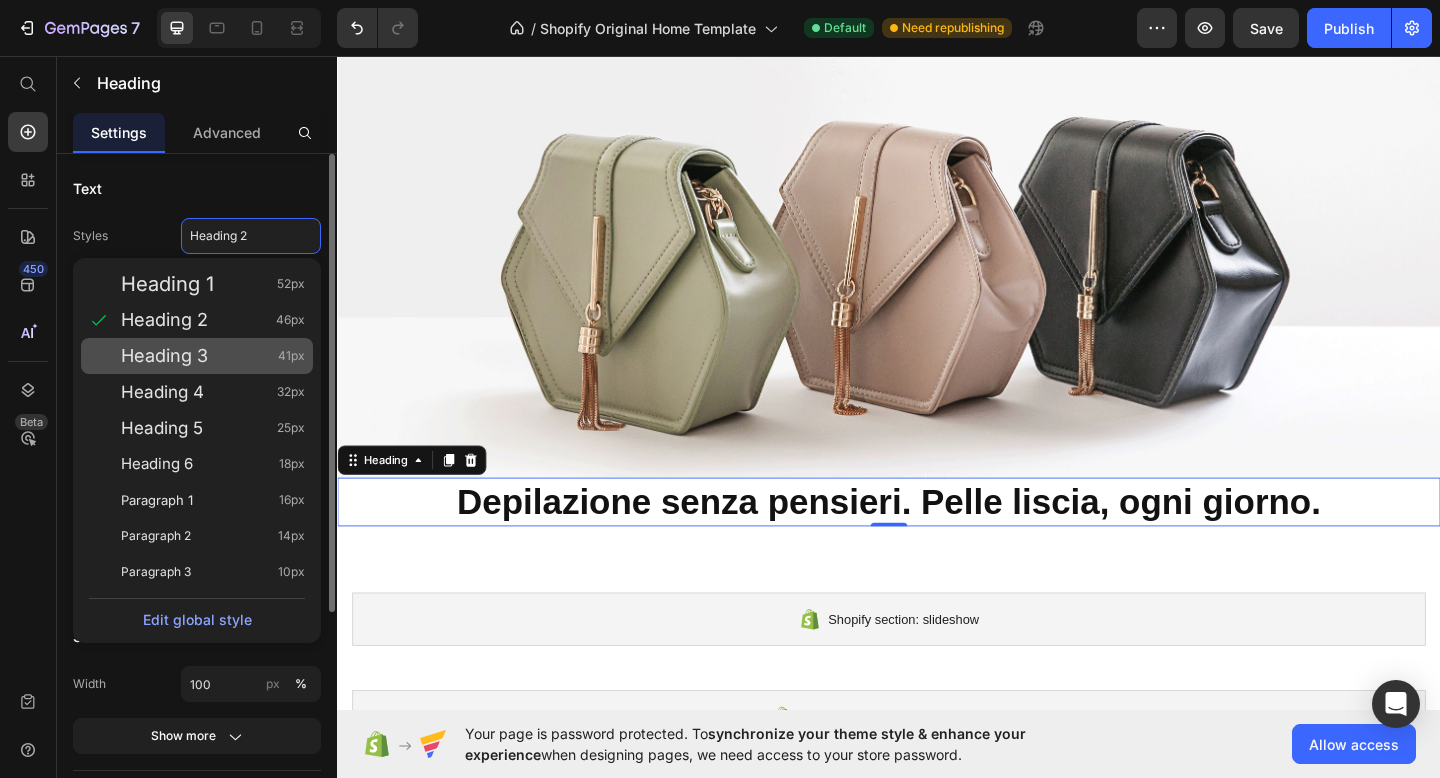 click on "Heading 3 41px" at bounding box center [213, 356] 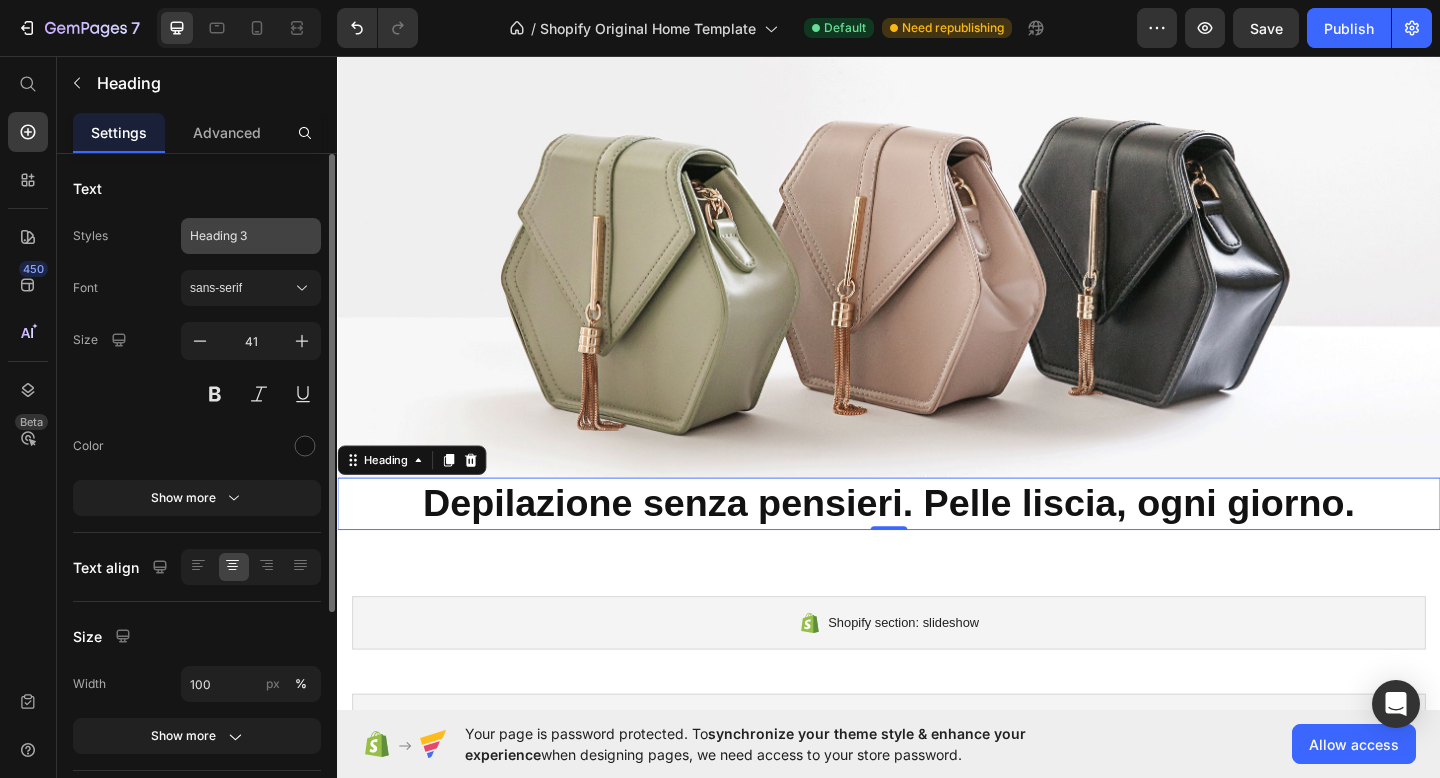 click on "Heading 3" at bounding box center (239, 236) 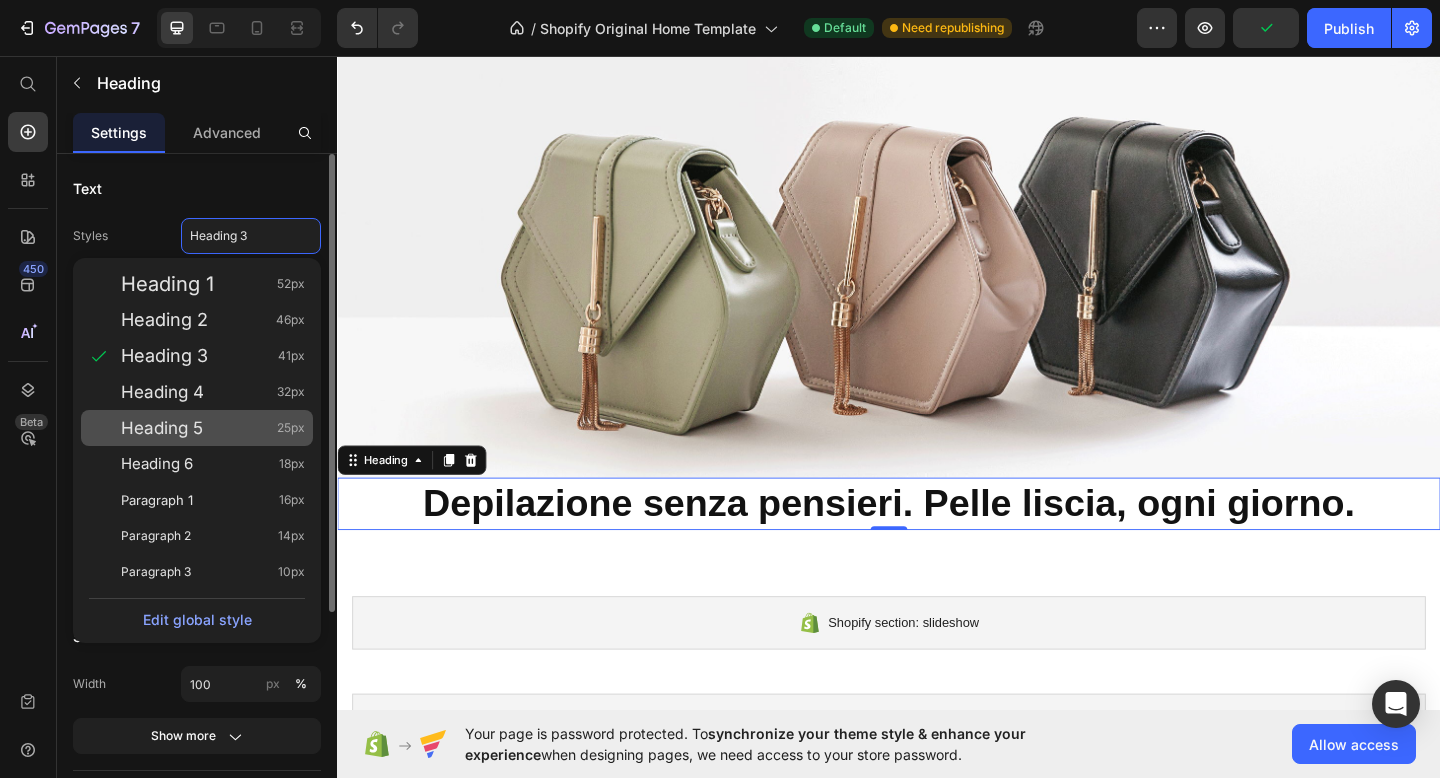 click on "Heading 5" at bounding box center (162, 428) 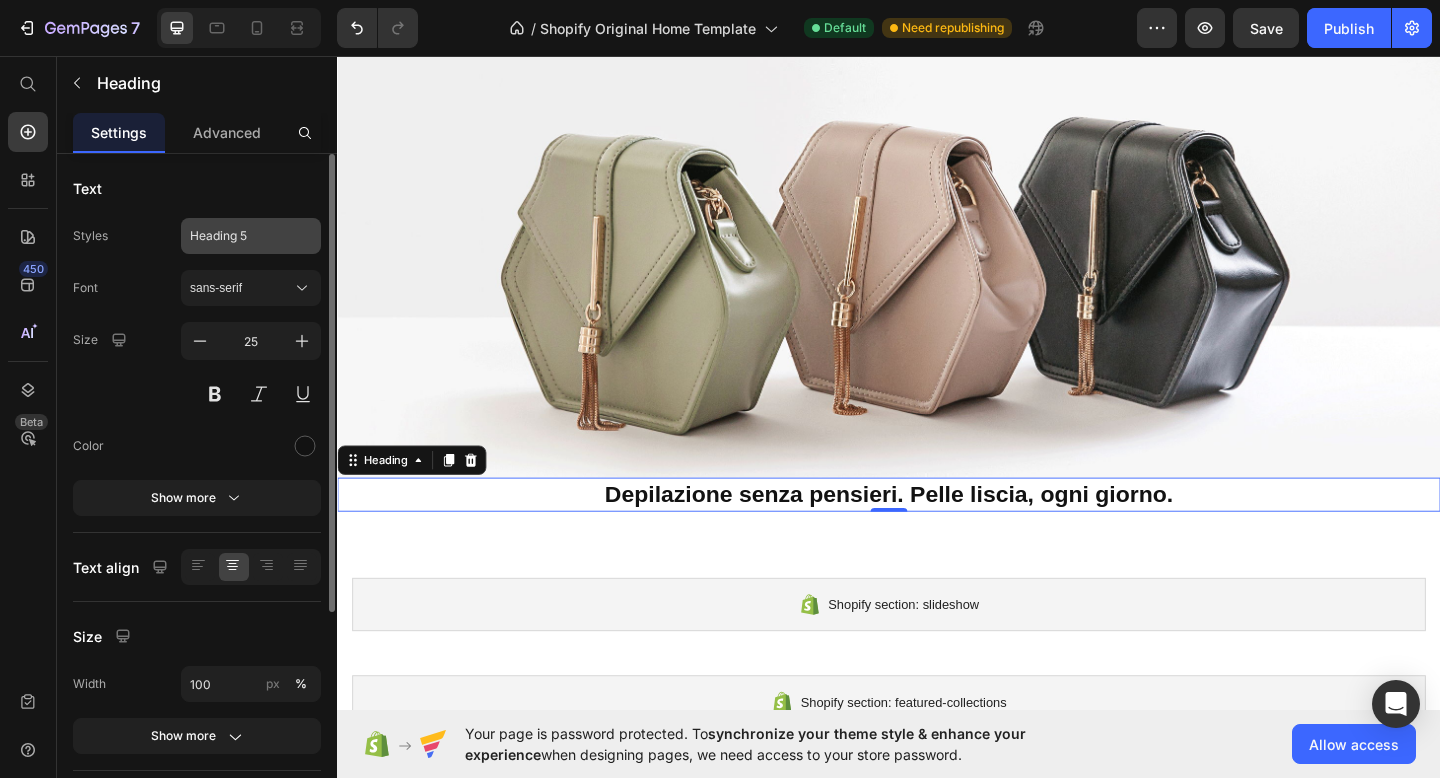 click on "Heading 5" at bounding box center (251, 236) 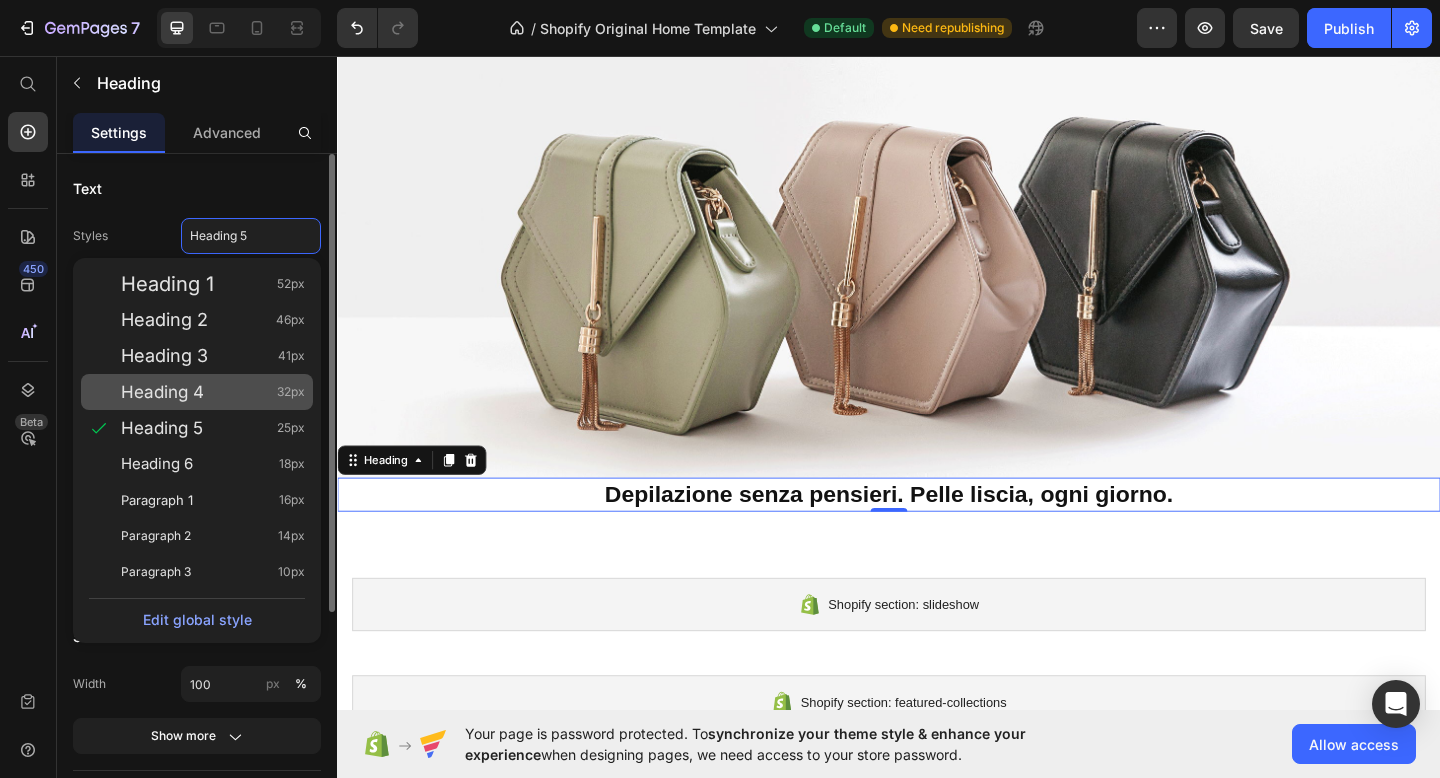 click on "Heading 4 32px" at bounding box center [213, 392] 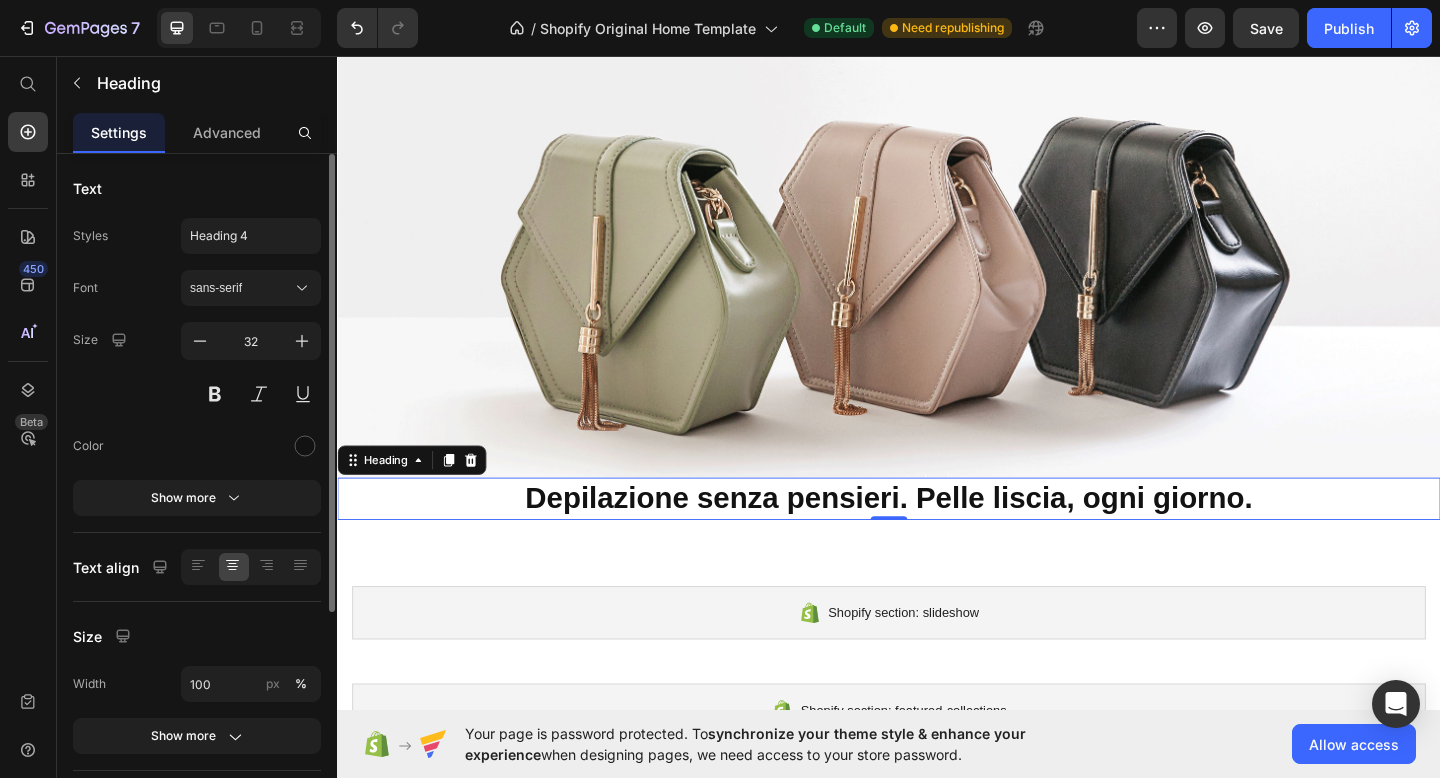 click on "Color" at bounding box center (197, 446) 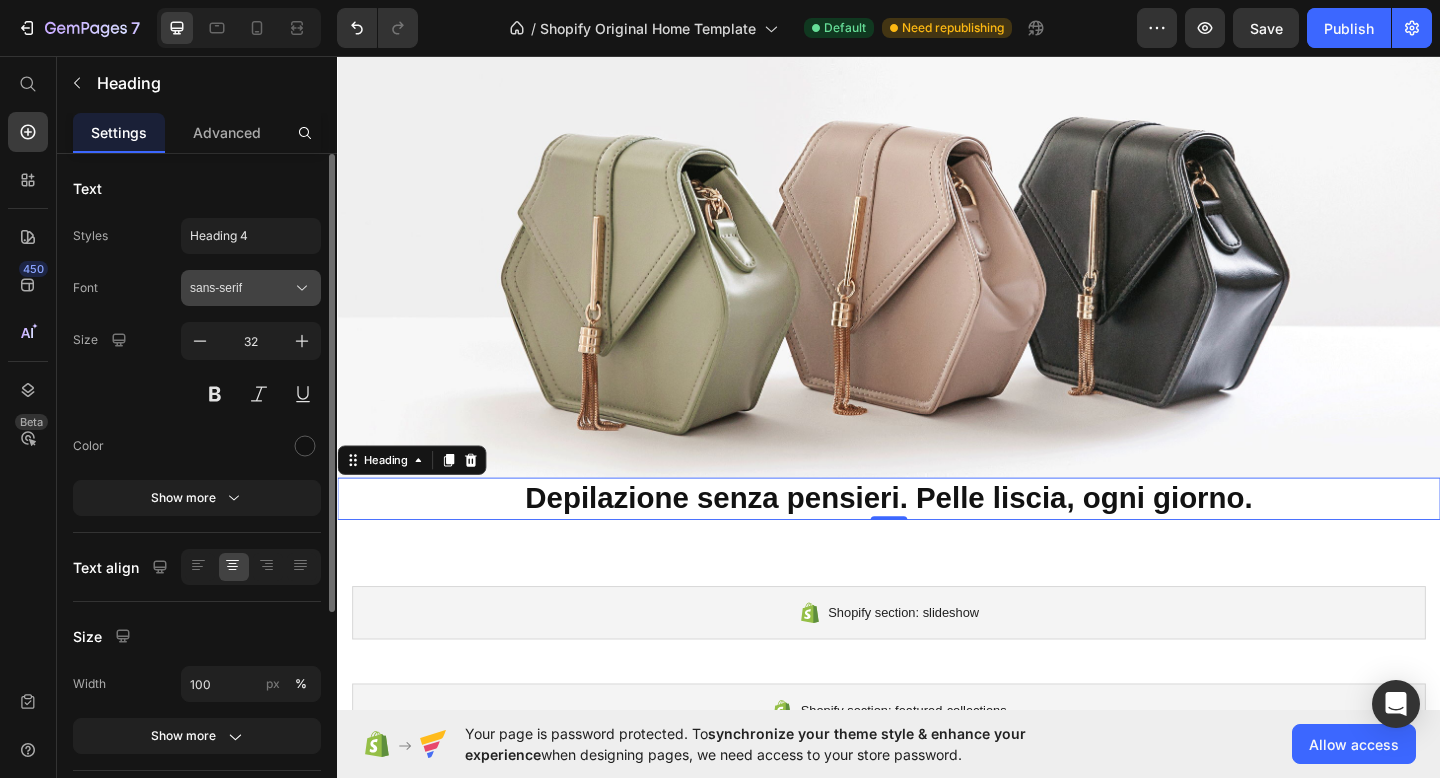 click on "sans-serif" at bounding box center [241, 288] 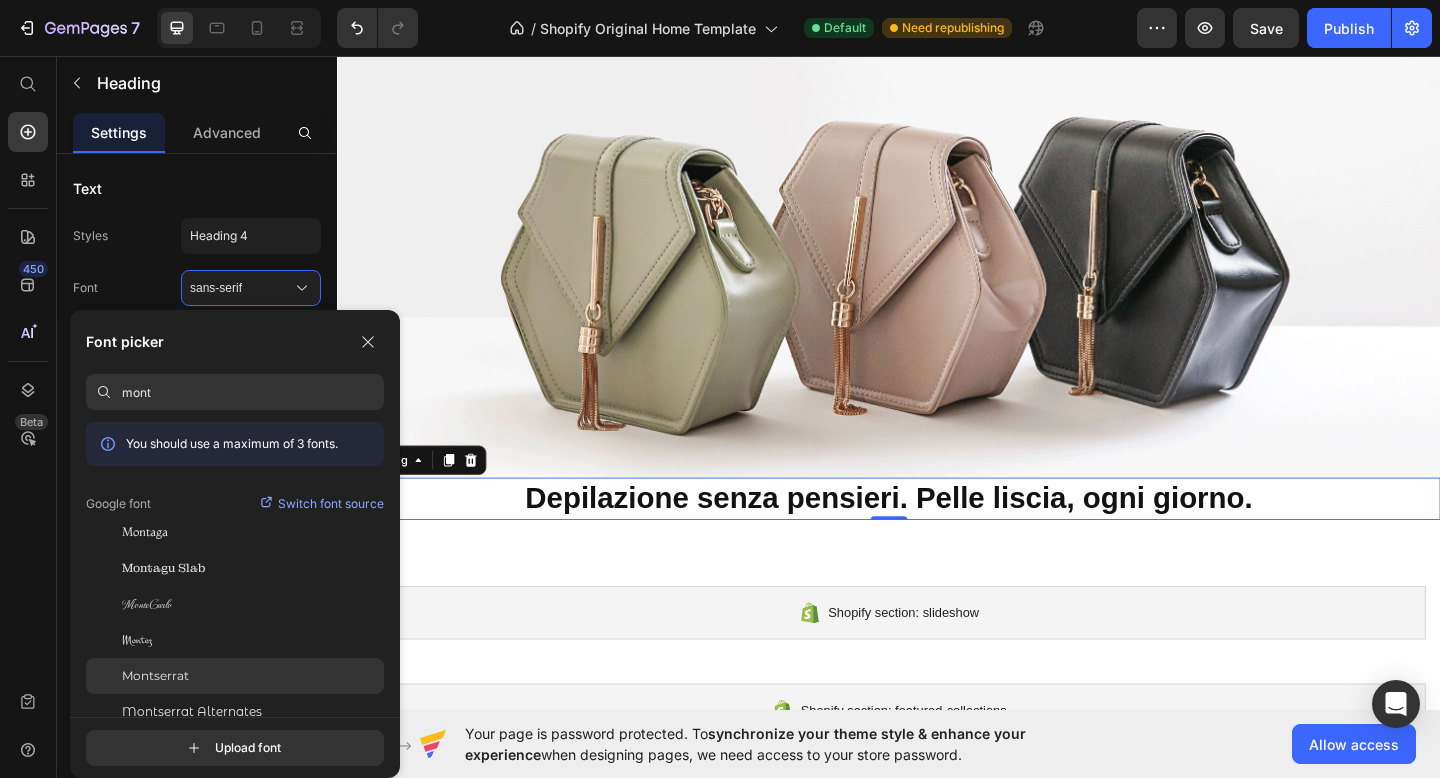 type on "mont" 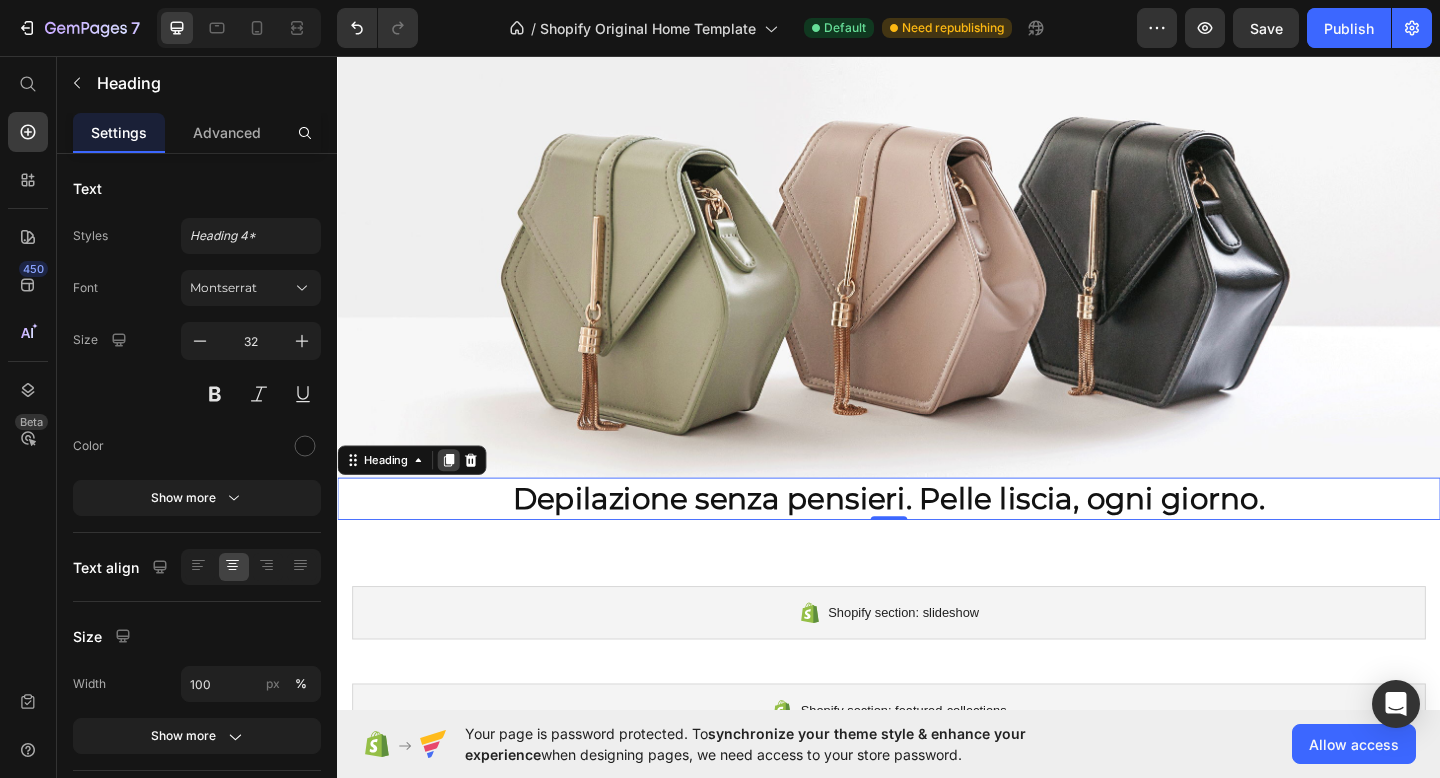 click 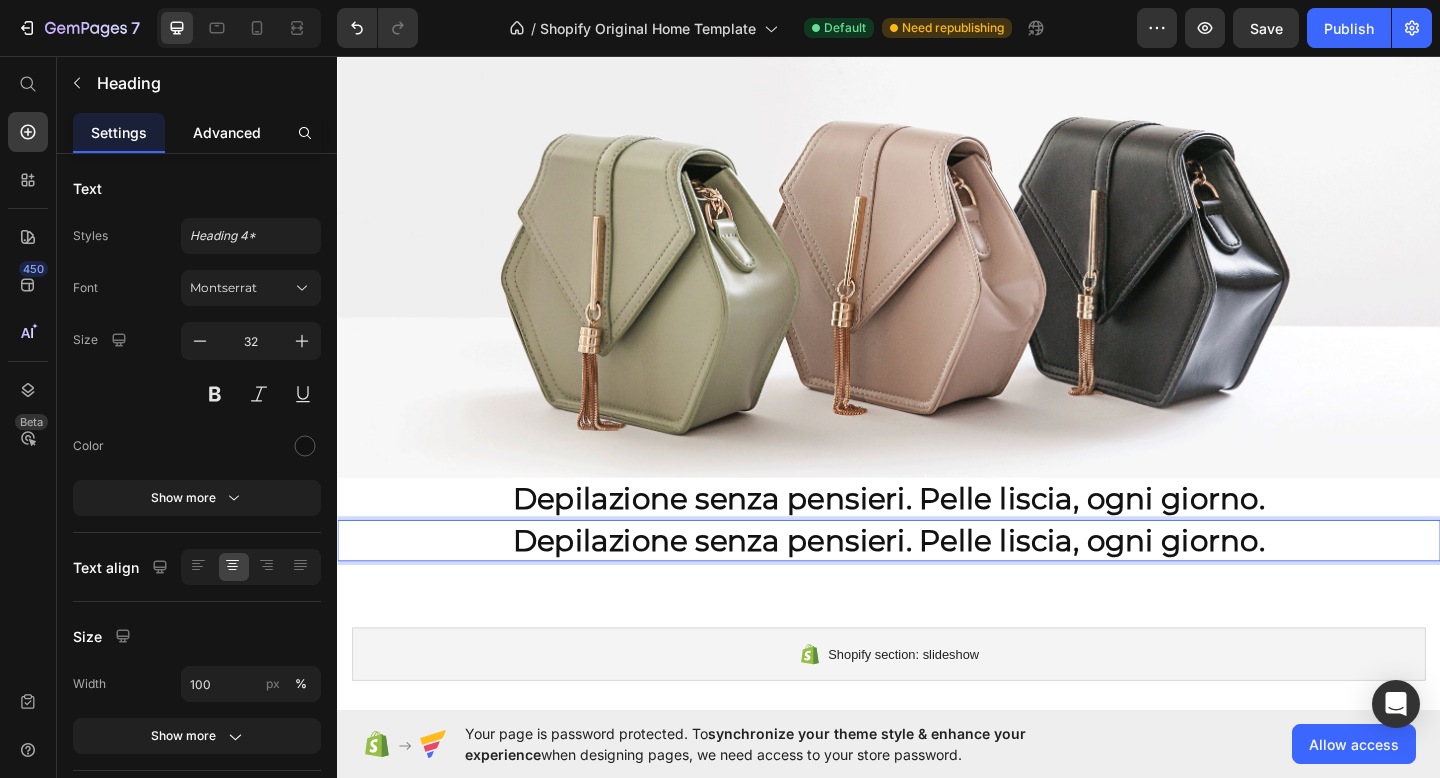 click on "Advanced" at bounding box center [227, 132] 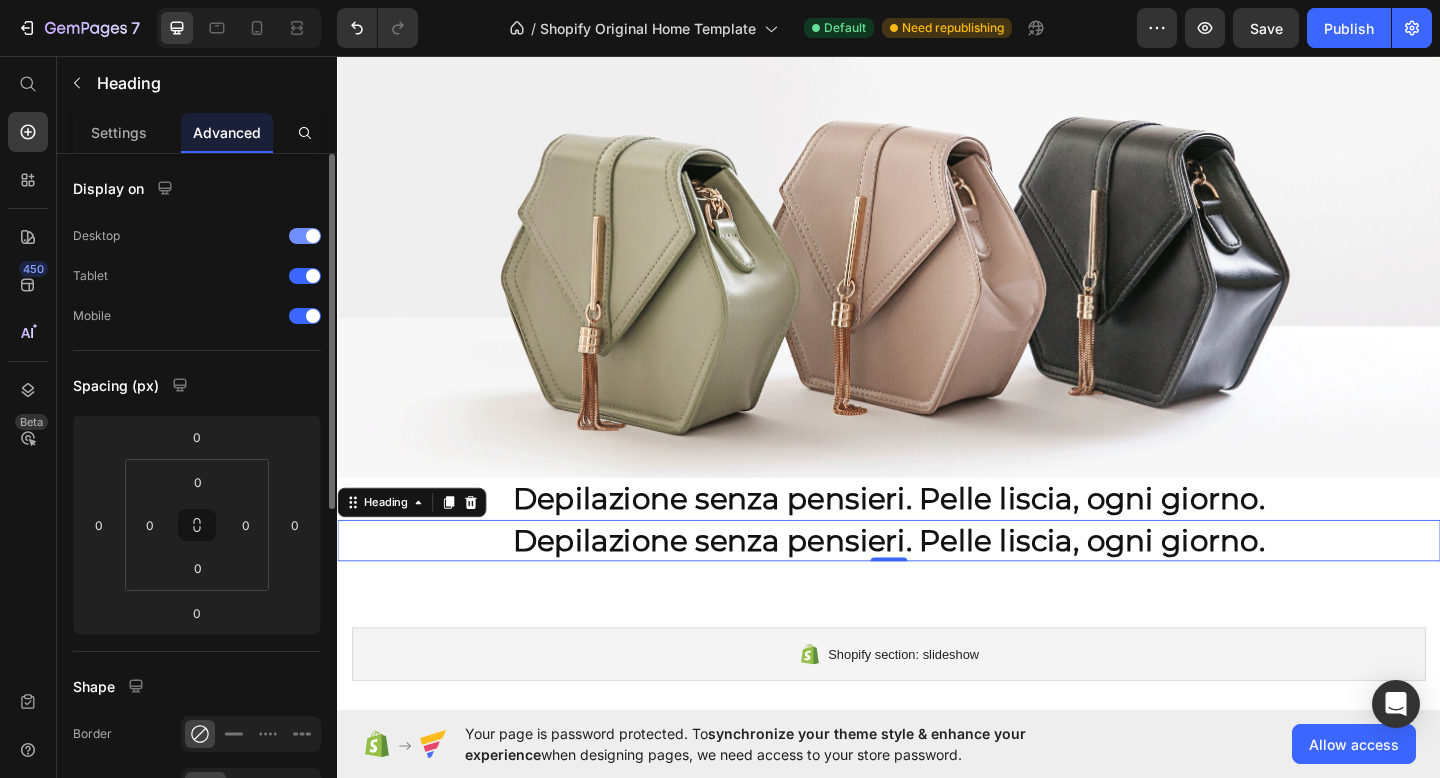 click at bounding box center (313, 236) 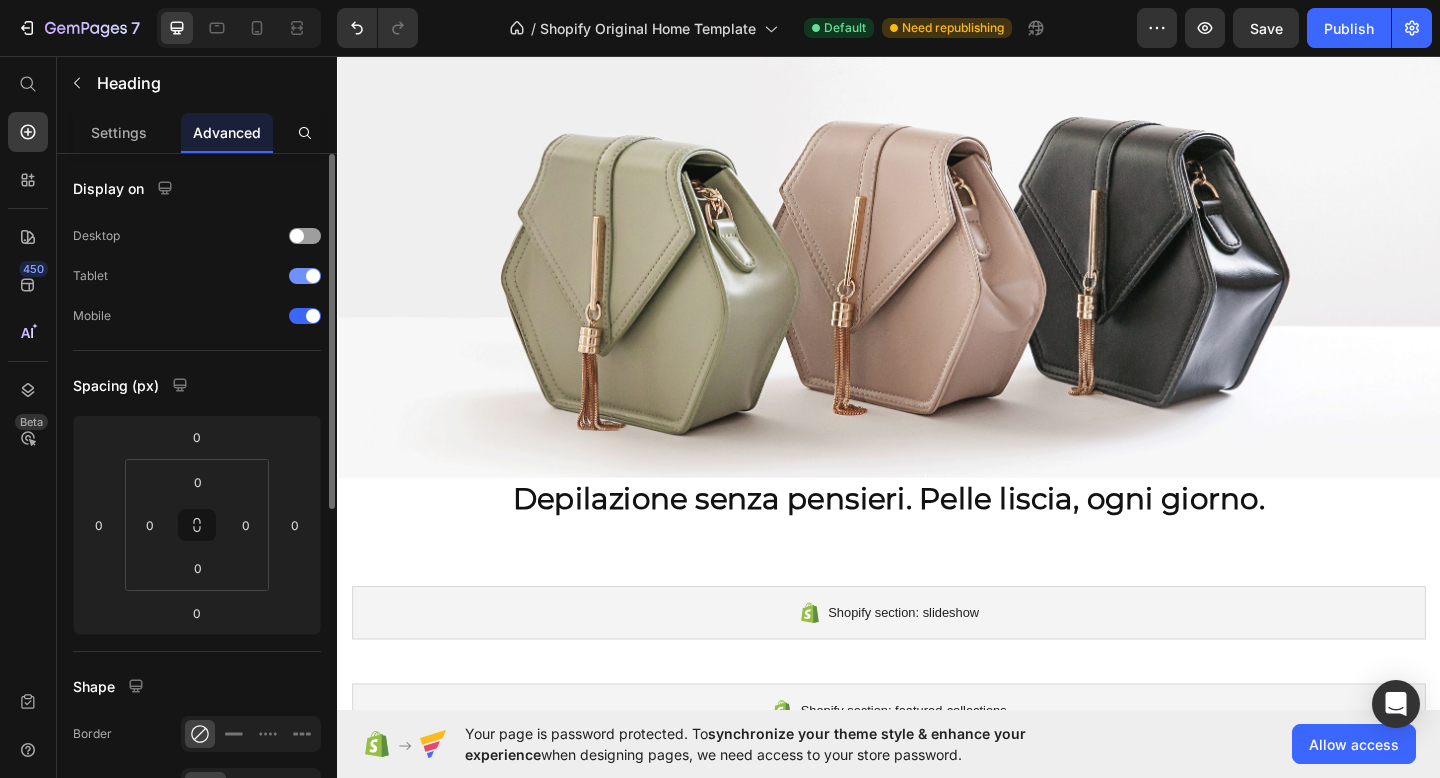 click at bounding box center [305, 276] 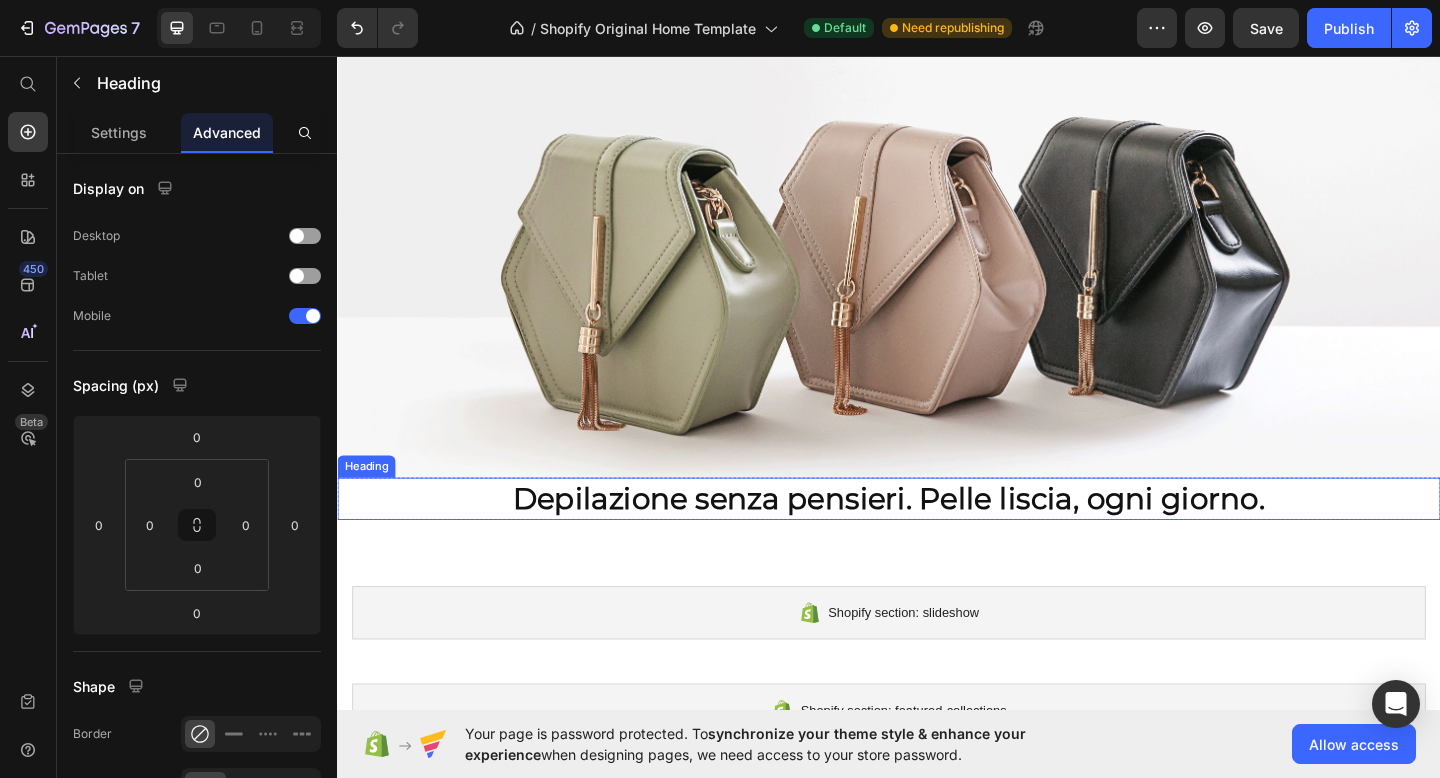 click on "⁠⁠⁠⁠⁠⁠⁠ Depilazione senza pensieri. Pelle liscia, ogni giorno." at bounding box center [937, 538] 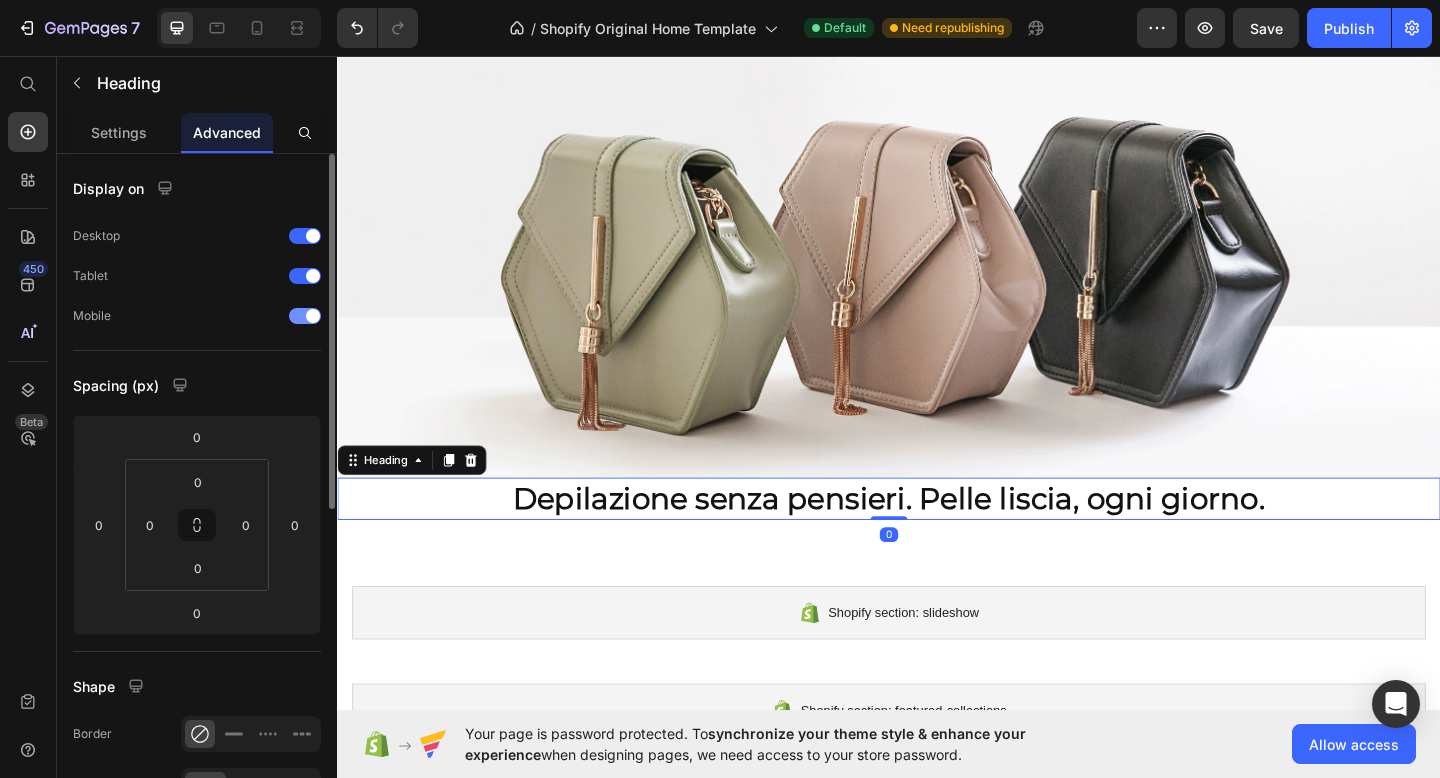 click on "Mobile" at bounding box center (197, 316) 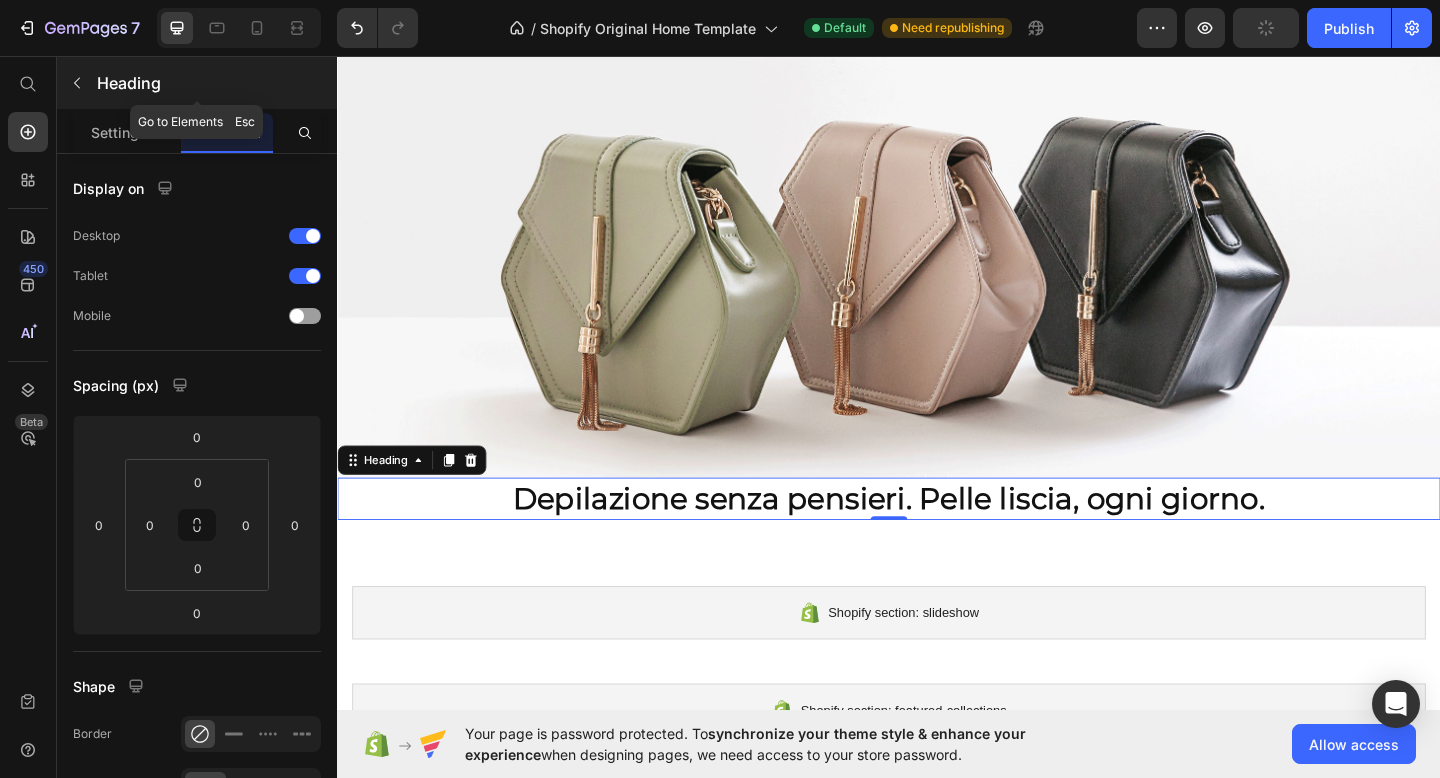 click 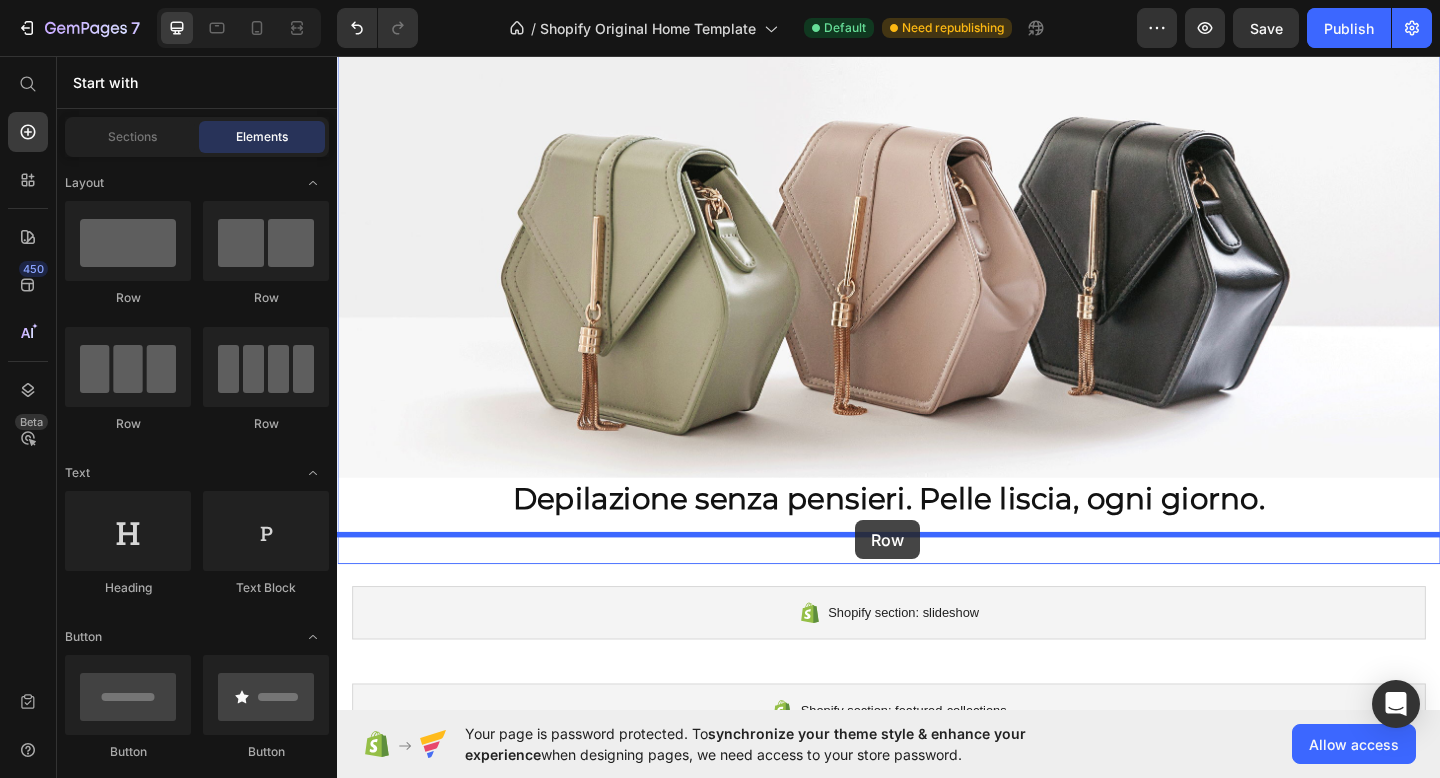 drag, startPoint x: 473, startPoint y: 313, endPoint x: 901, endPoint y: 561, distance: 494.6595 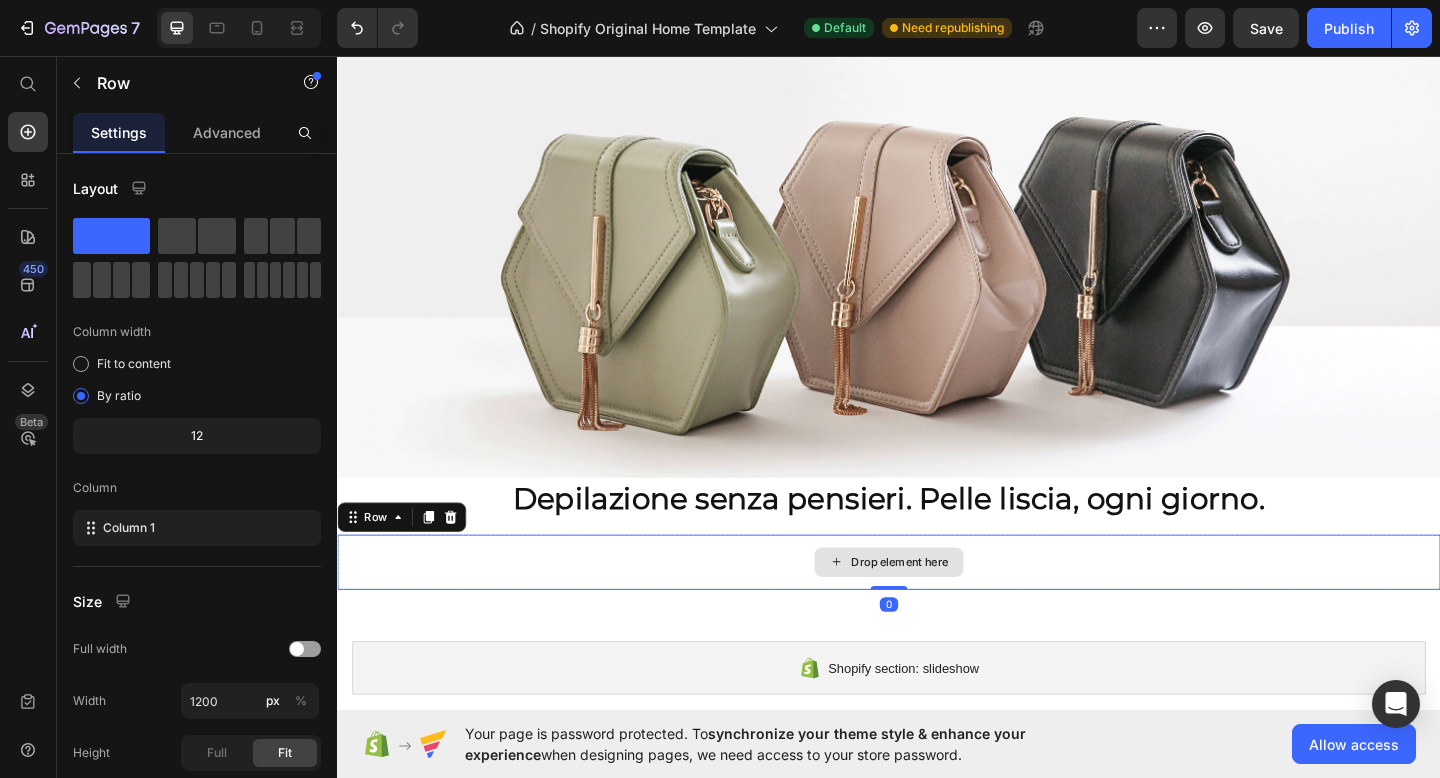 click 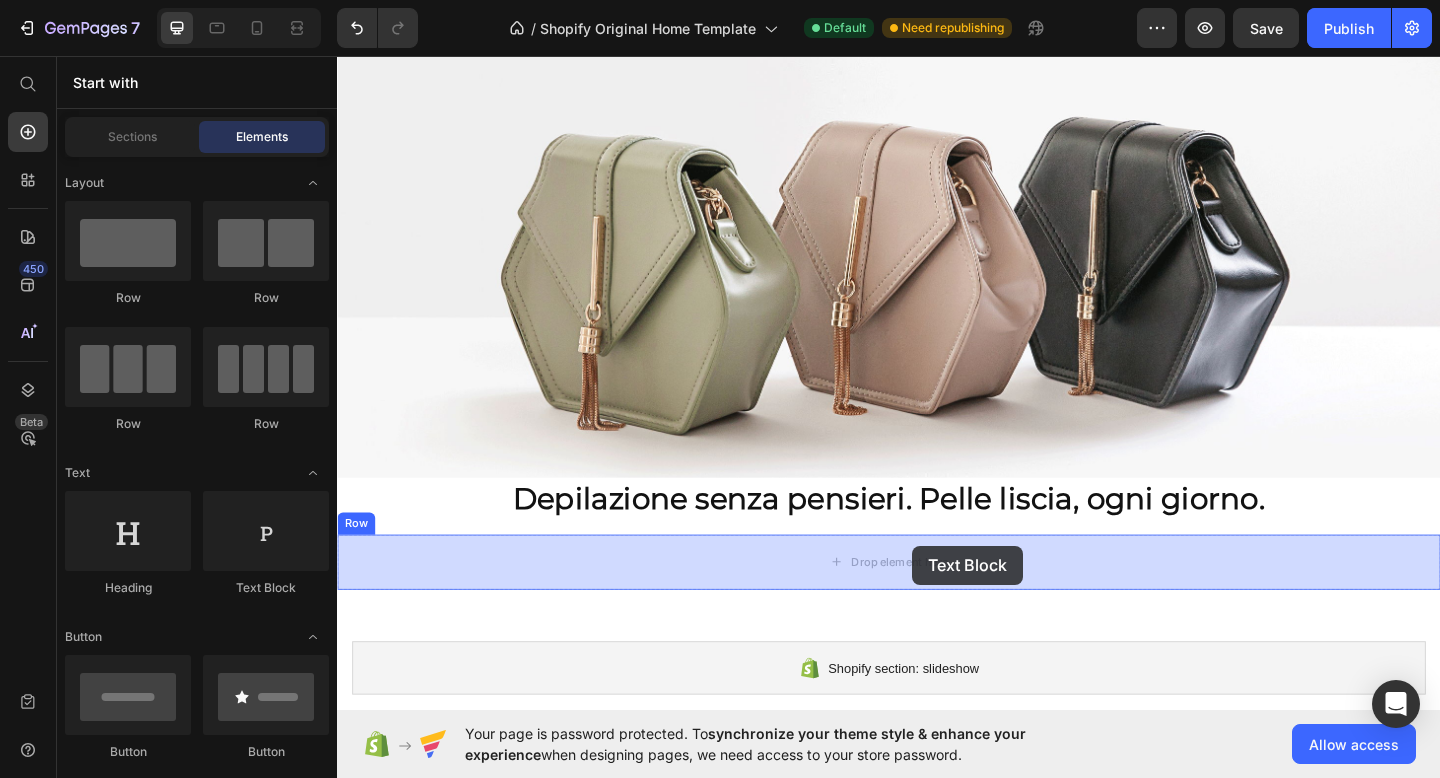 drag, startPoint x: 615, startPoint y: 595, endPoint x: 963, endPoint y: 589, distance: 348.05173 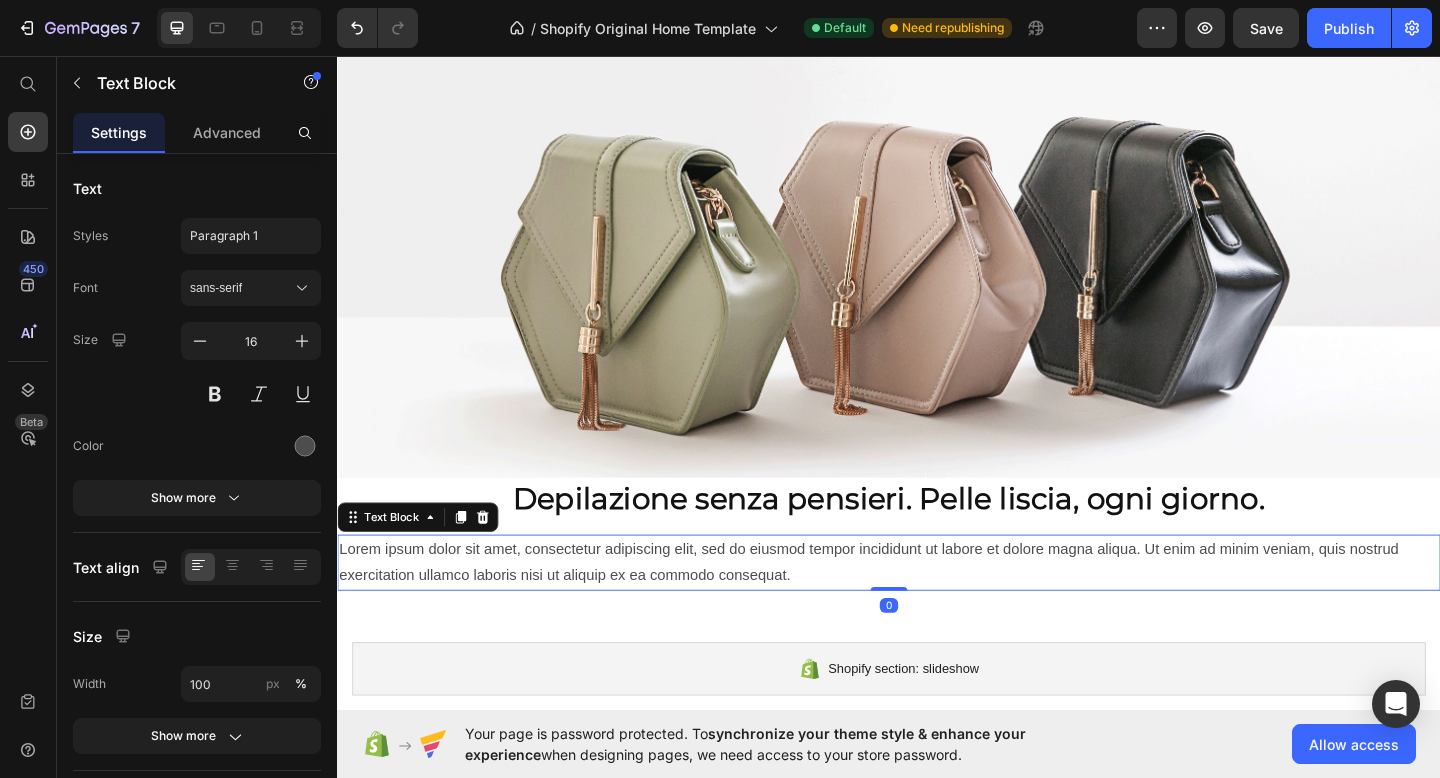 click on "Lorem ipsum dolor sit amet, consectetur adipiscing elit, sed do eiusmod tempor incididunt ut labore et dolore magna aliqua. Ut enim ad minim veniam, quis nostrud exercitation ullamco laboris nisi ut aliquip ex ea commodo consequat." at bounding box center (937, 608) 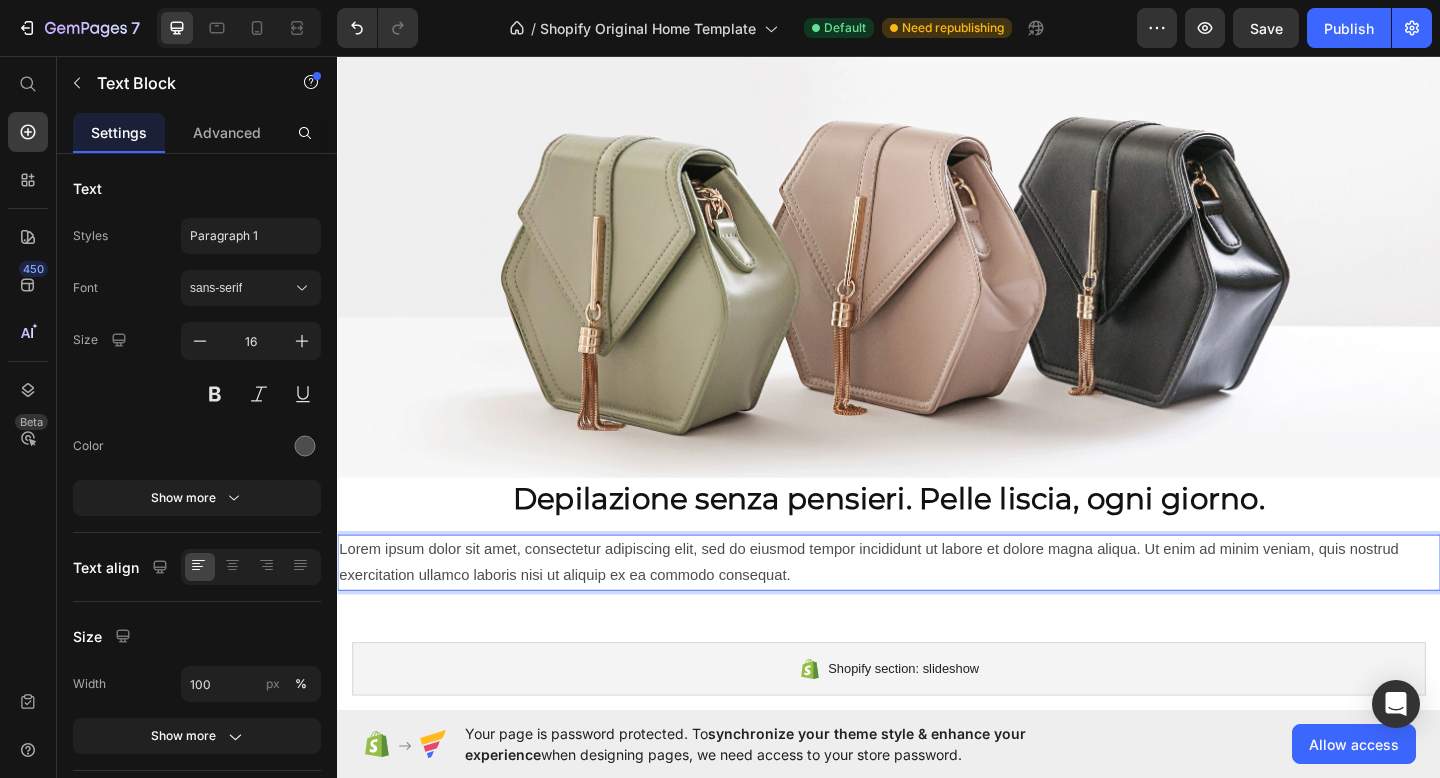 click on "Lorem ipsum dolor sit amet, consectetur adipiscing elit, sed do eiusmod tempor incididunt ut labore et dolore magna aliqua. Ut enim ad minim veniam, quis nostrud exercitation ullamco laboris nisi ut aliquip ex ea commodo consequat." at bounding box center [937, 608] 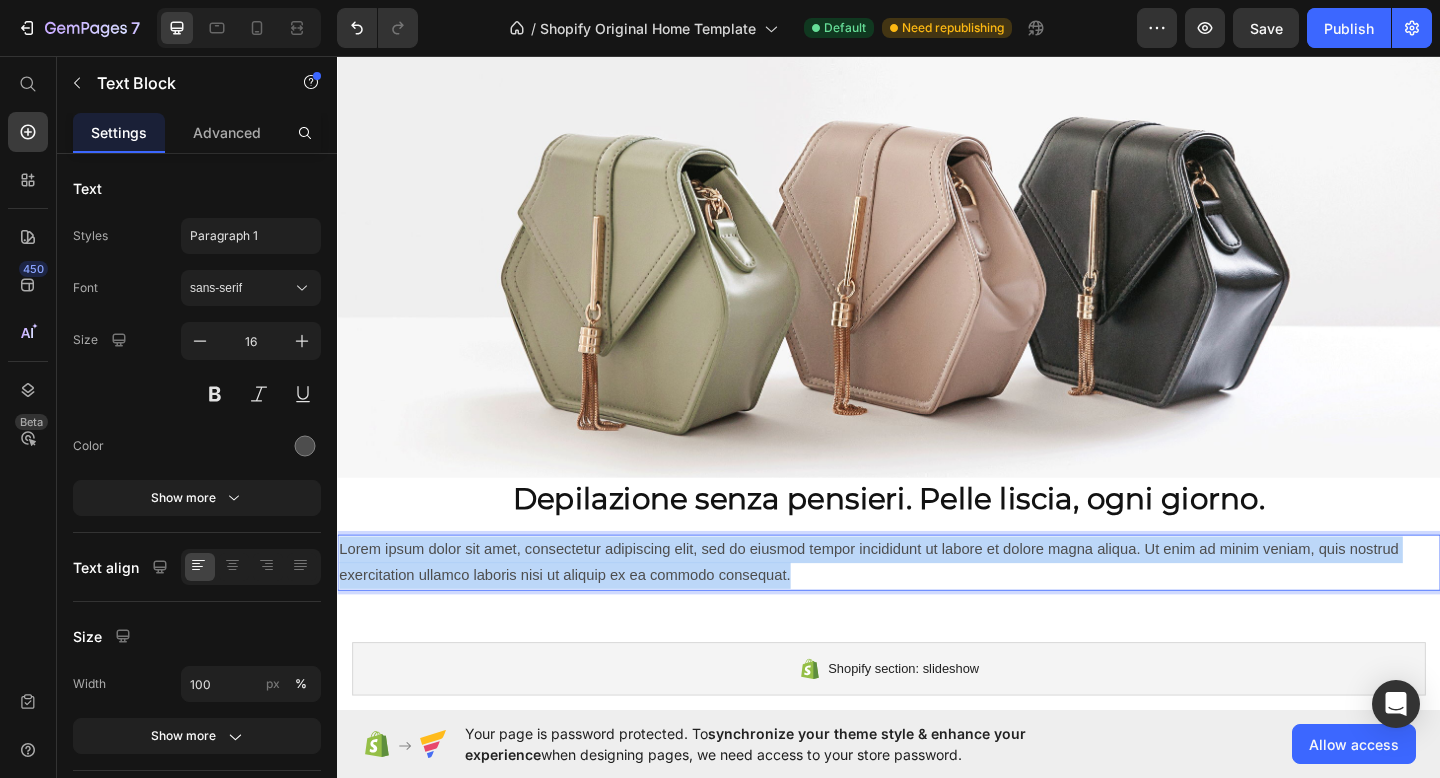click on "Lorem ipsum dolor sit amet, consectetur adipiscing elit, sed do eiusmod tempor incididunt ut labore et dolore magna aliqua. Ut enim ad minim veniam, quis nostrud exercitation ullamco laboris nisi ut aliquip ex ea commodo consequat." at bounding box center [937, 608] 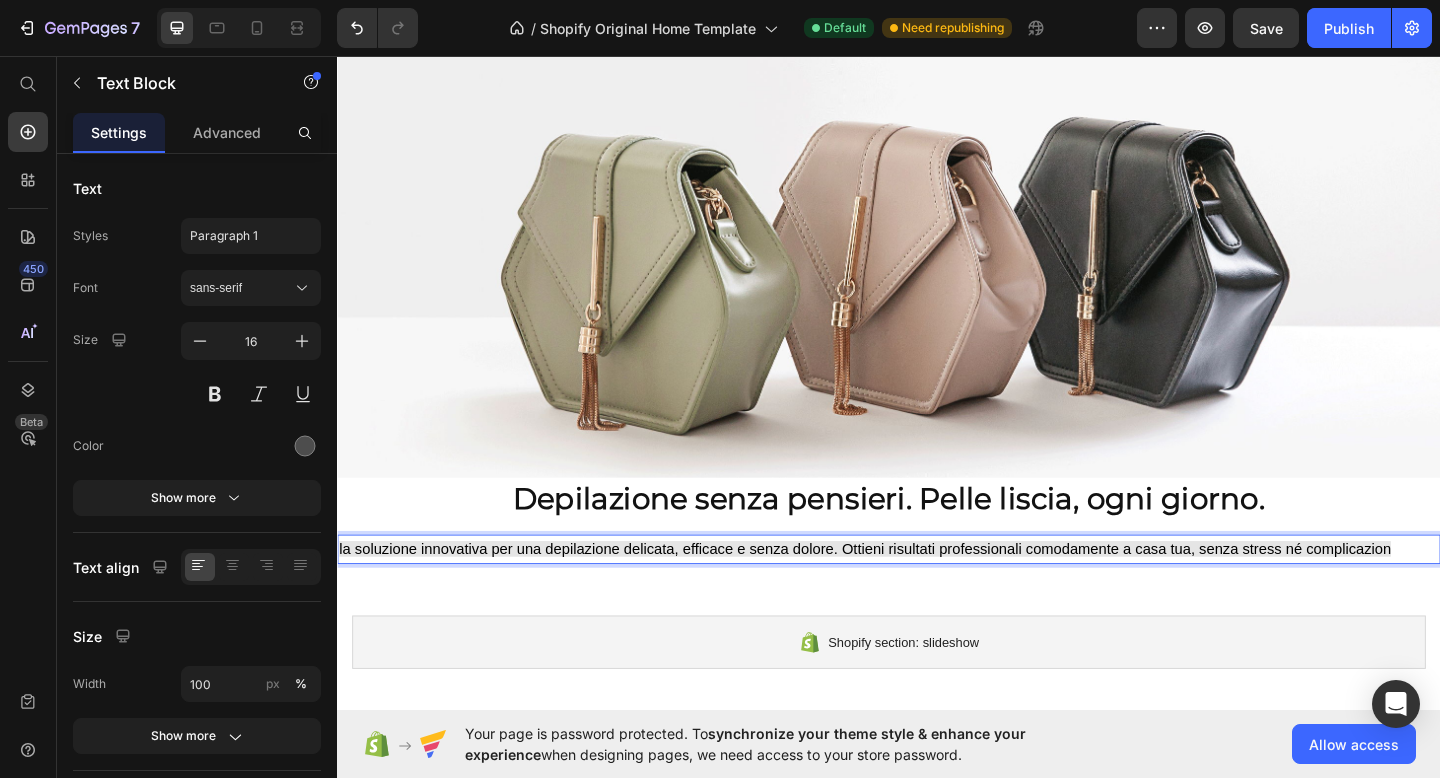 click on "la soluzione innovativa per una depilazione delicata, efficace e senza dolore. Ottieni risultati professionali comodamente a casa tua, senza stress né complicazion" at bounding box center [911, 592] 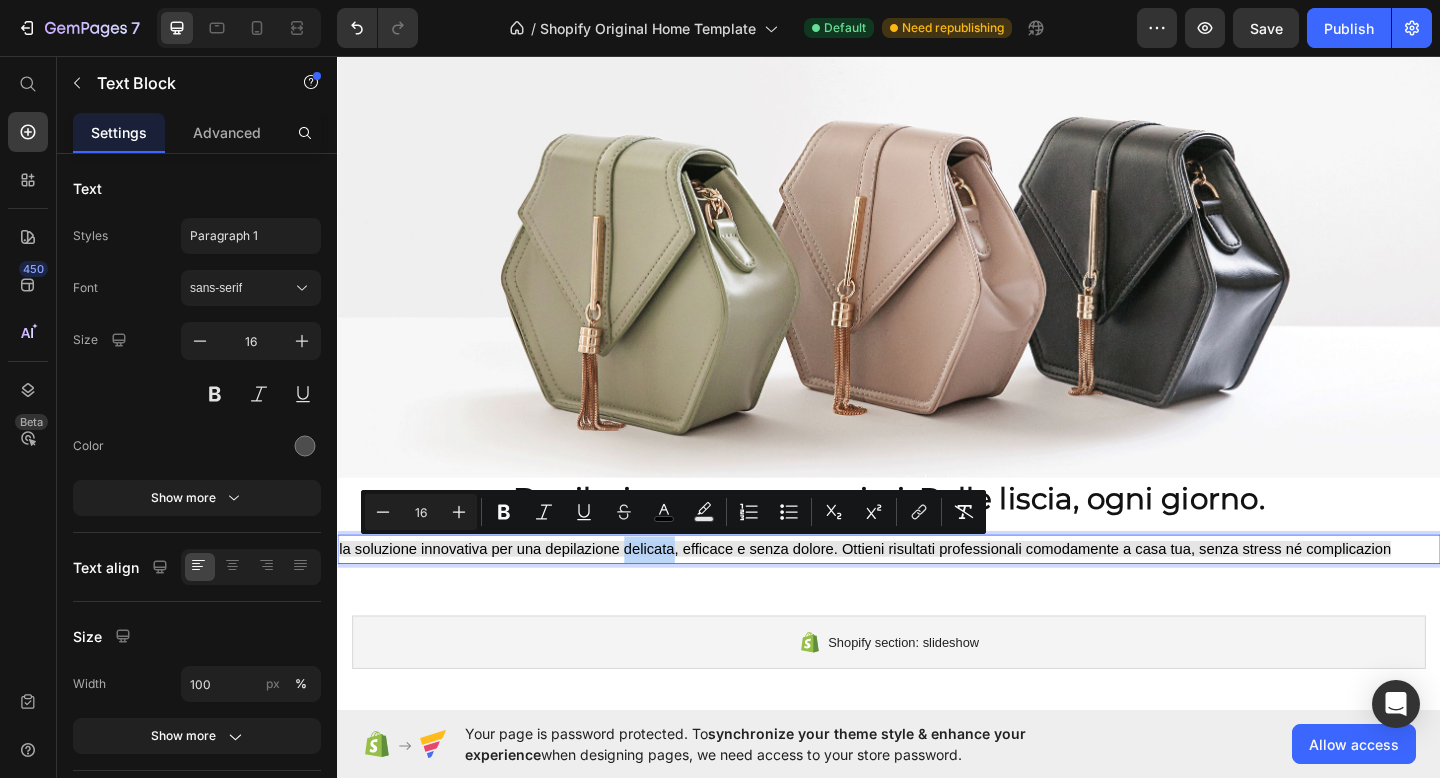 click on "la soluzione innovativa per una depilazione delicata, efficace e senza dolore. Ottieni risultati professionali comodamente a casa tua, senza stress né complicazion" at bounding box center [911, 592] 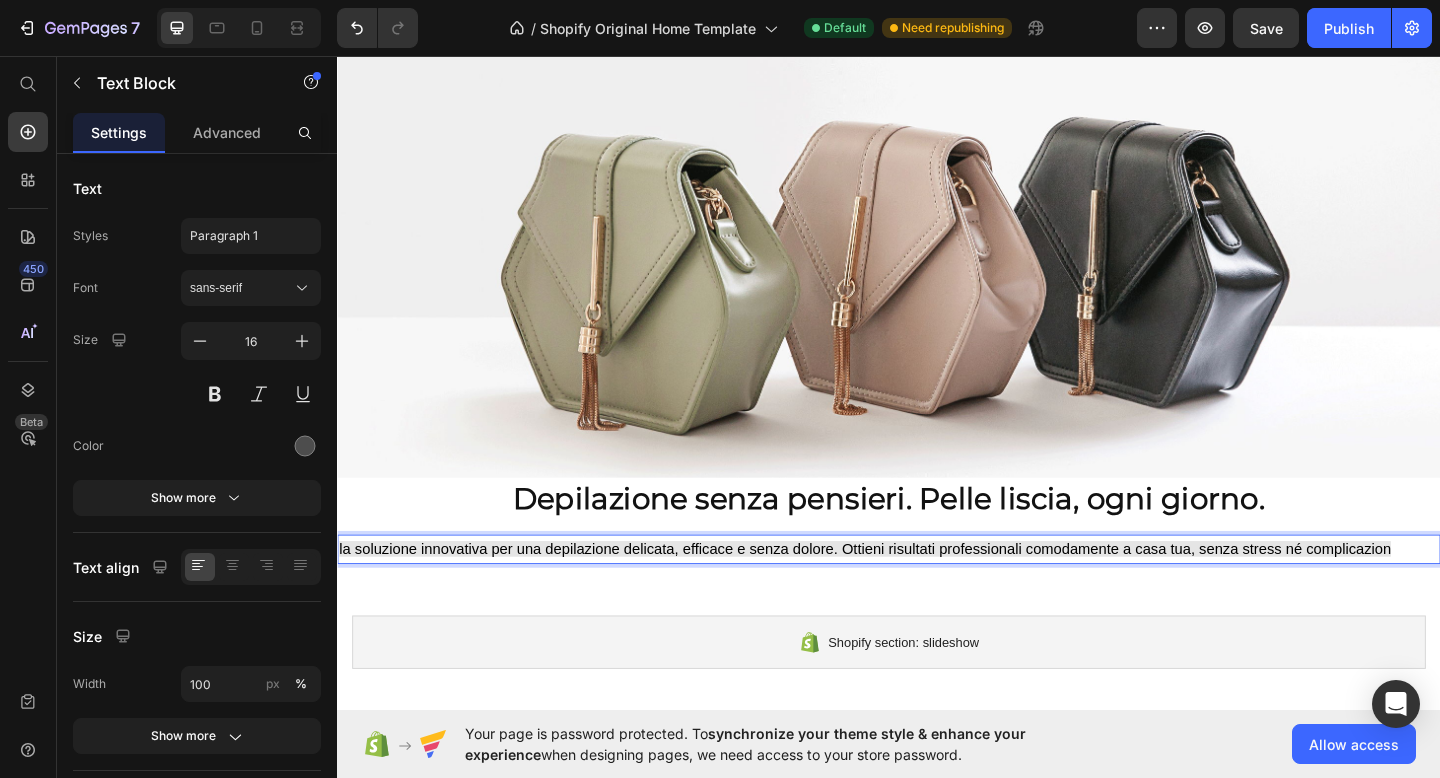 click on "la soluzione innovativa per una depilazione delicata, efficace e senza dolore. Ottieni risultati professionali comodamente a casa tua, senza stress né complicazion" at bounding box center [911, 592] 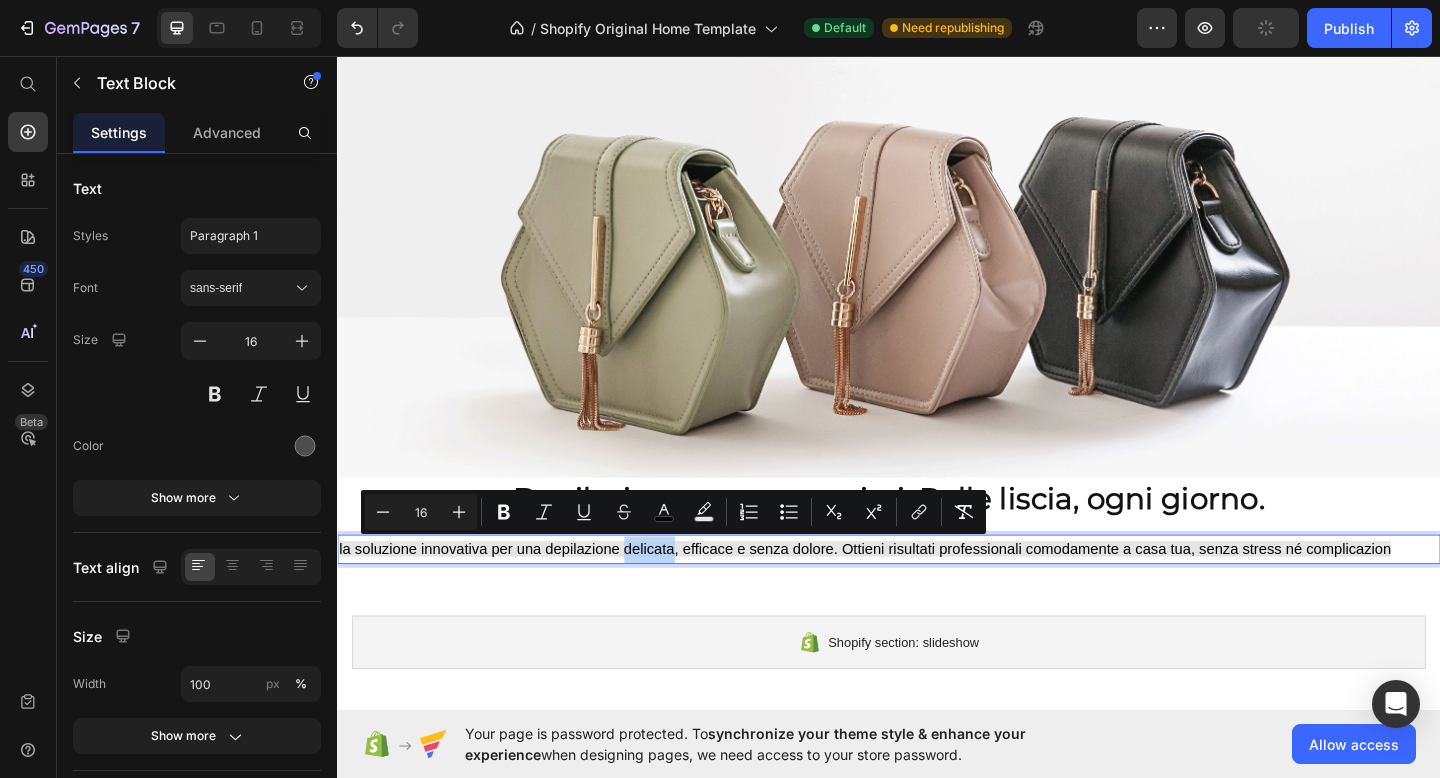 click on "la soluzione innovativa per una depilazione delicata, efficace e senza dolore. Ottieni risultati professionali comodamente a casa tua, senza stress né complicazion" at bounding box center [911, 592] 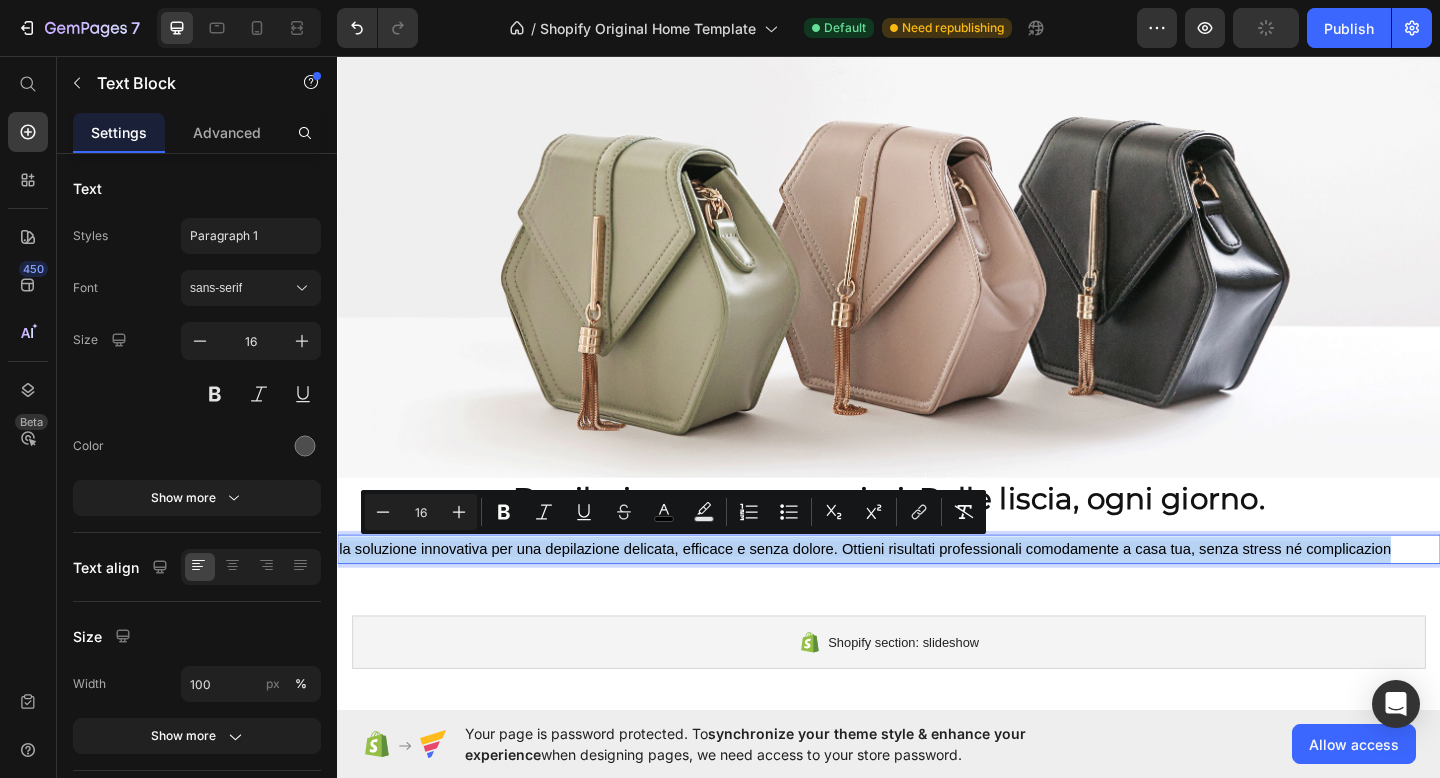 click on "la soluzione innovativa per una depilazione delicata, efficace e senza dolore. Ottieni risultati professionali comodamente a casa tua, senza stress né complicazion" at bounding box center (911, 592) 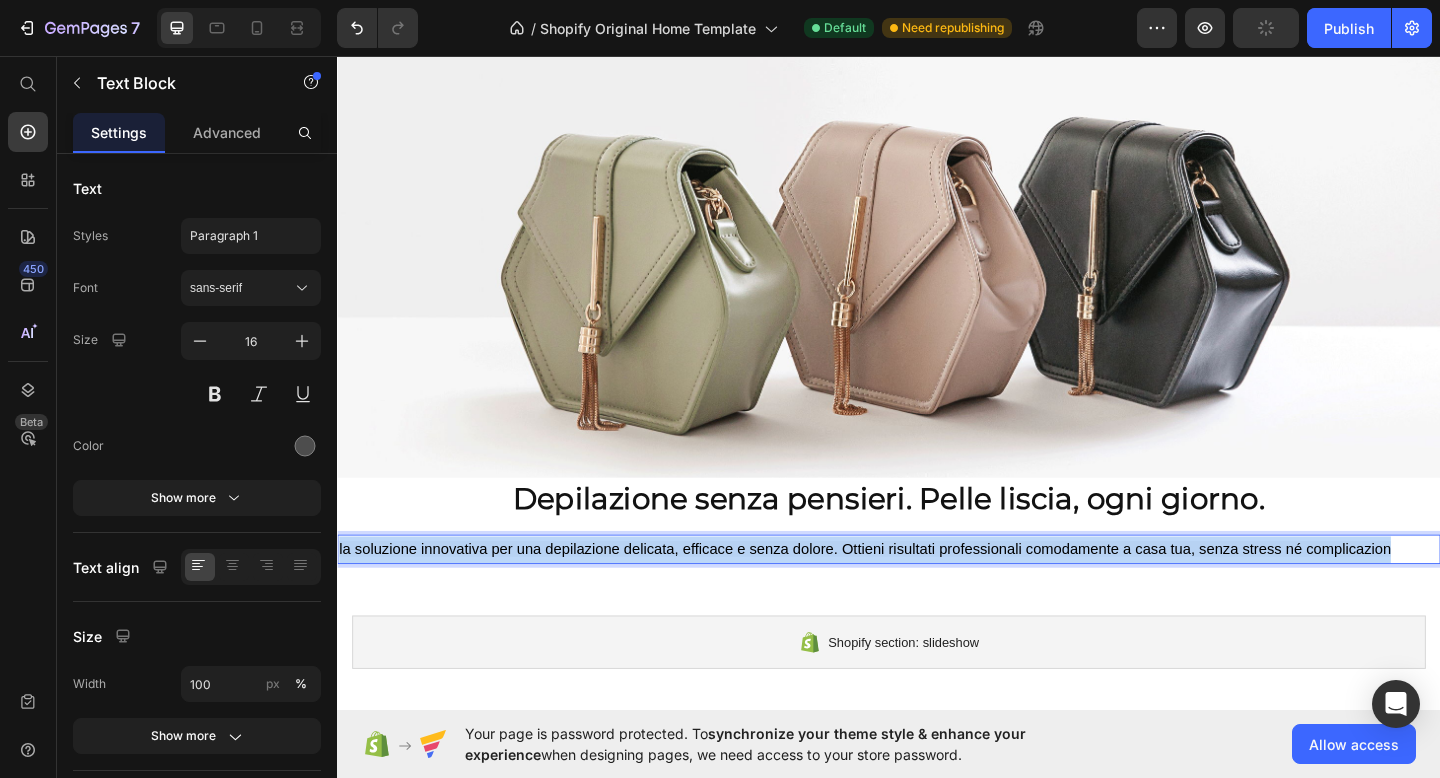 click on "la soluzione innovativa per una depilazione delicata, efficace e senza dolore. Ottieni risultati professionali comodamente a casa tua, senza stress né complicazion" at bounding box center (911, 592) 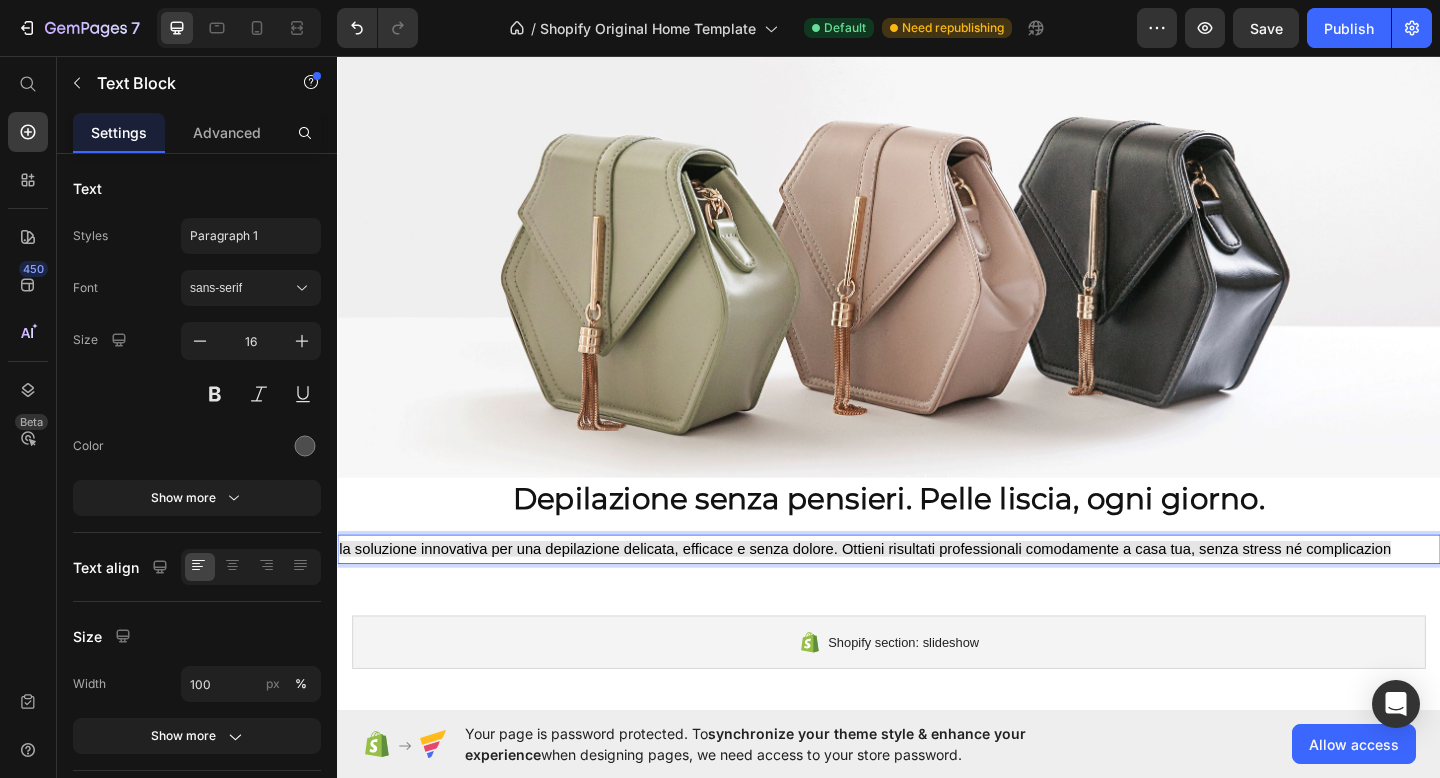 click on "la soluzione innovativa per una depilazione delicata, efficace e senza dolore. Ottieni risultati professionali comodamente a casa tua, senza stress né complicazion" at bounding box center (911, 592) 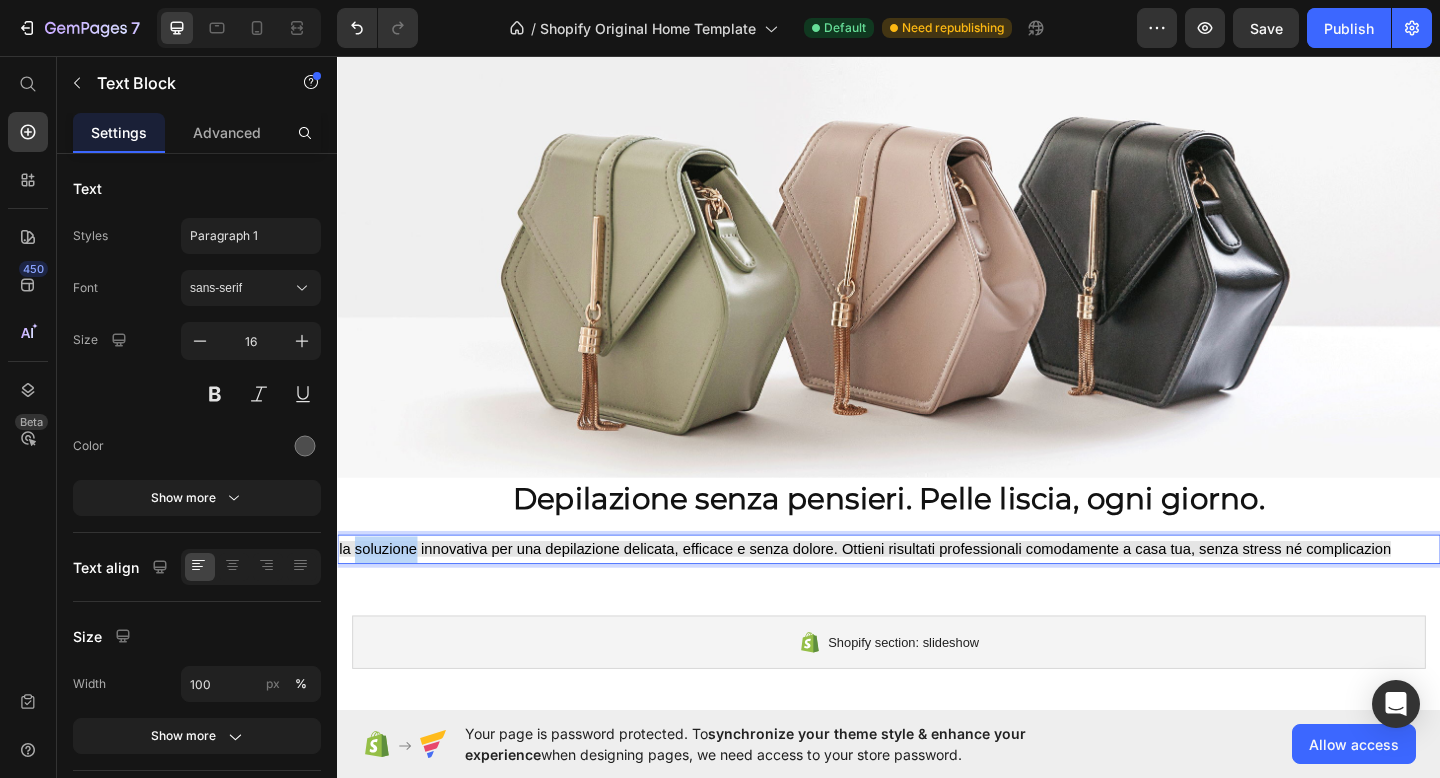 click on "la soluzione innovativa per una depilazione delicata, efficace e senza dolore. Ottieni risultati professionali comodamente a casa tua, senza stress né complicazion" at bounding box center (911, 592) 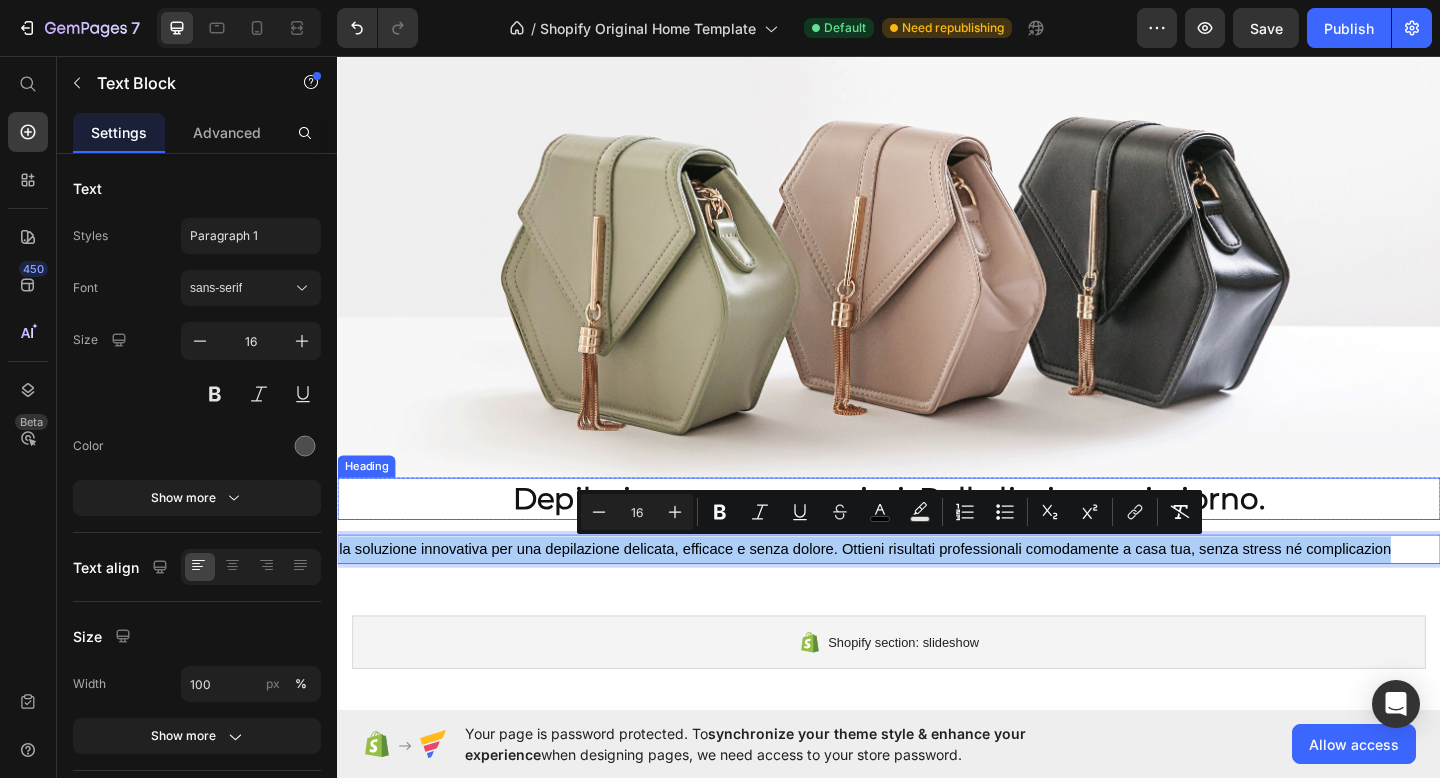 click 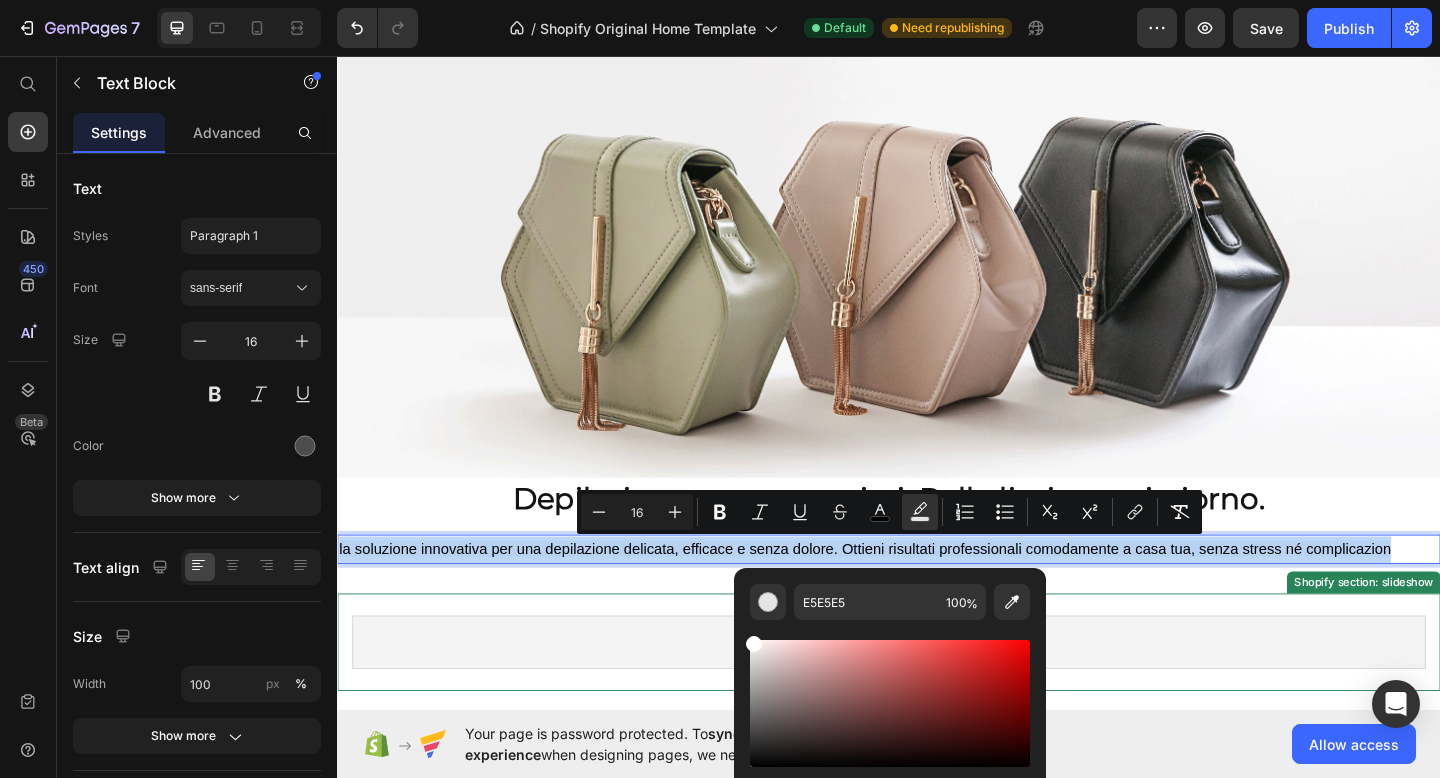 type on "FFFFFF" 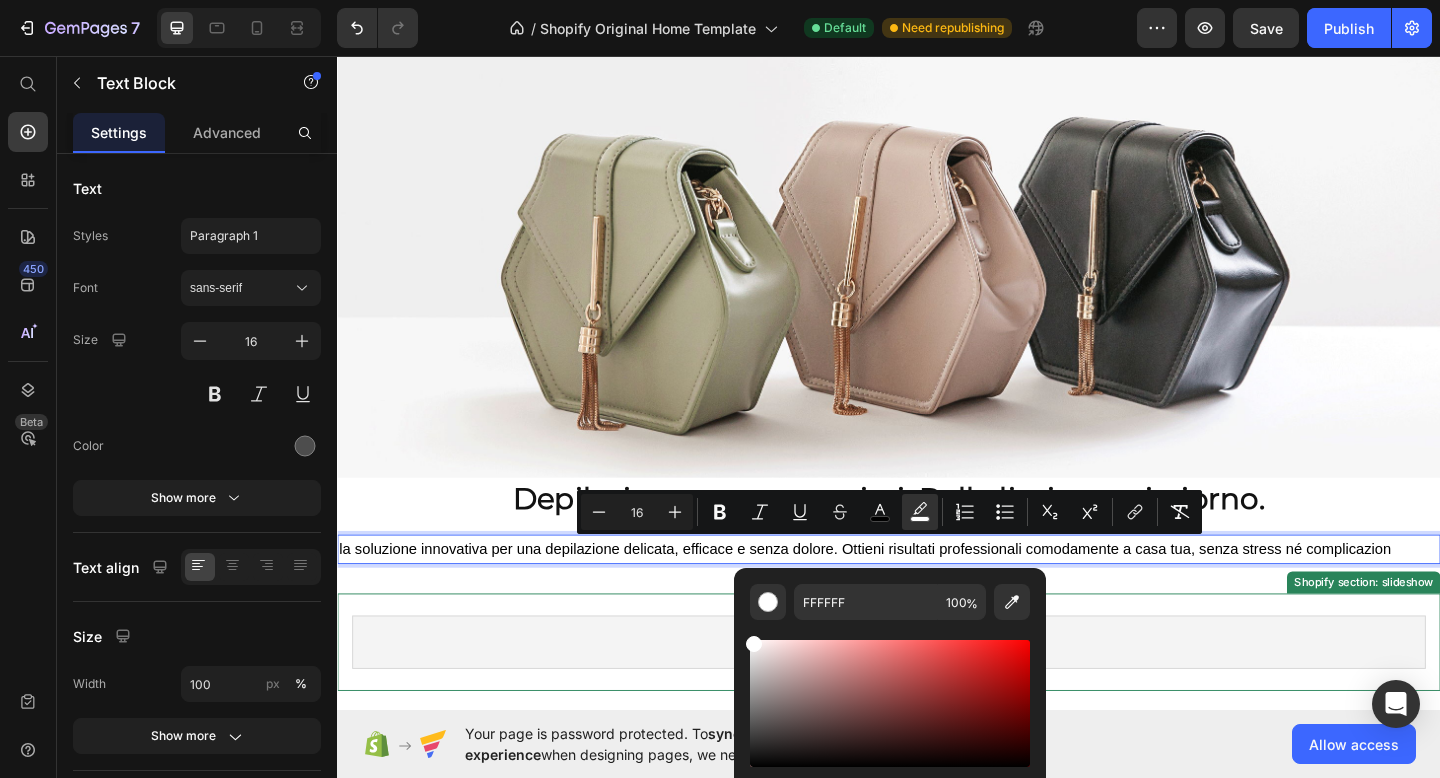 drag, startPoint x: 1091, startPoint y: 705, endPoint x: 744, endPoint y: 640, distance: 353.0354 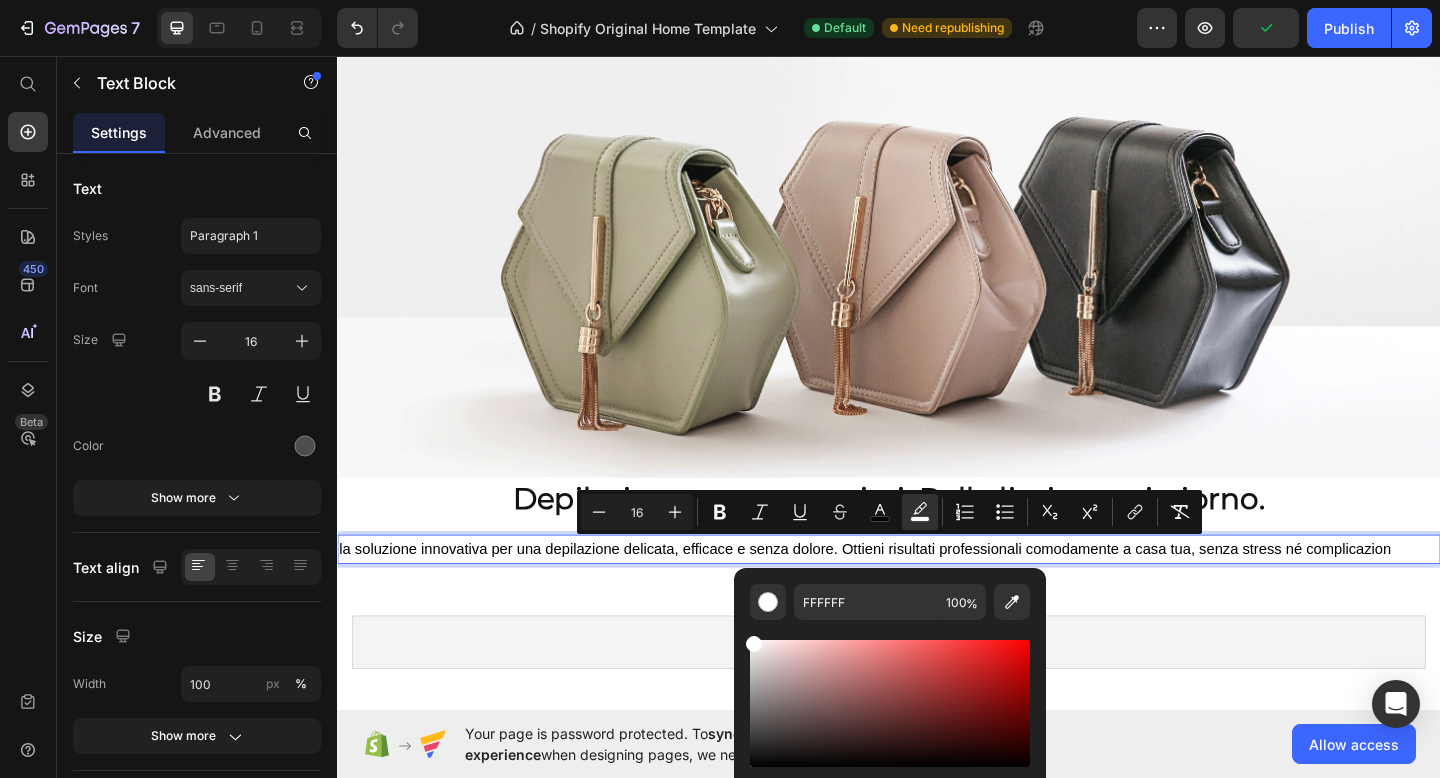 click on "la soluzione innovativa per una depilazione delicata, efficace e senza dolore. Ottieni risultati professionali comodamente a casa tua, senza stress né complicazion" at bounding box center [911, 592] 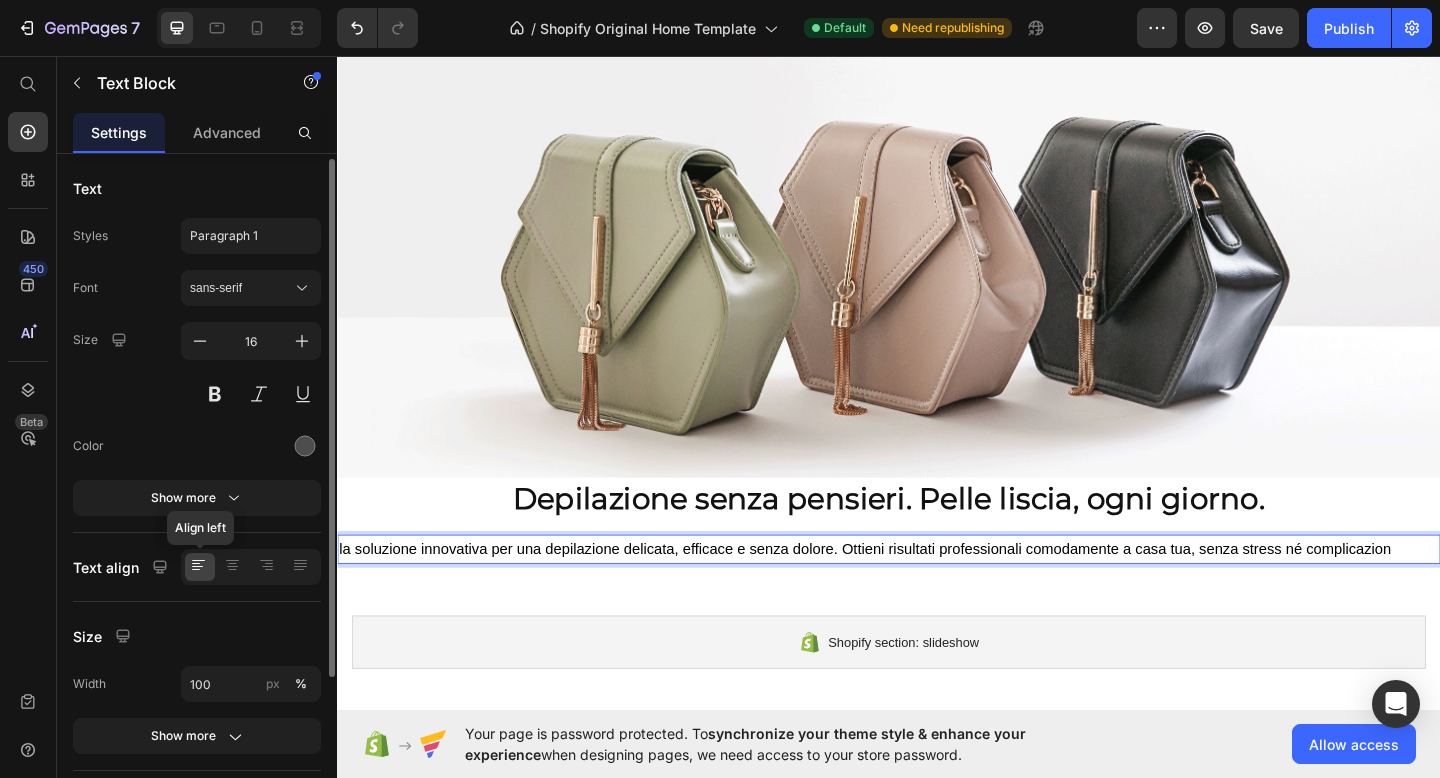 scroll, scrollTop: 16, scrollLeft: 0, axis: vertical 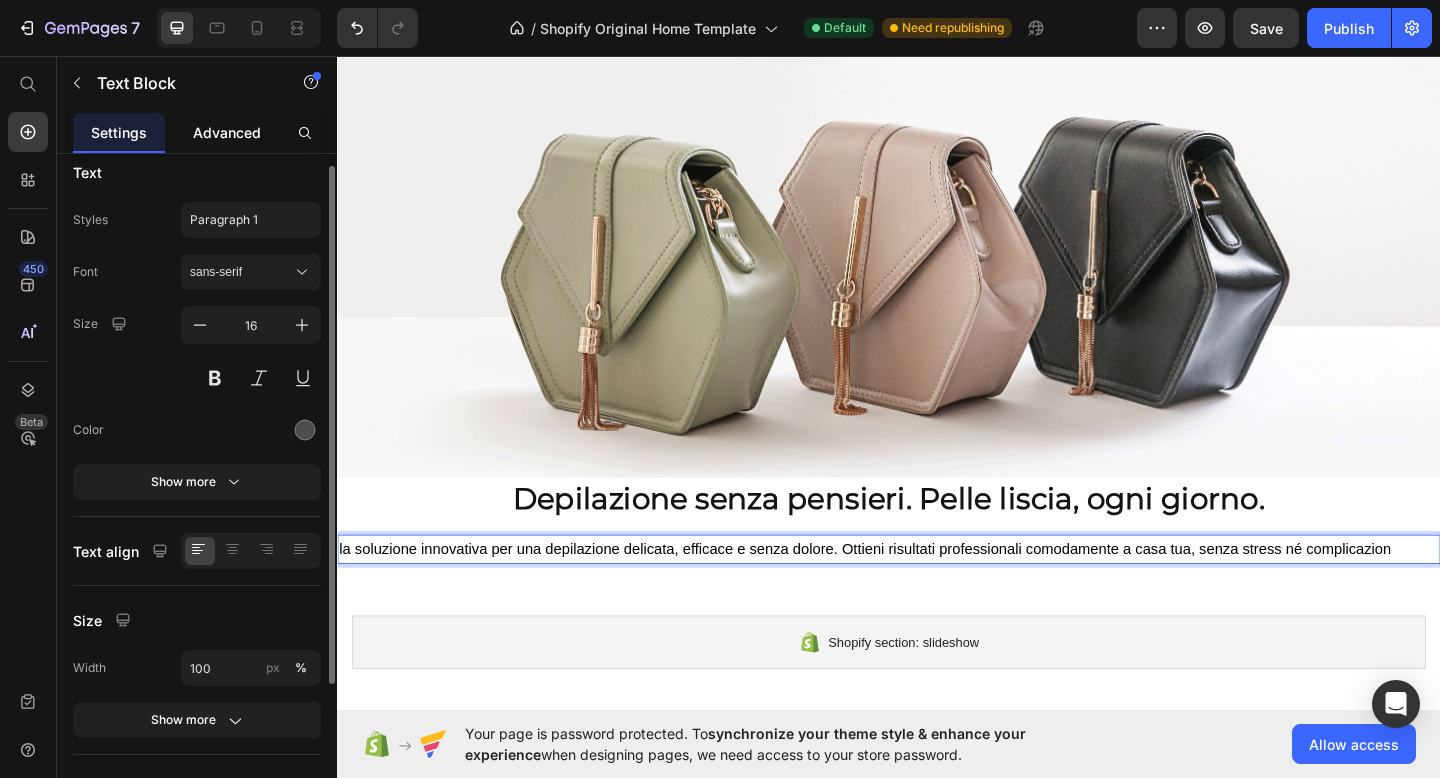 click on "Advanced" at bounding box center [227, 132] 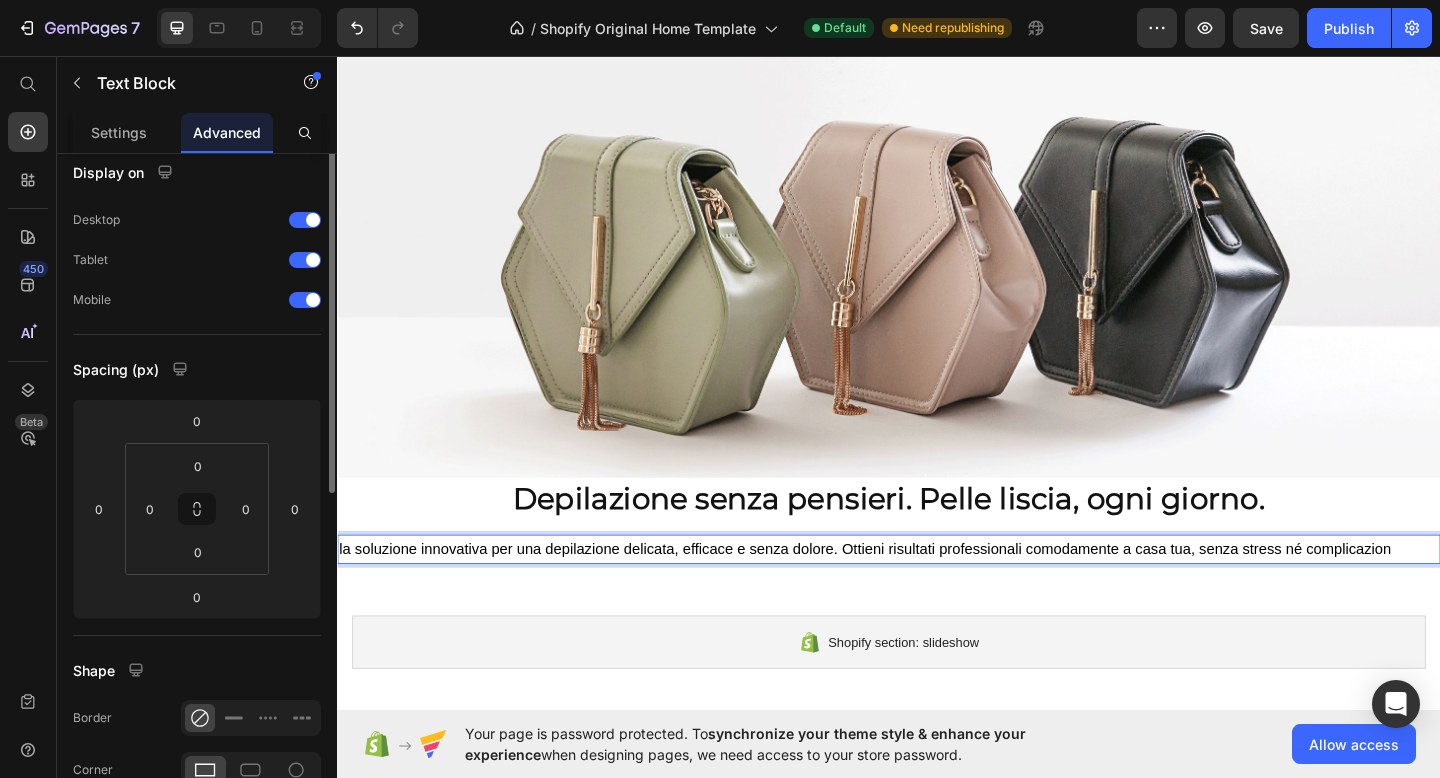 scroll, scrollTop: 0, scrollLeft: 0, axis: both 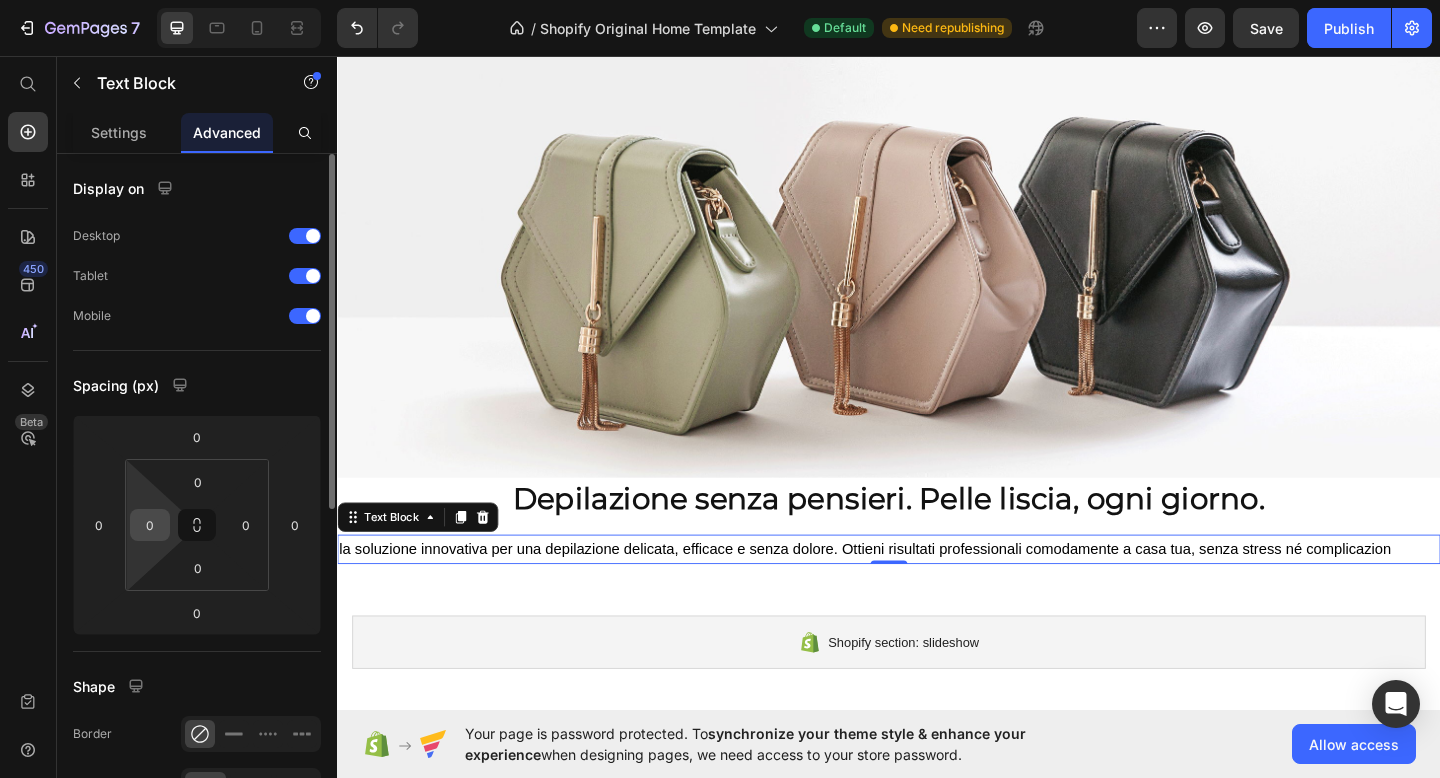 click on "0" at bounding box center (150, 525) 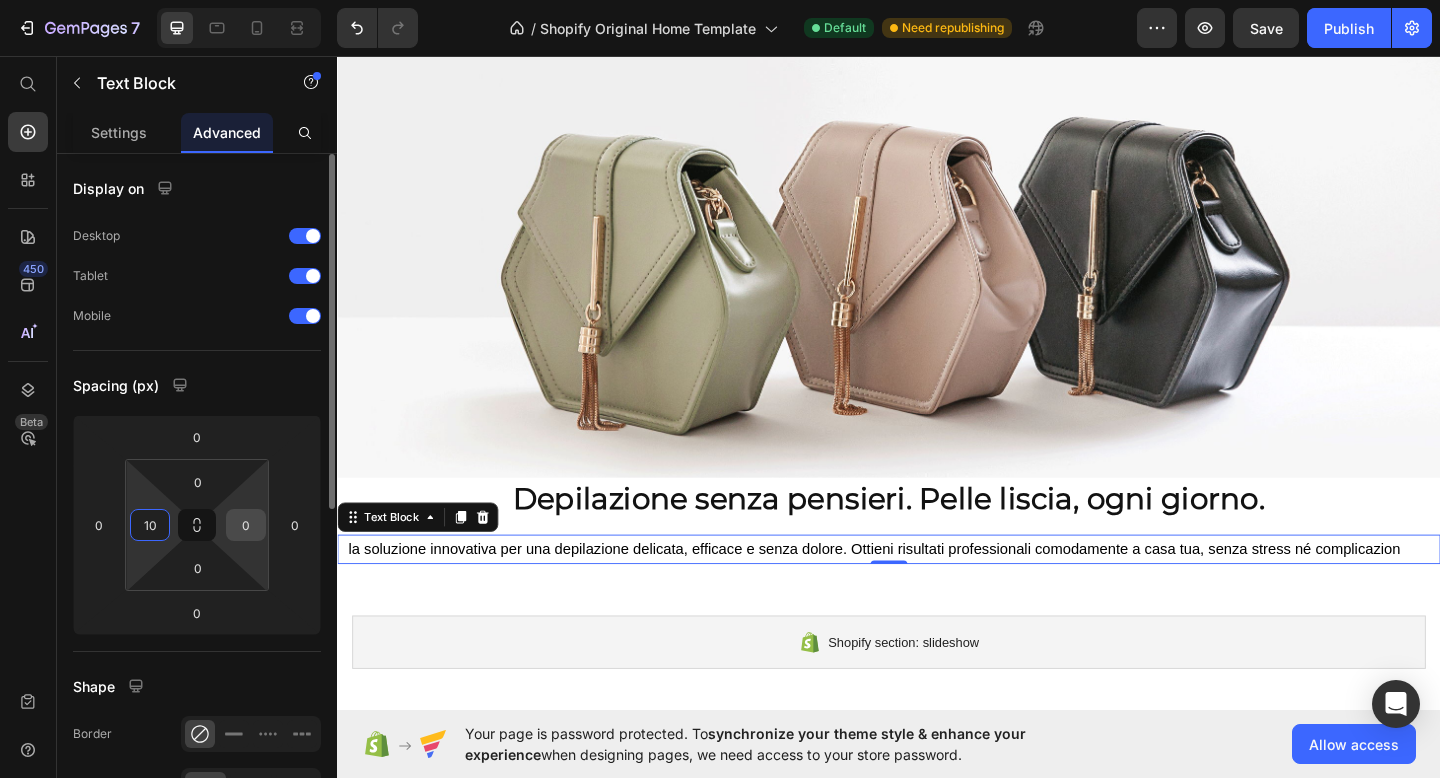 type on "10" 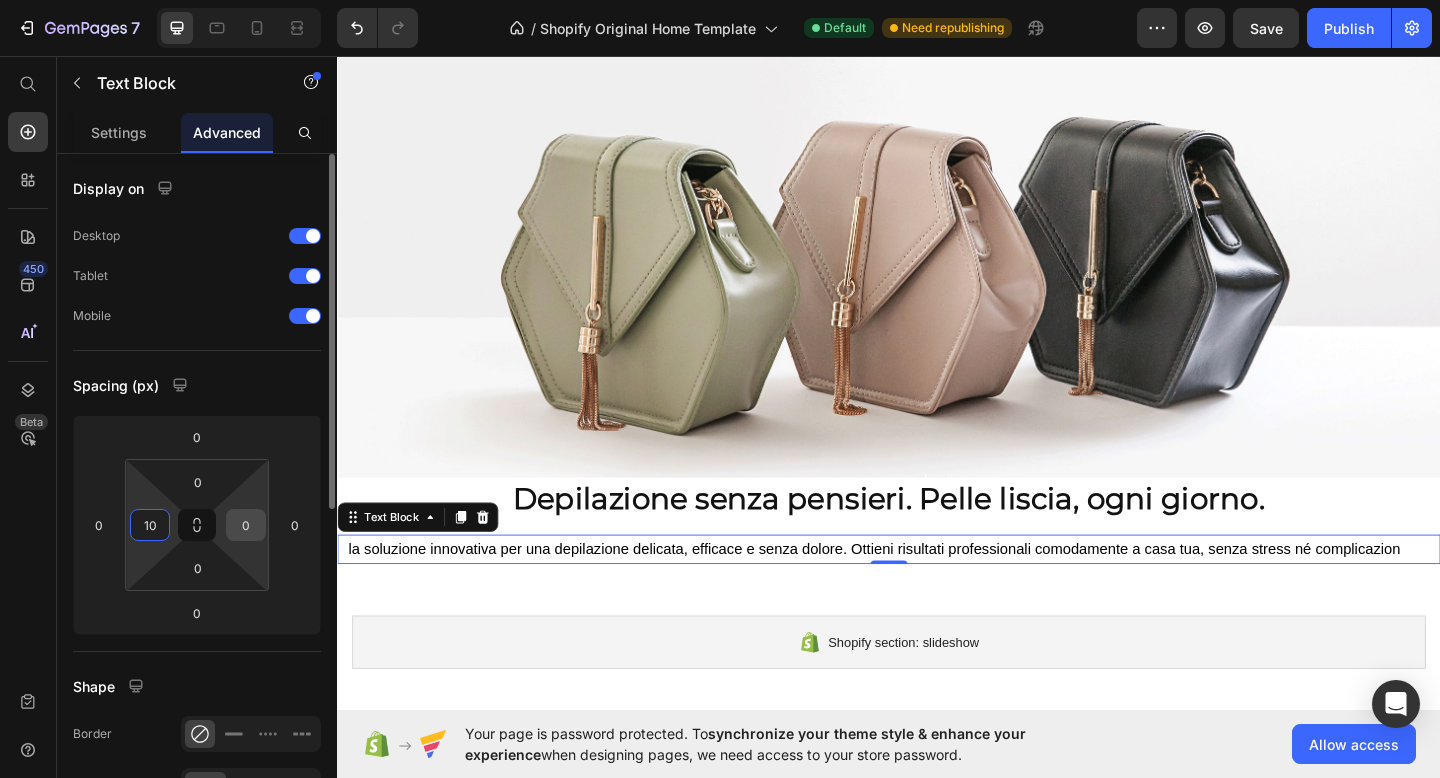 click on "0" at bounding box center (246, 525) 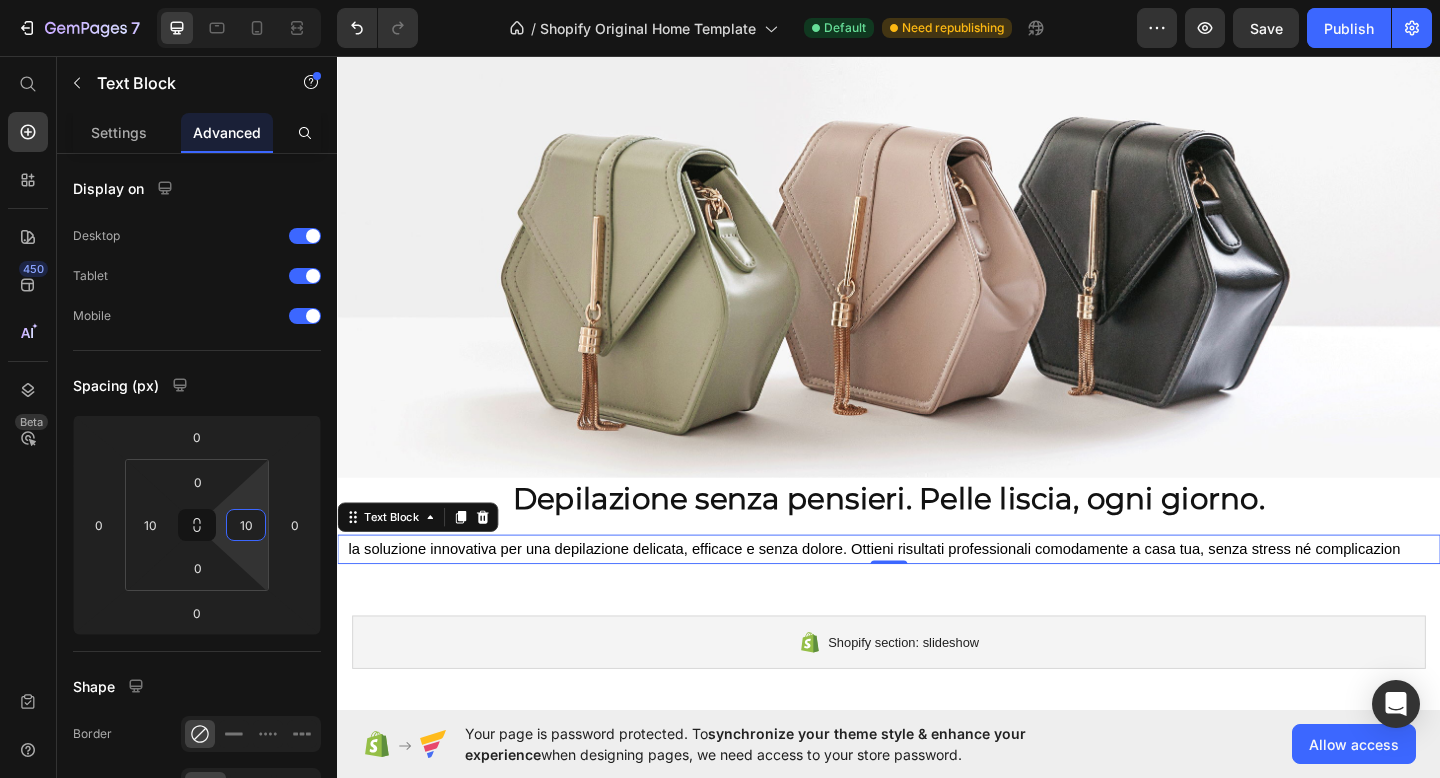 type on "10" 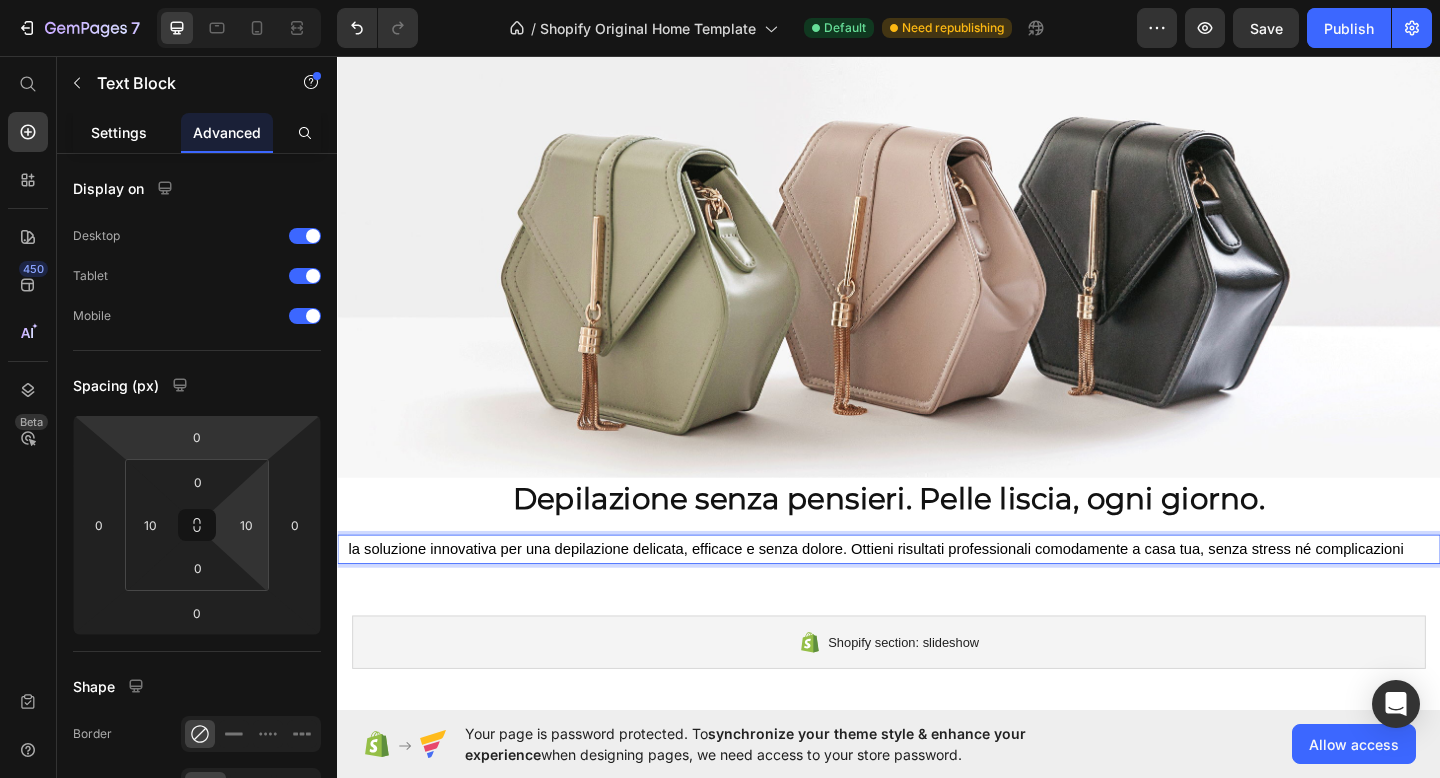 click on "Settings" at bounding box center (119, 132) 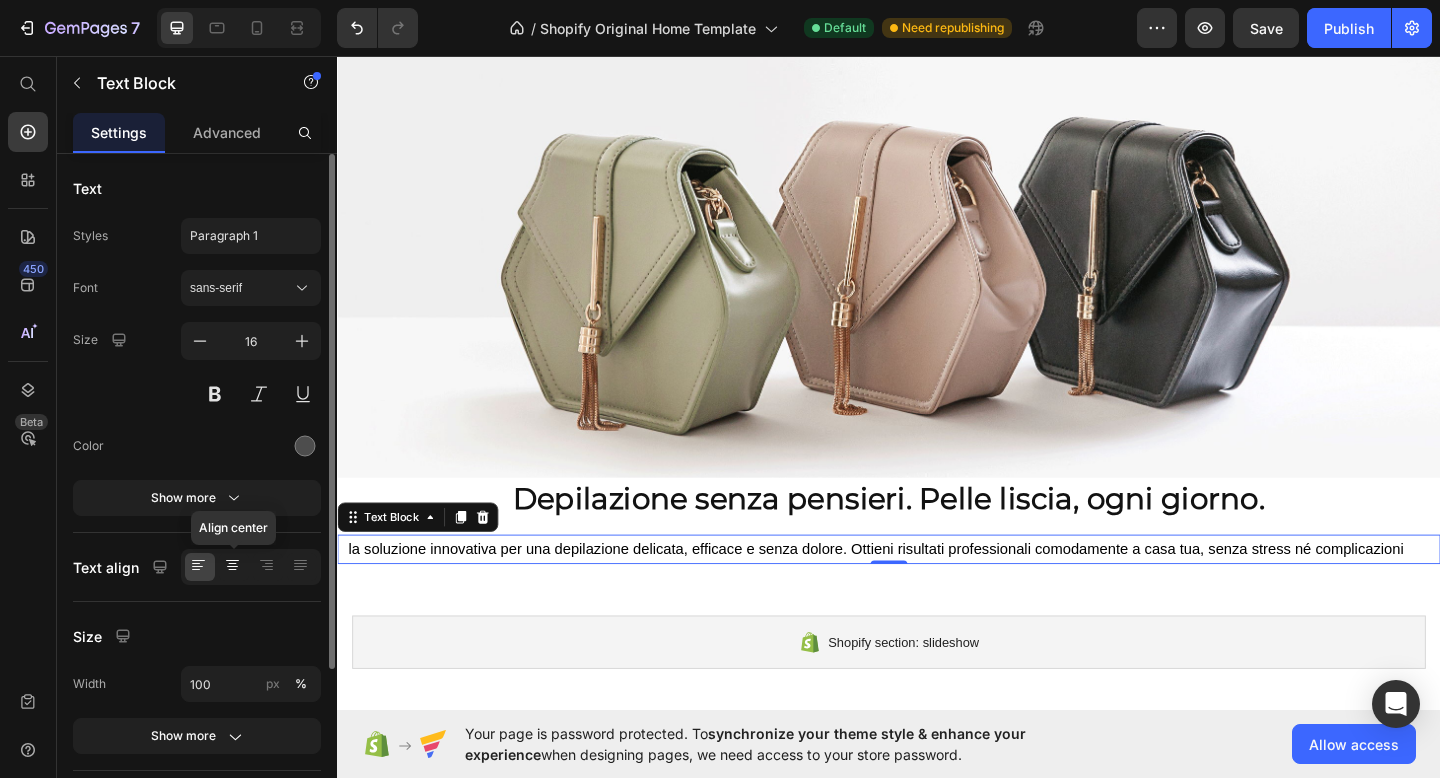 click 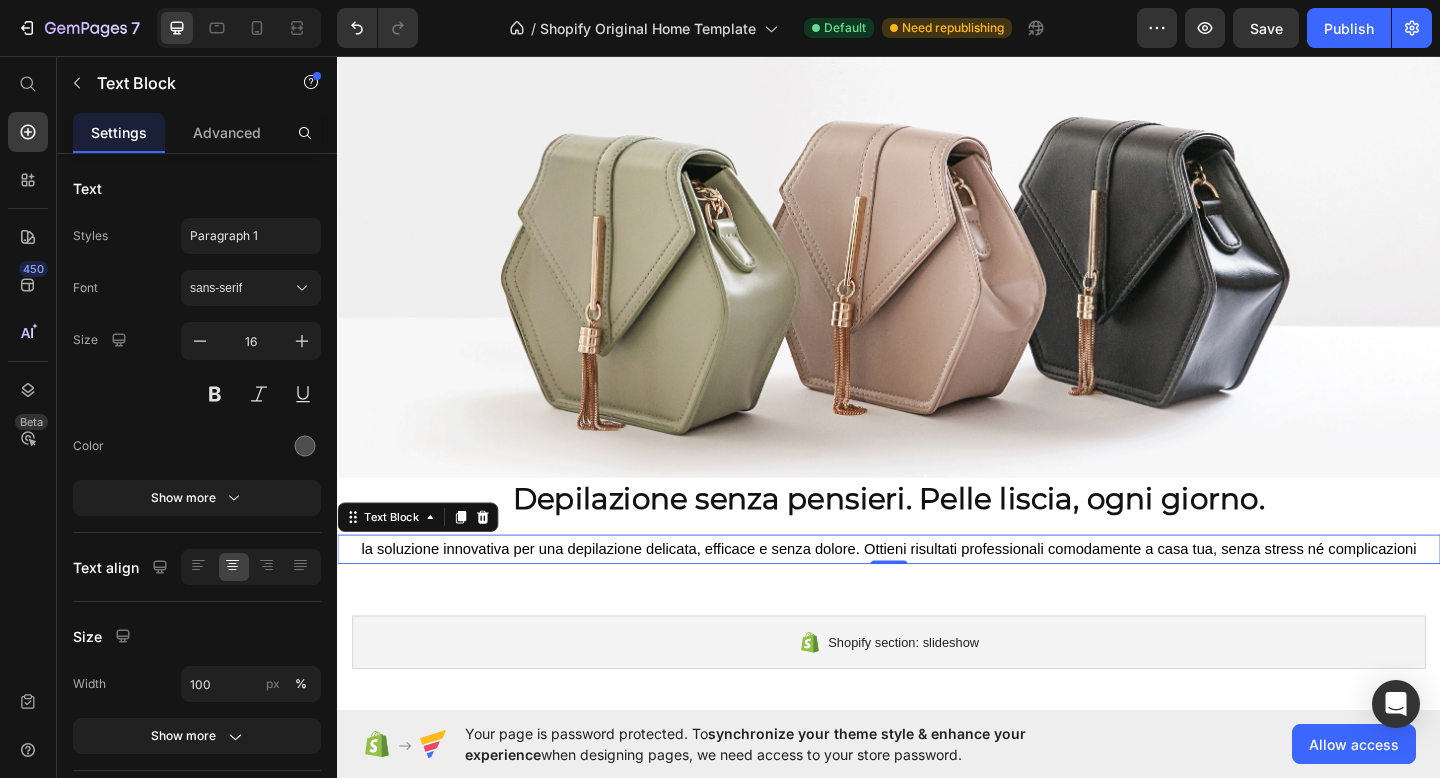 click on "la soluzione innovativa per una depilazione delicata, efficace e senza dolore. Ottieni risultati professionali comodamente a casa tua, senza stress né complicazioni" at bounding box center [937, 592] 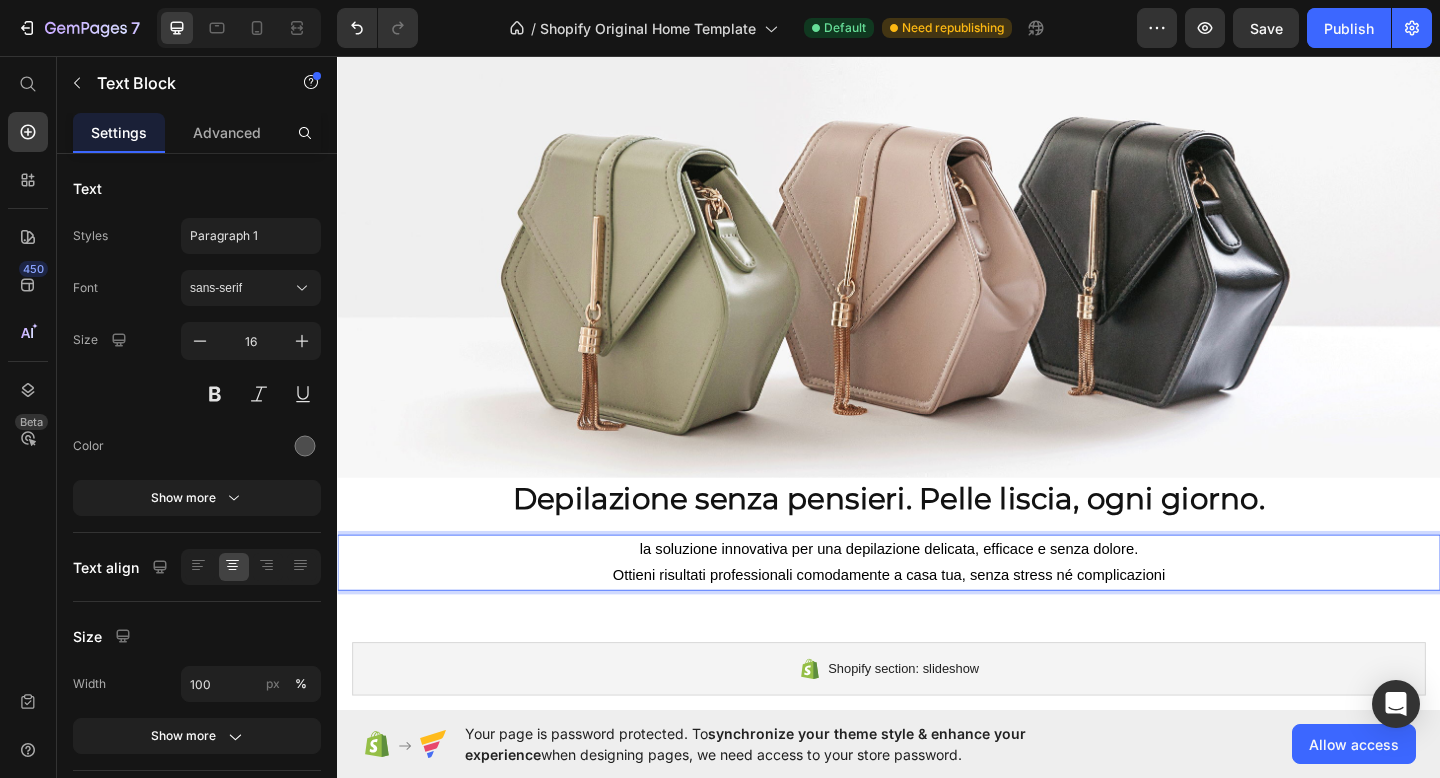click on "la soluzione innovativa per una depilazione delicata, efficace e senza dolore." at bounding box center (937, 592) 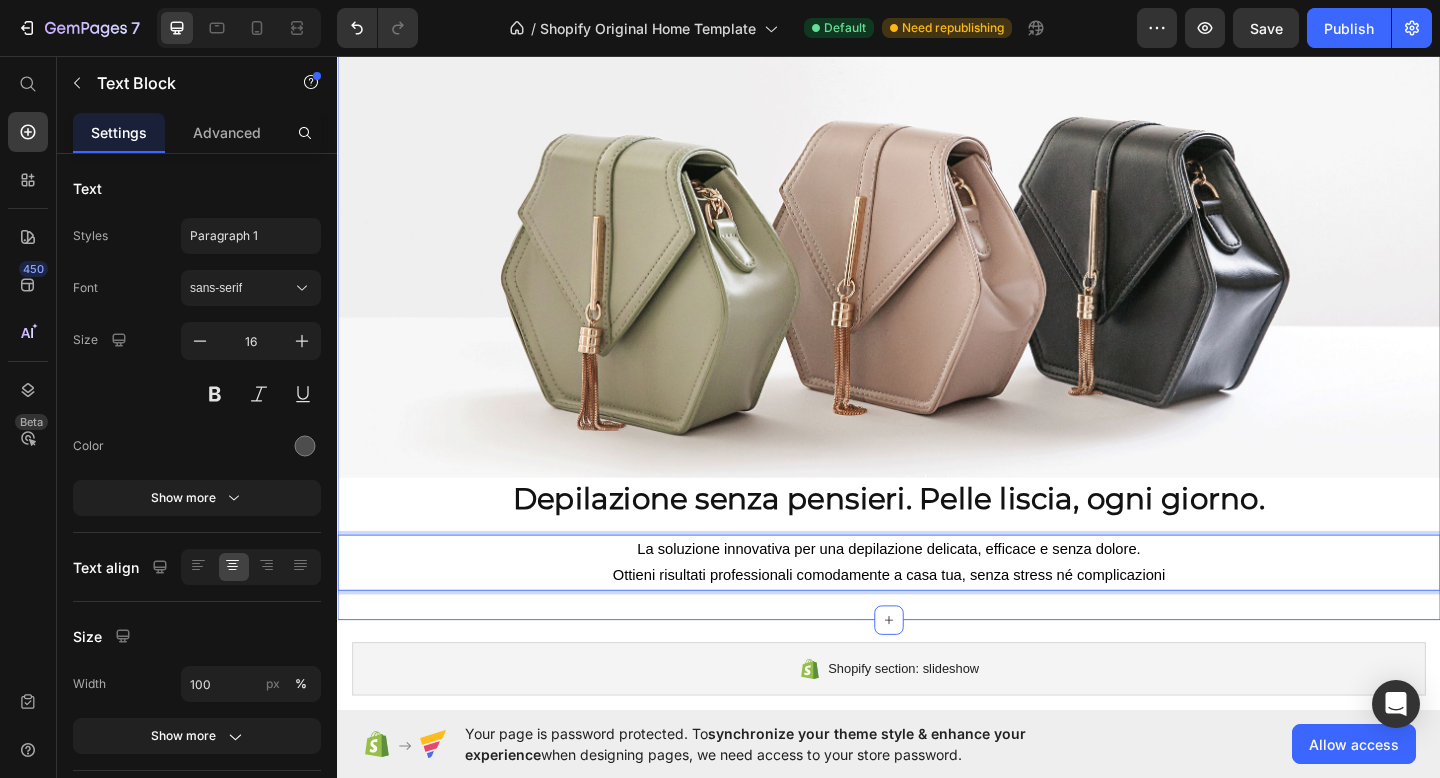 click on "Image ⁠⁠⁠⁠⁠⁠⁠ Depilazione senza pensieri. Pelle liscia, ogni giorno. Heading ⁠⁠⁠⁠⁠⁠⁠ Depilazione senza pensieri. Pelle liscia, ogni giorno. Heading Row Row La soluzione innovativa per una depilazione delicata, efficace e senza dolore.  Ottieni risultati professionali comodamente a casa tua, senza stress né complicazioni Text Block   0 Row" at bounding box center [937, 326] 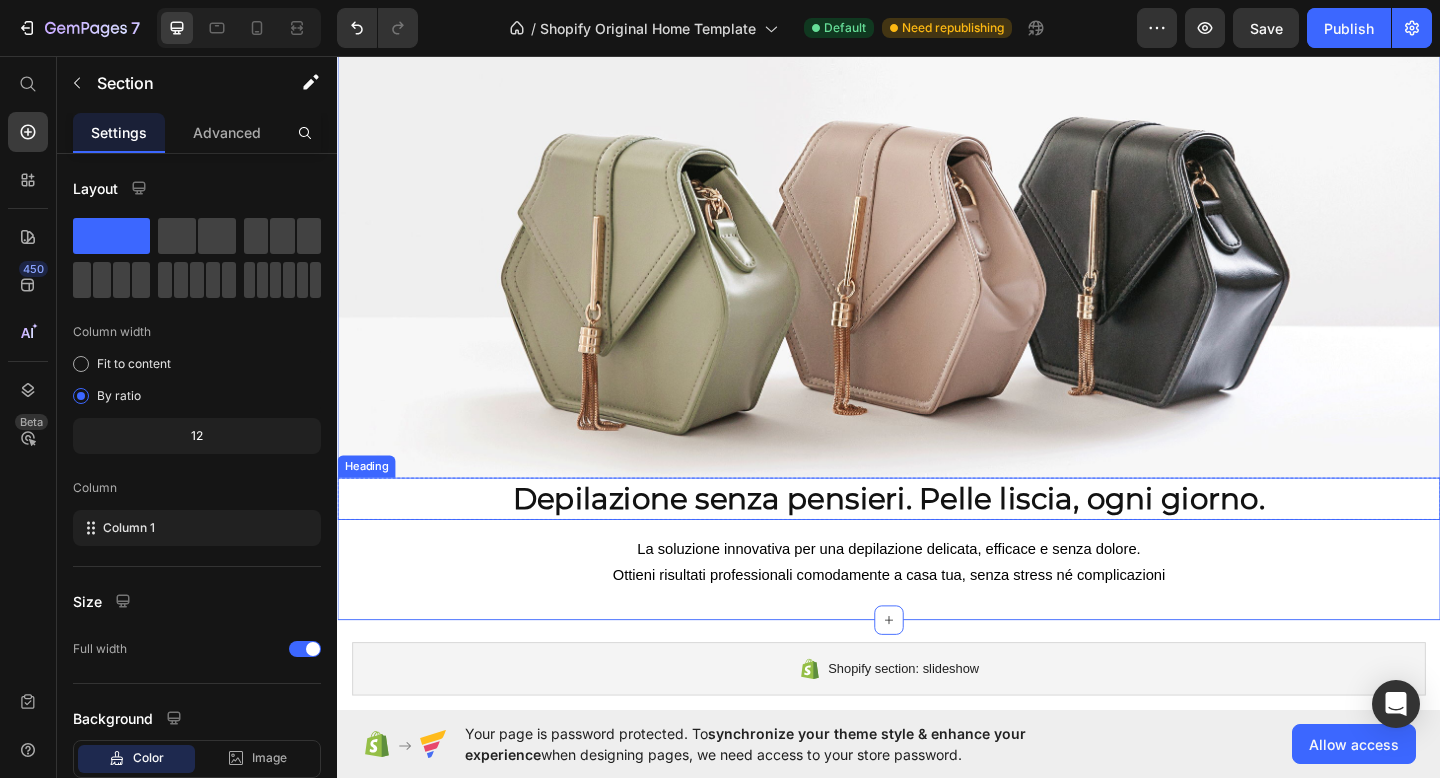 click on "Depilazione senza pensieri. Pelle liscia, ogni giorno." at bounding box center (937, 537) 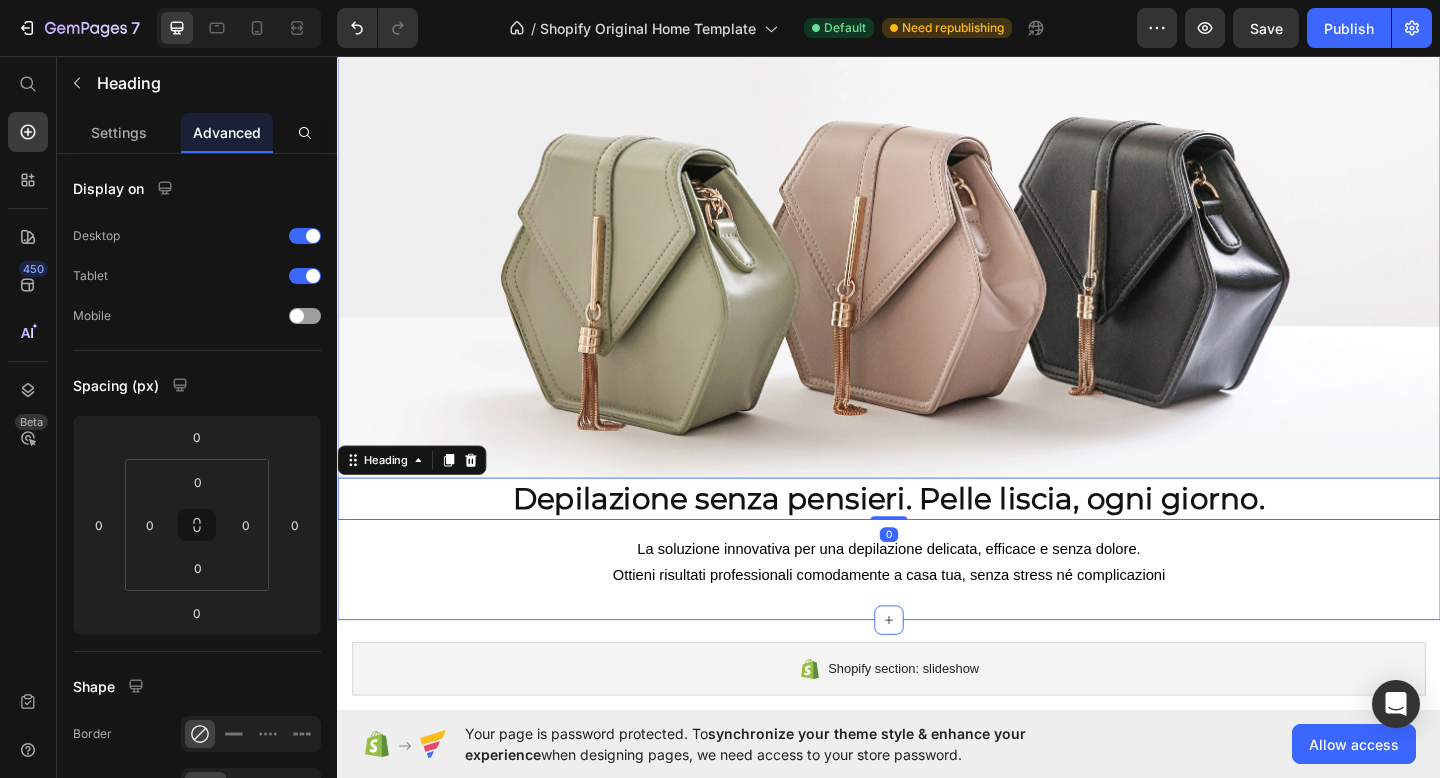 click on "Image ⁠⁠⁠⁠⁠⁠⁠ Depilazione senza pensieri. Pelle liscia, ogni giorno. Heading   0 ⁠⁠⁠⁠⁠⁠⁠ Depilazione senza pensieri. Pelle liscia, ogni giorno. Heading Row Row La soluzione innovativa per una depilazione delicata, efficace e senza dolore.  Ottieni risultati professionali comodamente a casa tua, senza stress né complicazioni Text Block Row" at bounding box center (937, 326) 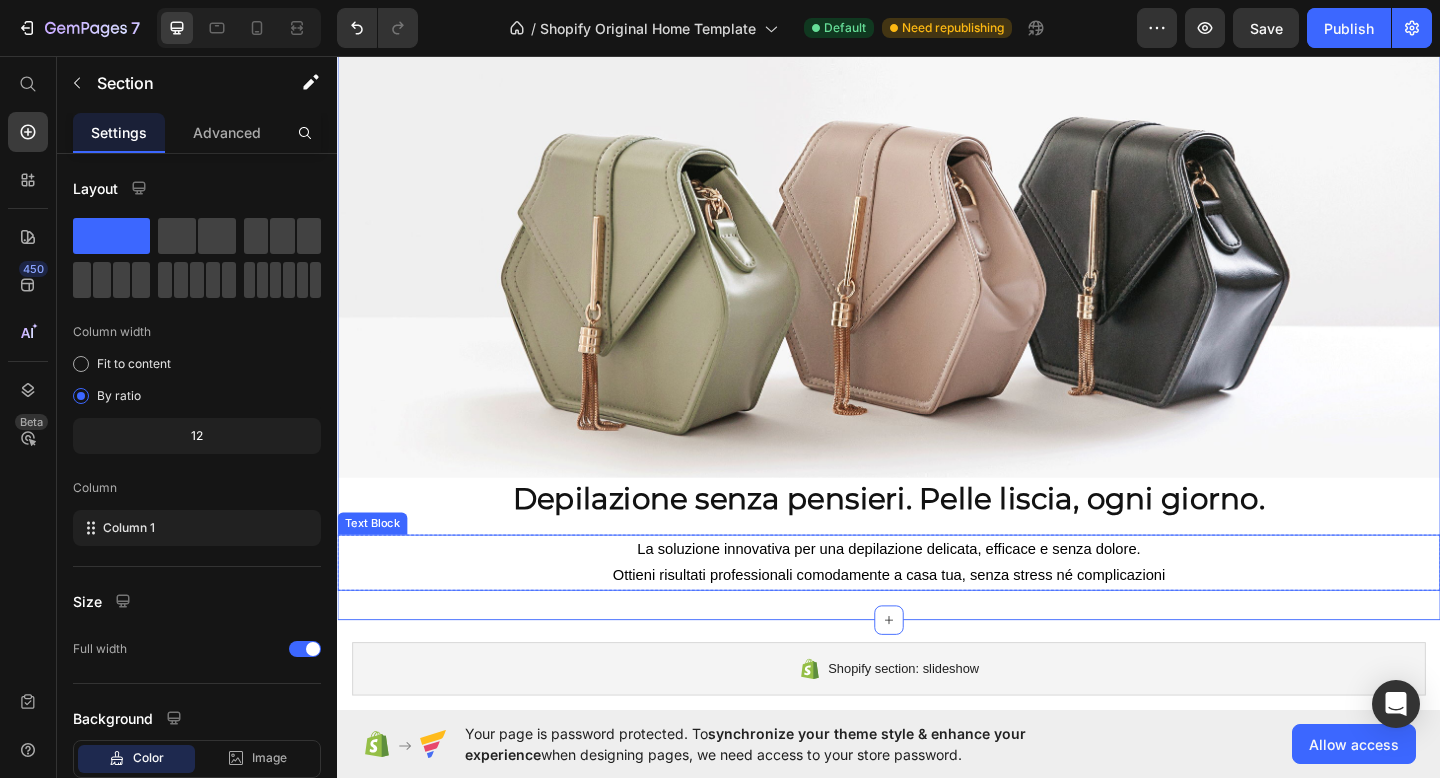 click on "La soluzione innovativa per una depilazione delicata, efficace e senza dolore." at bounding box center (937, 592) 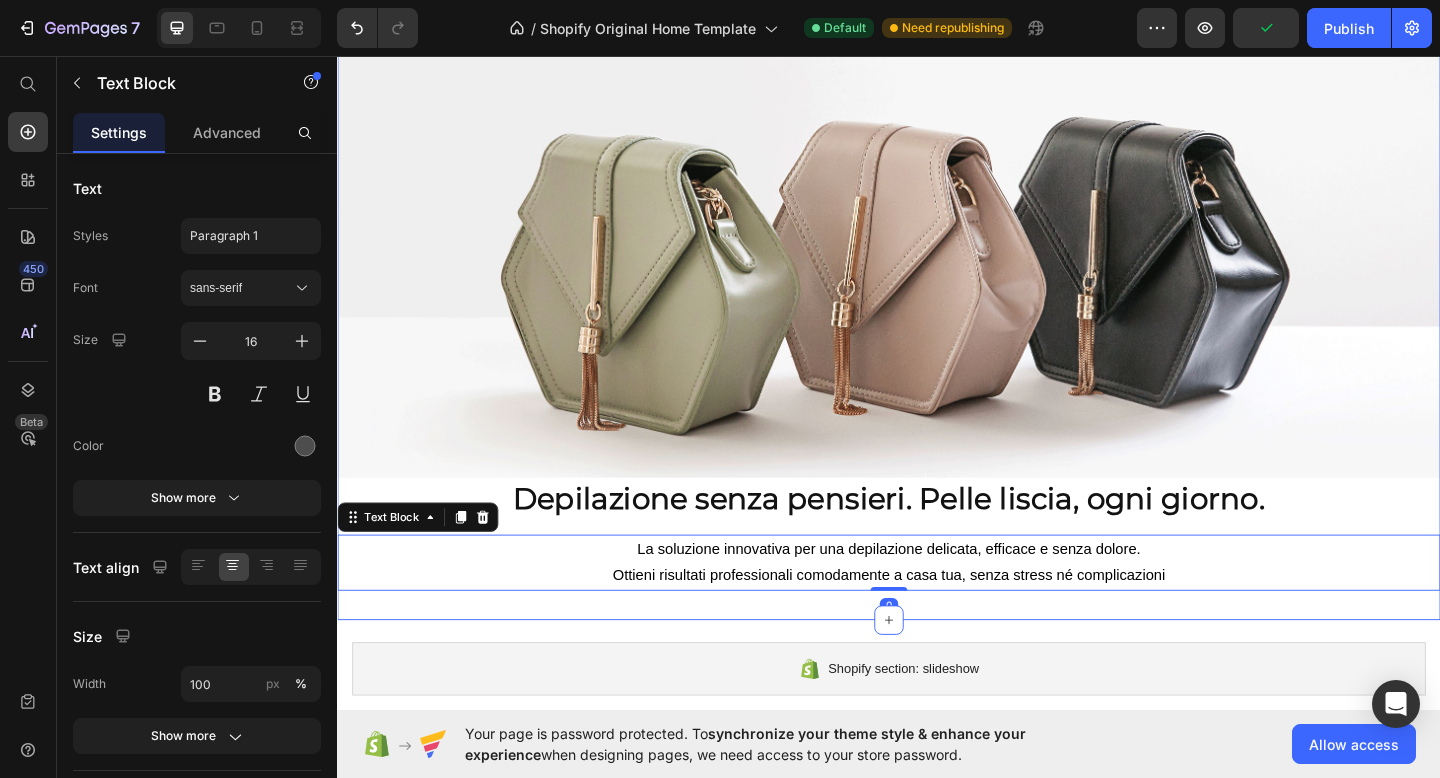click on "Image ⁠⁠⁠⁠⁠⁠⁠ Depilazione senza pensieri. Pelle liscia, ogni giorno. Heading ⁠⁠⁠⁠⁠⁠⁠ Depilazione senza pensieri. Pelle liscia, ogni giorno. Heading Row Row La soluzione innovativa per una depilazione delicata, efficace e senza dolore.  Ottieni risultati professionali comodamente a casa tua, senza stress né complicazioni Text Block   0 Row" at bounding box center [937, 326] 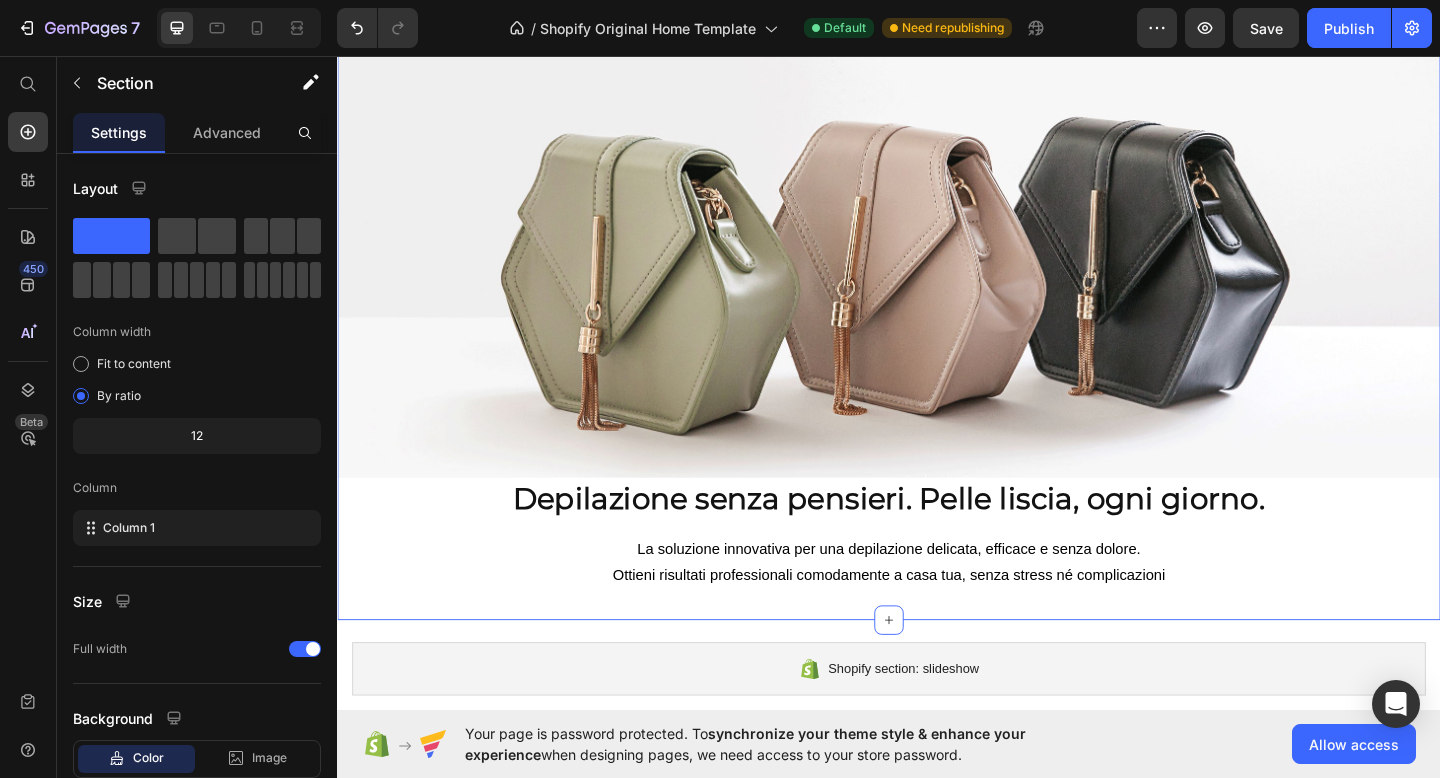 click on "Image ⁠⁠⁠⁠⁠⁠⁠ Depilazione senza pensieri. Pelle liscia, ogni giorno. Heading ⁠⁠⁠⁠⁠⁠⁠ Depilazione senza pensieri. Pelle liscia, ogni giorno. Heading Row Row La soluzione innovativa per una depilazione delicata, efficace e senza dolore.  Ottieni risultati professionali comodamente a casa tua, senza stress né complicazioni Text Block Row" at bounding box center (937, 326) 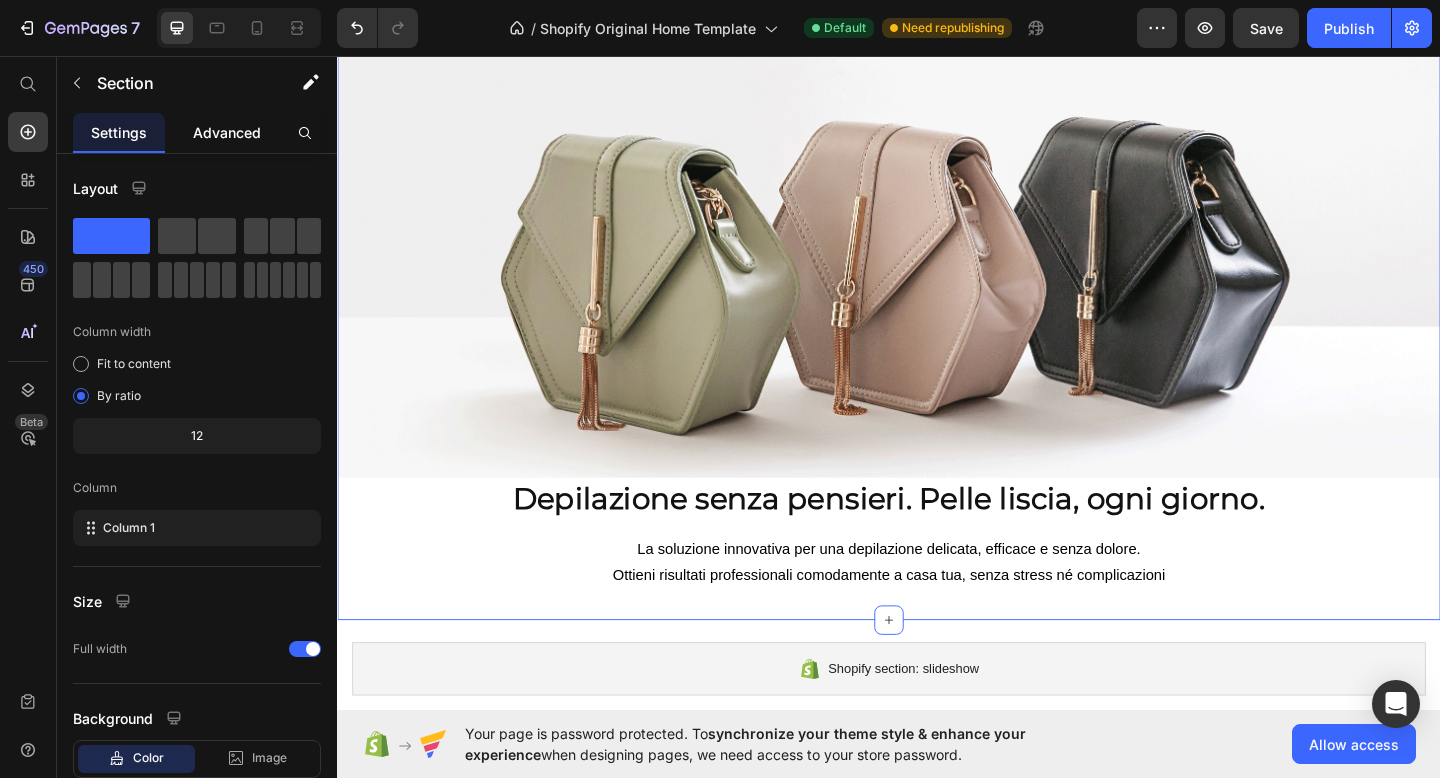 click on "Advanced" at bounding box center (227, 132) 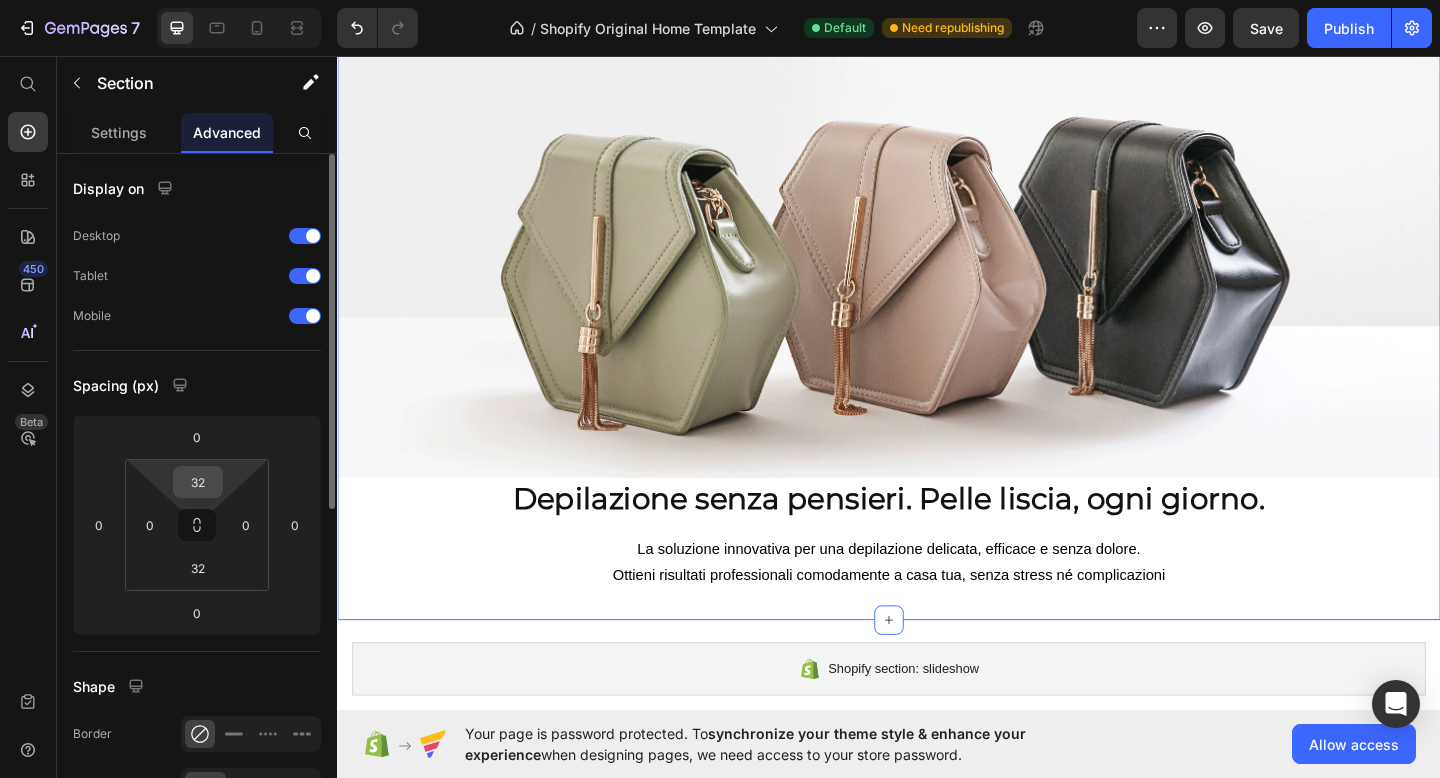 click on "32" at bounding box center (198, 482) 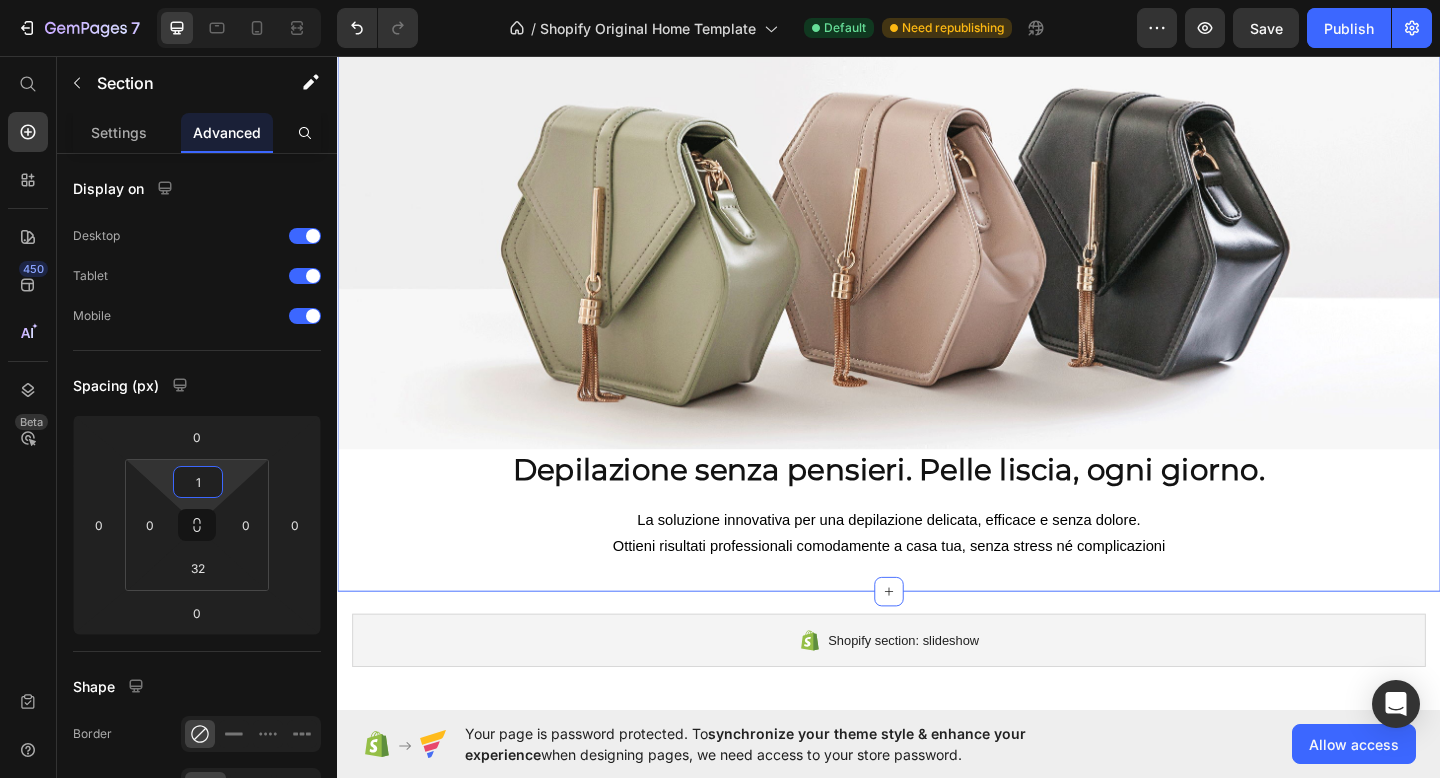 type on "1" 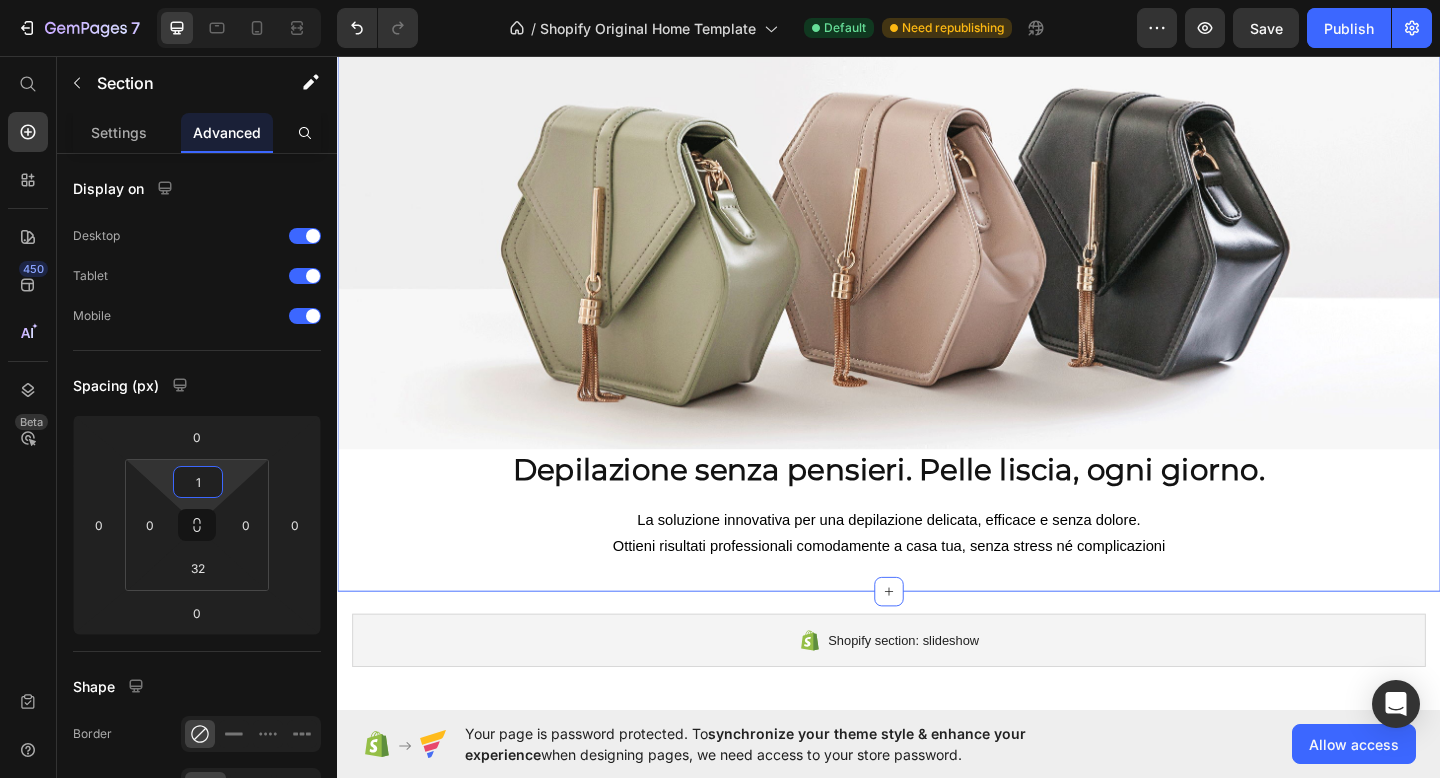 click on "Image ⁠⁠⁠⁠⁠⁠⁠ Depilazione senza pensieri. Pelle liscia, ogni giorno. Heading ⁠⁠⁠⁠⁠⁠⁠ Depilazione senza pensieri. Pelle liscia, ogni giorno. Heading Row Row La soluzione innovativa per una depilazione delicata, efficace e senza dolore.  Ottieni risultati professionali comodamente a casa tua, senza stress né complicazioni Text Block Row" at bounding box center (937, 295) 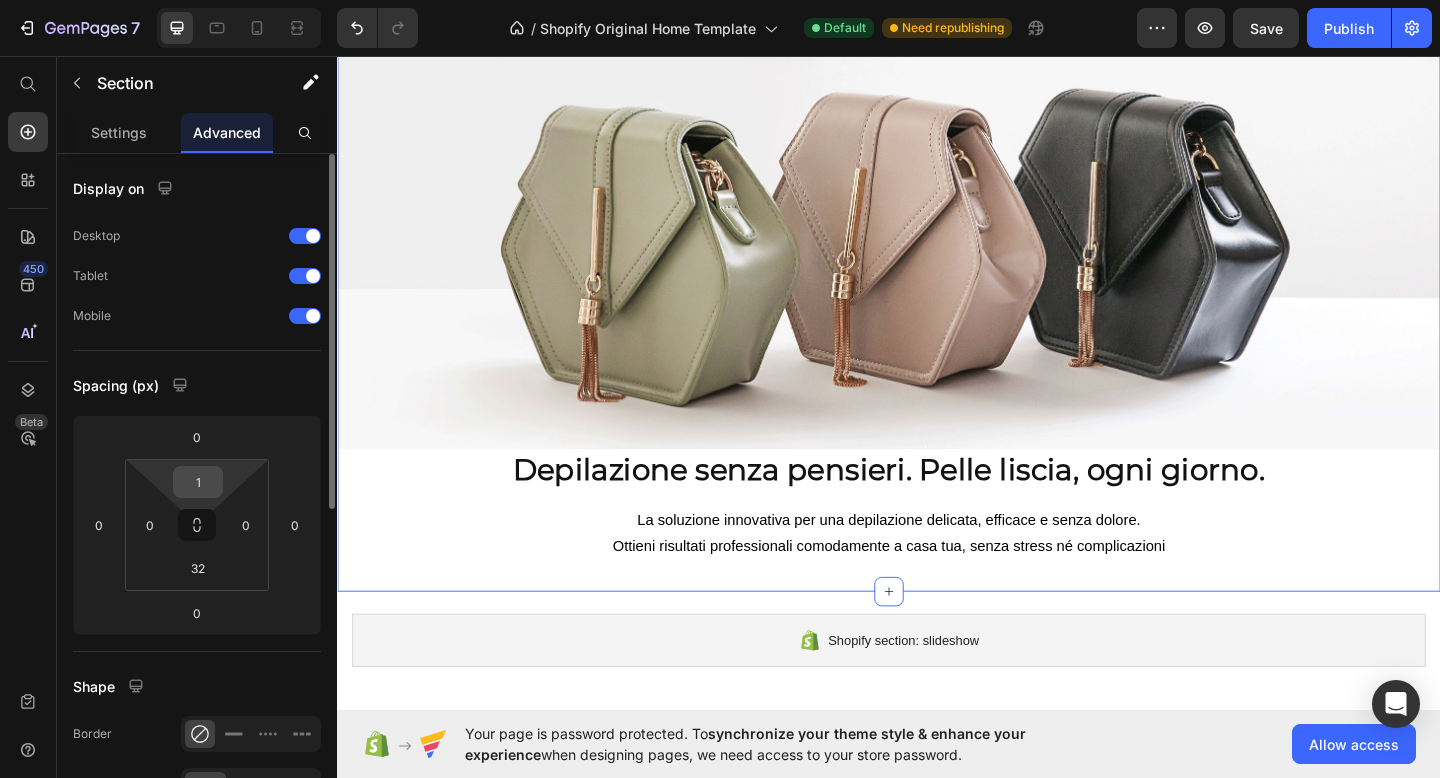click on "1" at bounding box center (198, 482) 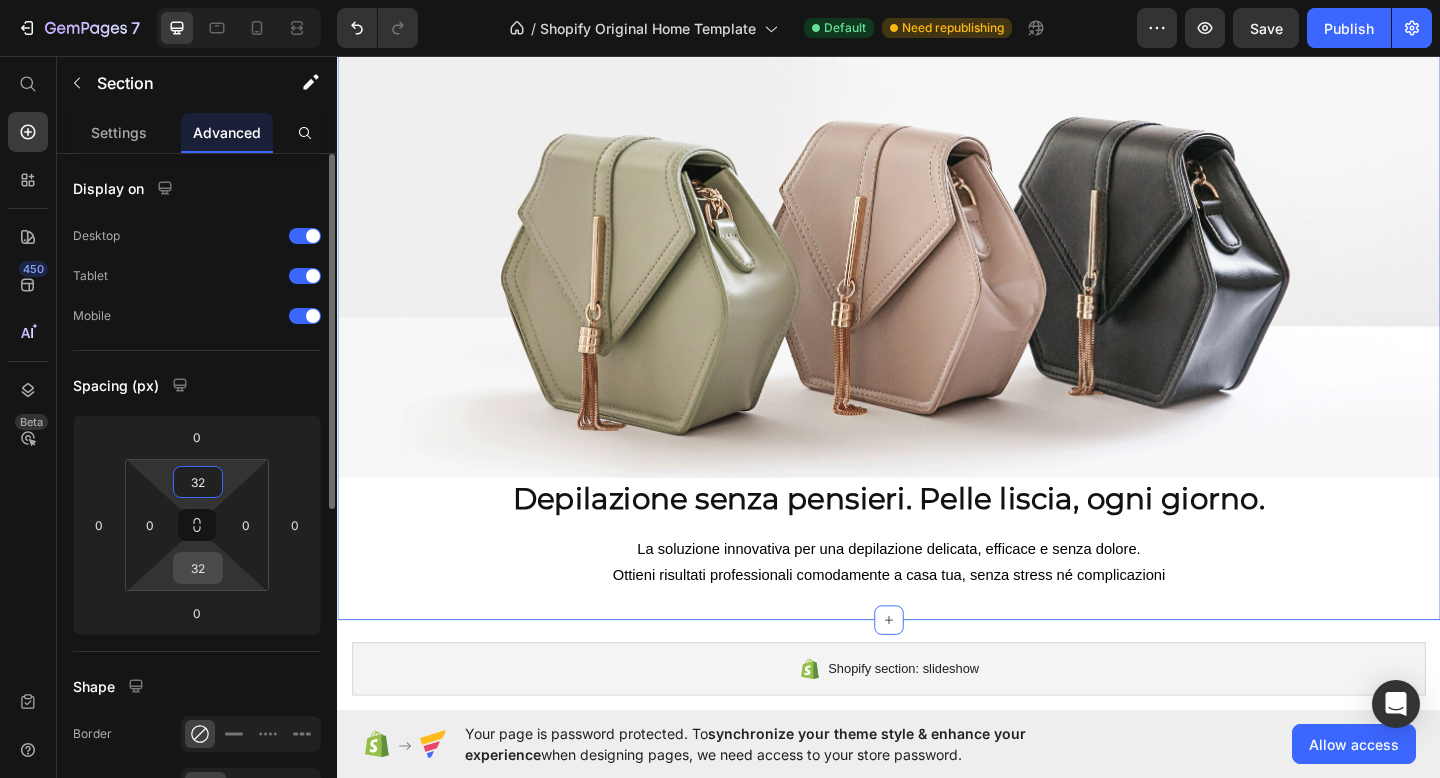 type on "32" 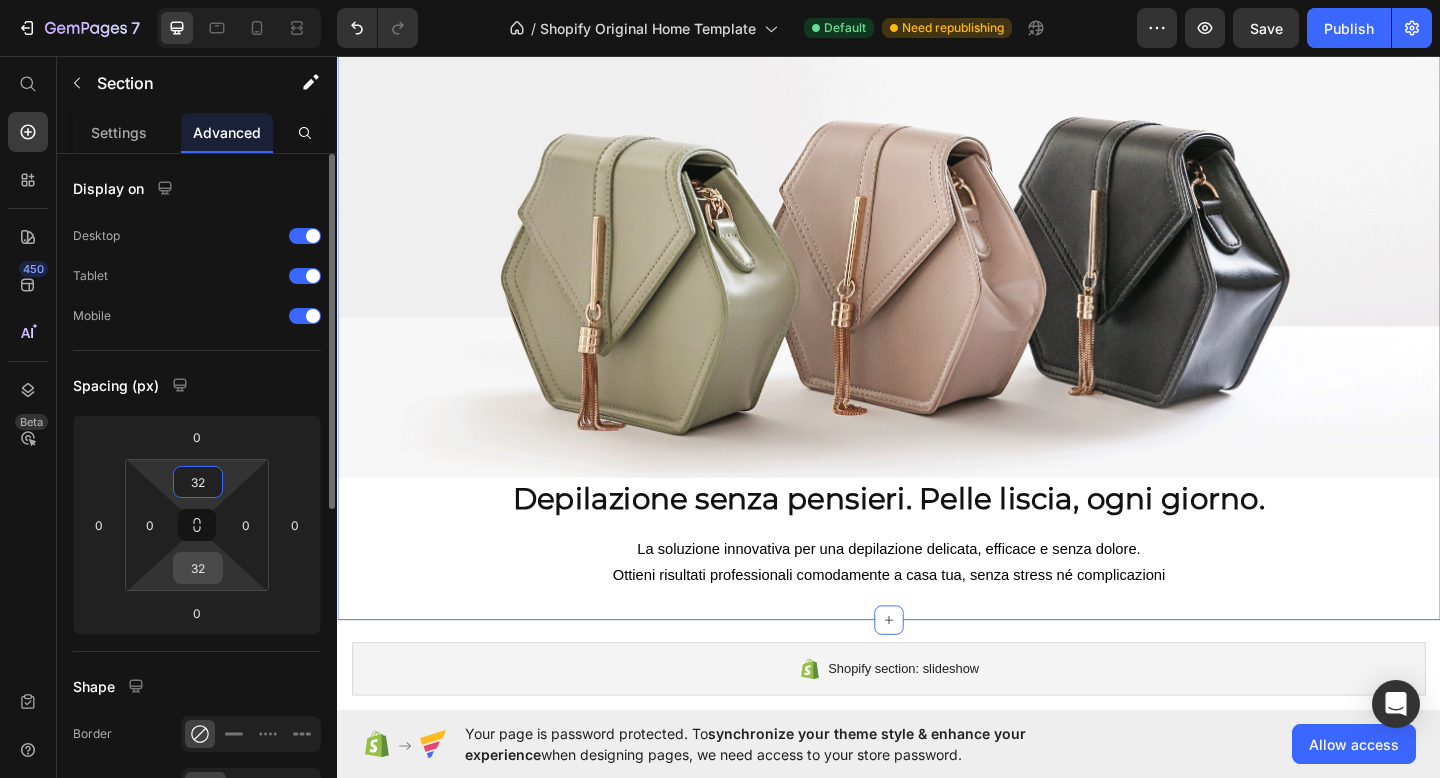 click on "32" at bounding box center (198, 568) 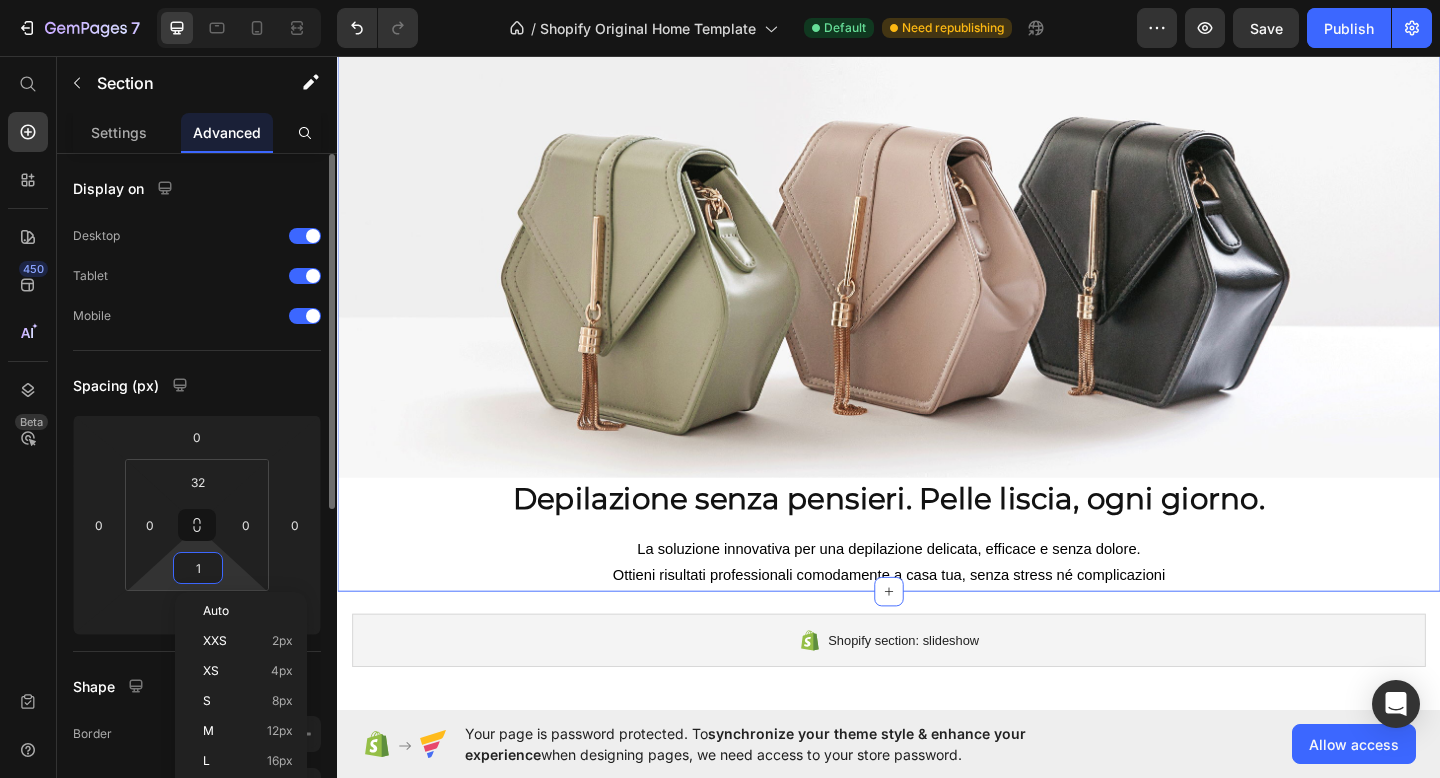 type on "10" 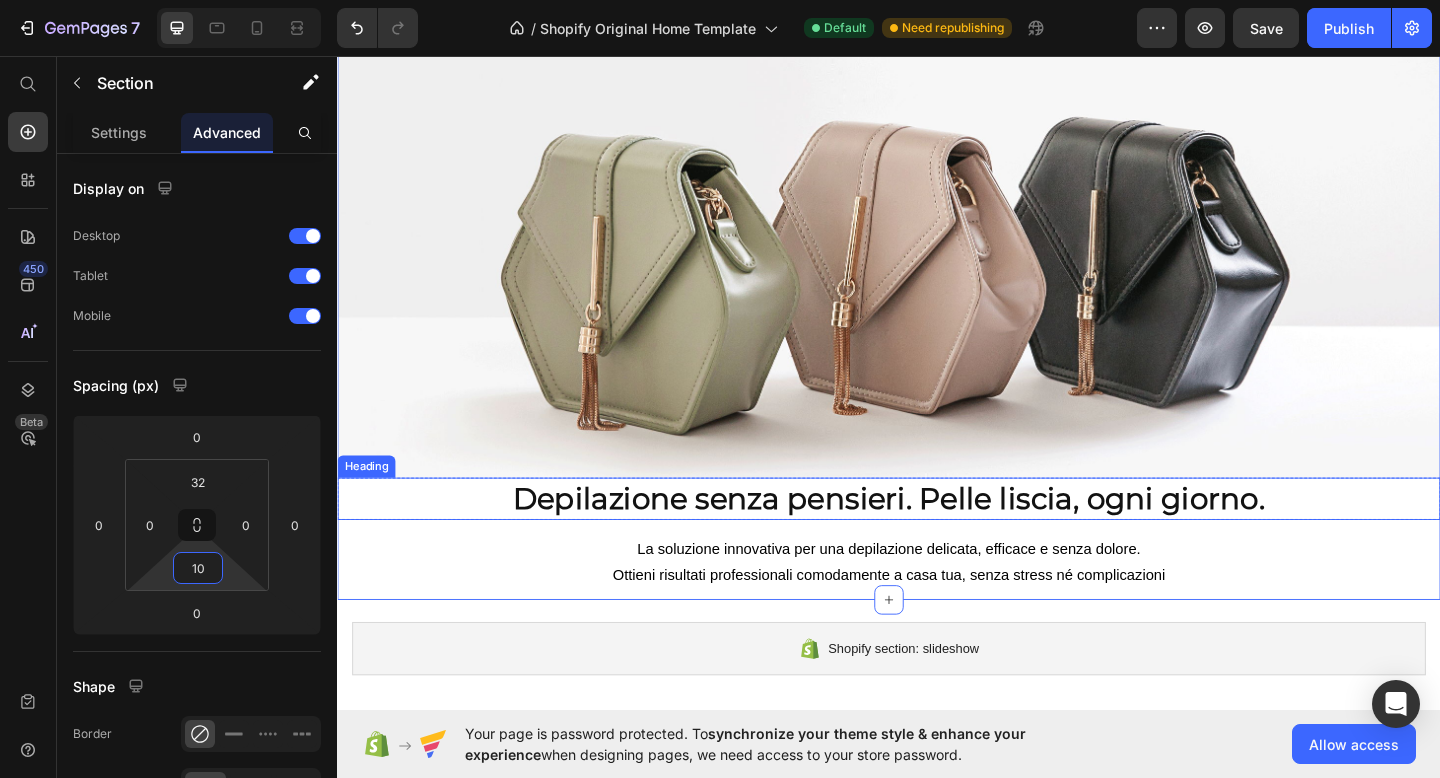 click on "Depilazione senza pensieri. Pelle liscia, ogni giorno." at bounding box center [937, 537] 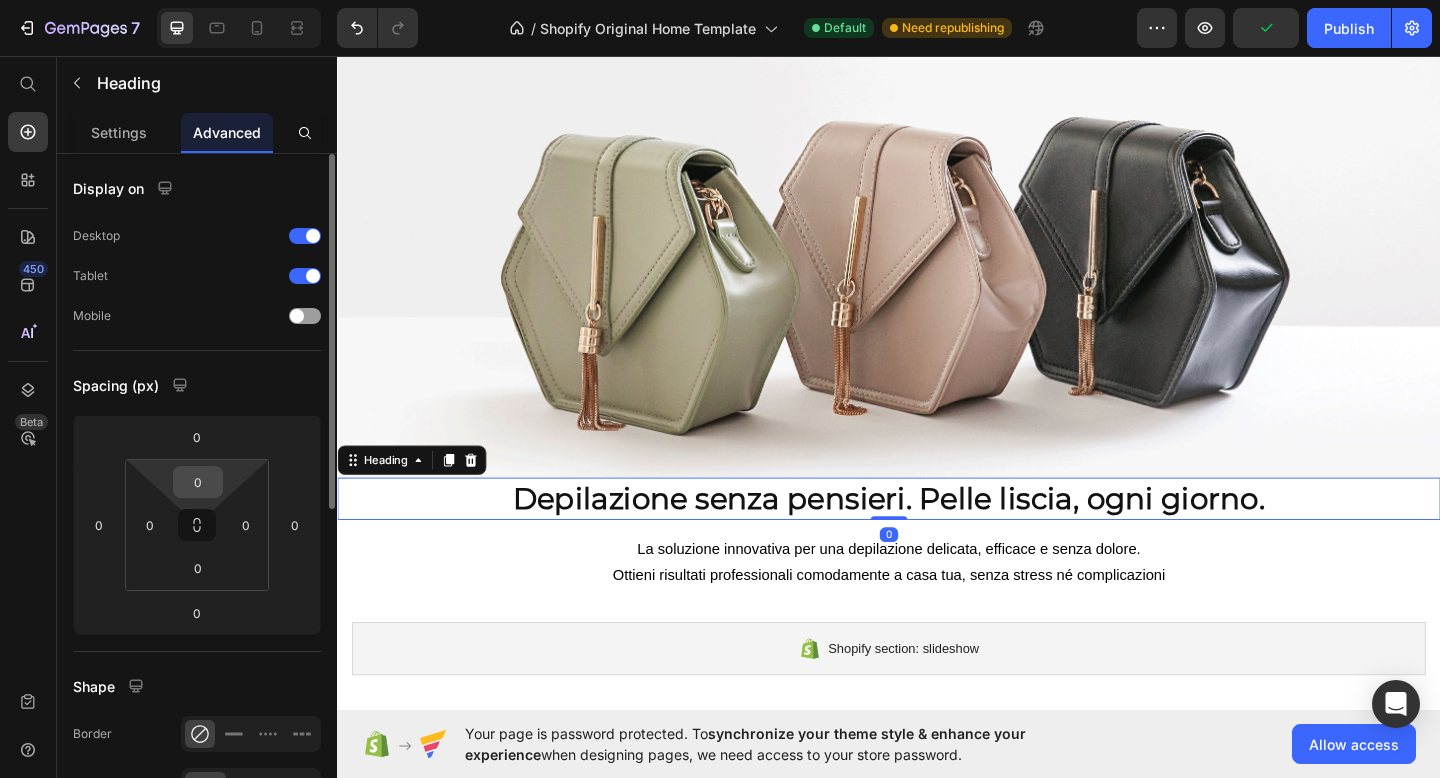 click on "0" at bounding box center (198, 482) 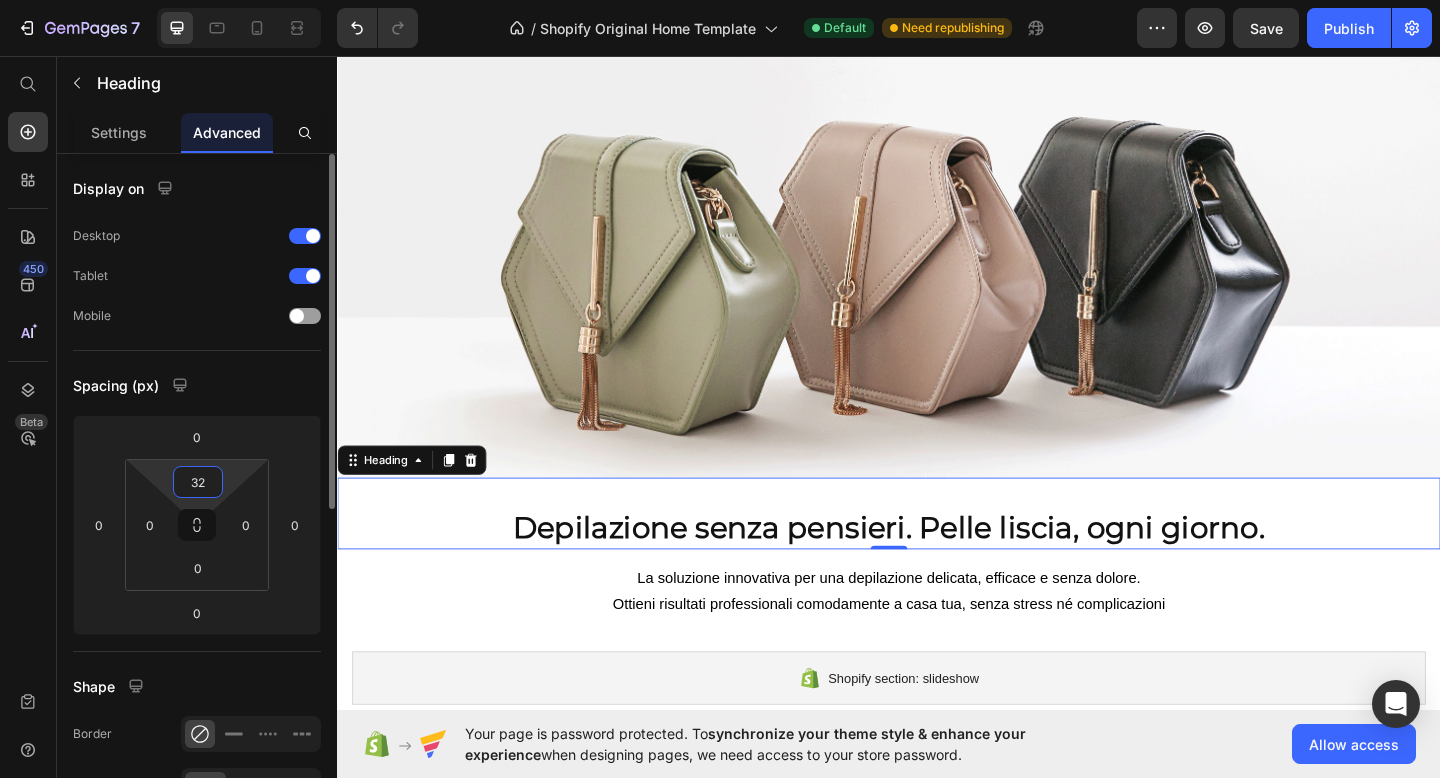 type on "3" 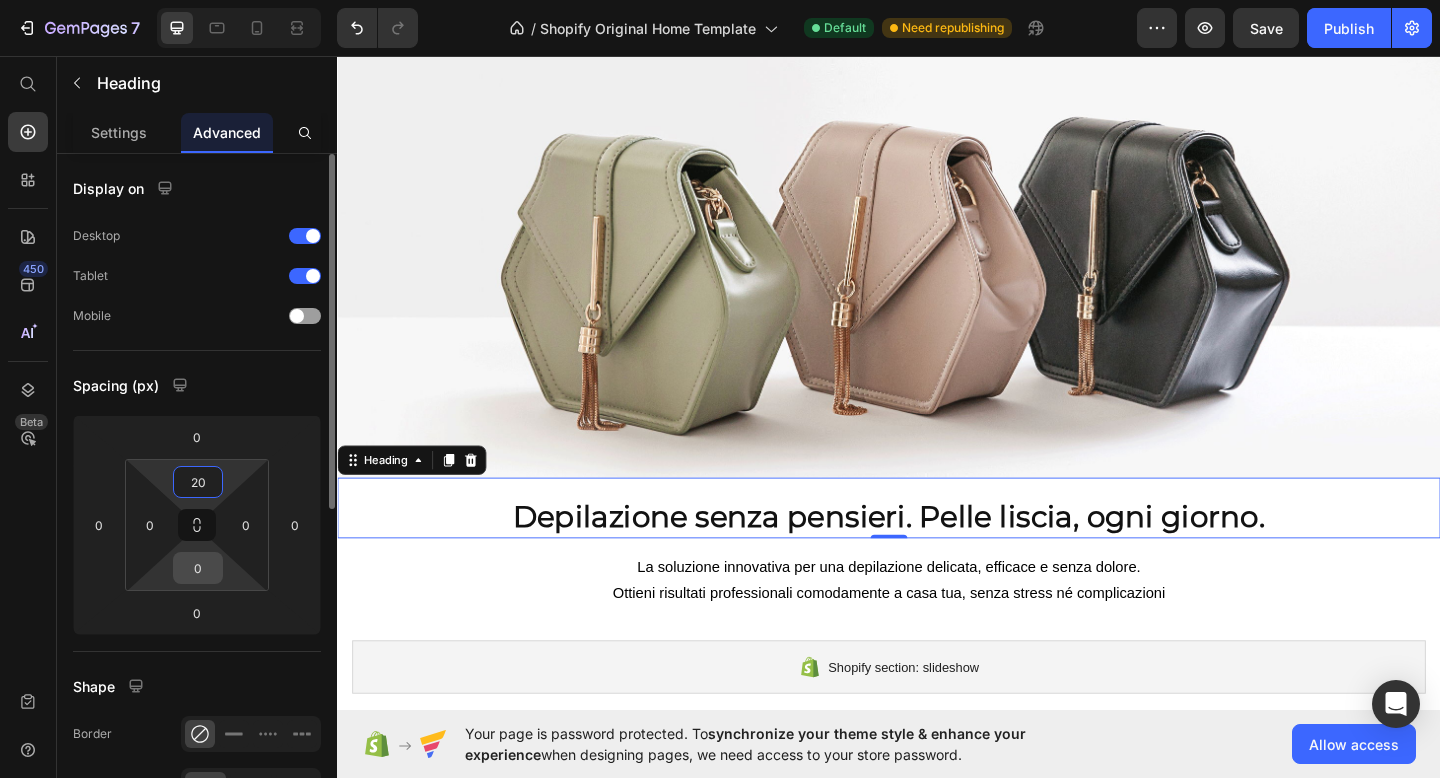 type on "20" 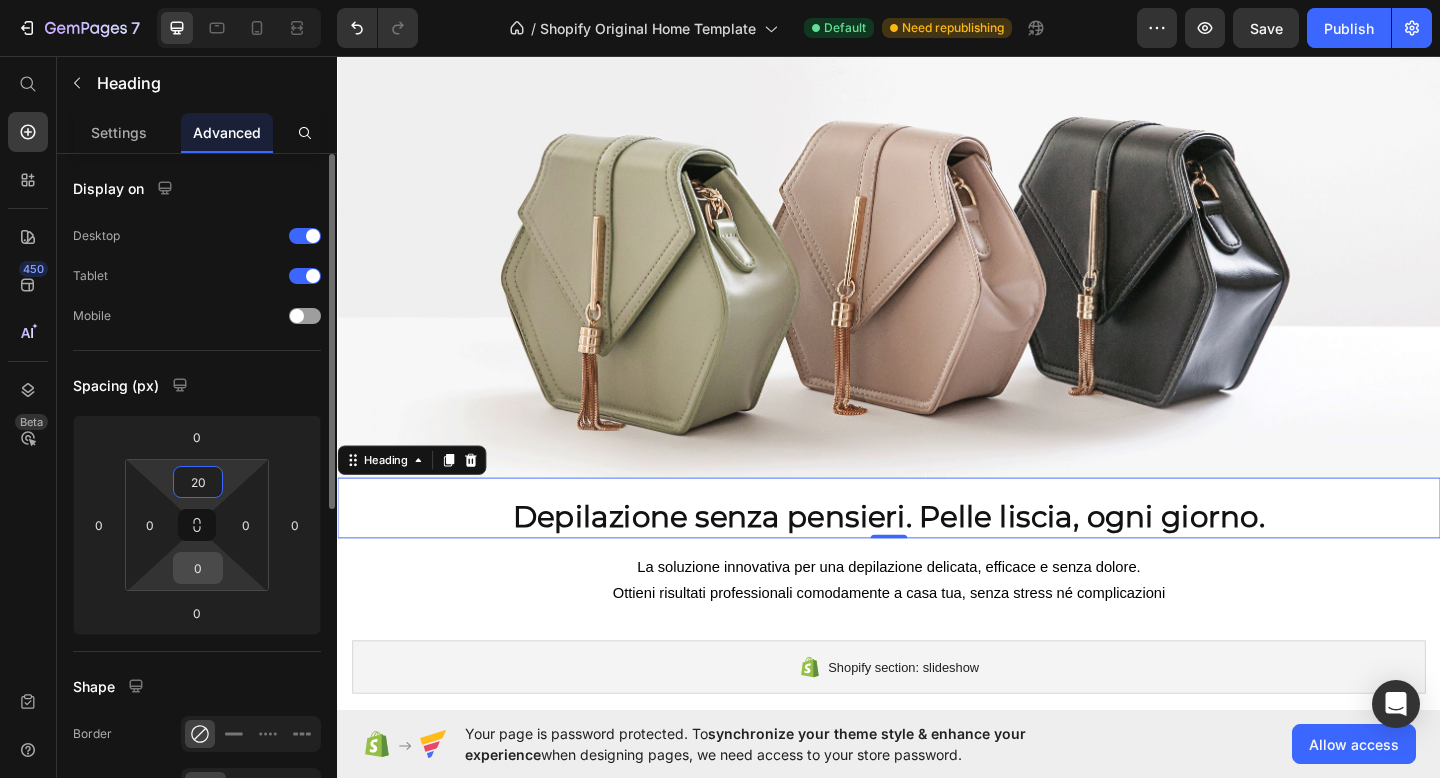click on "0" at bounding box center (198, 568) 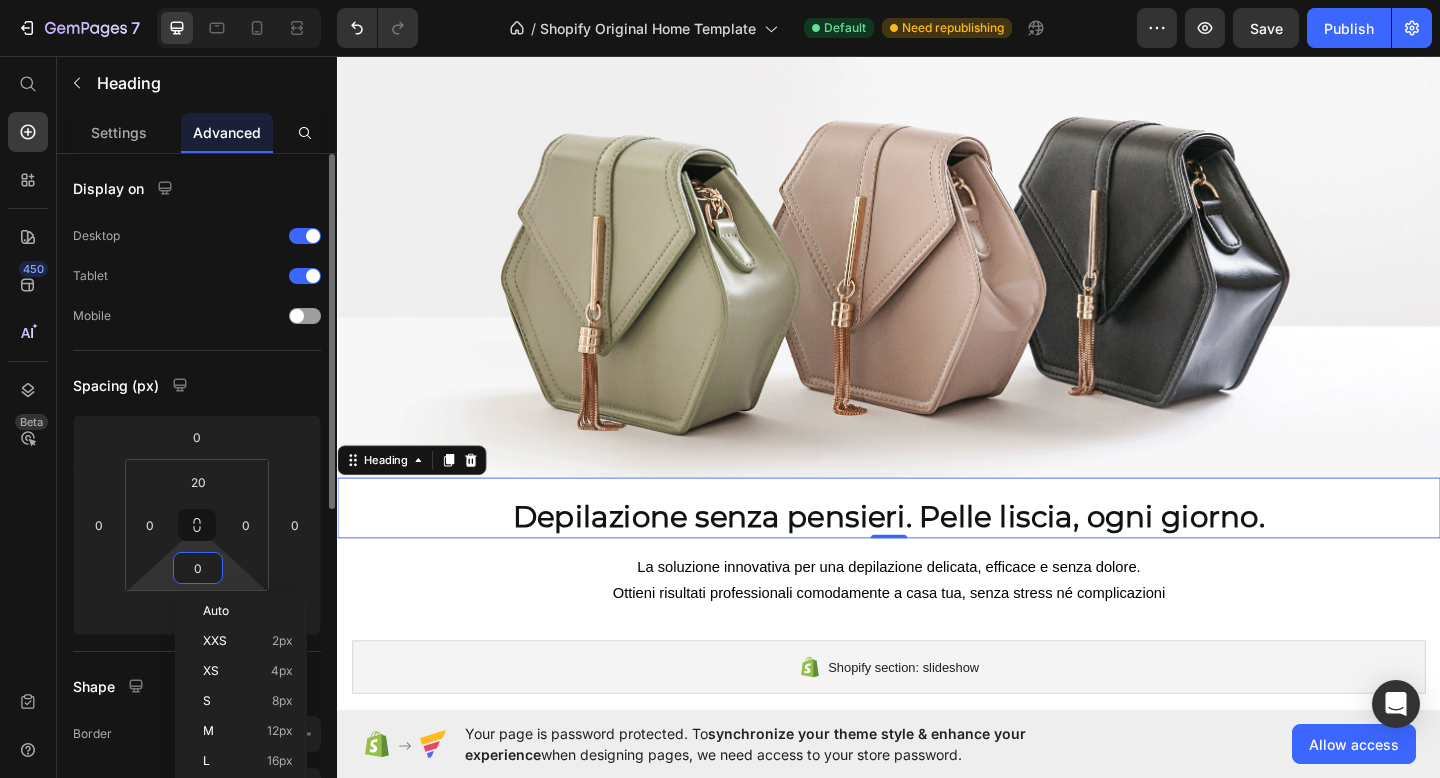 click on "0" at bounding box center (198, 568) 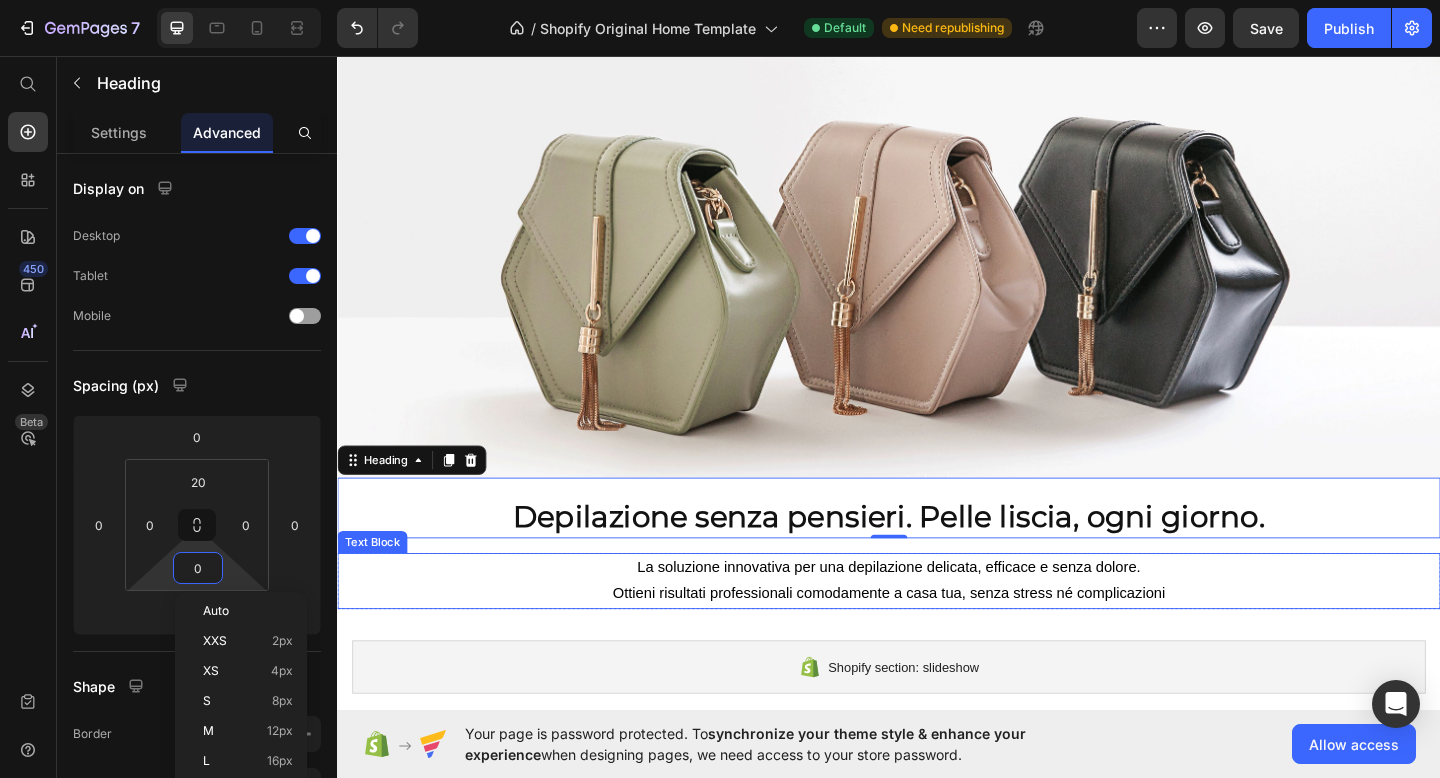 click on "La soluzione innovativa per una depilazione delicata, efficace e senza dolore." at bounding box center (937, 613) 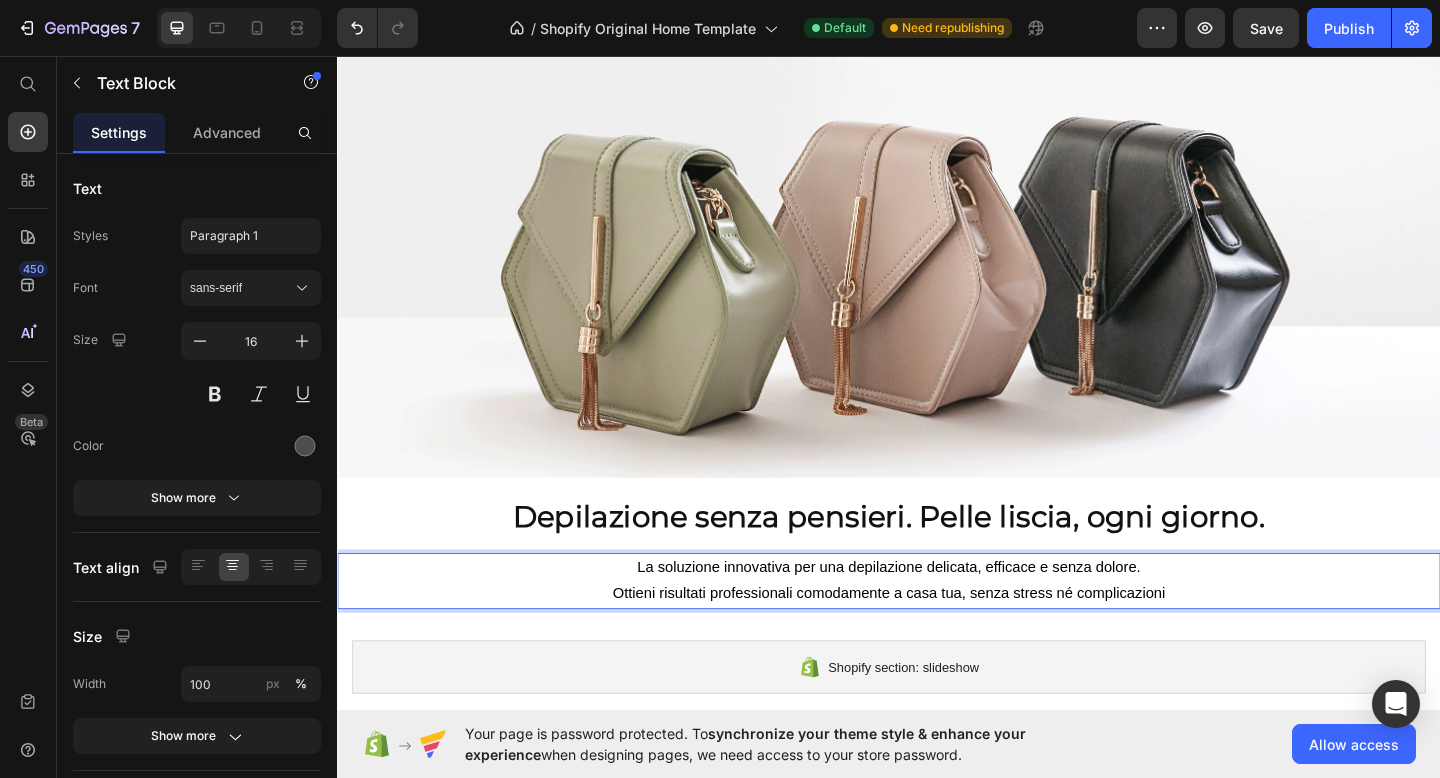 click on "Ottieni risultati professionali comodamente a casa tua, senza stress né complicazioni" at bounding box center [937, 641] 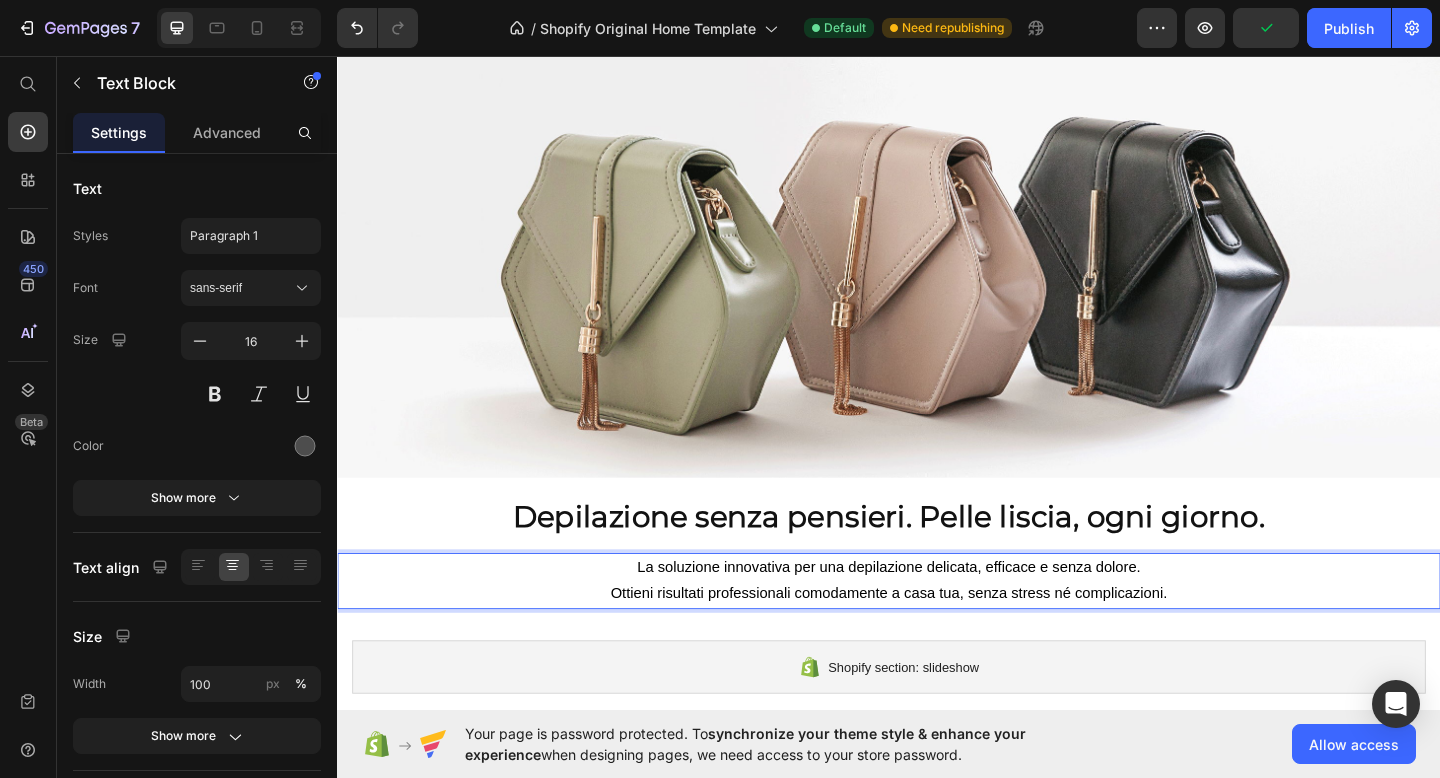 click on "Ottieni risultati professionali comodamente a casa tua, senza stress né complicazioni." at bounding box center [937, 640] 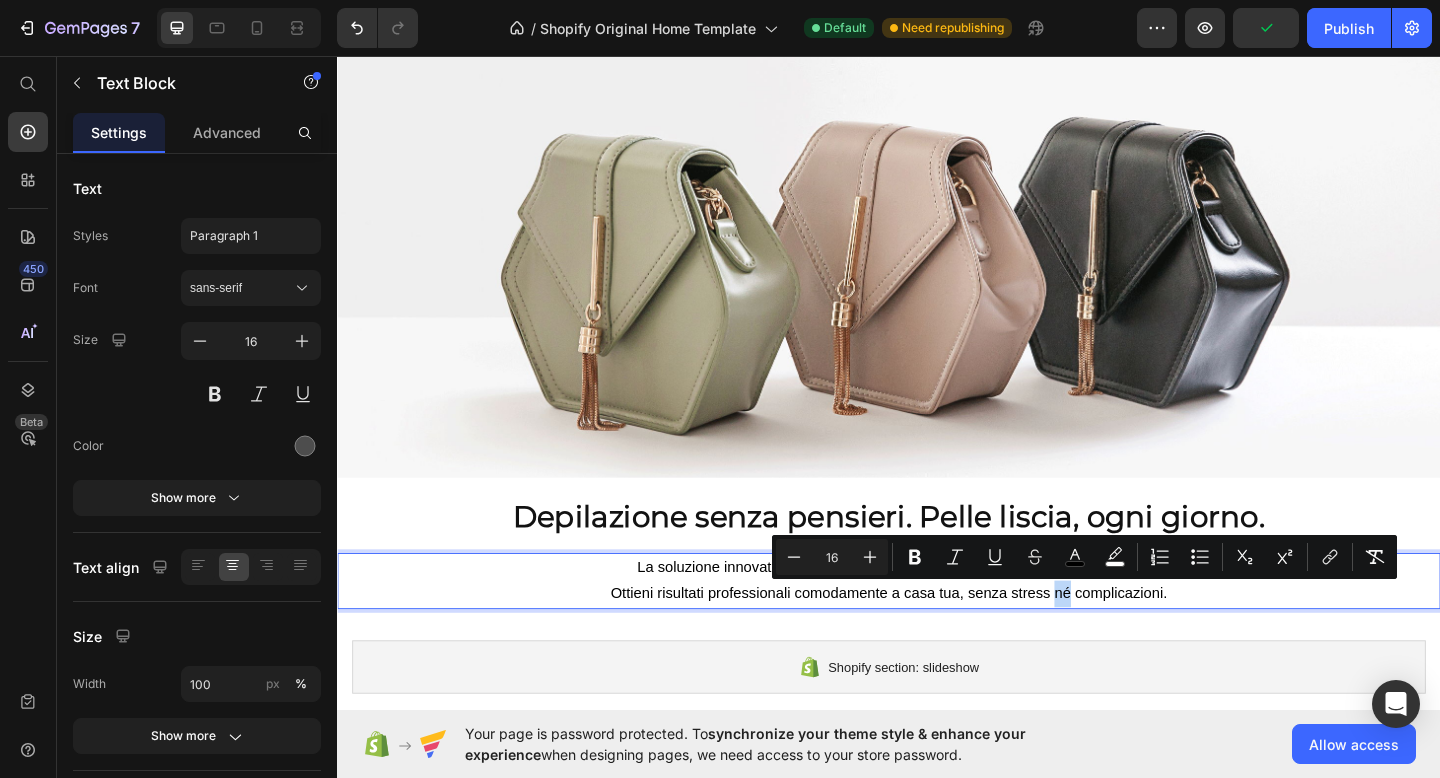 click on "Ottieni risultati professionali comodamente a casa tua, senza stress né complicazioni." at bounding box center [937, 640] 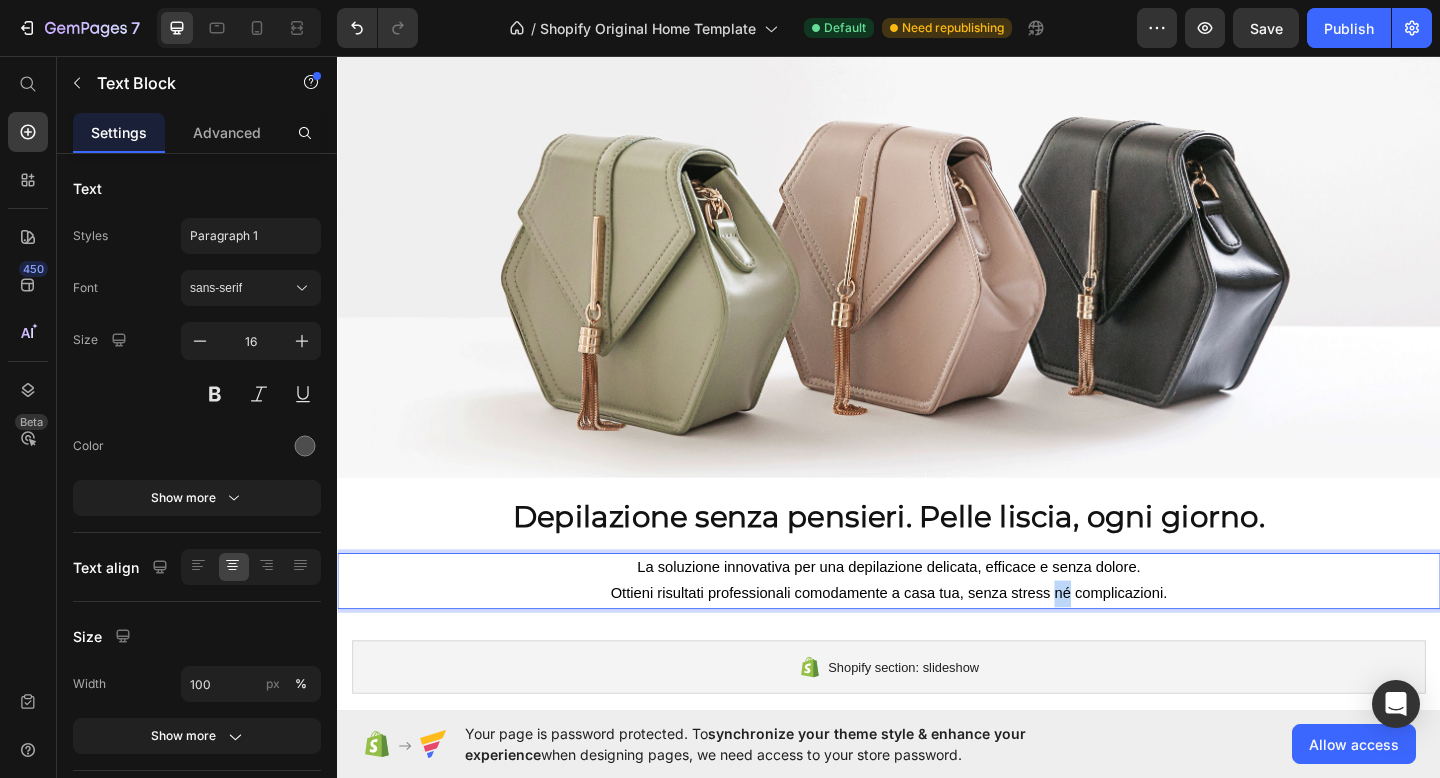 drag, startPoint x: 1117, startPoint y: 638, endPoint x: 1279, endPoint y: 639, distance: 162.00308 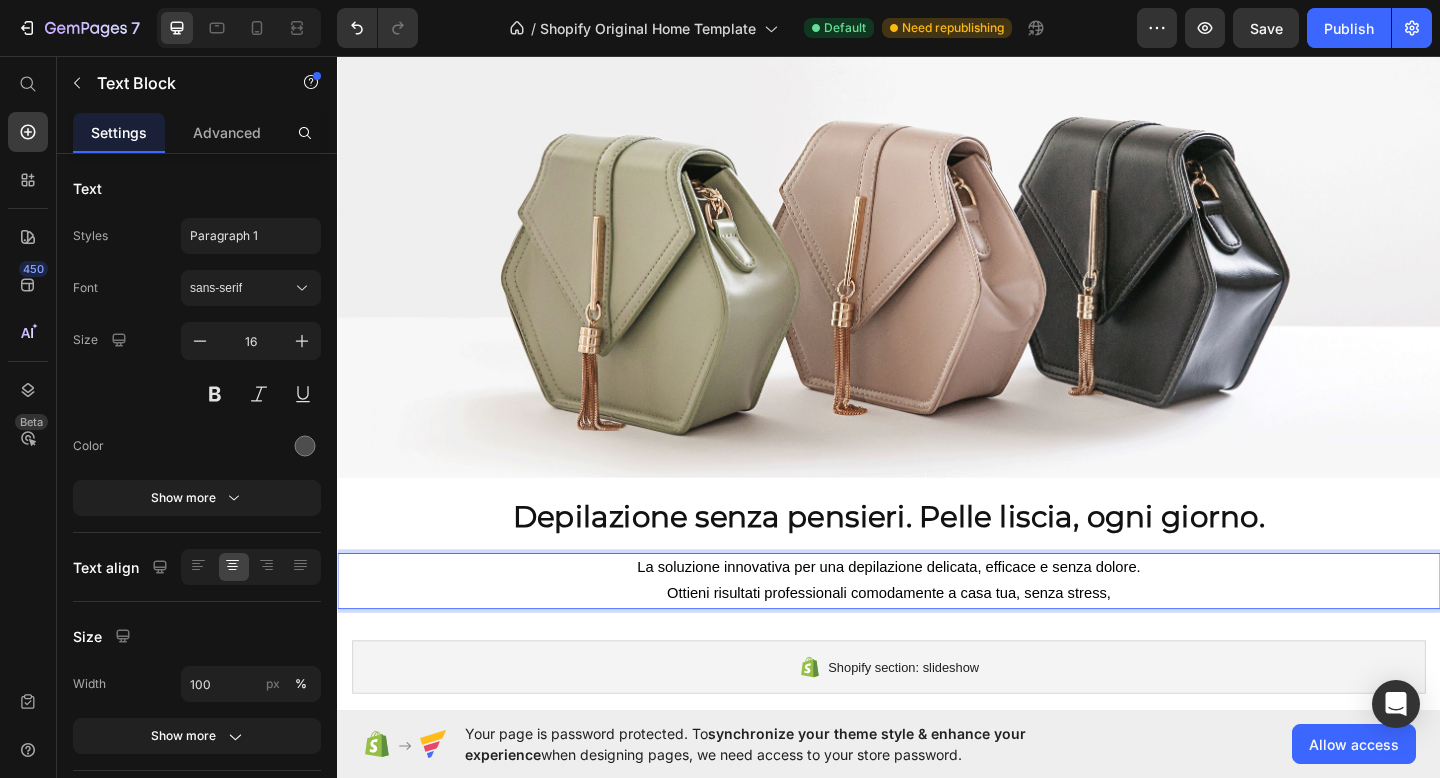 click on "Ottieni risultati professionali comodamente a casa tua, senza stress," at bounding box center (937, 640) 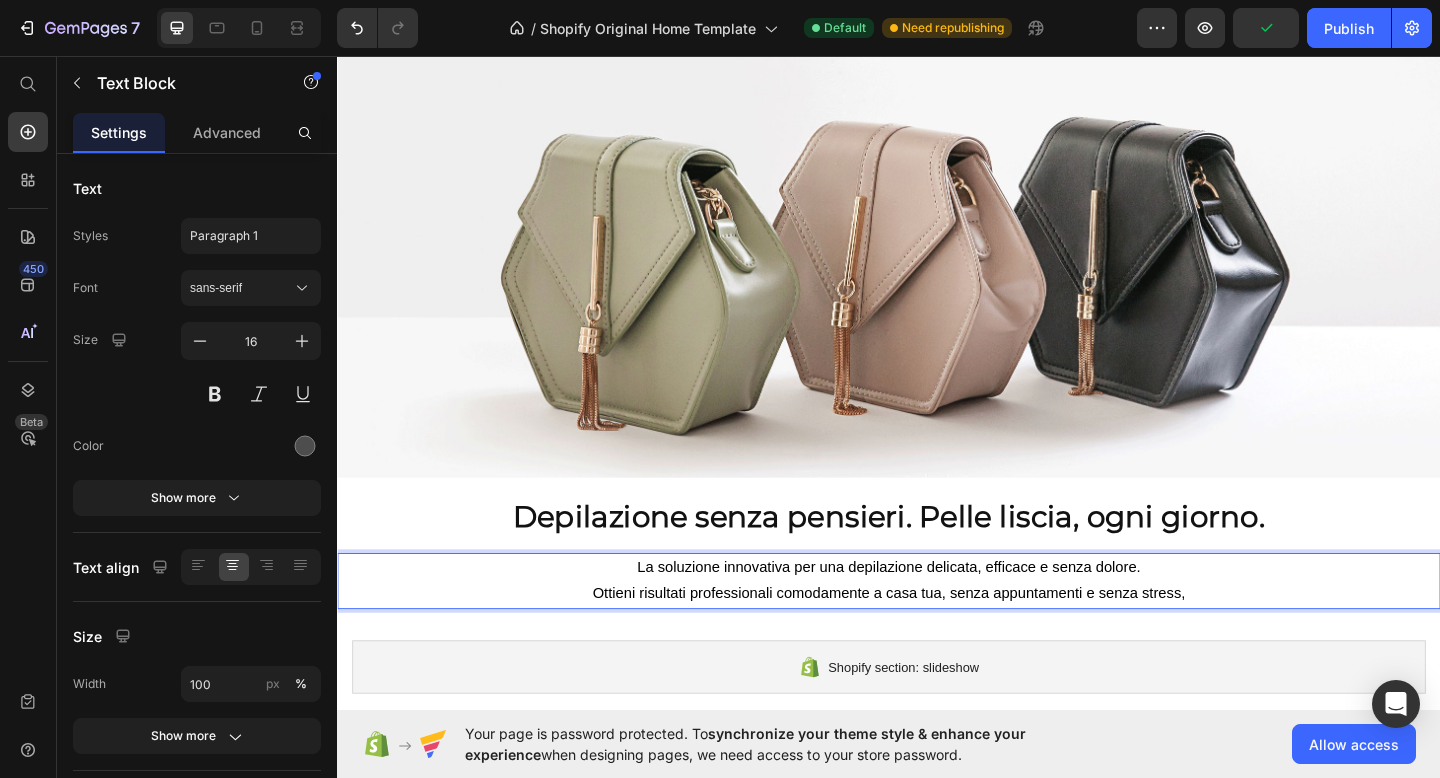 click on "Ottieni risultati professionali comodamente a casa tua, senza appuntamenti e senza stress," at bounding box center [937, 641] 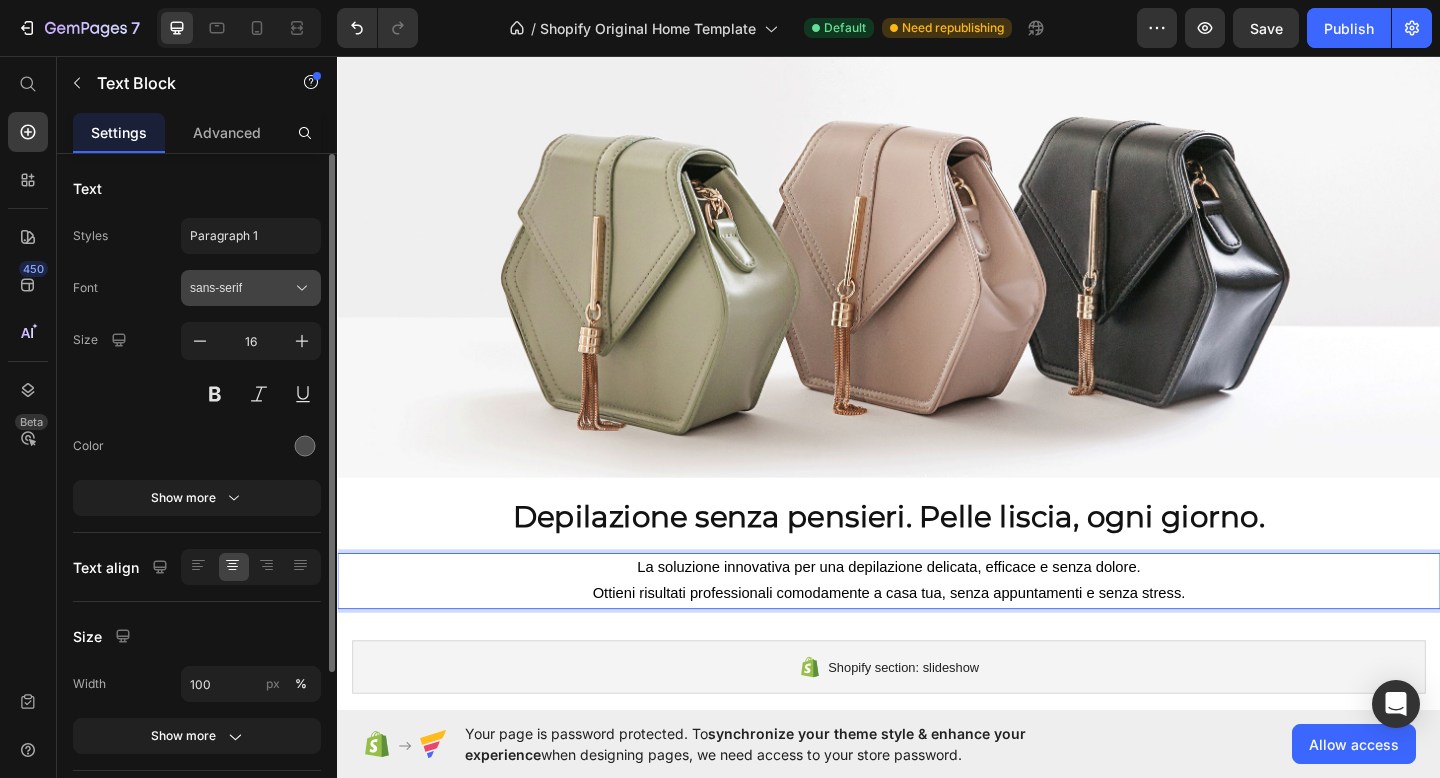 click on "sans-serif" at bounding box center [241, 288] 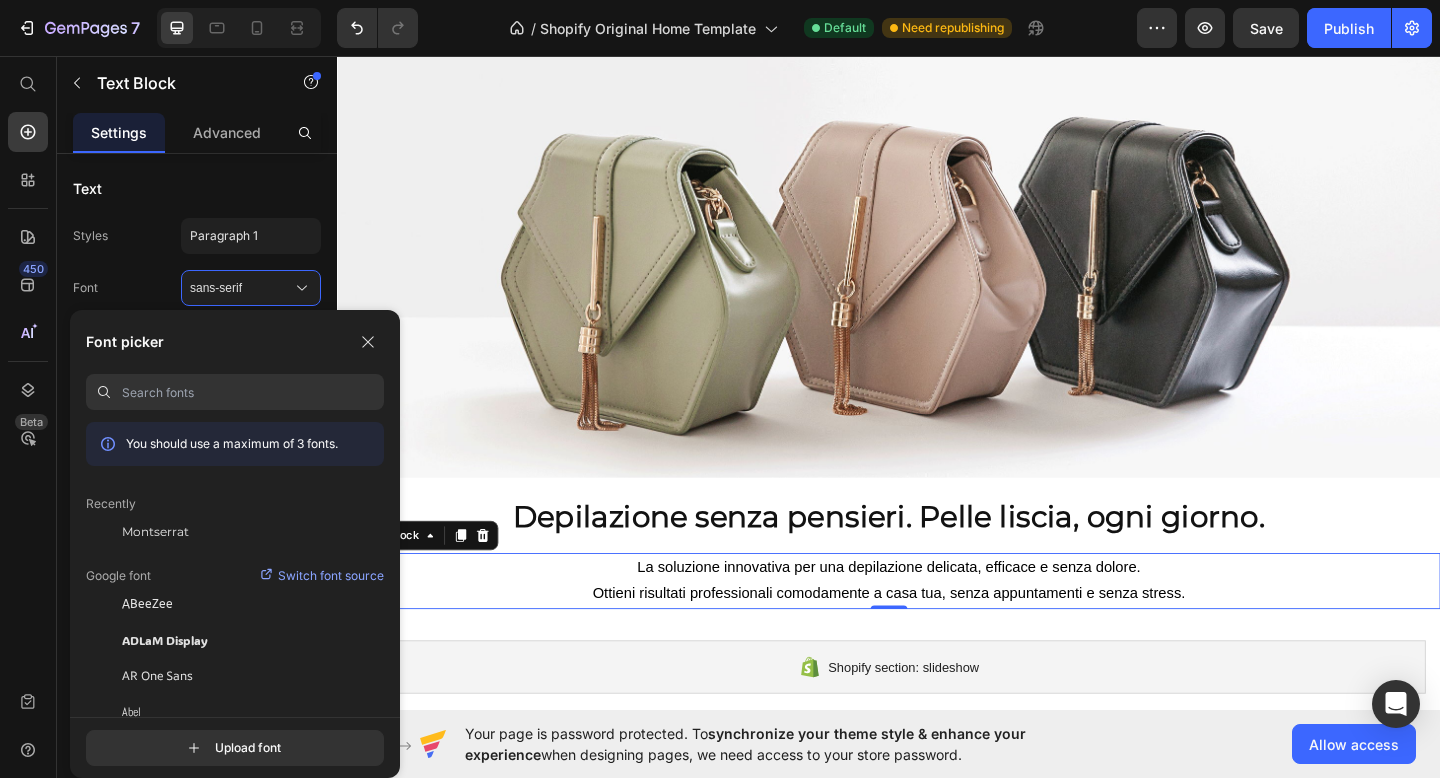 click at bounding box center [253, 392] 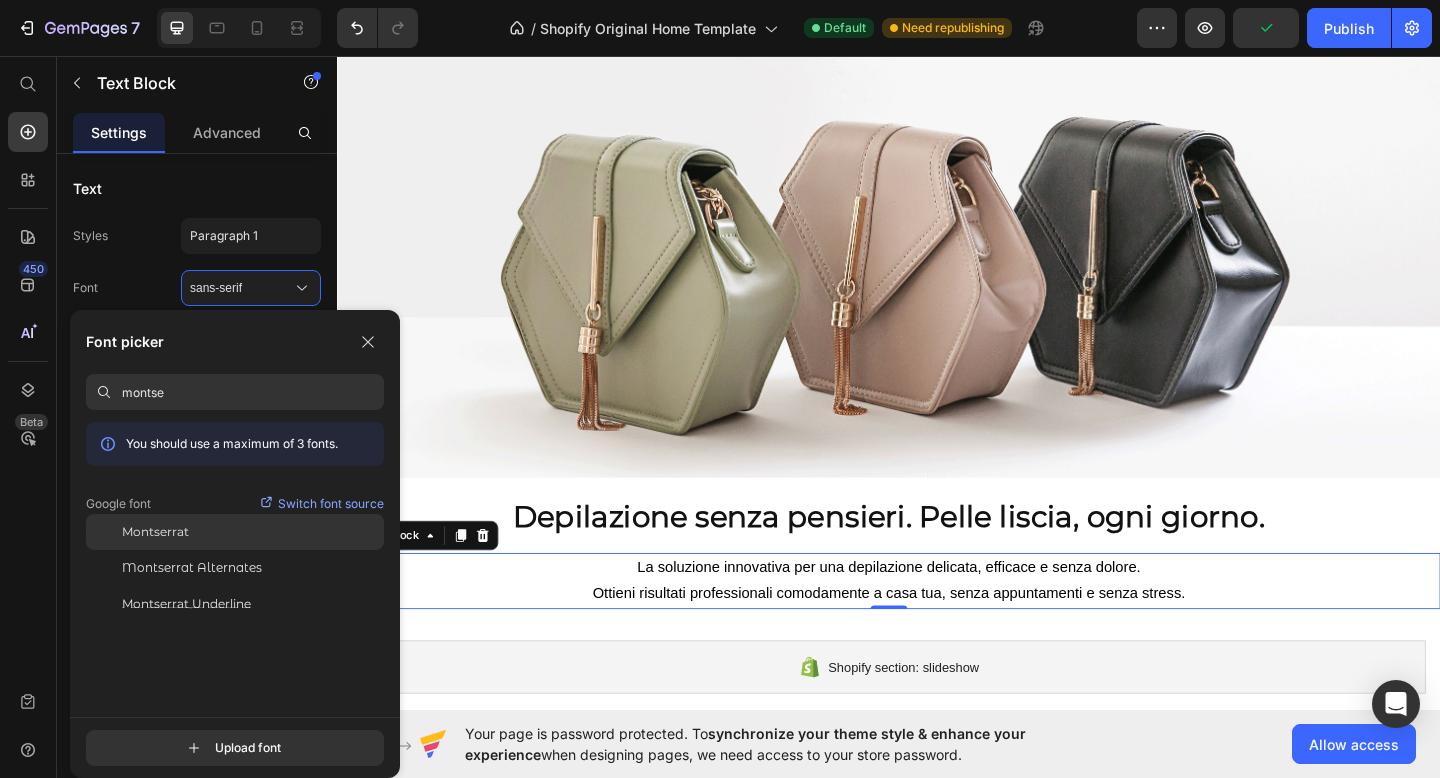 type on "montse" 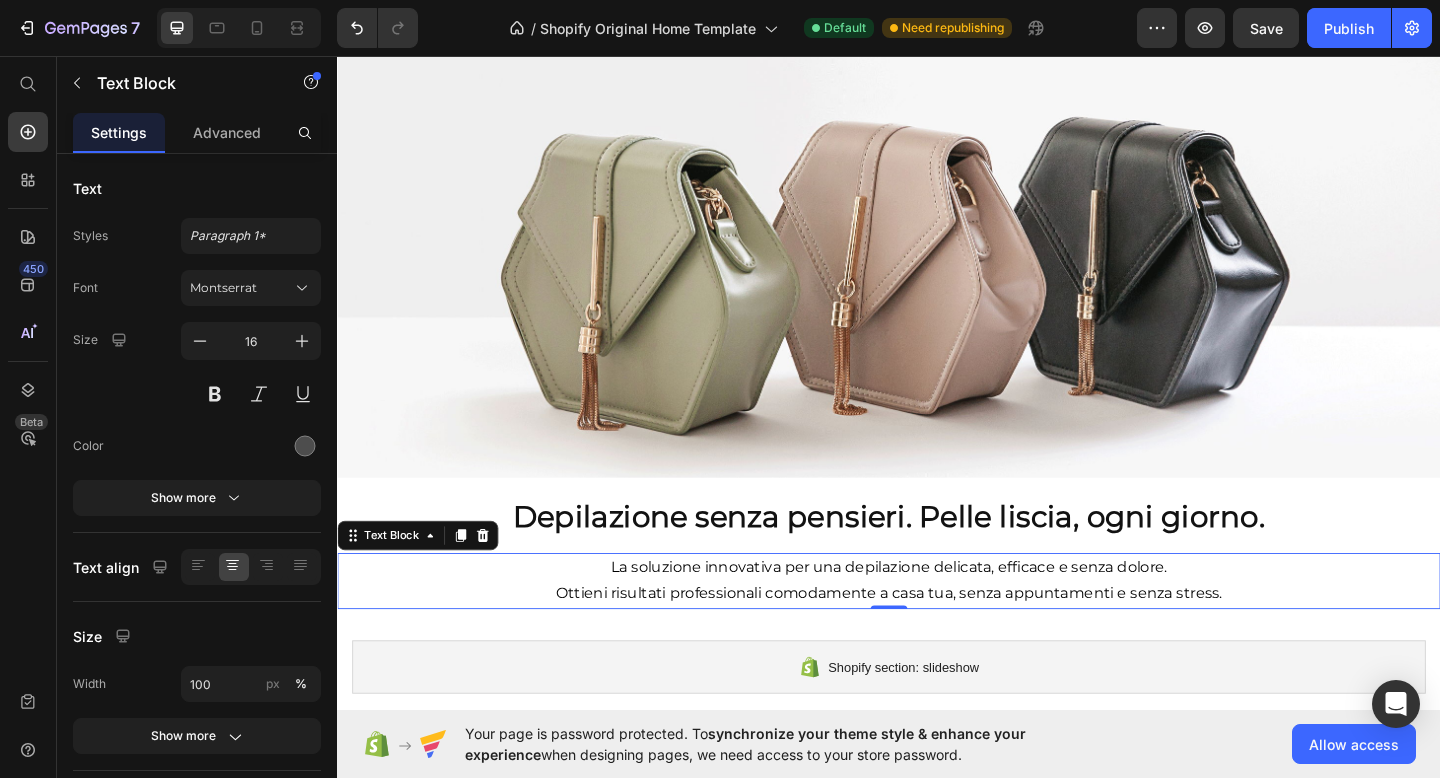 click on "Ottieni risultati professionali comodamente a casa tua, senza appuntamenti e senza stress." at bounding box center (937, 641) 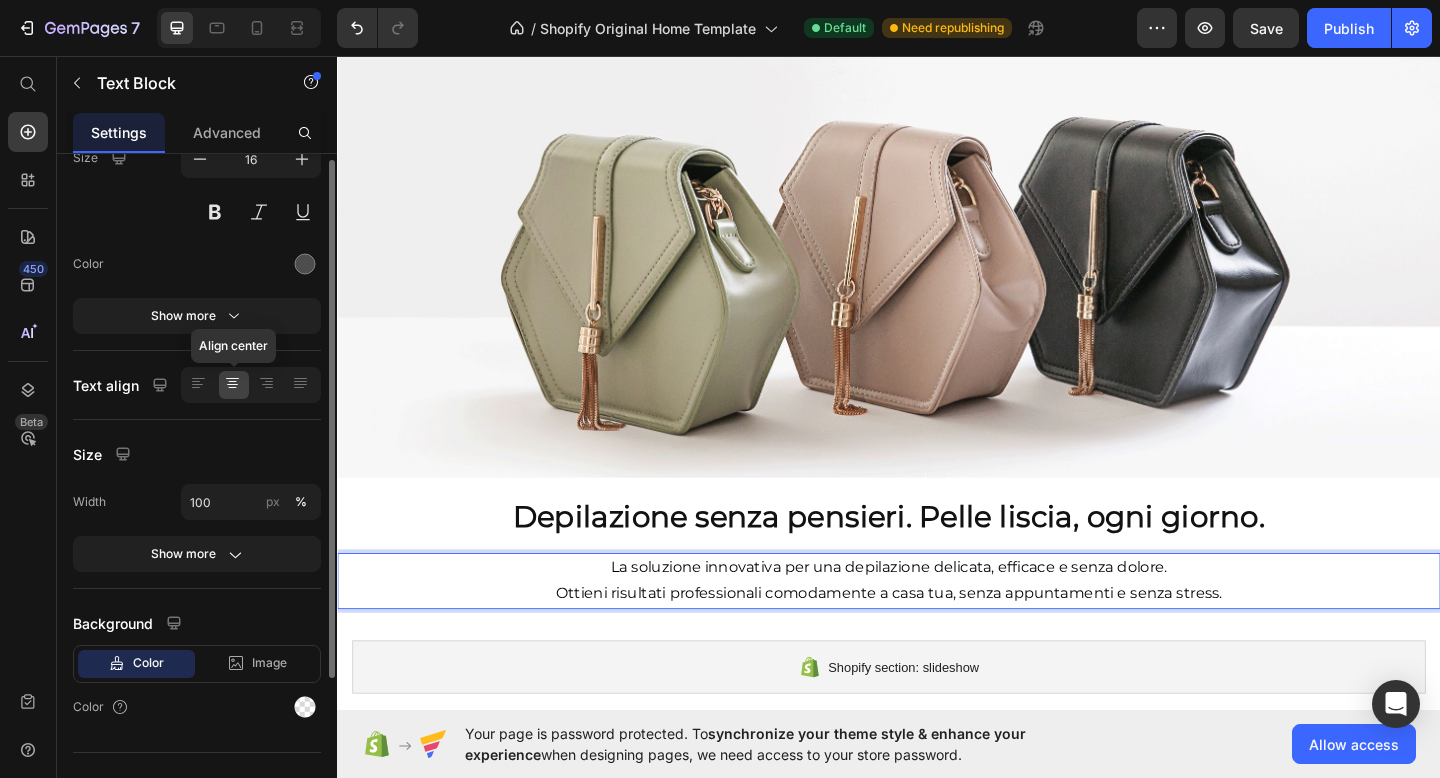 scroll, scrollTop: 214, scrollLeft: 0, axis: vertical 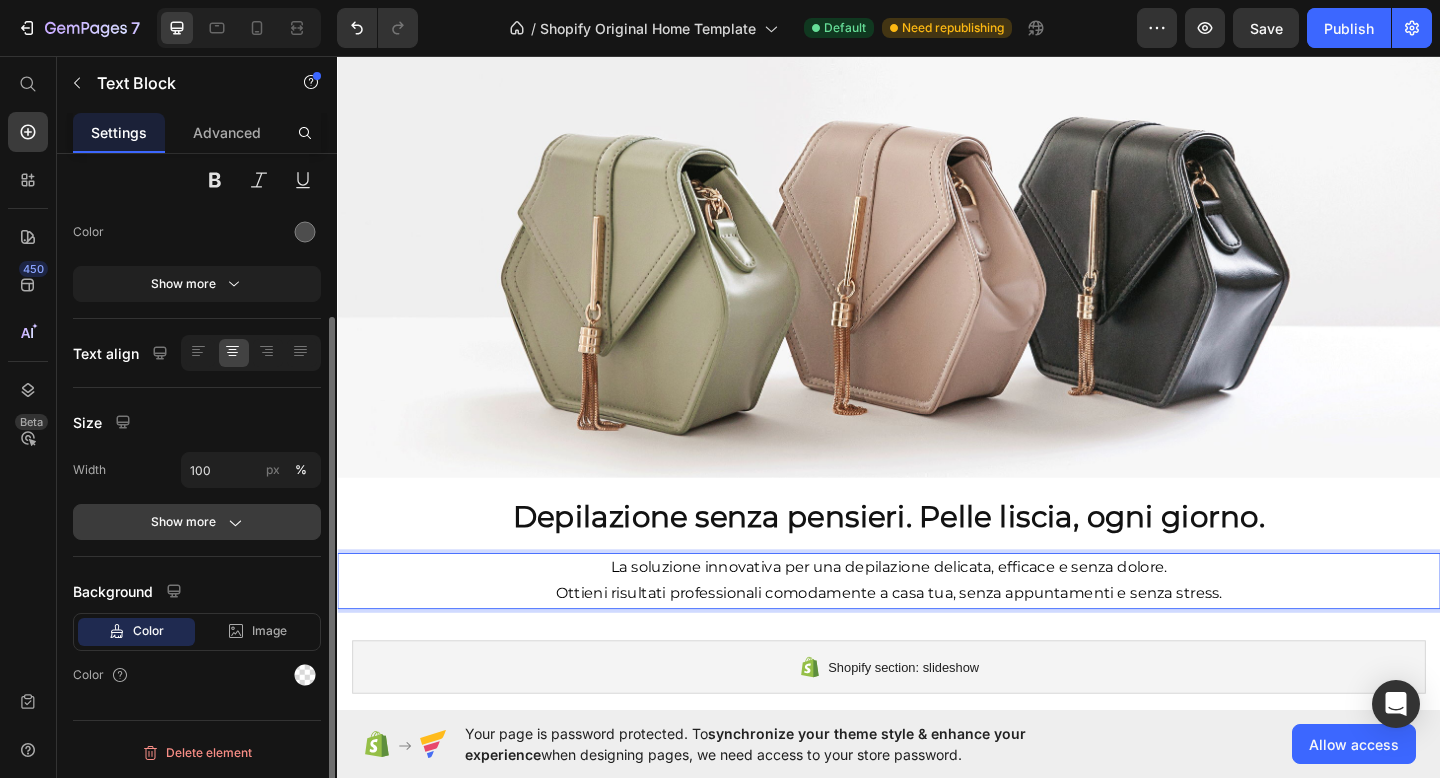 click on "Show more" at bounding box center (197, 522) 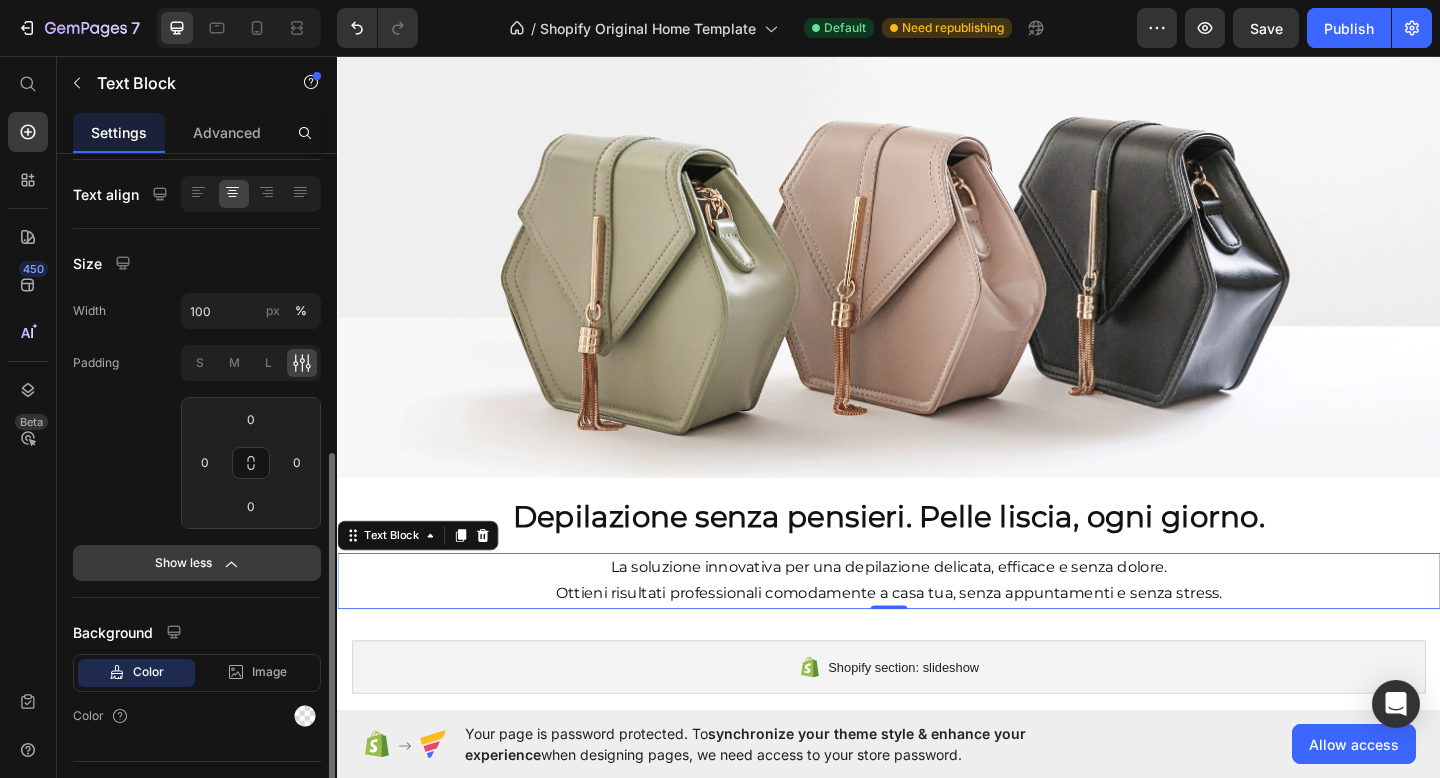 scroll, scrollTop: 414, scrollLeft: 0, axis: vertical 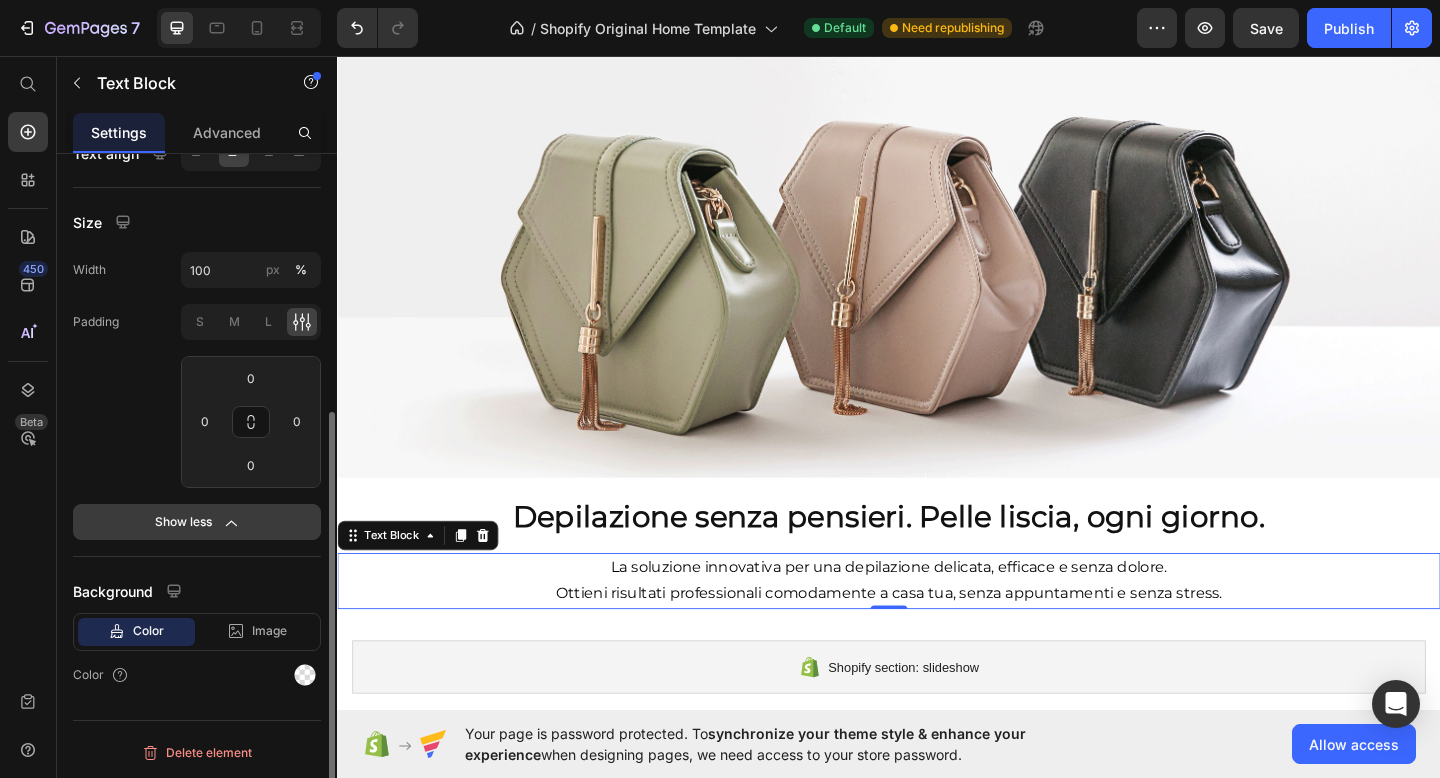 click on "Show less" at bounding box center (197, 522) 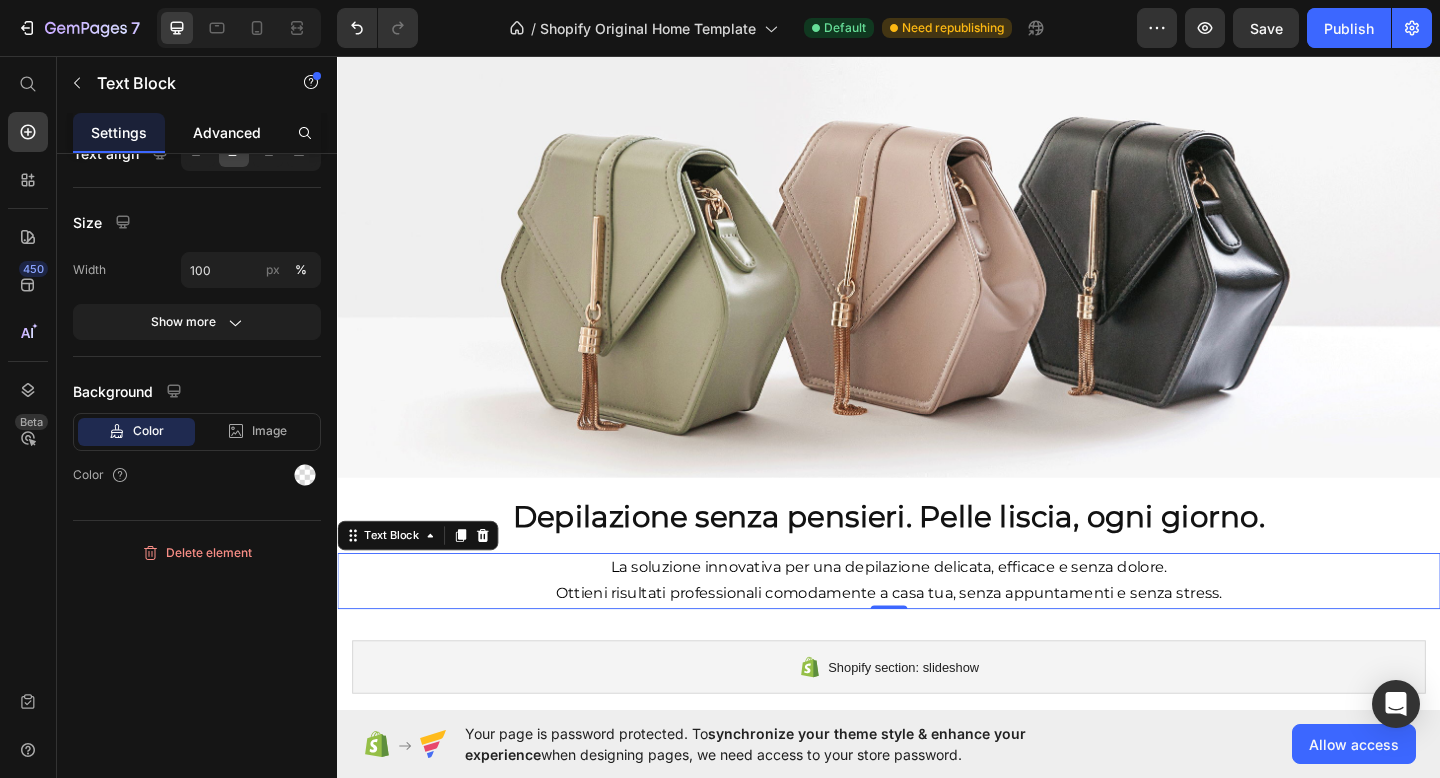 click on "Advanced" at bounding box center (227, 132) 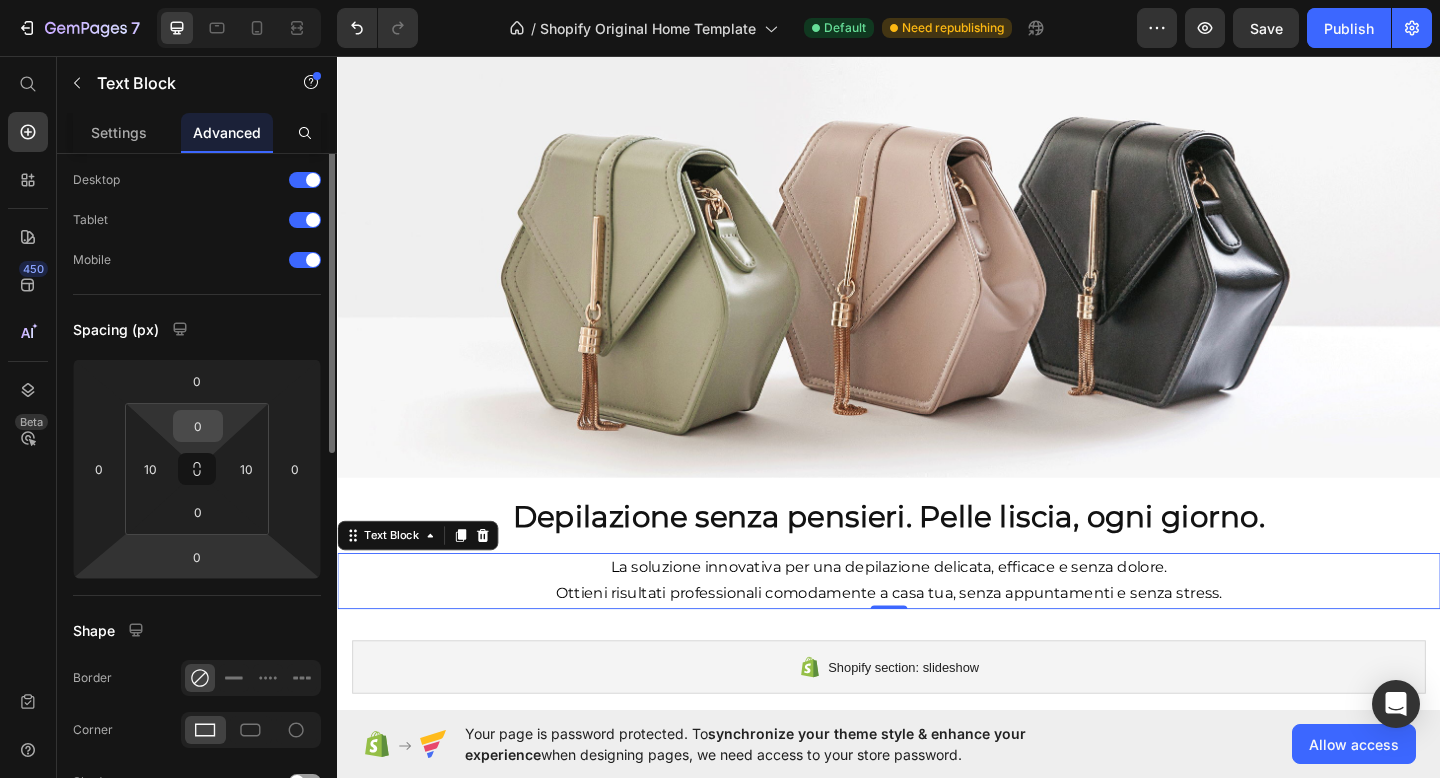 scroll, scrollTop: 0, scrollLeft: 0, axis: both 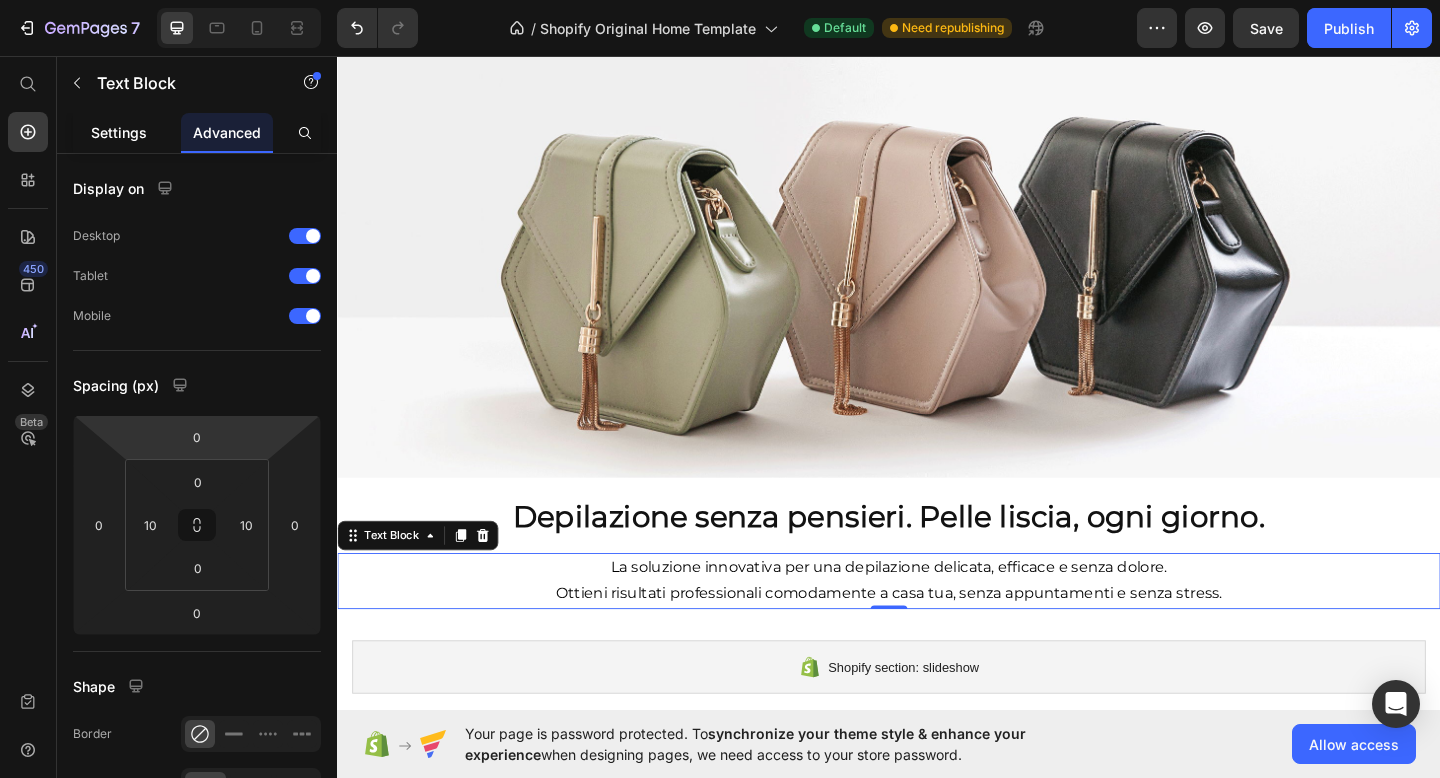 click on "Settings" at bounding box center [119, 132] 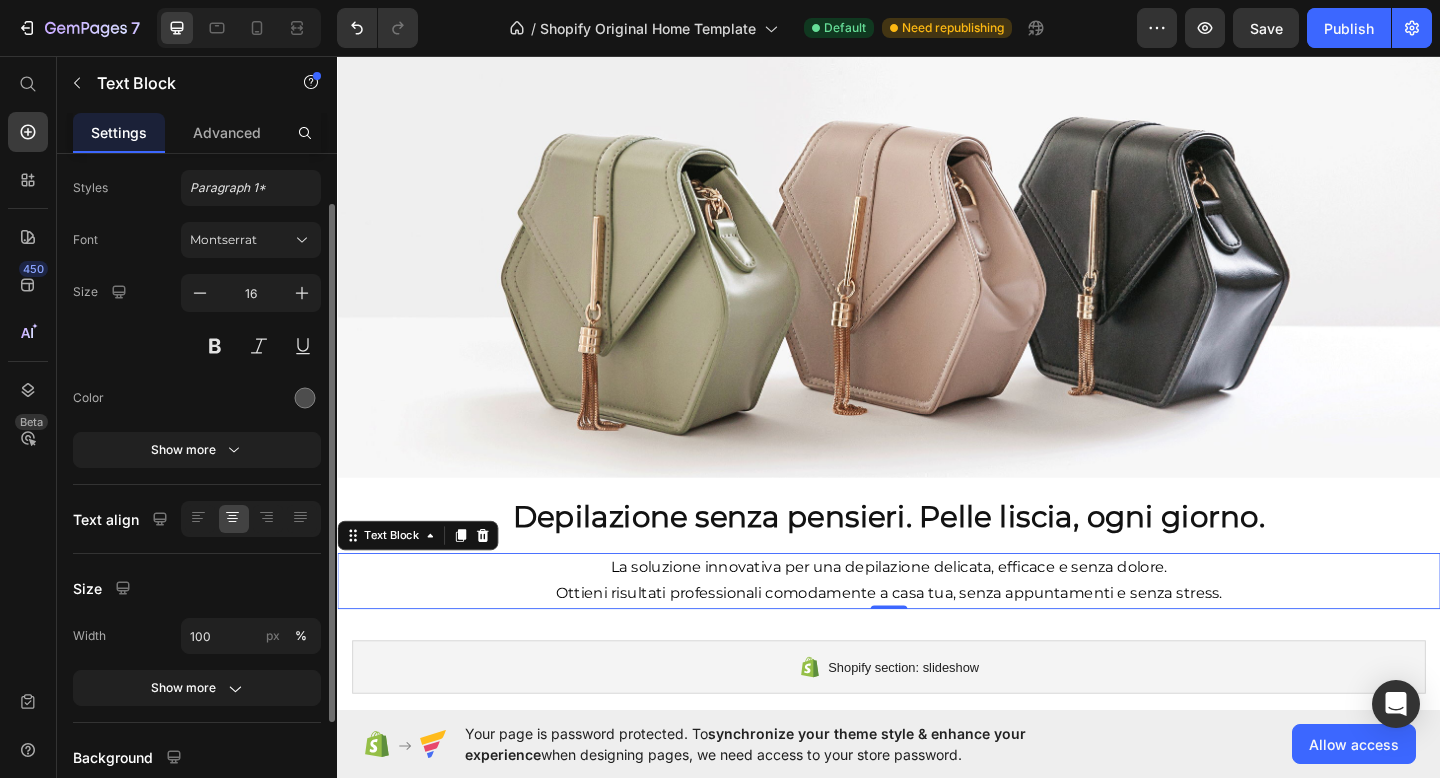 scroll, scrollTop: 60, scrollLeft: 0, axis: vertical 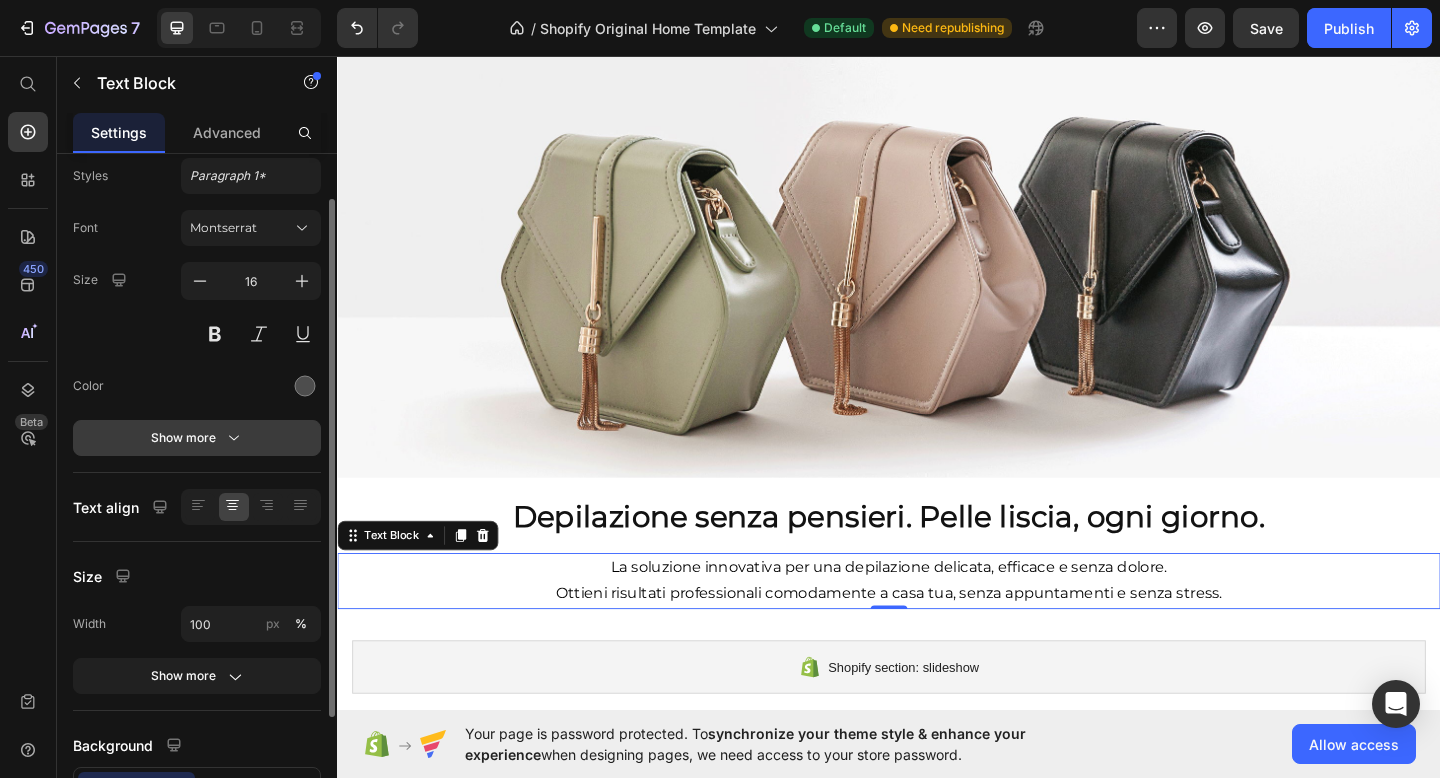 click on "Show more" at bounding box center (197, 438) 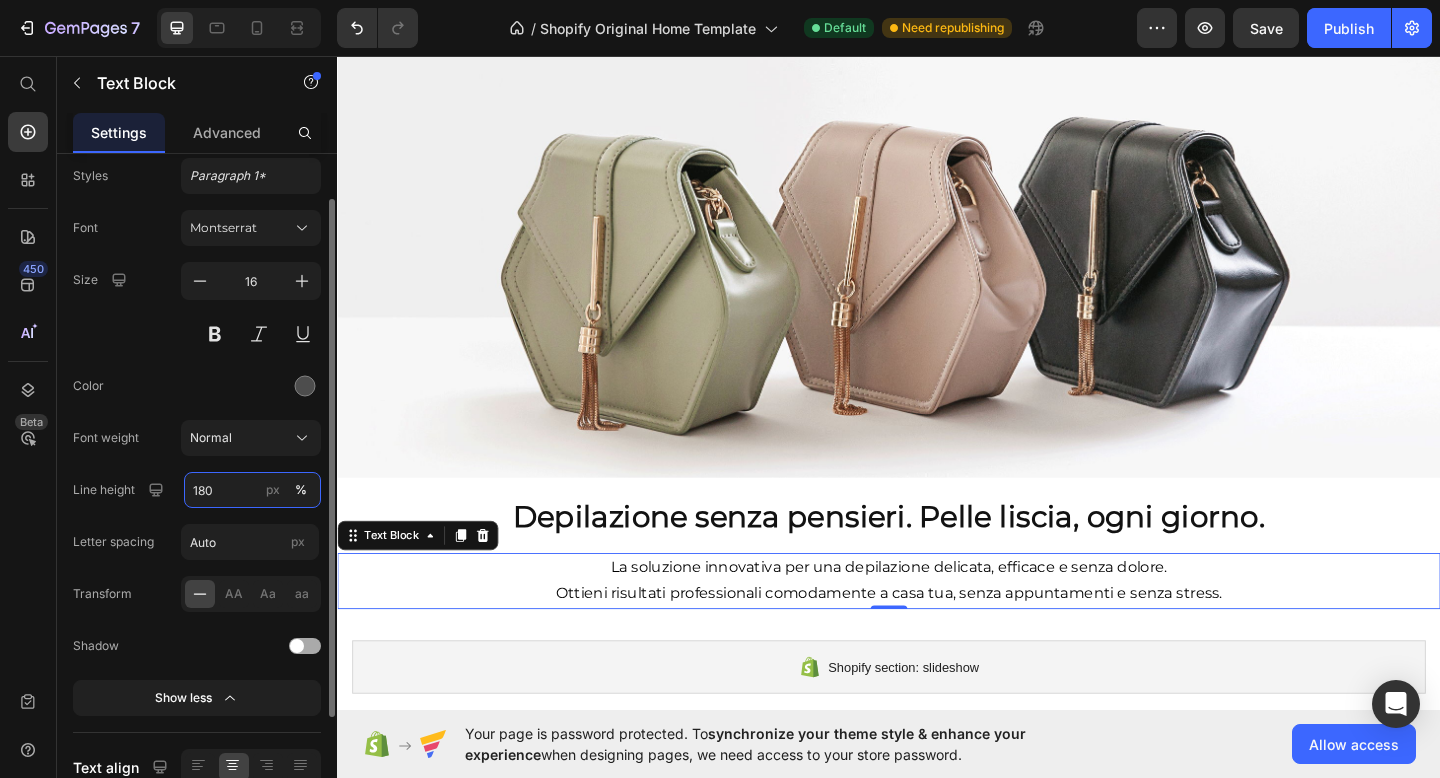 click on "180" at bounding box center [252, 490] 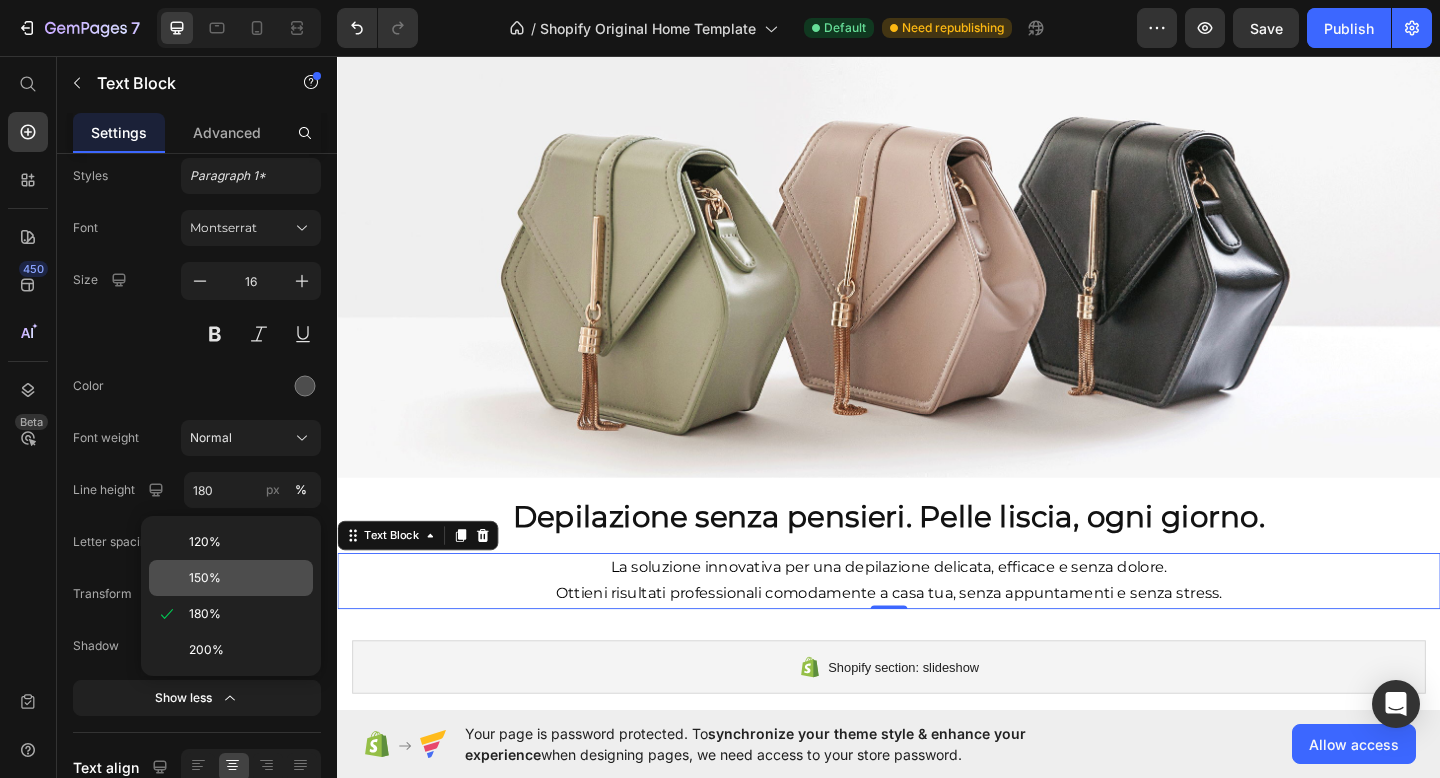 click on "150%" at bounding box center (205, 578) 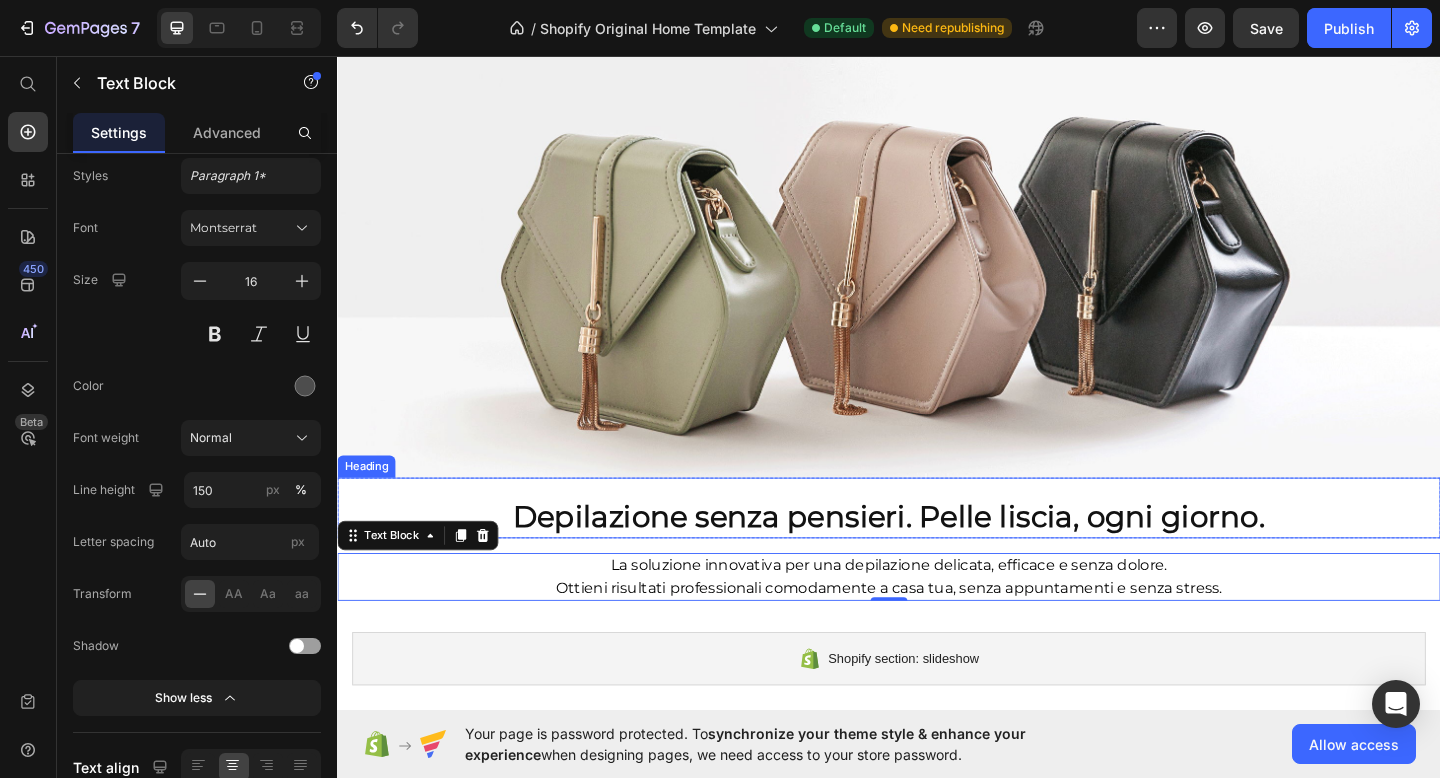 click on "⁠⁠⁠⁠⁠⁠⁠ Depilazione senza pensieri. Pelle liscia, ogni giorno." at bounding box center (937, 558) 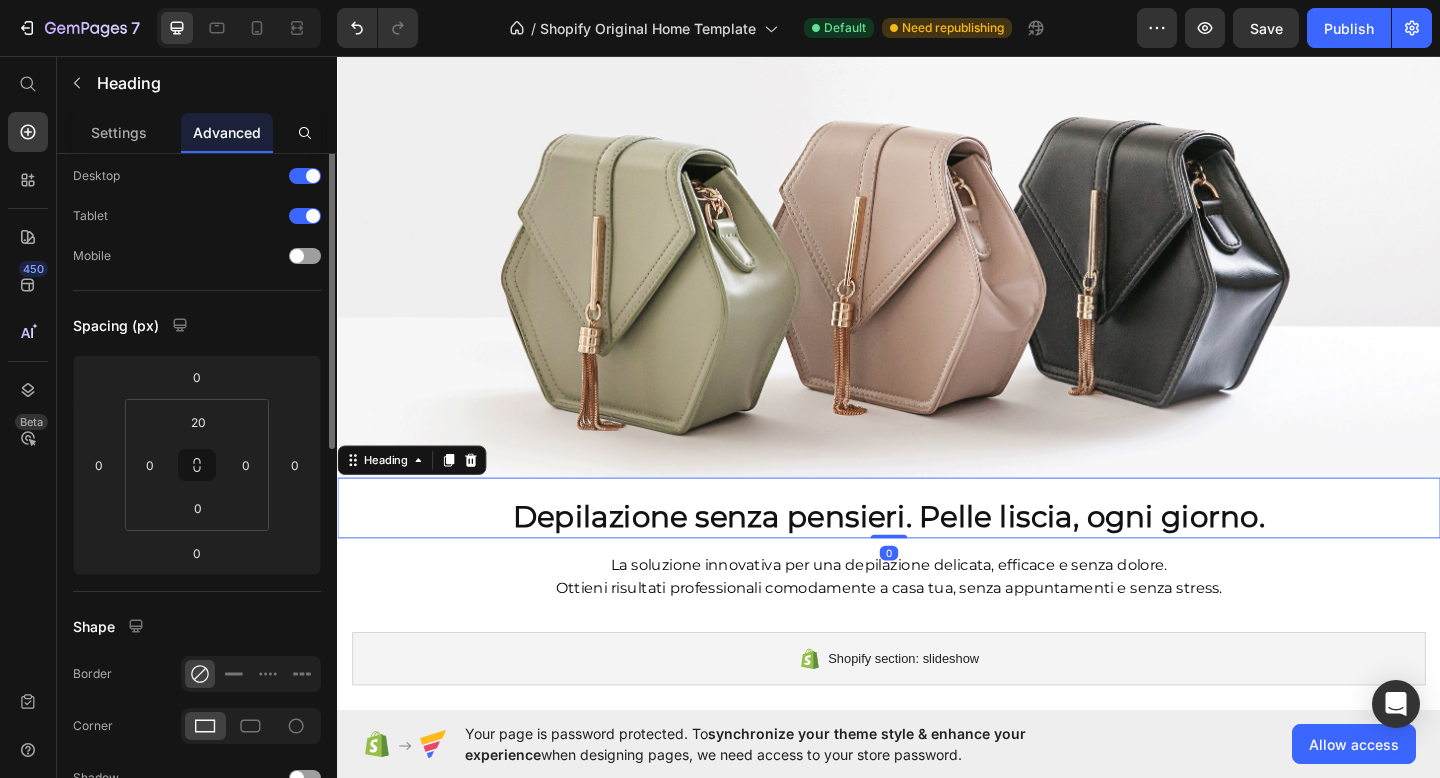 scroll, scrollTop: 0, scrollLeft: 0, axis: both 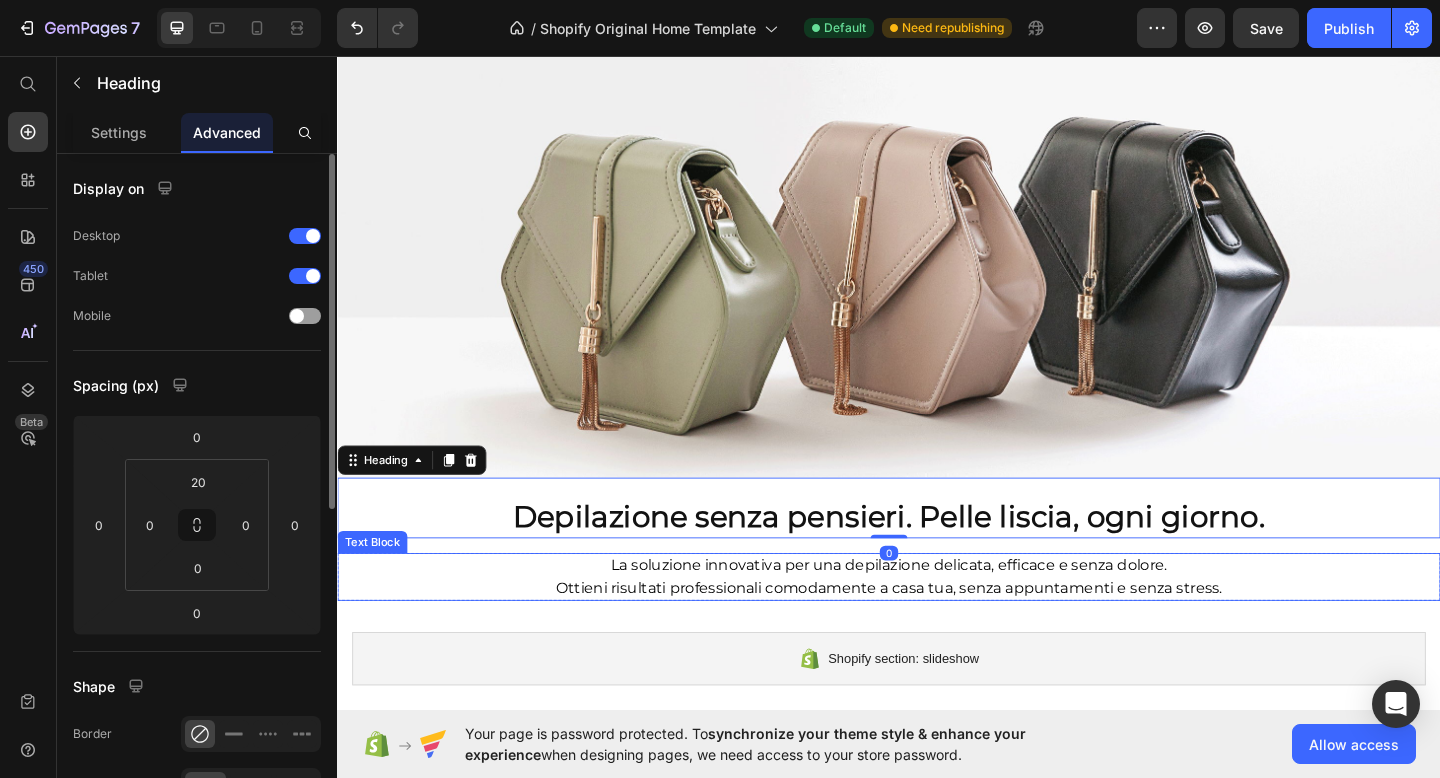 click on "La soluzione innovativa per una depilazione delicata, efficace e senza dolore." at bounding box center (937, 611) 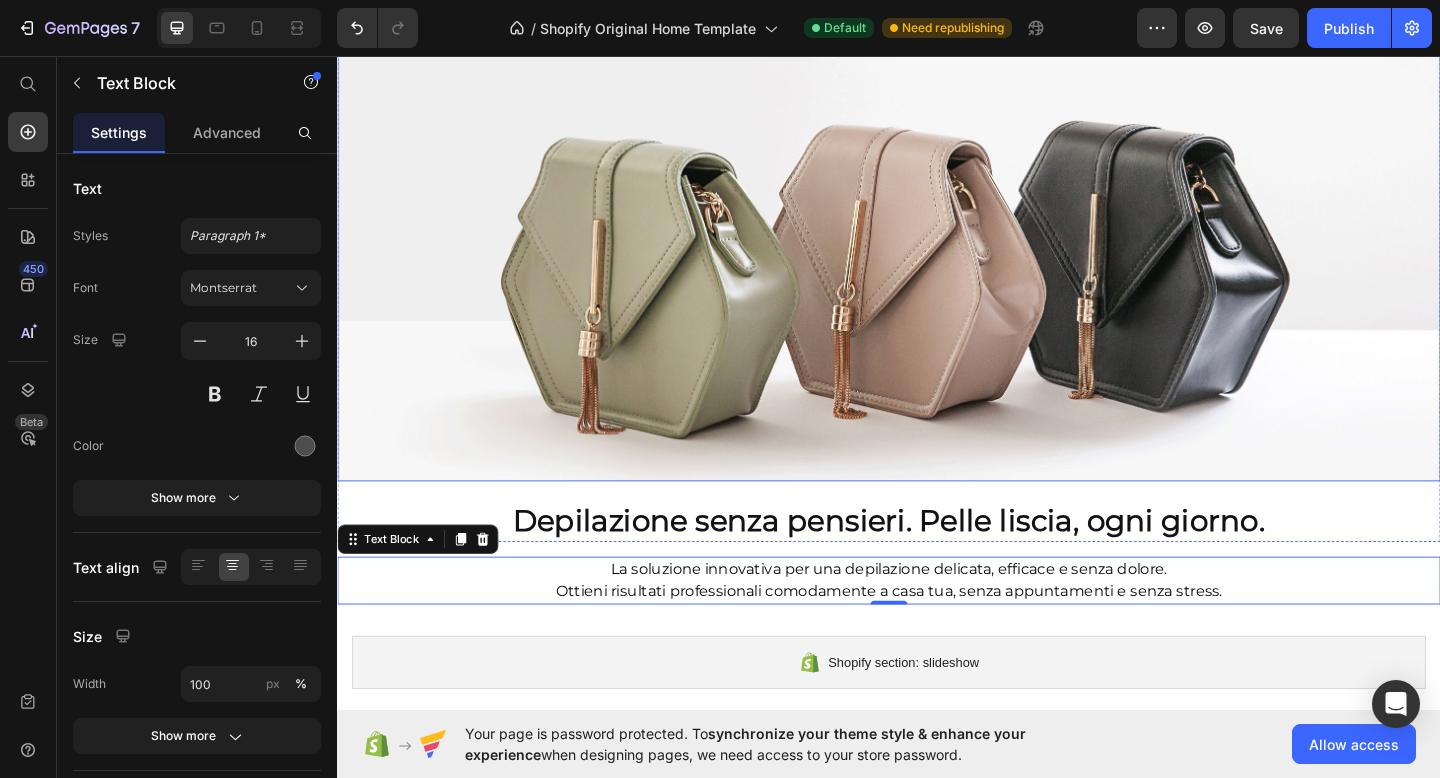 scroll, scrollTop: 185, scrollLeft: 0, axis: vertical 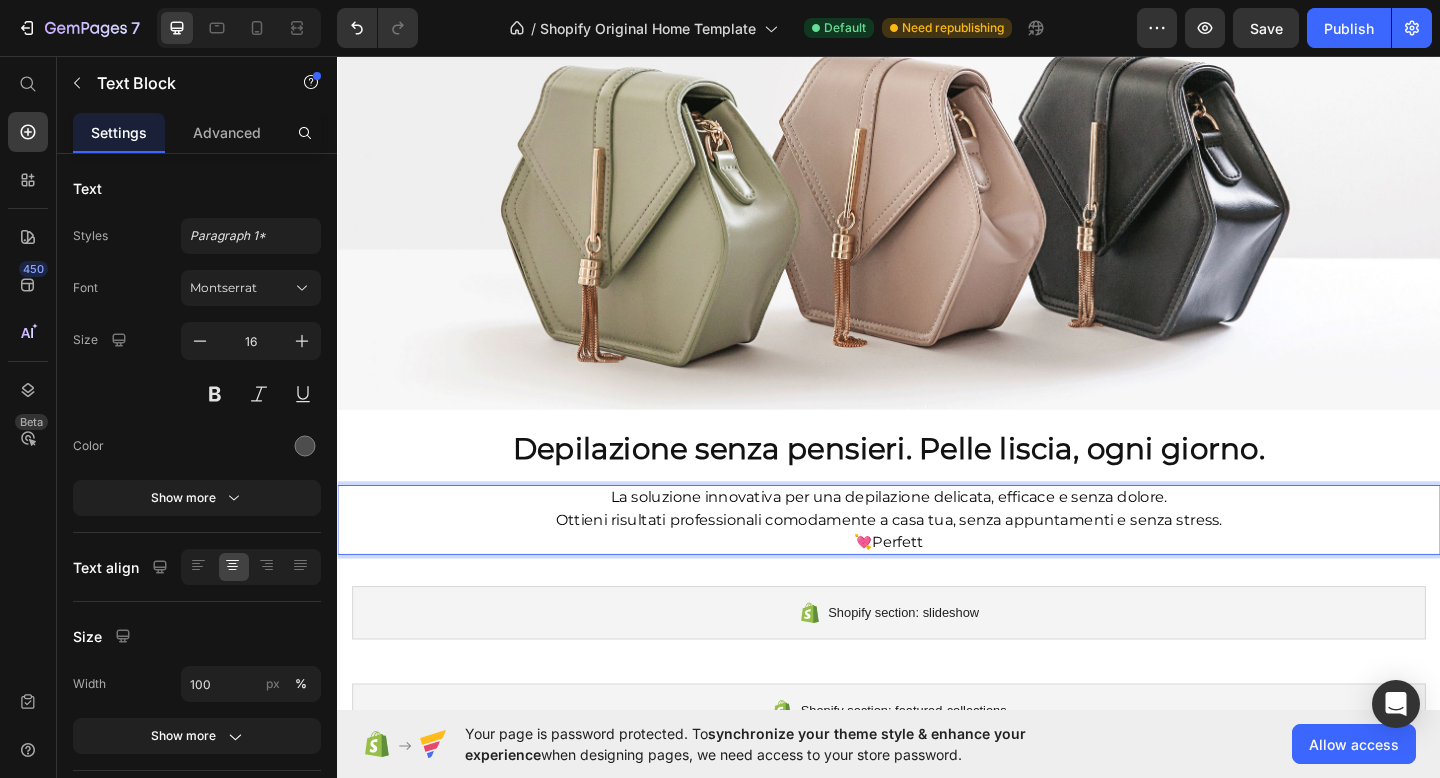 click on "💘Perfett" at bounding box center (937, 584) 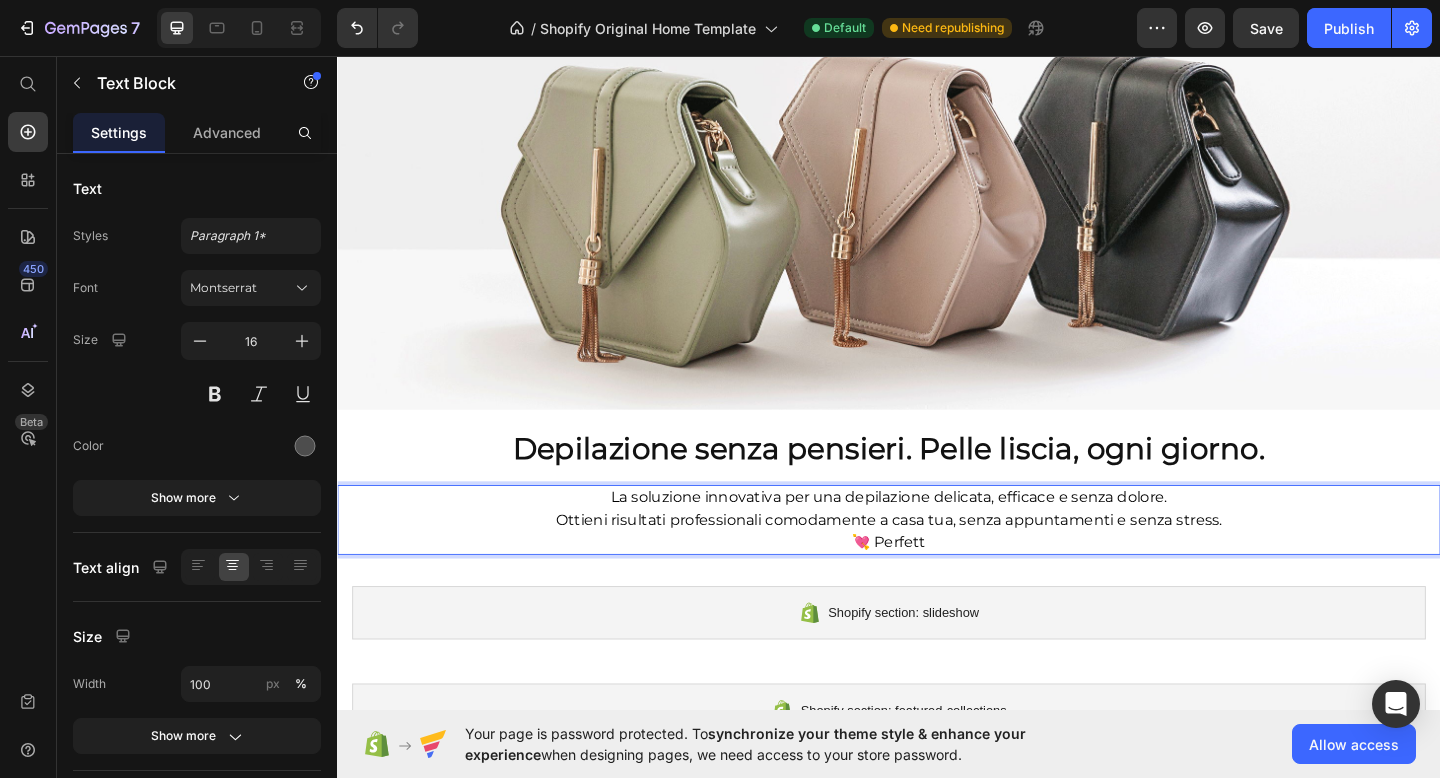 click on "💘 Perfett" at bounding box center [937, 585] 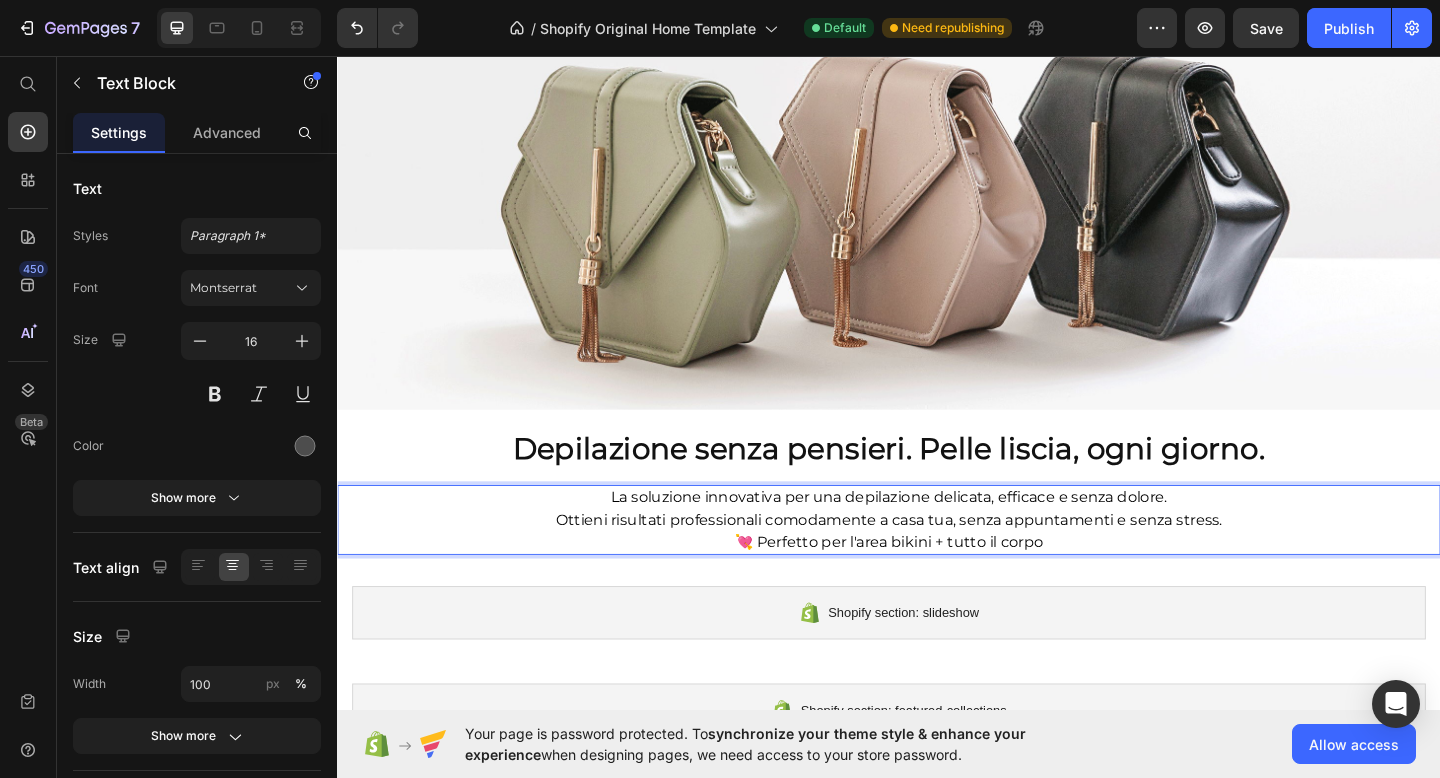 click on "Ottieni risultati professionali comodamente a casa tua, senza appuntamenti e senza stress." at bounding box center [937, 561] 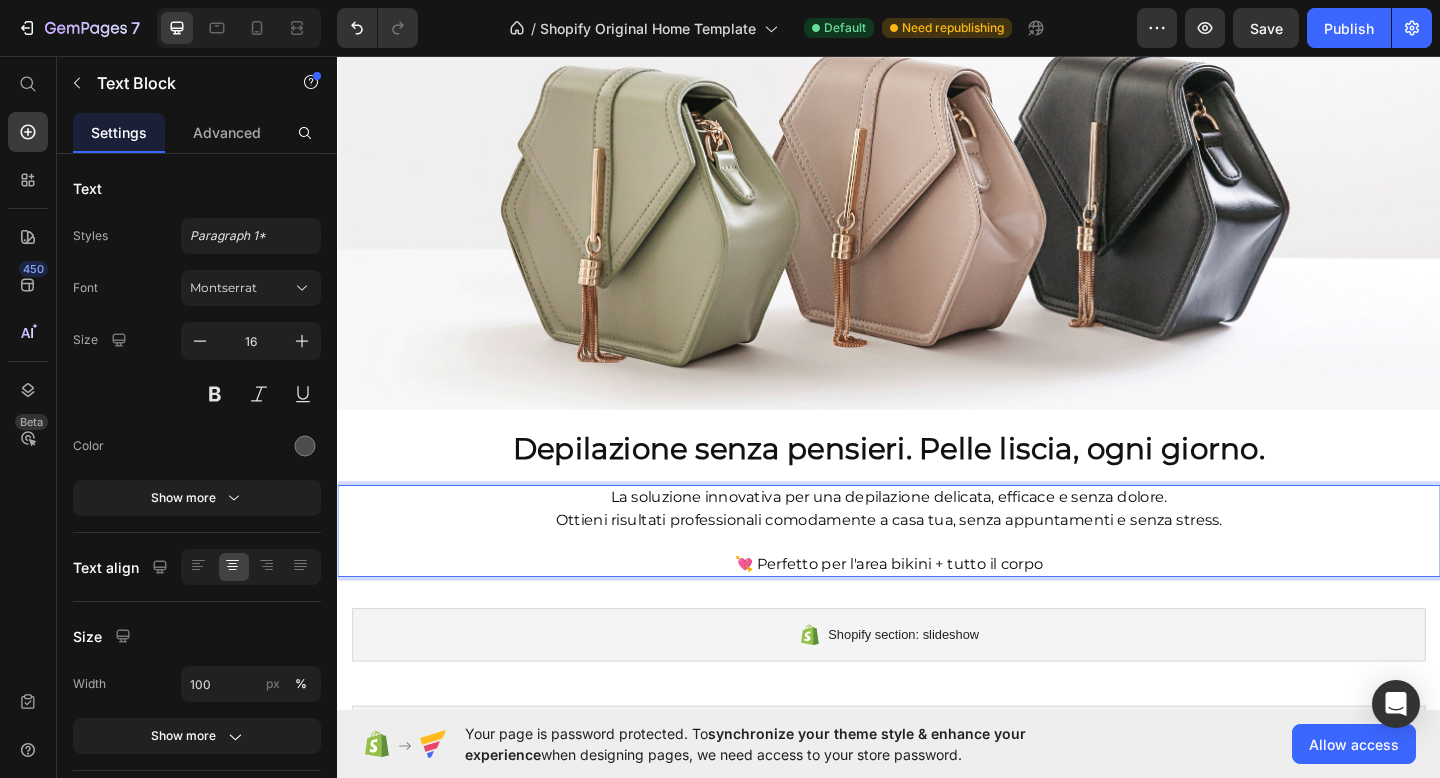 click on "💘 Perfetto per l'area bikini + tutto il corpo" at bounding box center [937, 609] 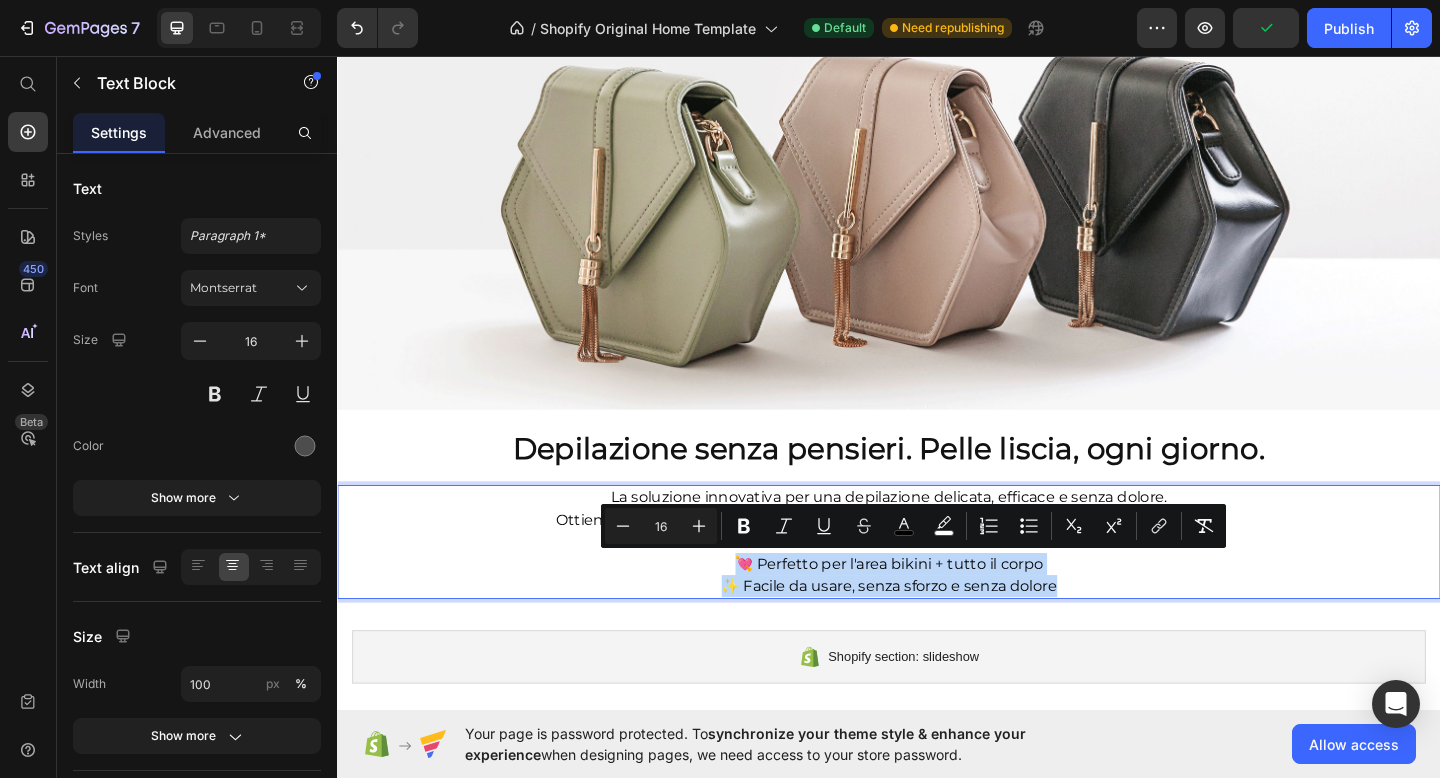drag, startPoint x: 766, startPoint y: 604, endPoint x: 1205, endPoint y: 632, distance: 439.89203 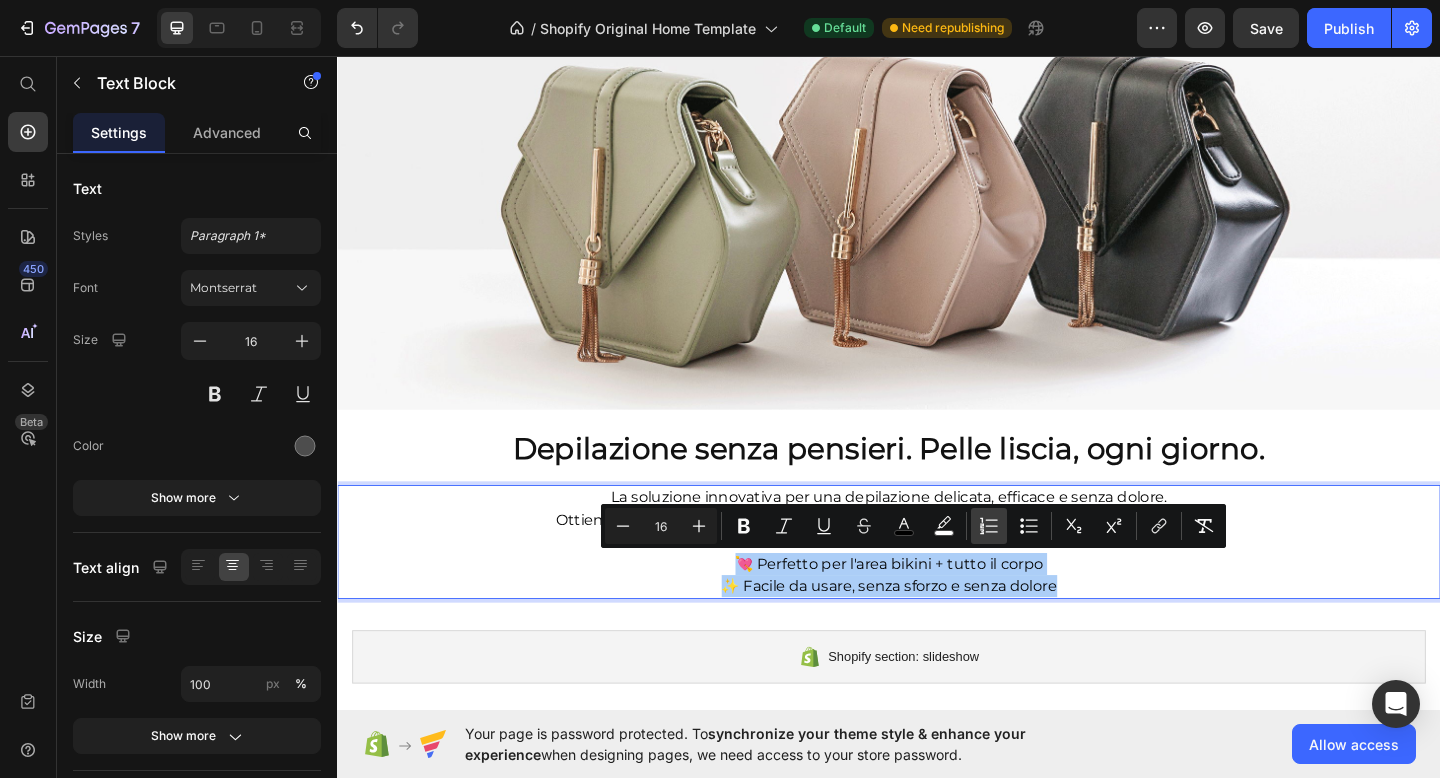 click 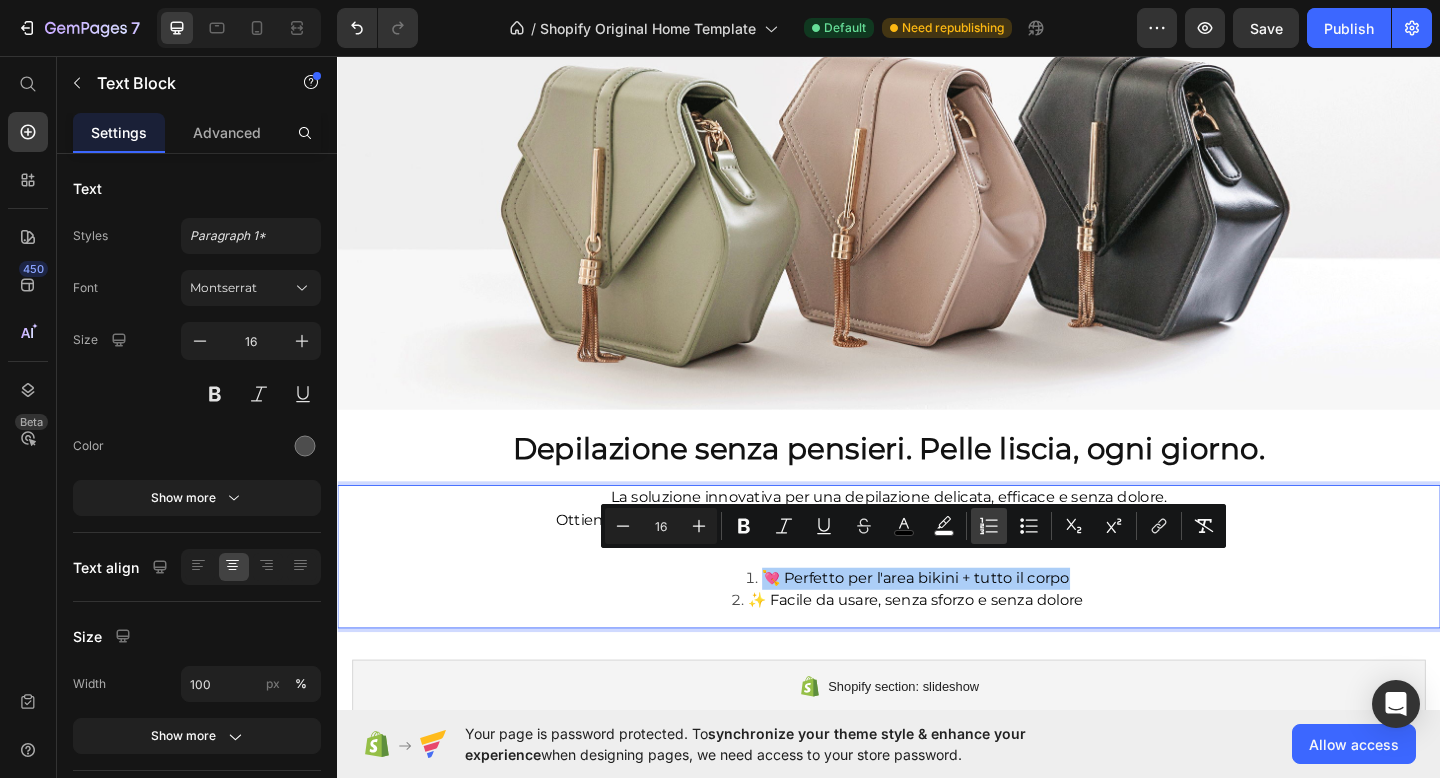 click 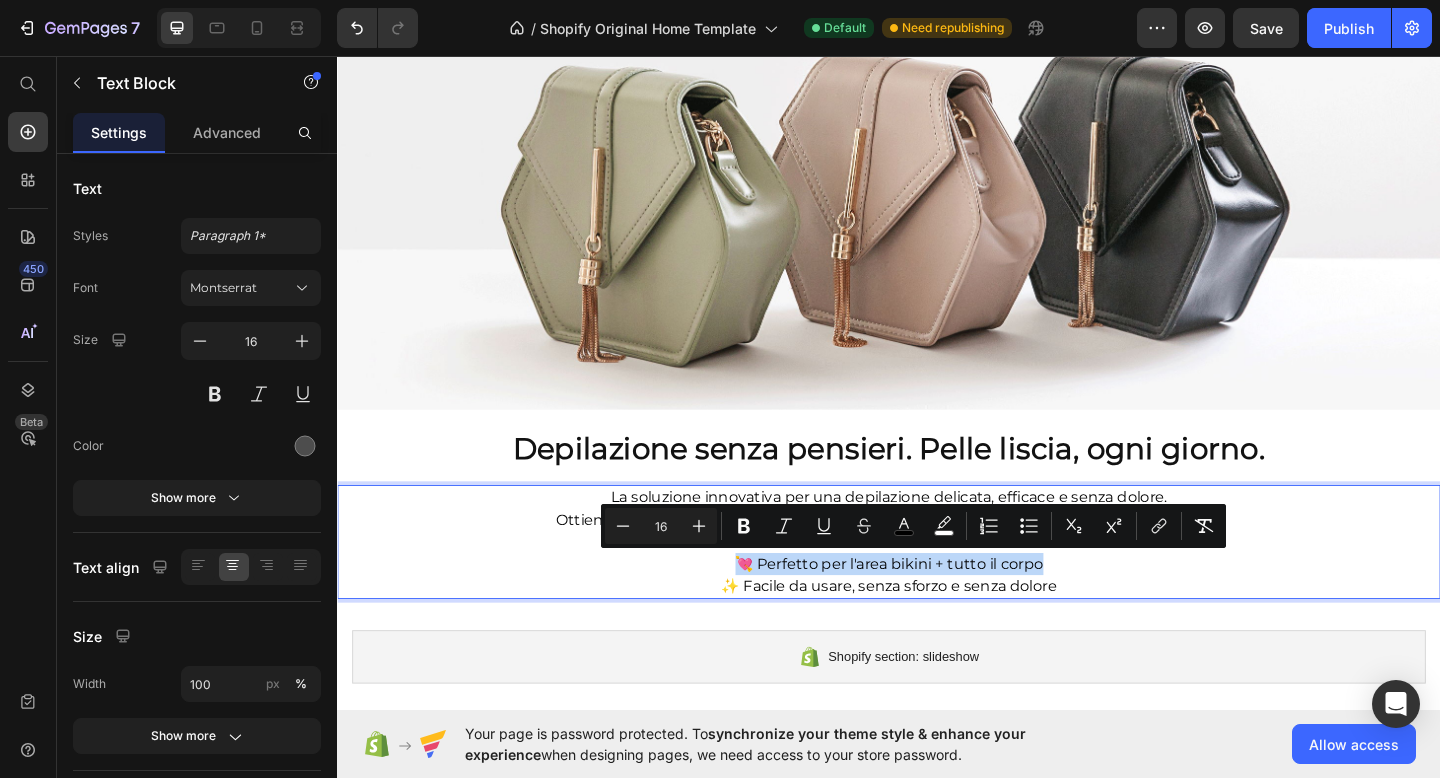 click on "✨ Facile da usare, senza sforzo e senza dolore" at bounding box center [937, 633] 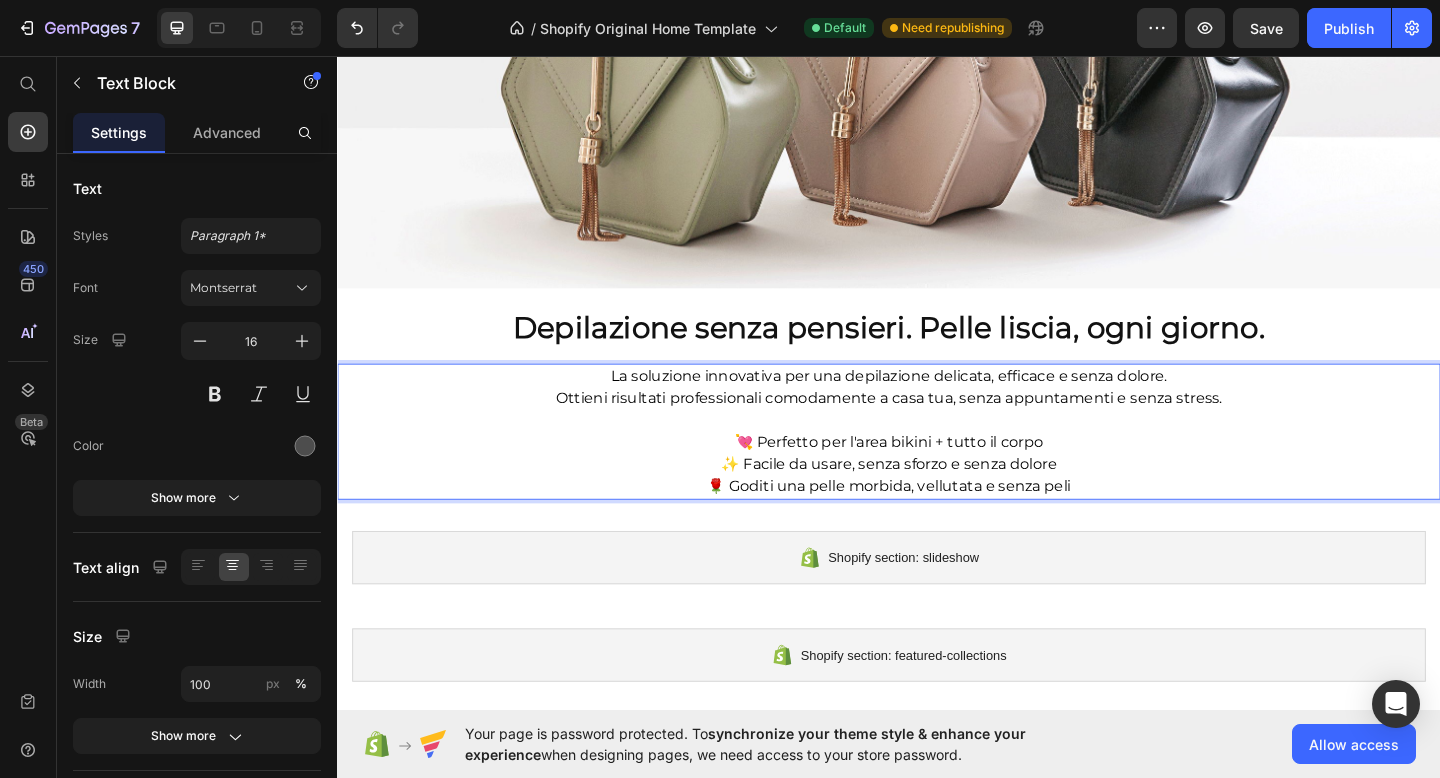 scroll, scrollTop: 318, scrollLeft: 0, axis: vertical 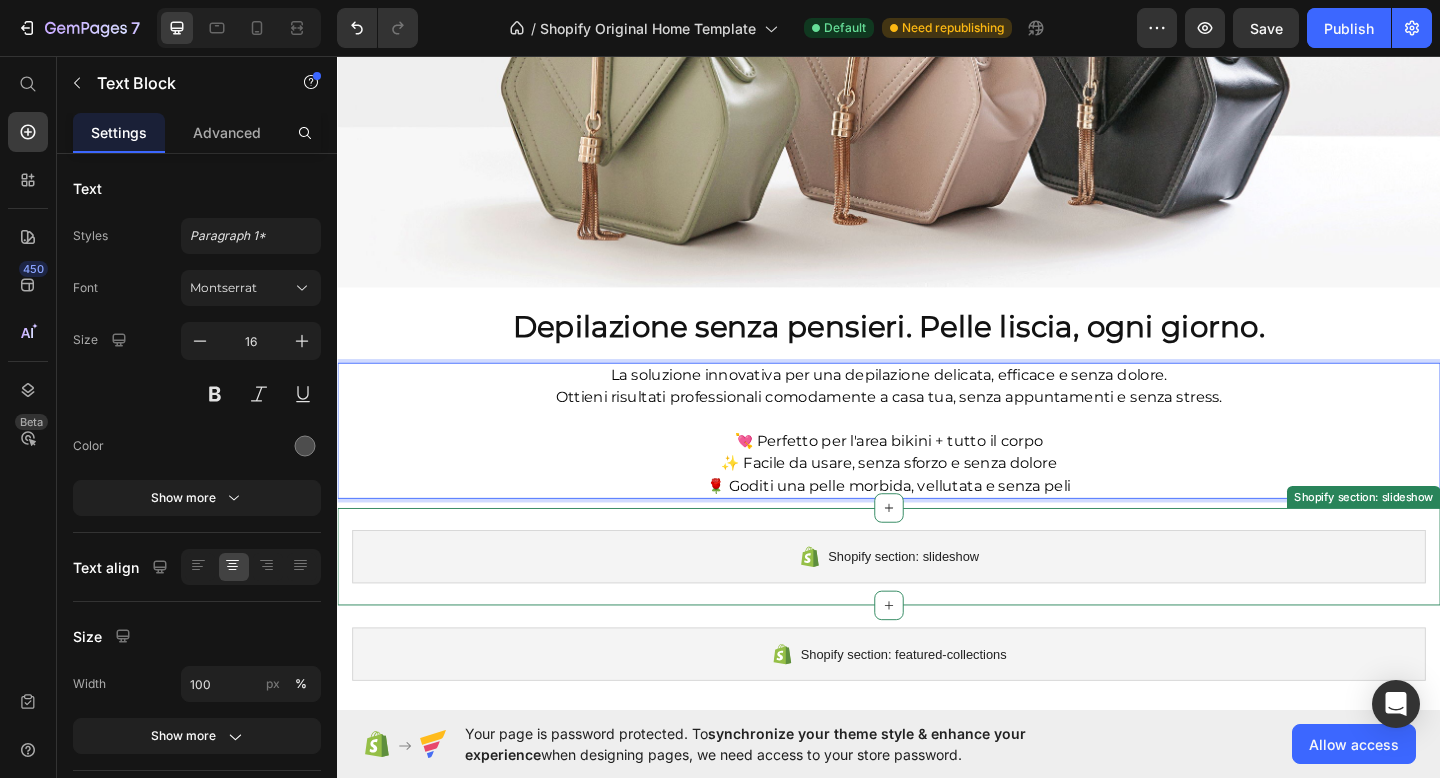 click on "Shopify section: slideshow Shopify section: slideshow" at bounding box center (937, 601) 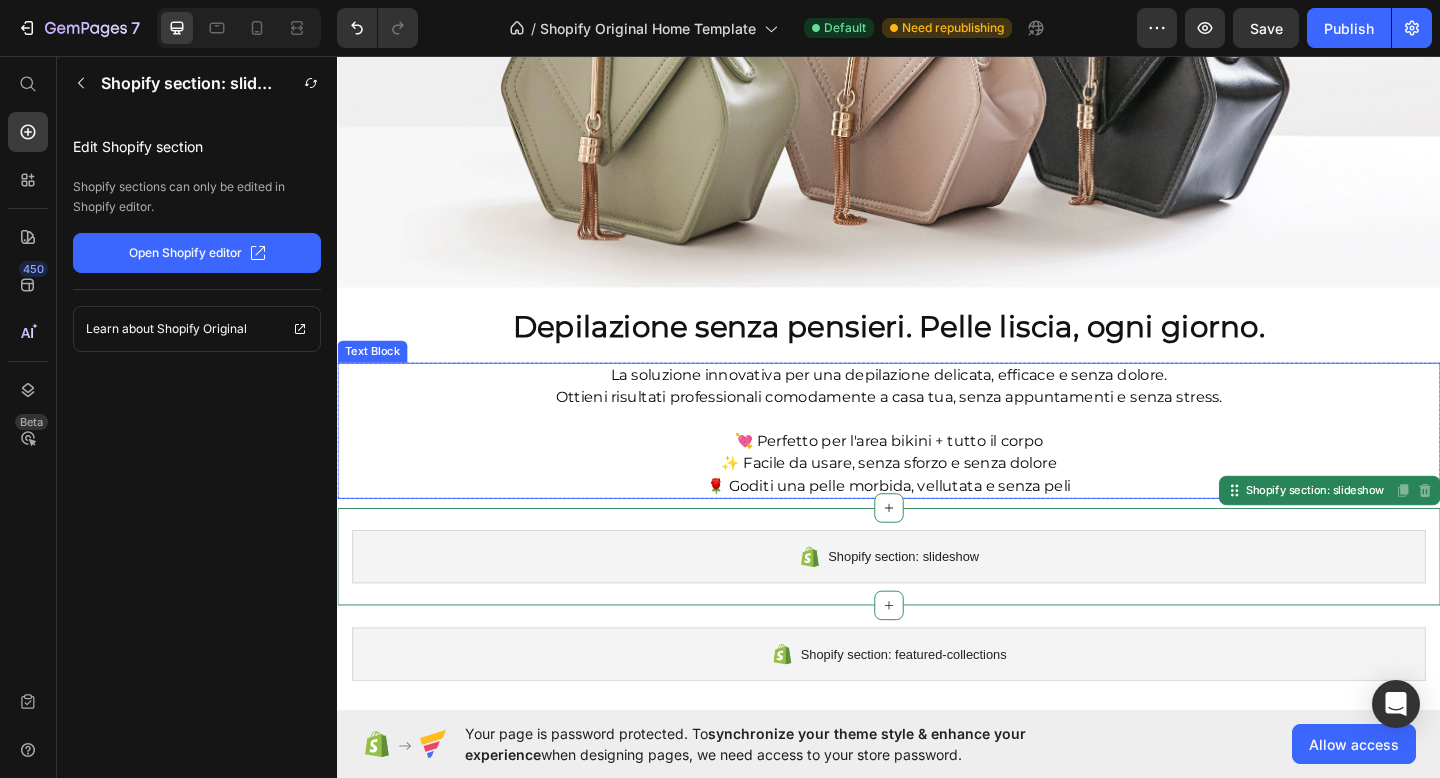click on "Ottieni risultati professionali comodamente a casa tua, senza appuntamenti e senza stress." at bounding box center (937, 428) 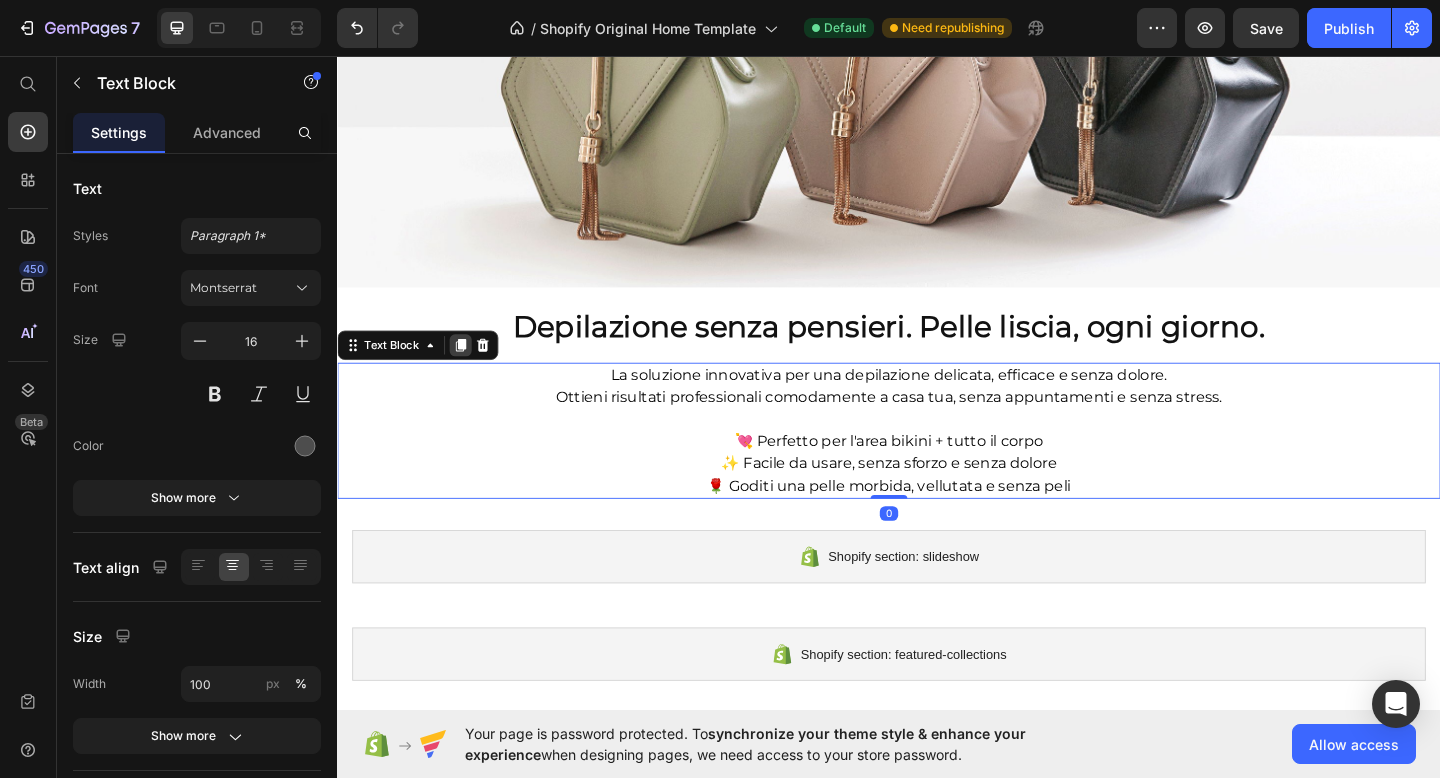 click 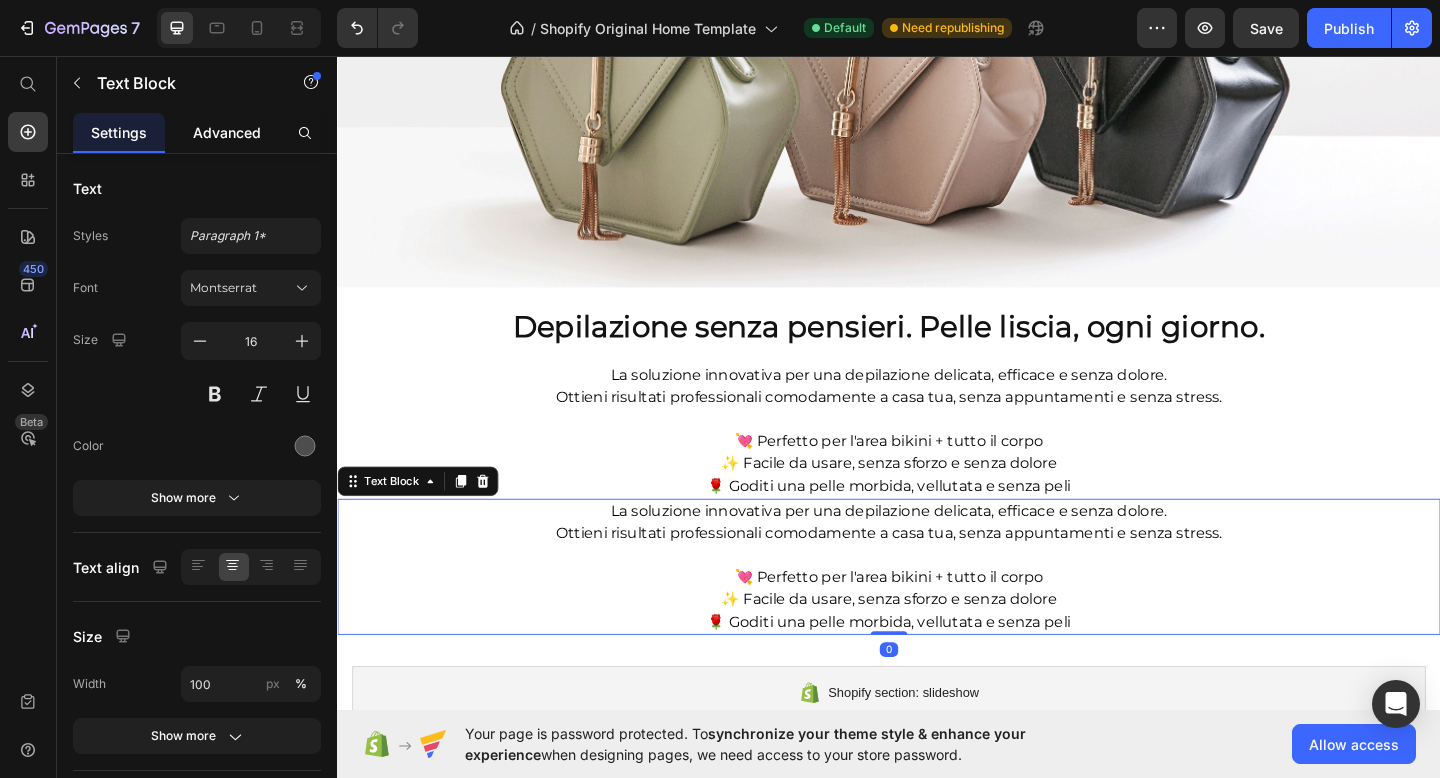 click on "Advanced" at bounding box center [227, 132] 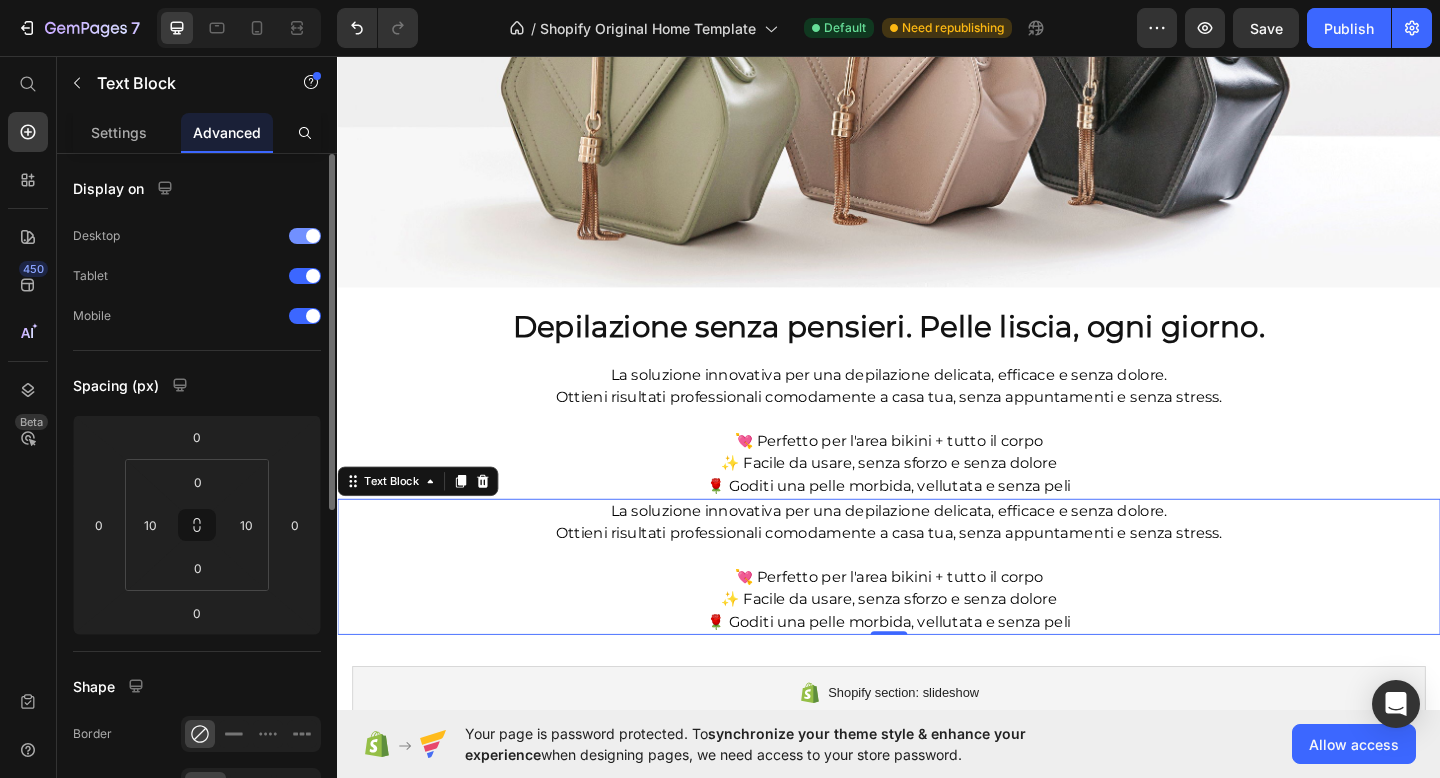 click at bounding box center (305, 236) 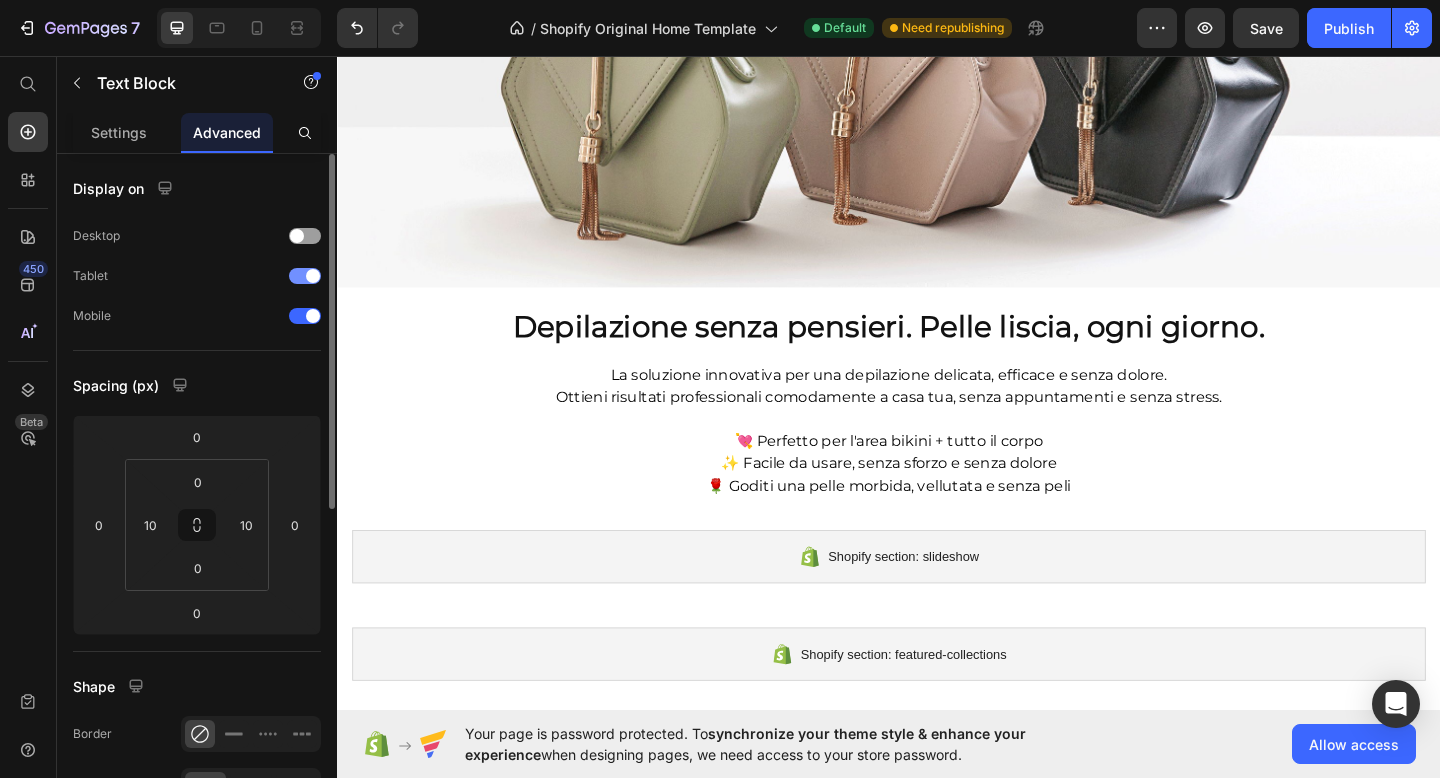 click at bounding box center (305, 276) 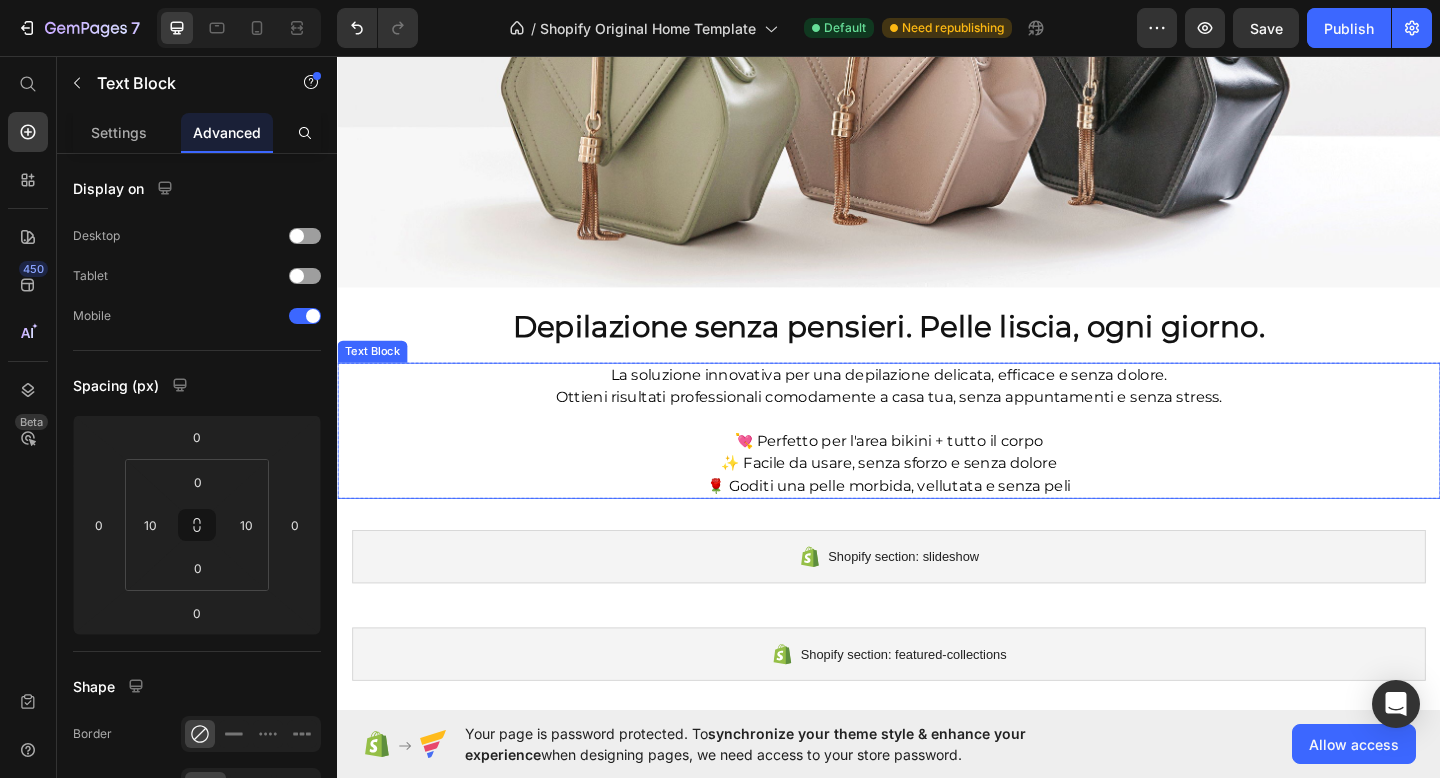 click on "💘 Perfetto per l'area bikini + tutto il corpo" at bounding box center [937, 476] 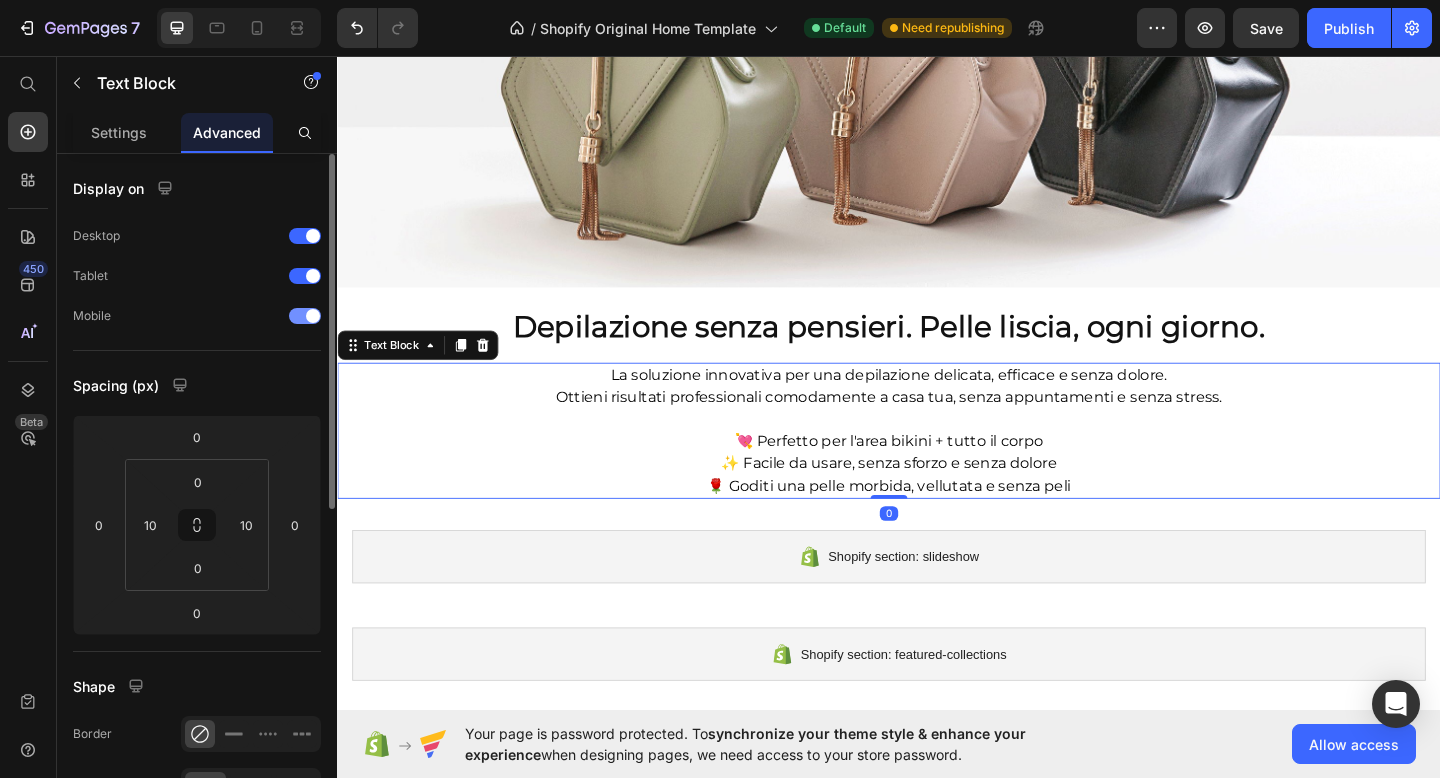 click at bounding box center (313, 316) 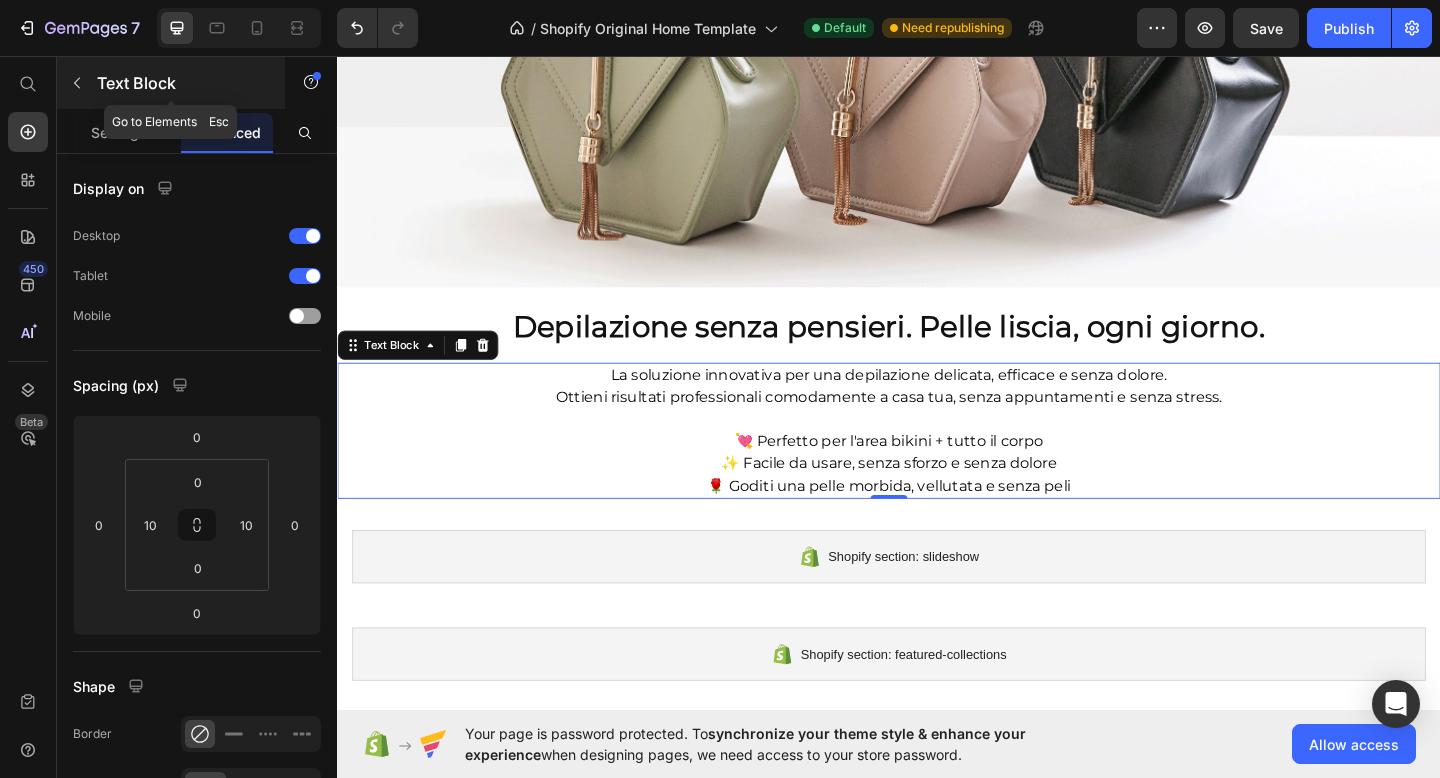 click 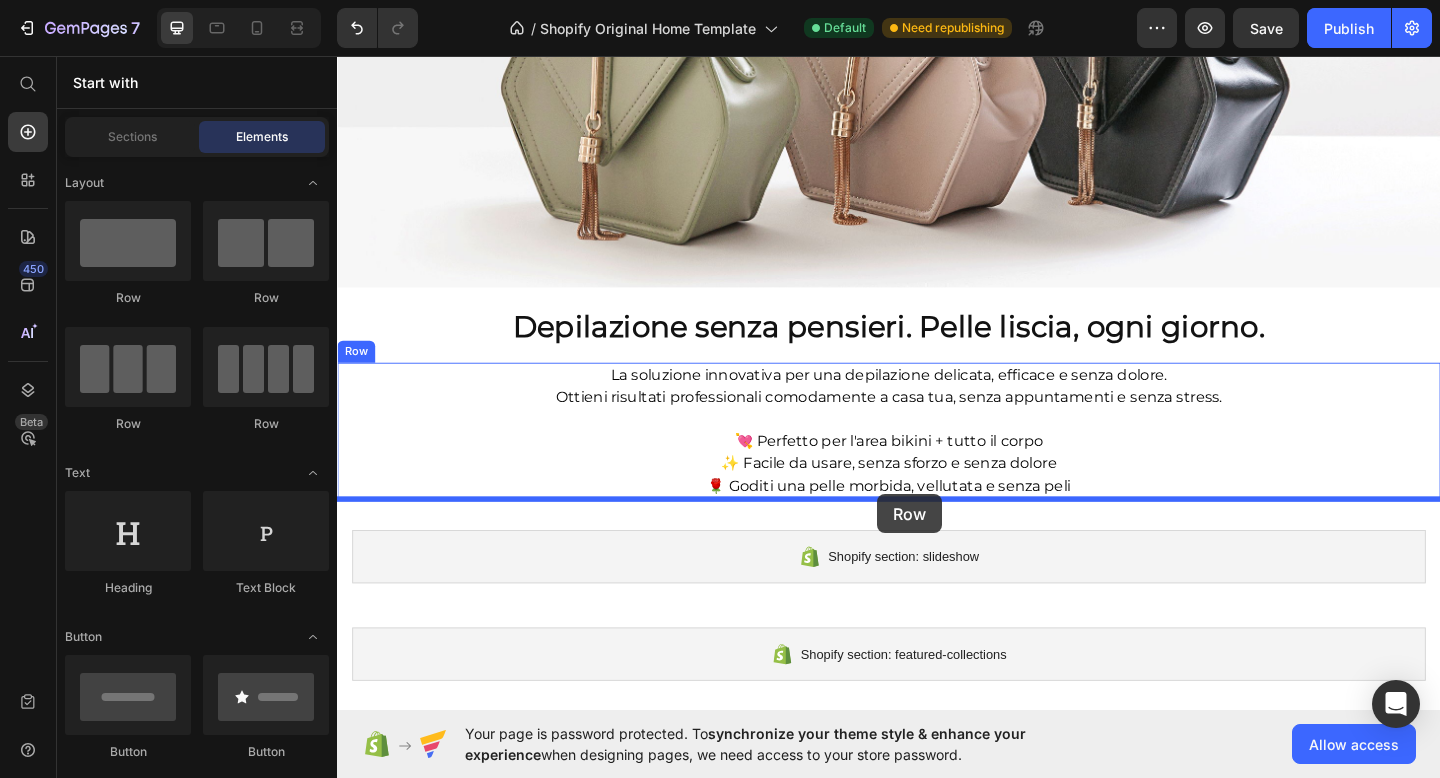 drag, startPoint x: 468, startPoint y: 328, endPoint x: 918, endPoint y: 539, distance: 497.0121 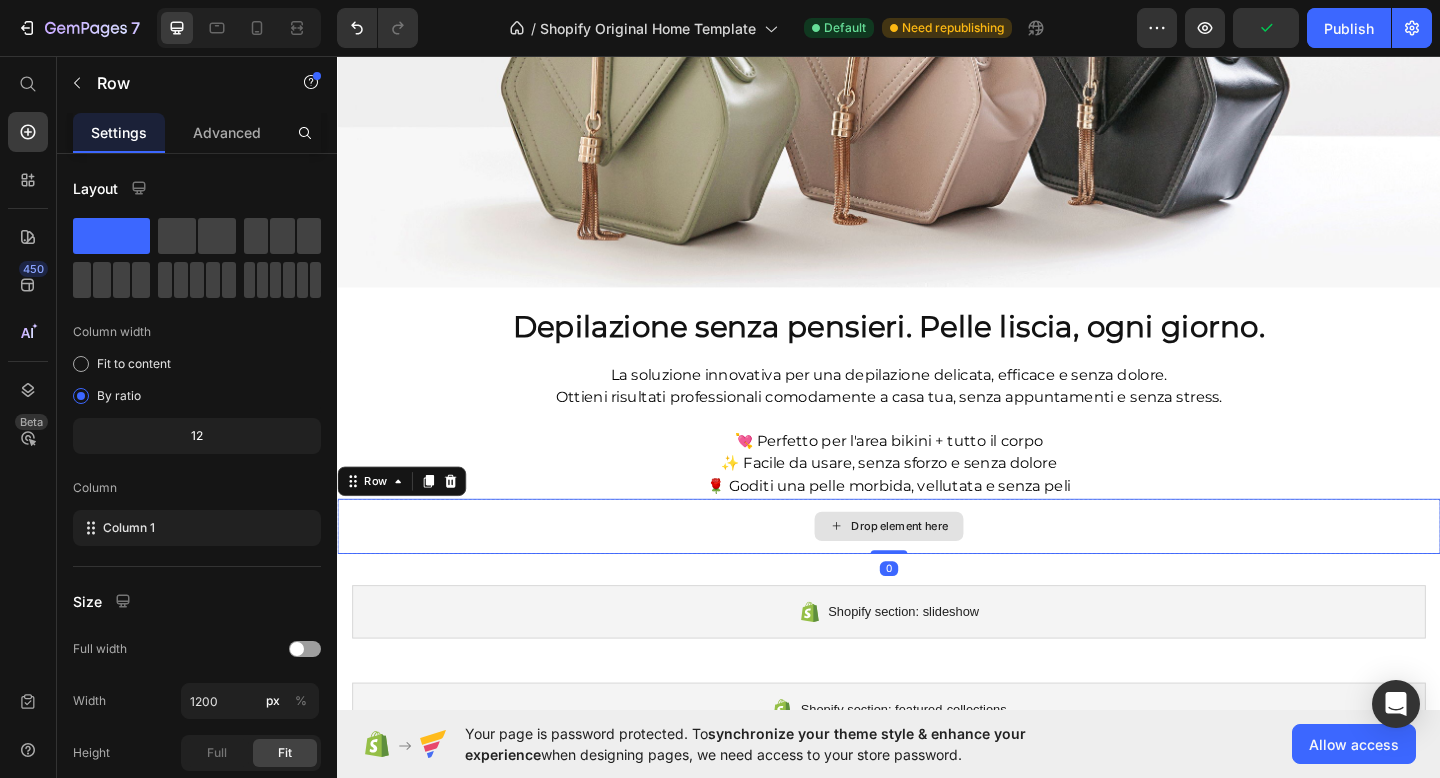 click on "Drop element here" at bounding box center [937, 568] 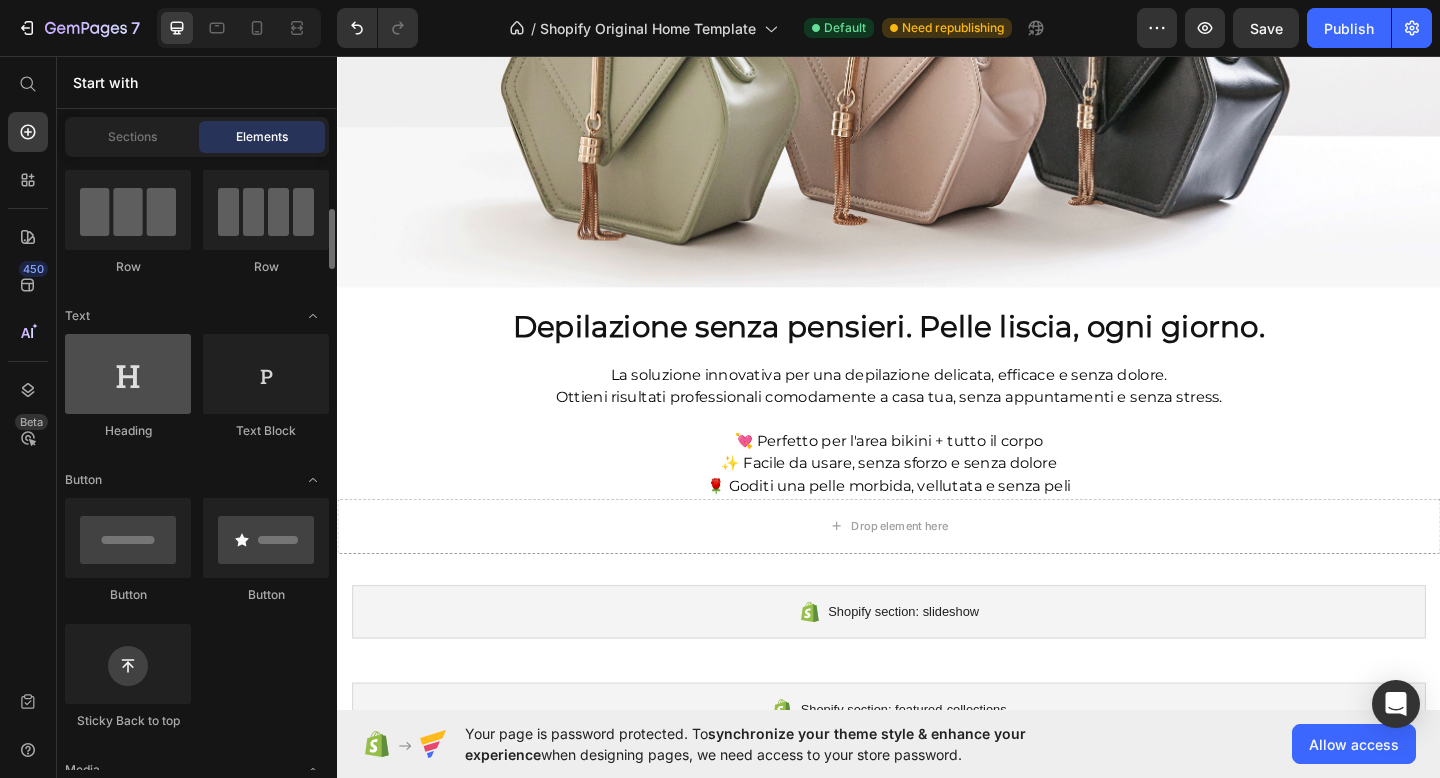 scroll, scrollTop: 191, scrollLeft: 0, axis: vertical 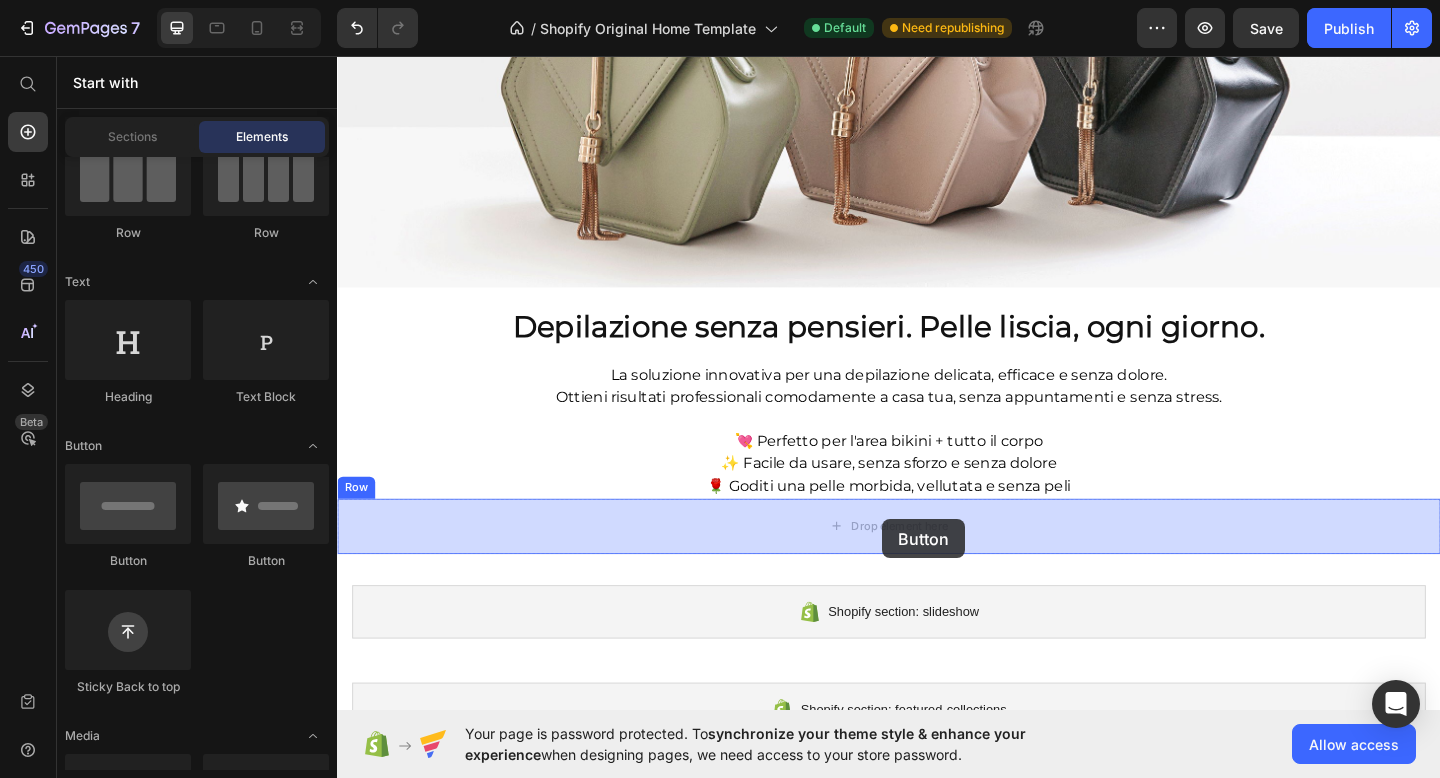drag, startPoint x: 459, startPoint y: 575, endPoint x: 930, endPoint y: 560, distance: 471.2388 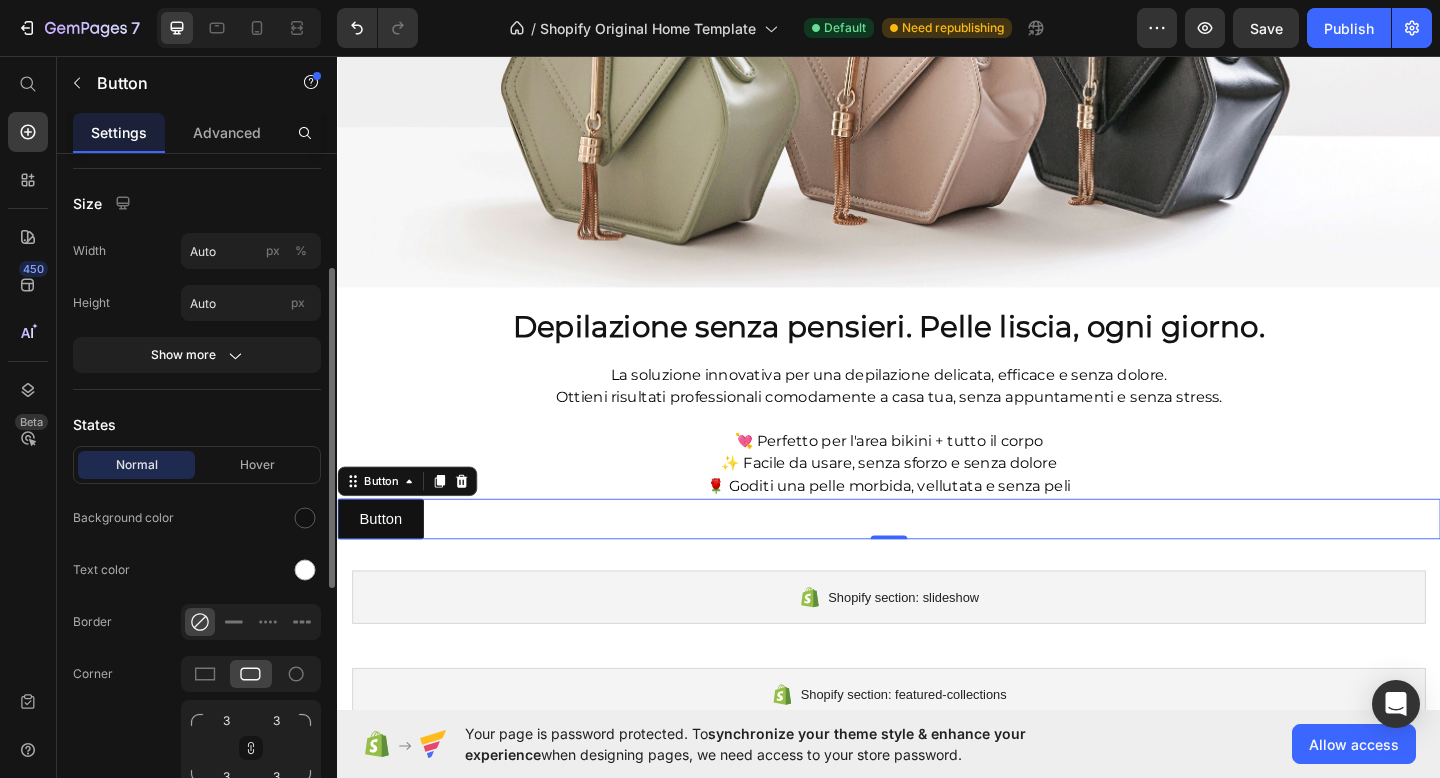 scroll, scrollTop: 352, scrollLeft: 0, axis: vertical 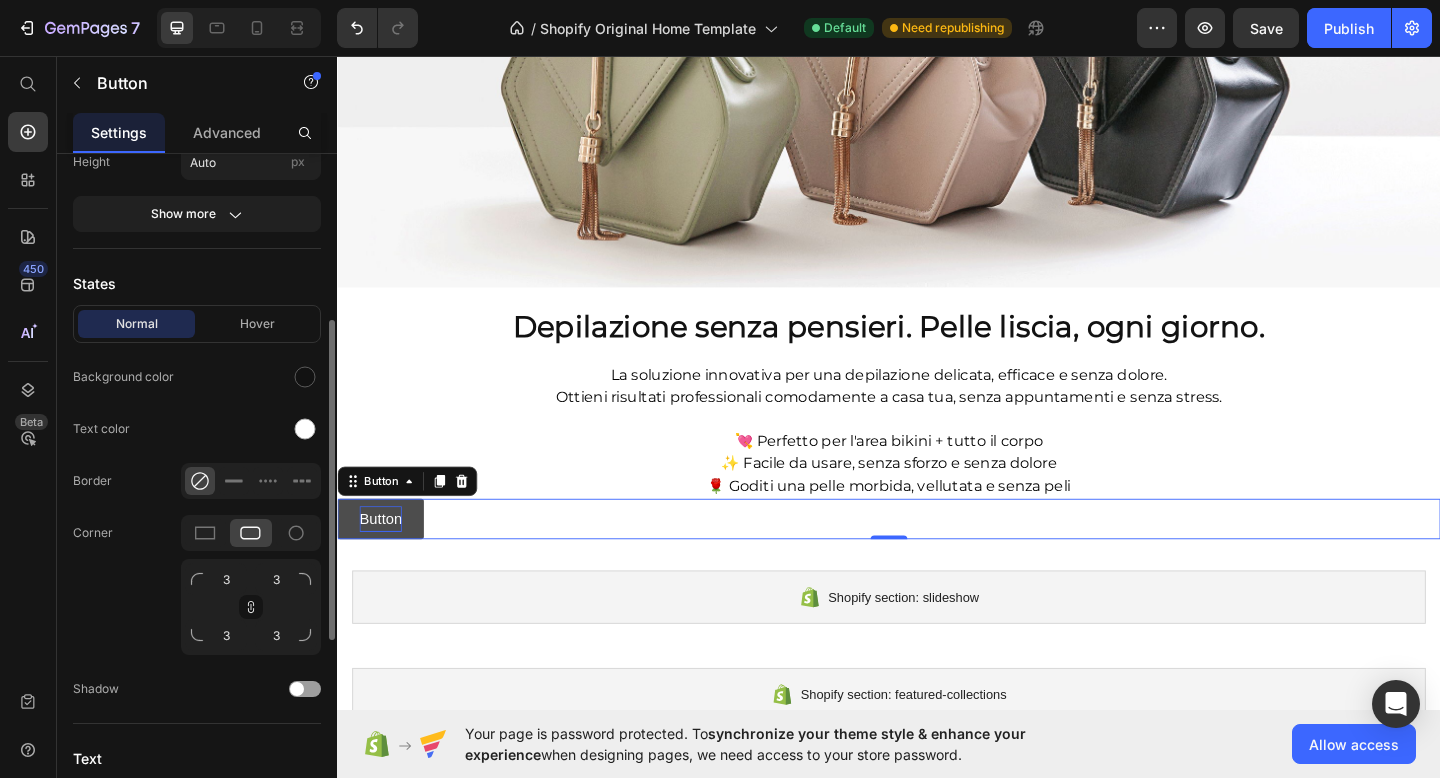 click on "Button" at bounding box center (384, 560) 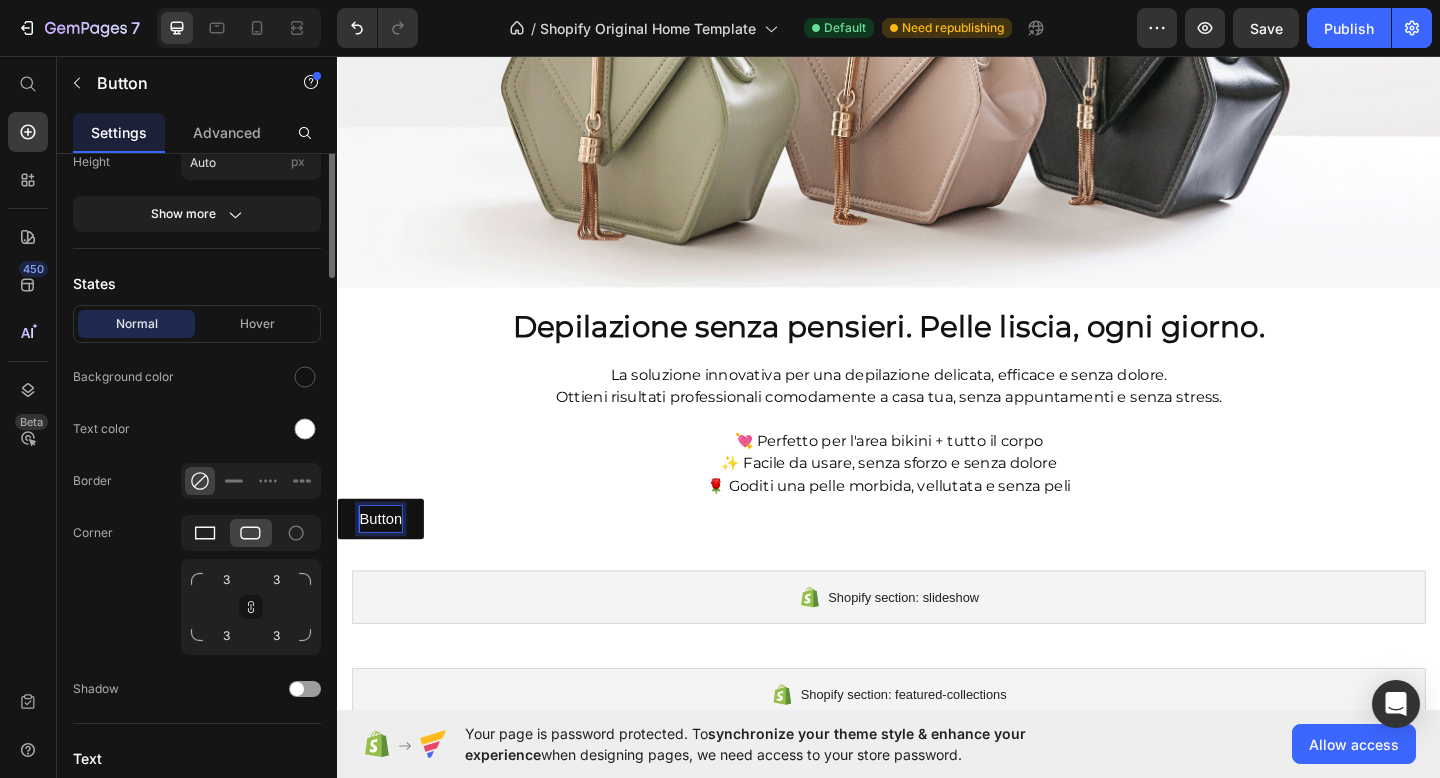 scroll, scrollTop: 0, scrollLeft: 0, axis: both 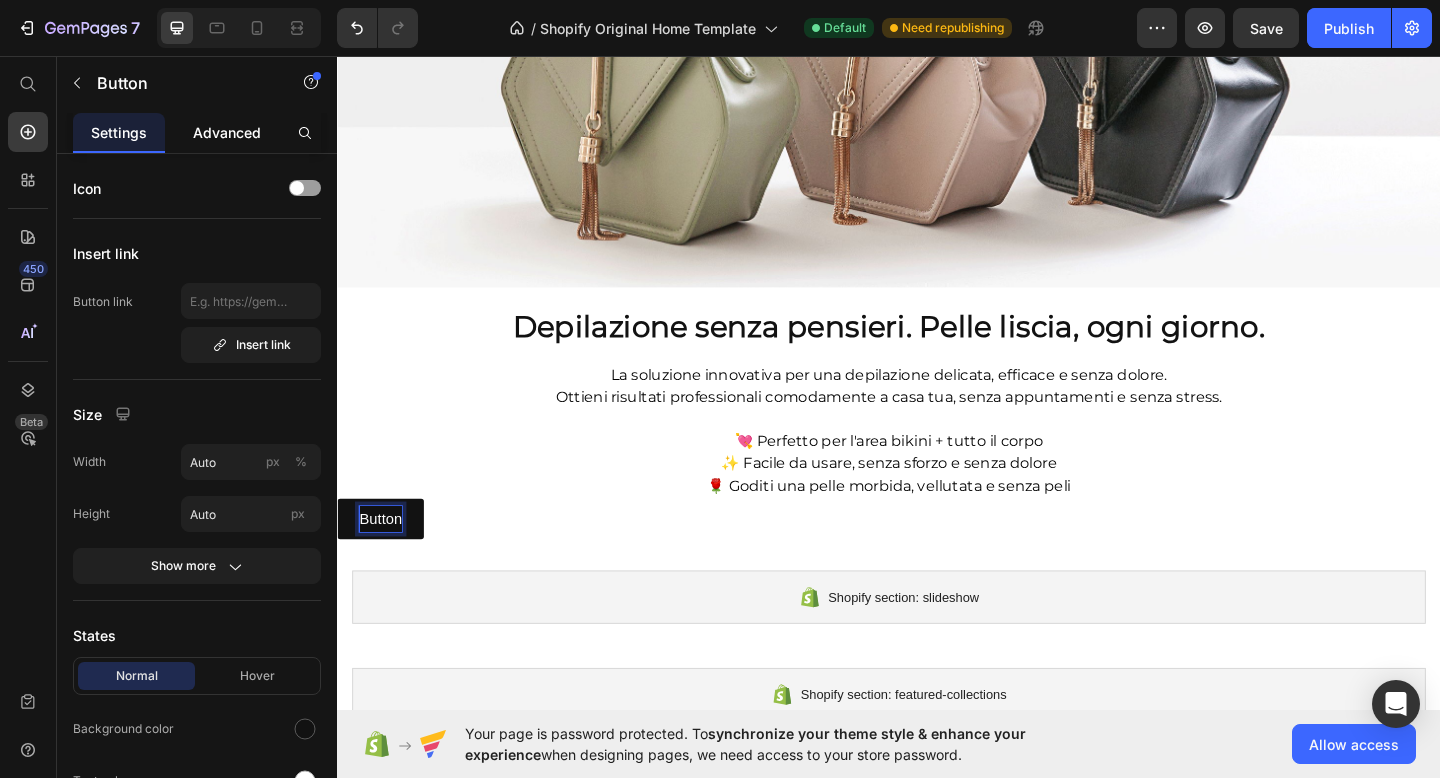 click on "Advanced" at bounding box center [227, 132] 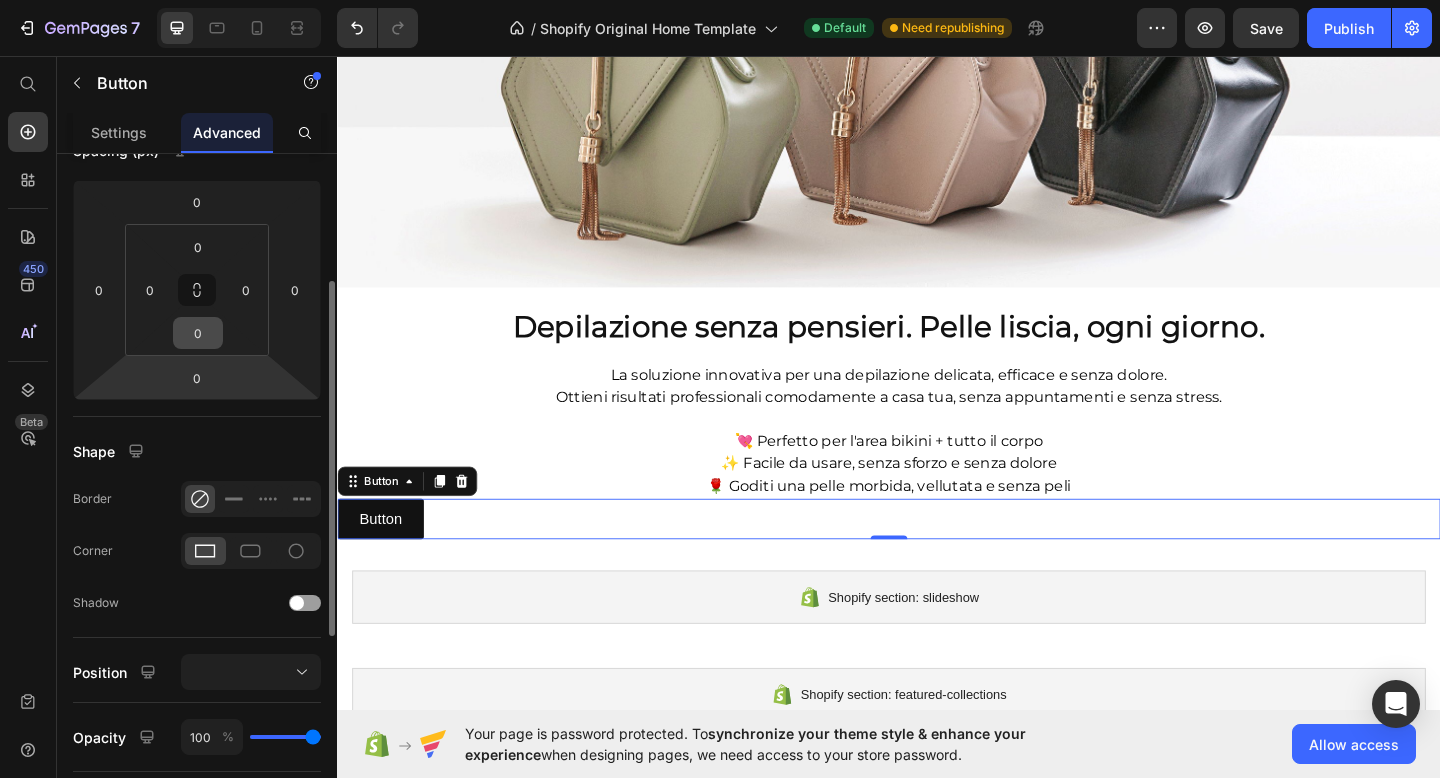scroll, scrollTop: 239, scrollLeft: 0, axis: vertical 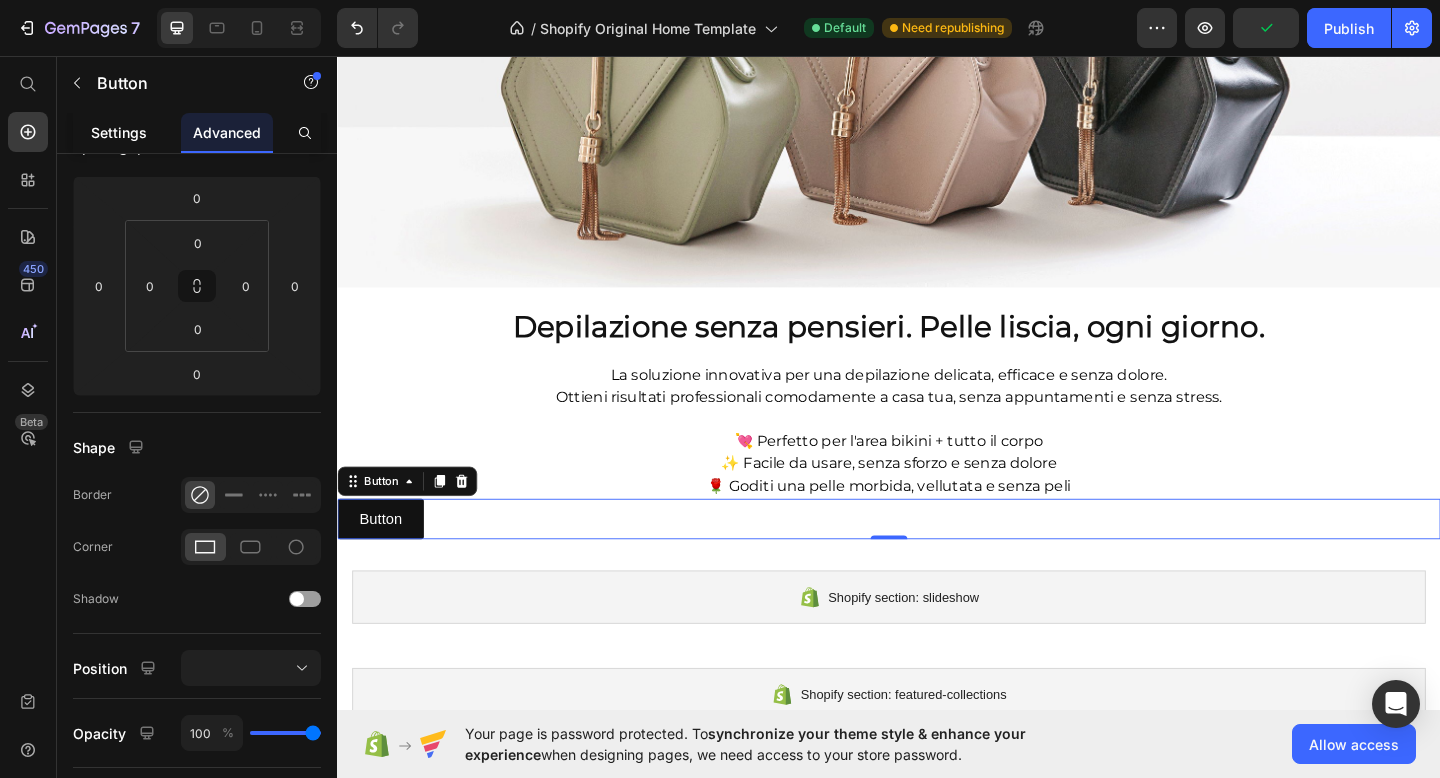 click on "Settings" at bounding box center [119, 132] 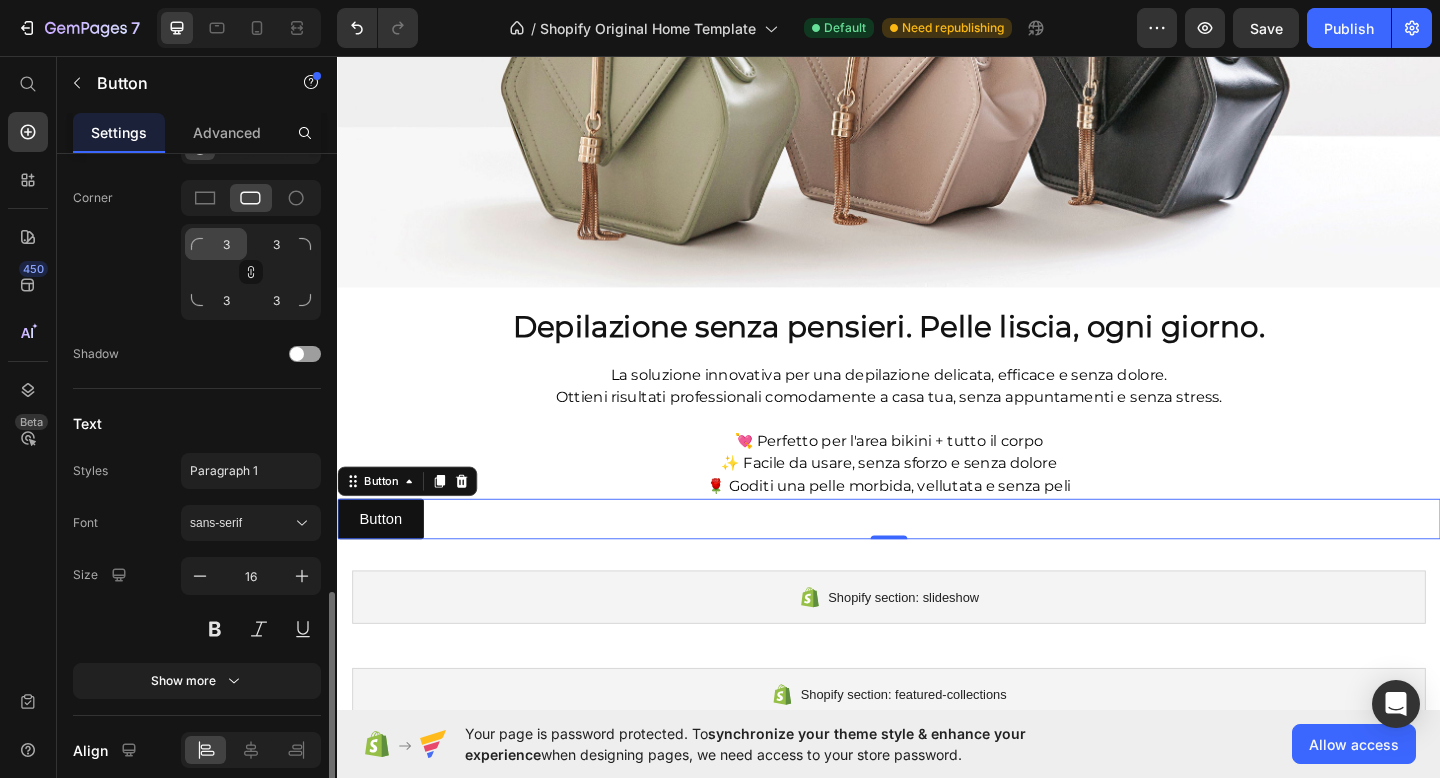 scroll, scrollTop: 764, scrollLeft: 0, axis: vertical 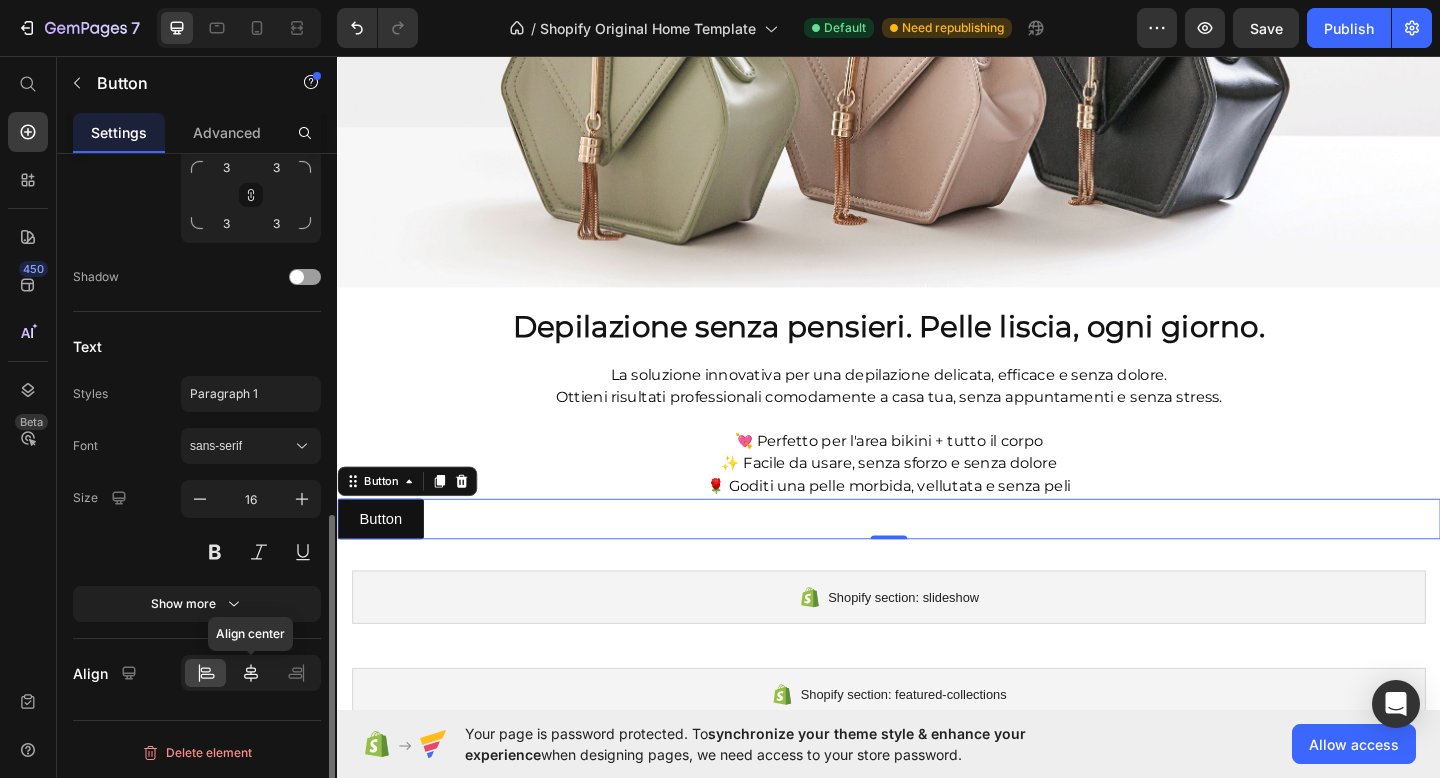 click 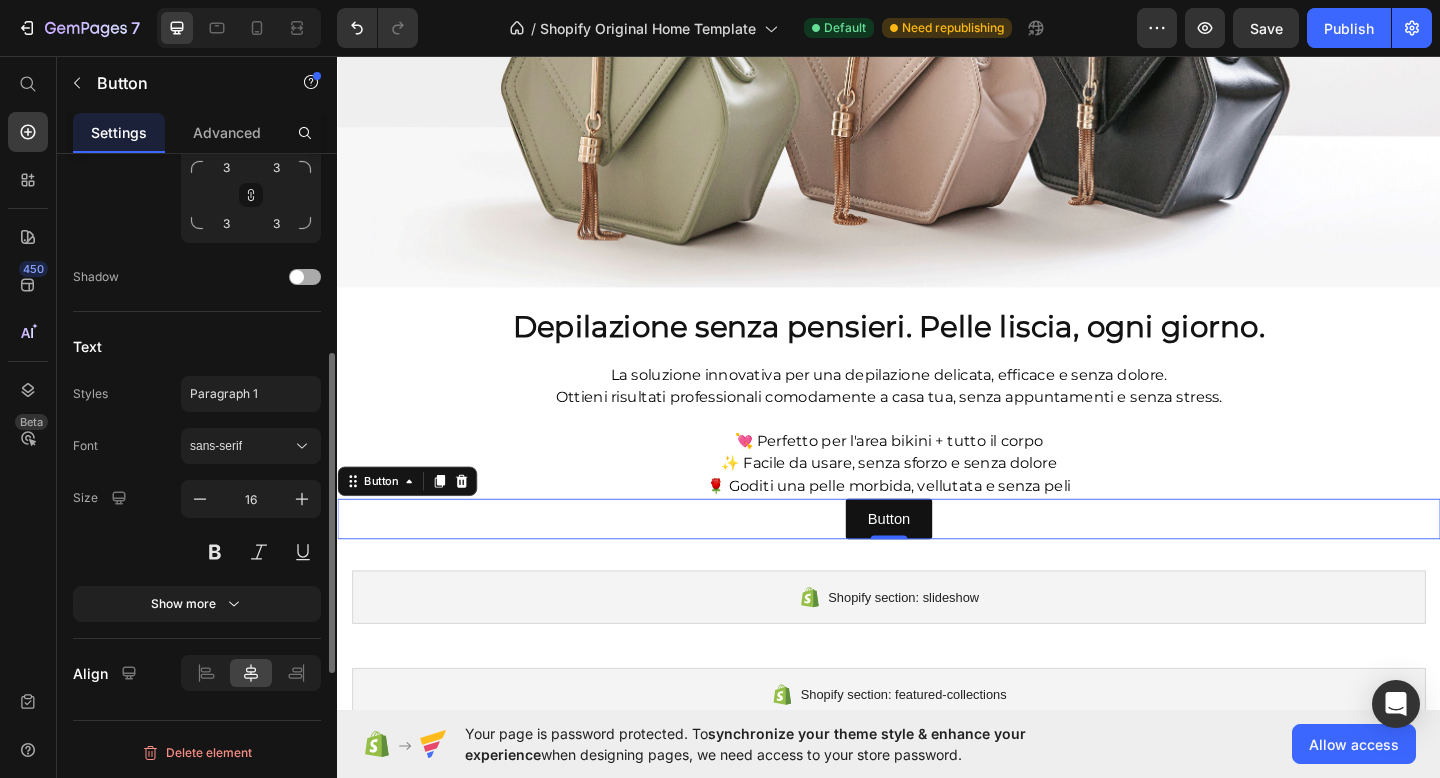 scroll, scrollTop: 637, scrollLeft: 0, axis: vertical 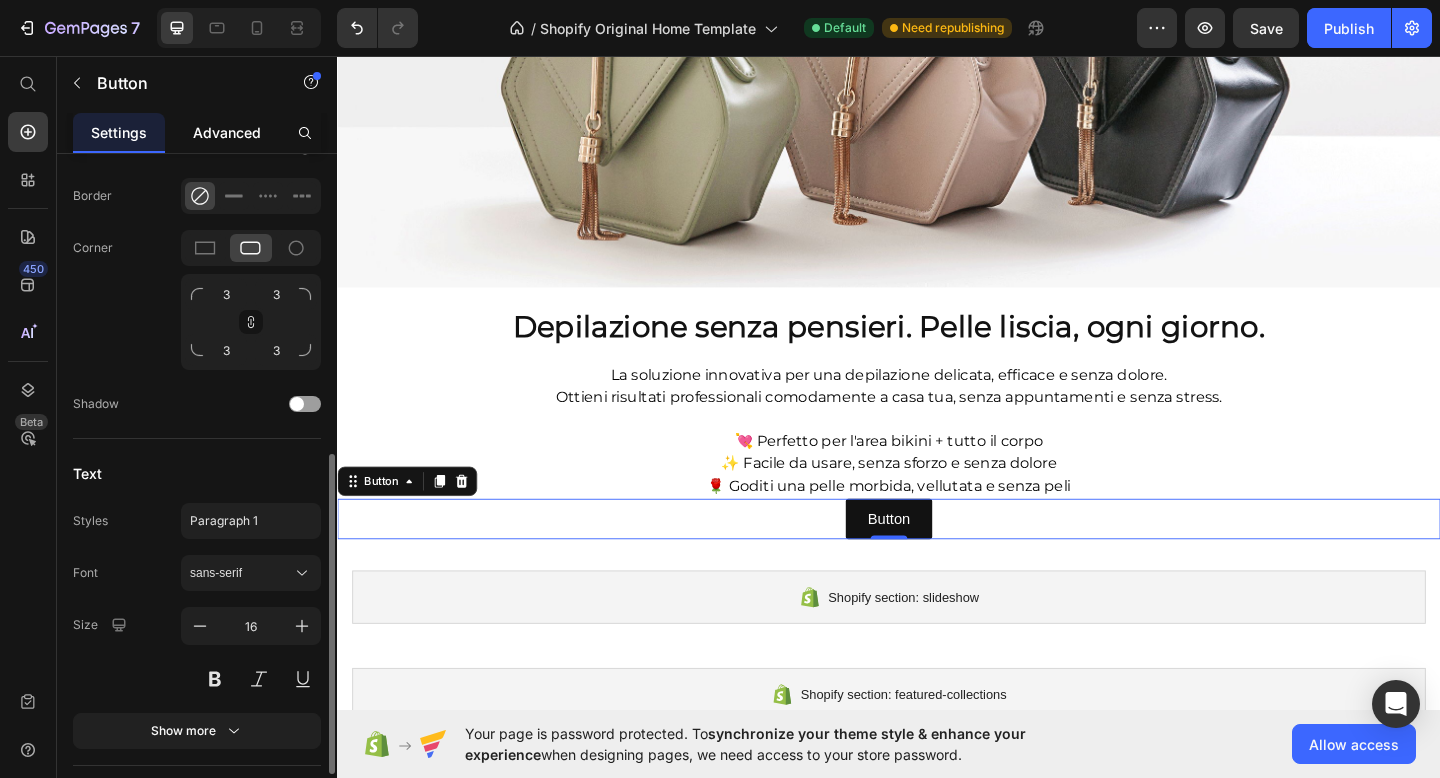 click on "Advanced" at bounding box center (227, 132) 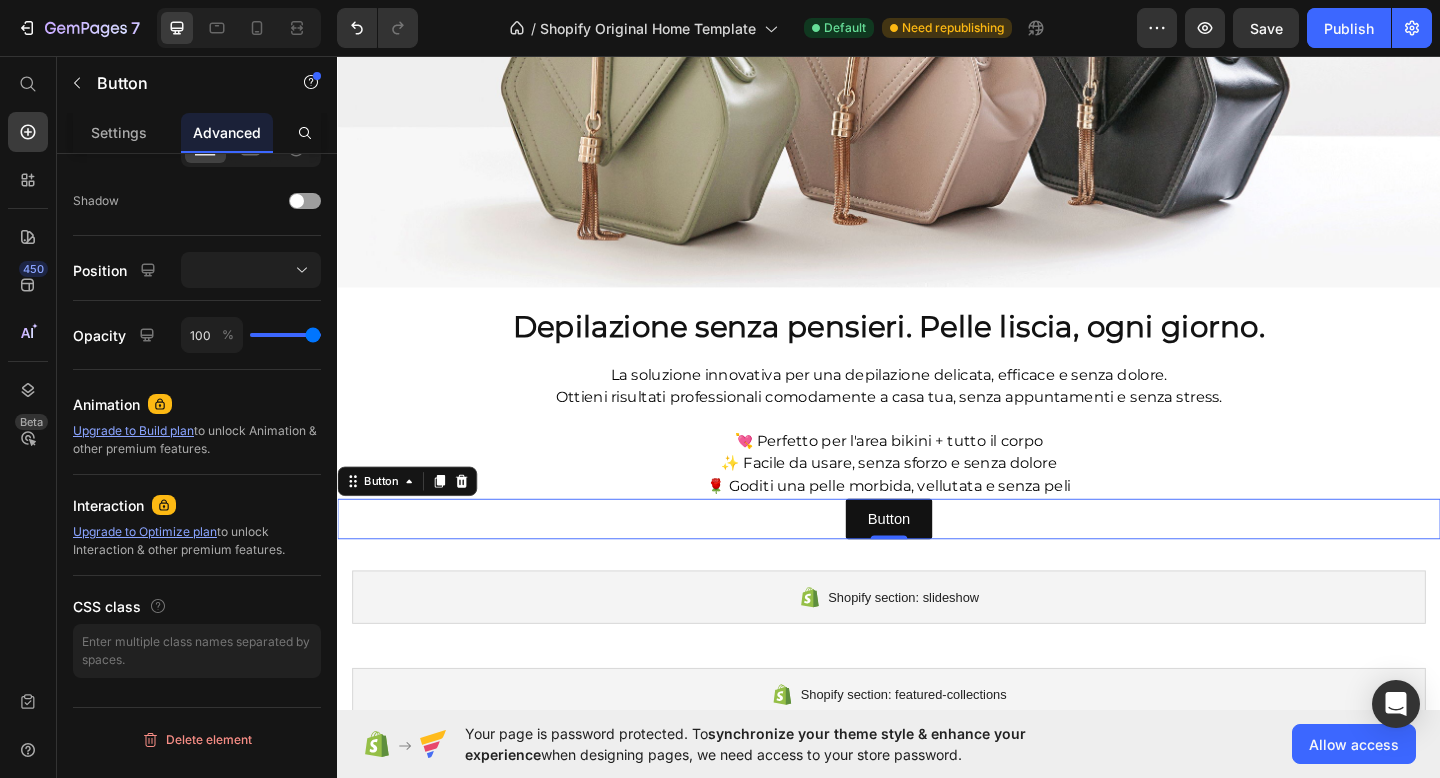 scroll, scrollTop: 0, scrollLeft: 0, axis: both 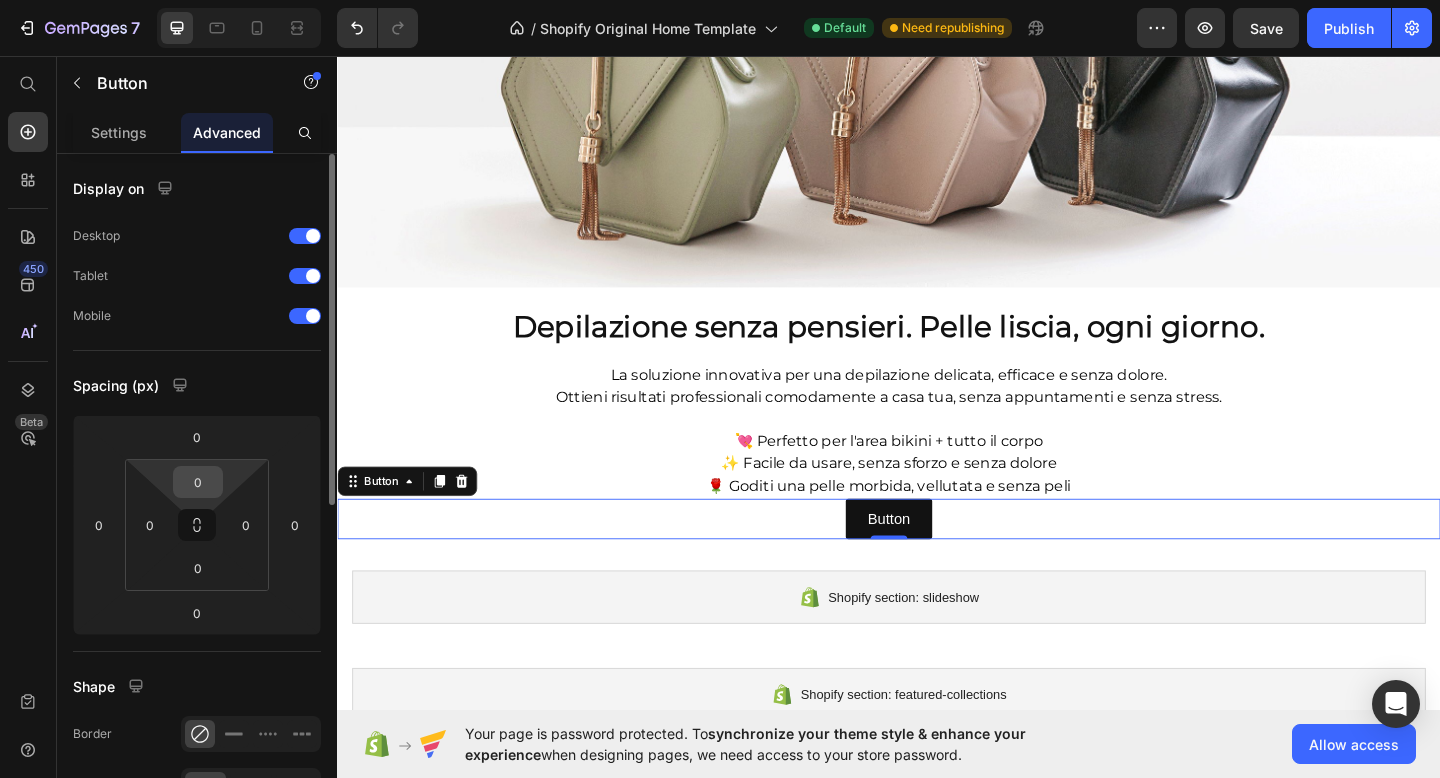 click on "0" at bounding box center (198, 482) 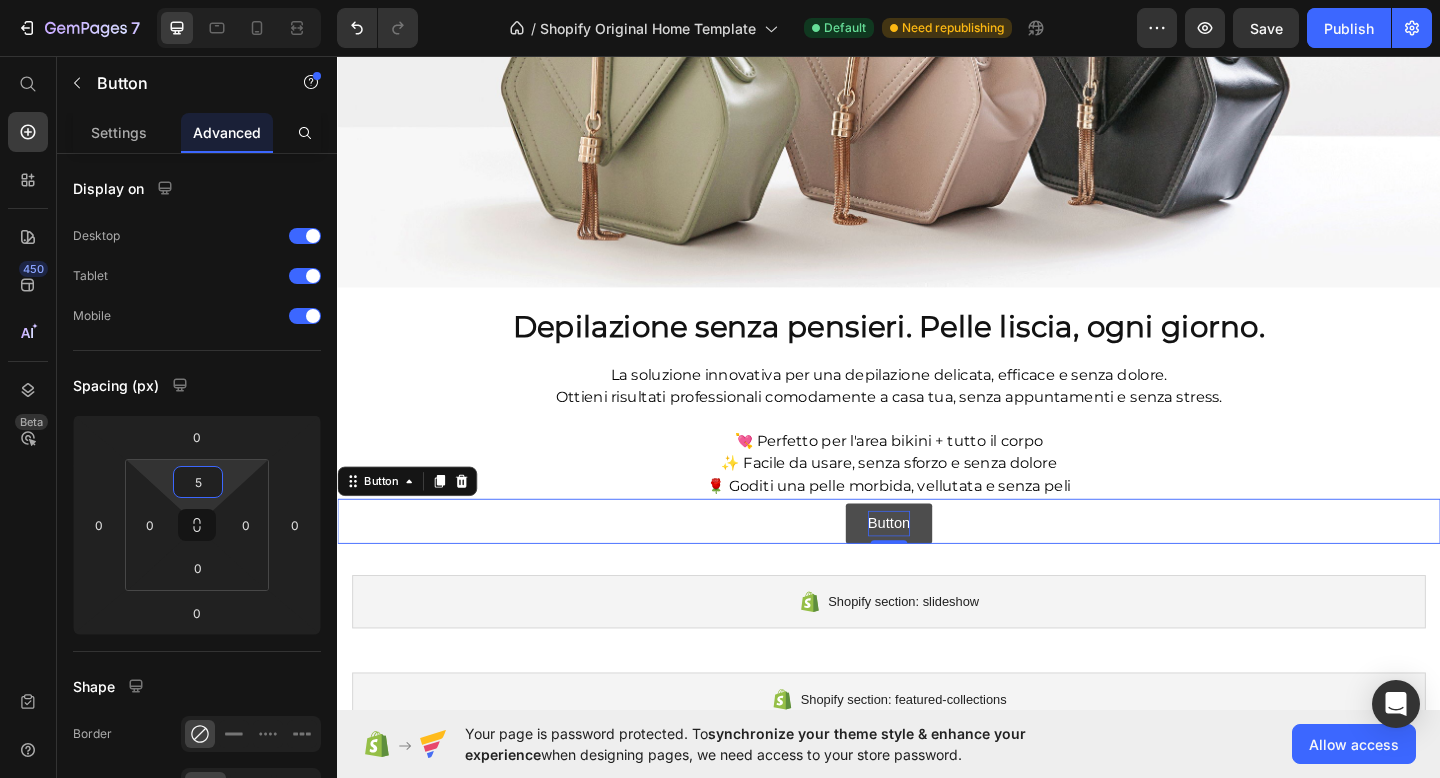 type on "5" 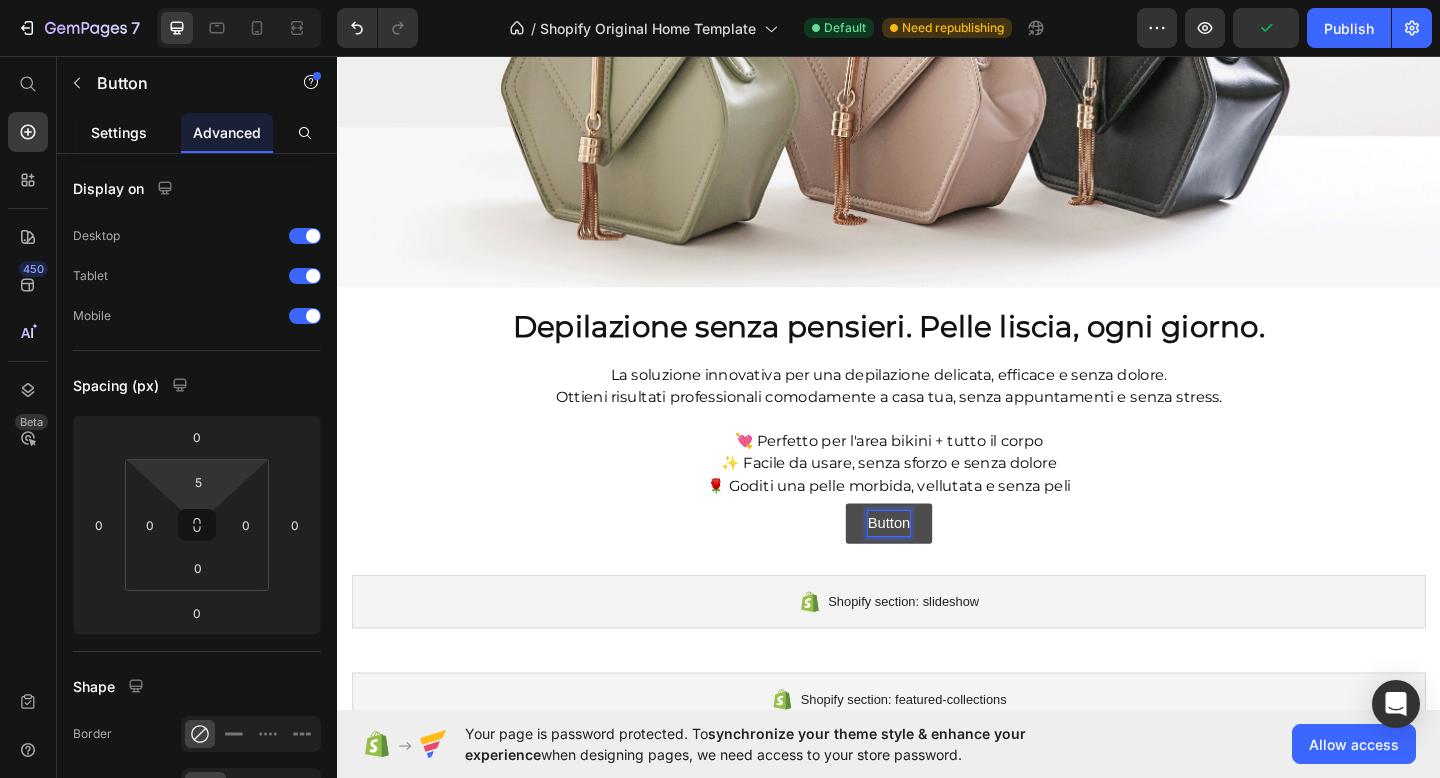 click on "Settings" at bounding box center [119, 132] 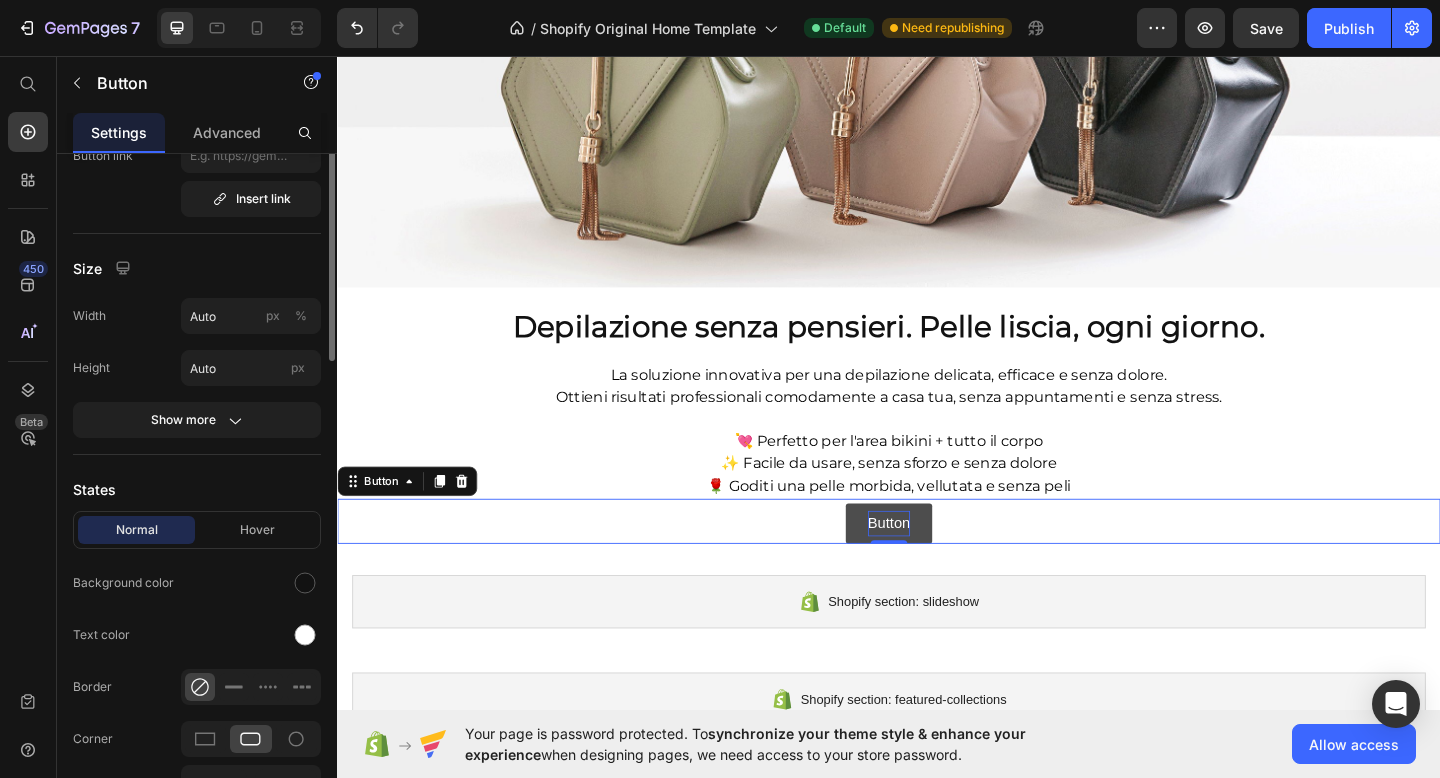 scroll, scrollTop: 0, scrollLeft: 0, axis: both 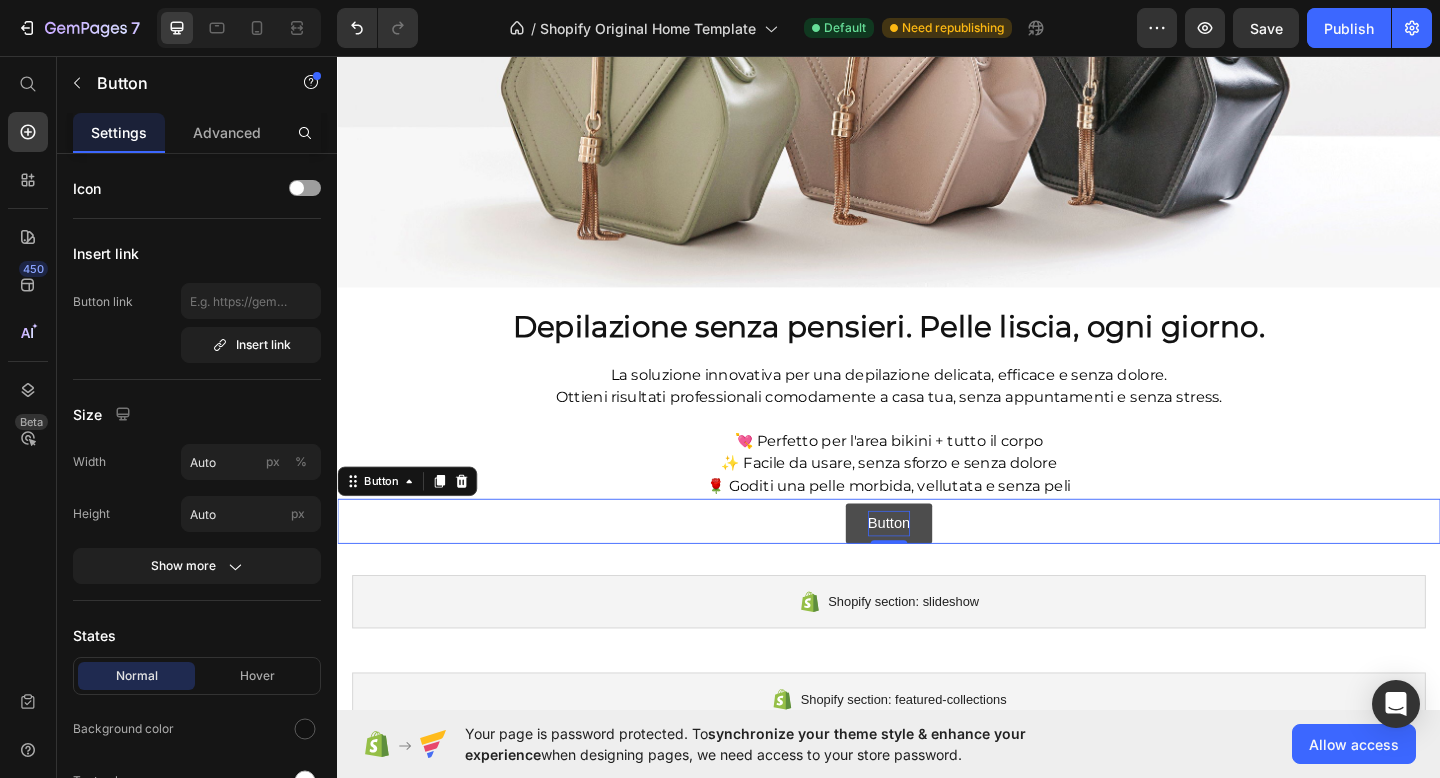 click on "Button" at bounding box center [937, 565] 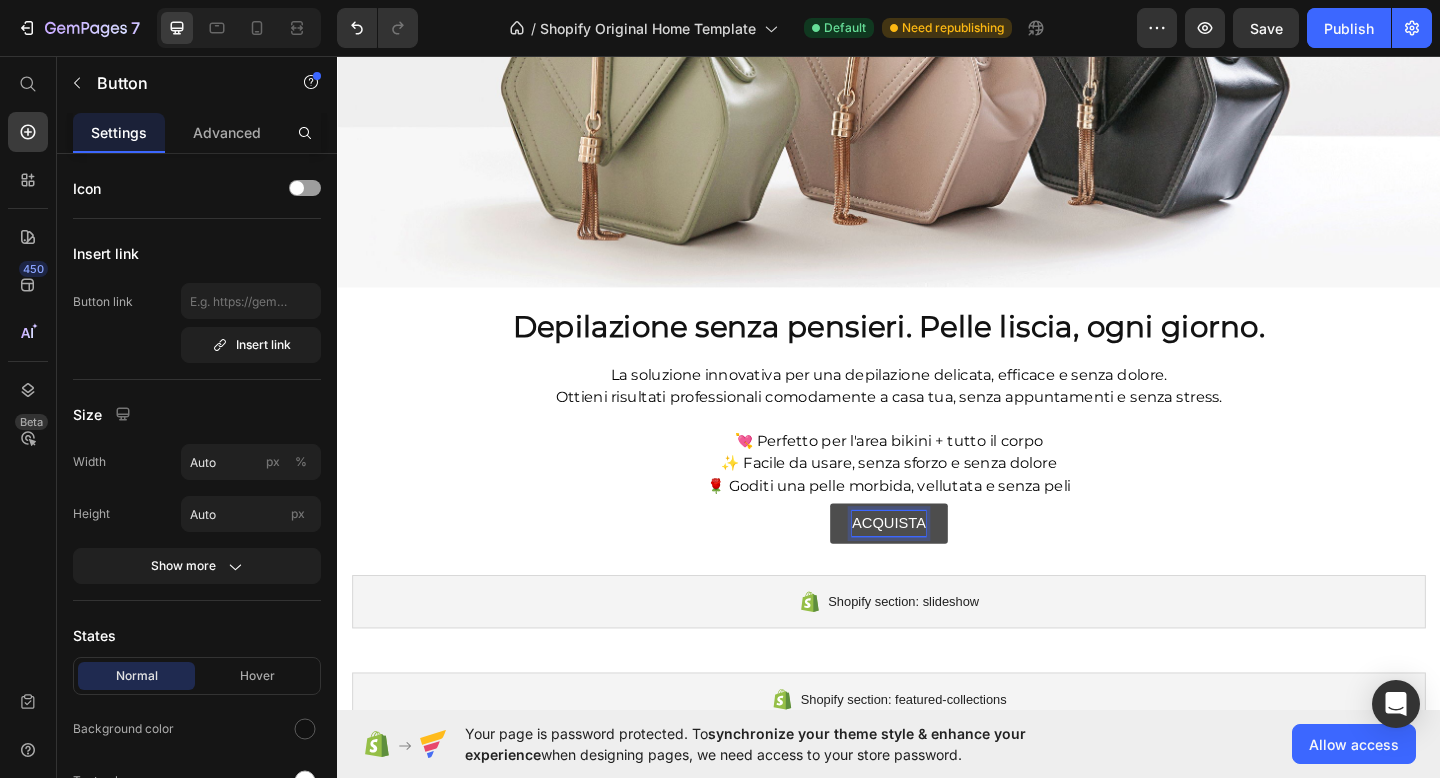 click on "ACQUISTA" at bounding box center (937, 565) 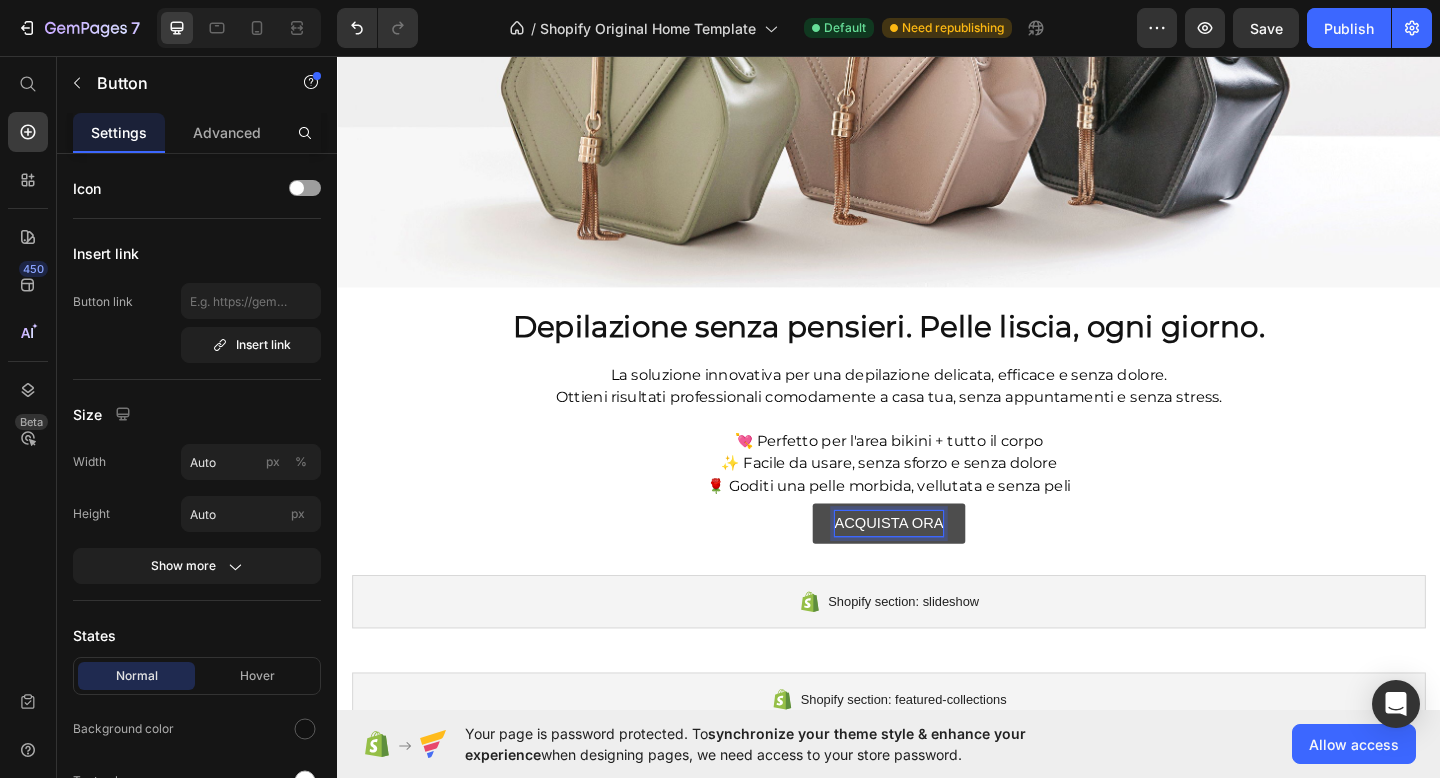 click on "ACQUISTA ORA" at bounding box center [937, 565] 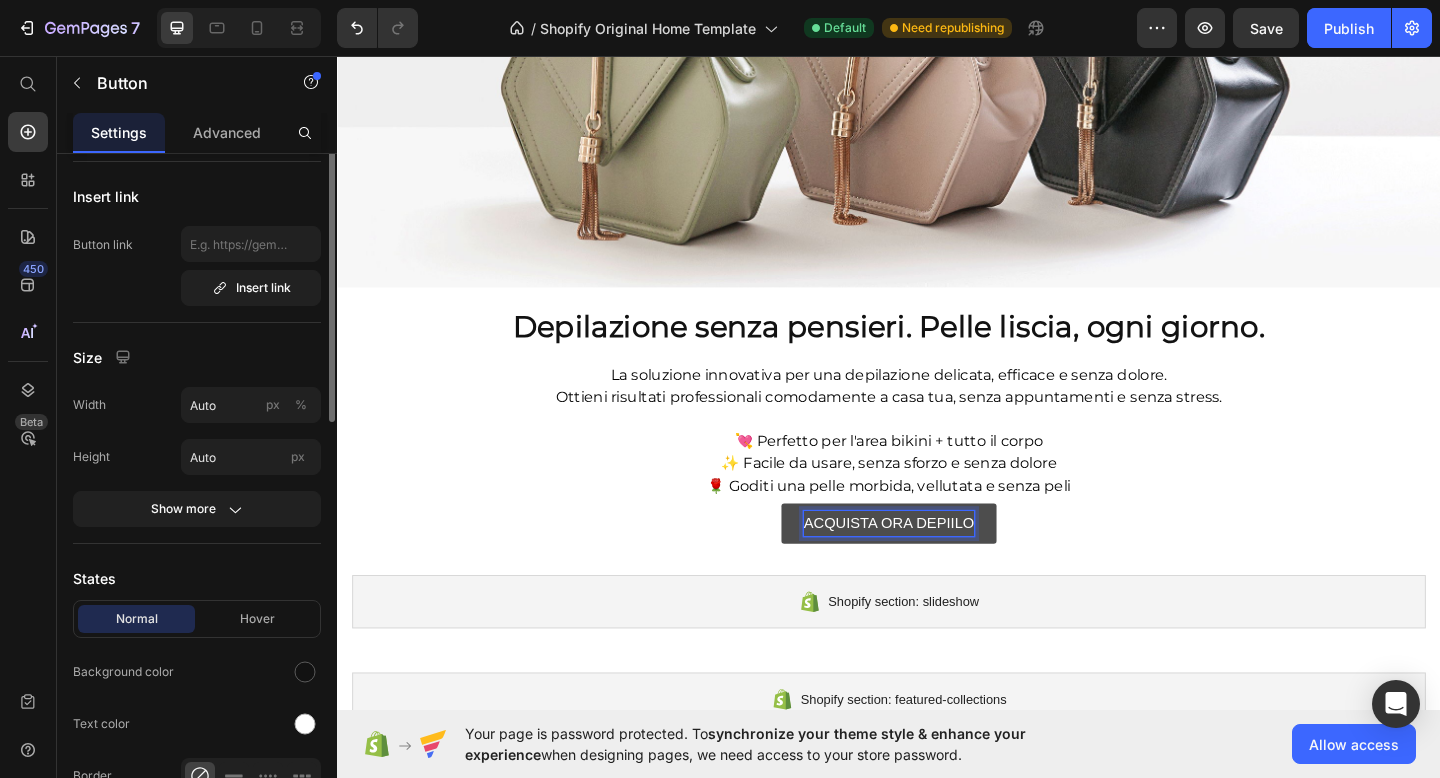 scroll, scrollTop: 184, scrollLeft: 0, axis: vertical 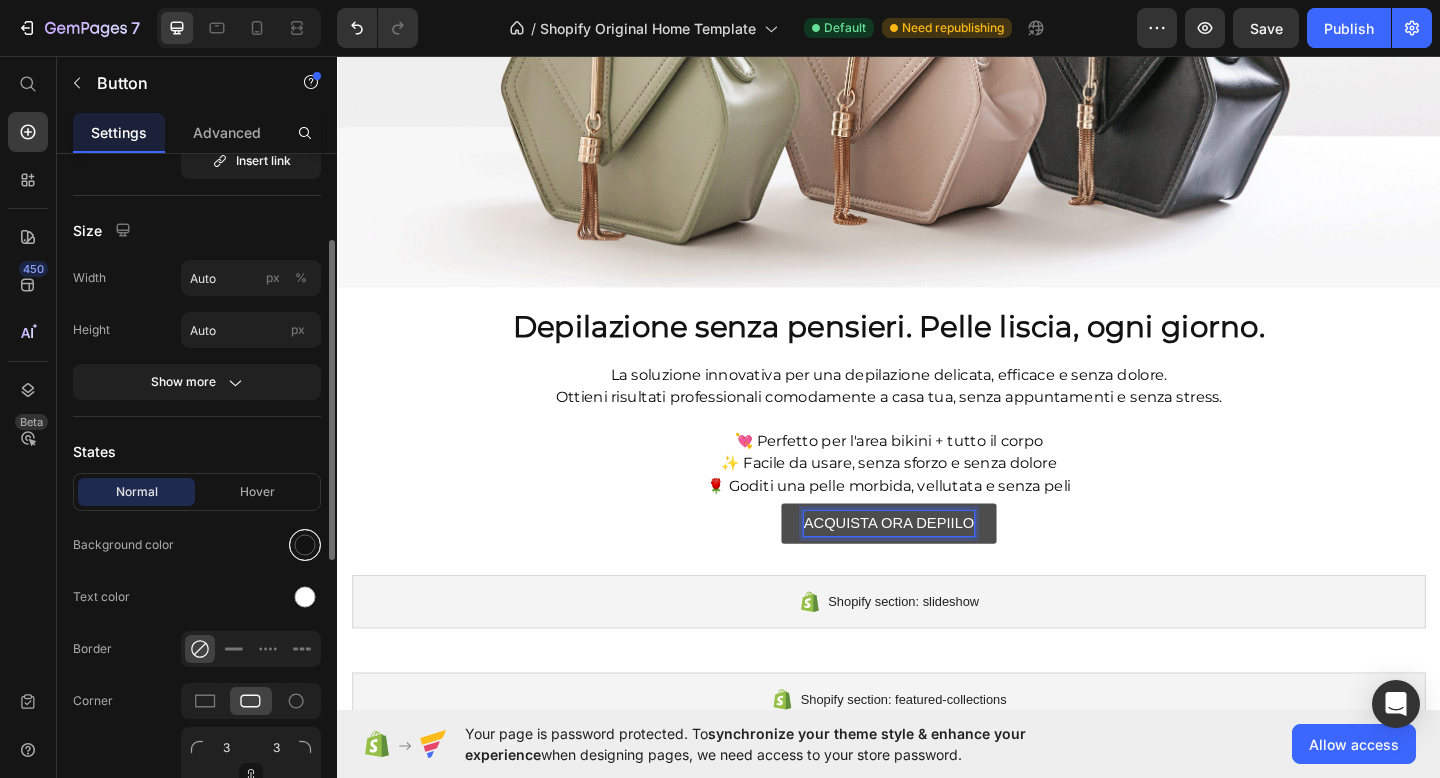 click at bounding box center [305, 545] 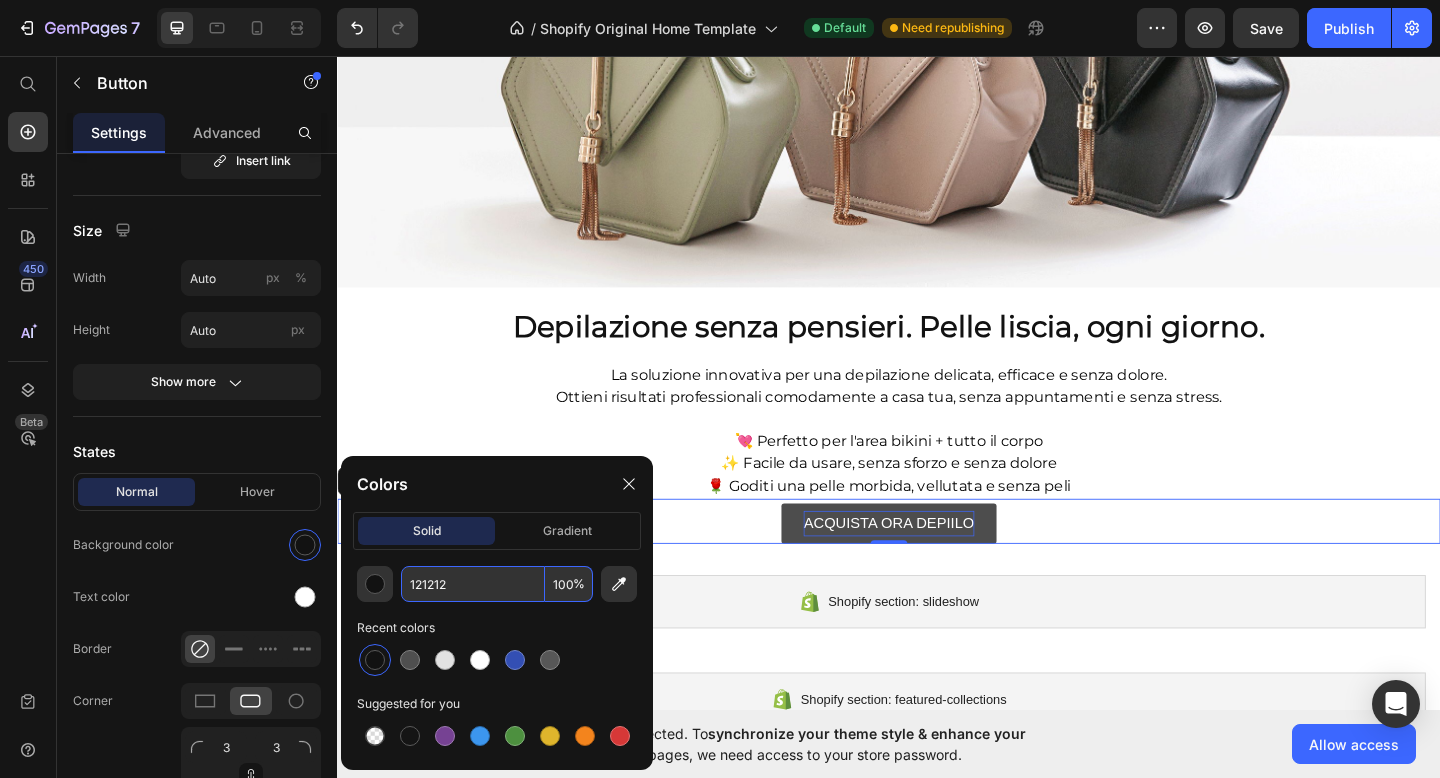 click on "121212" at bounding box center (473, 584) 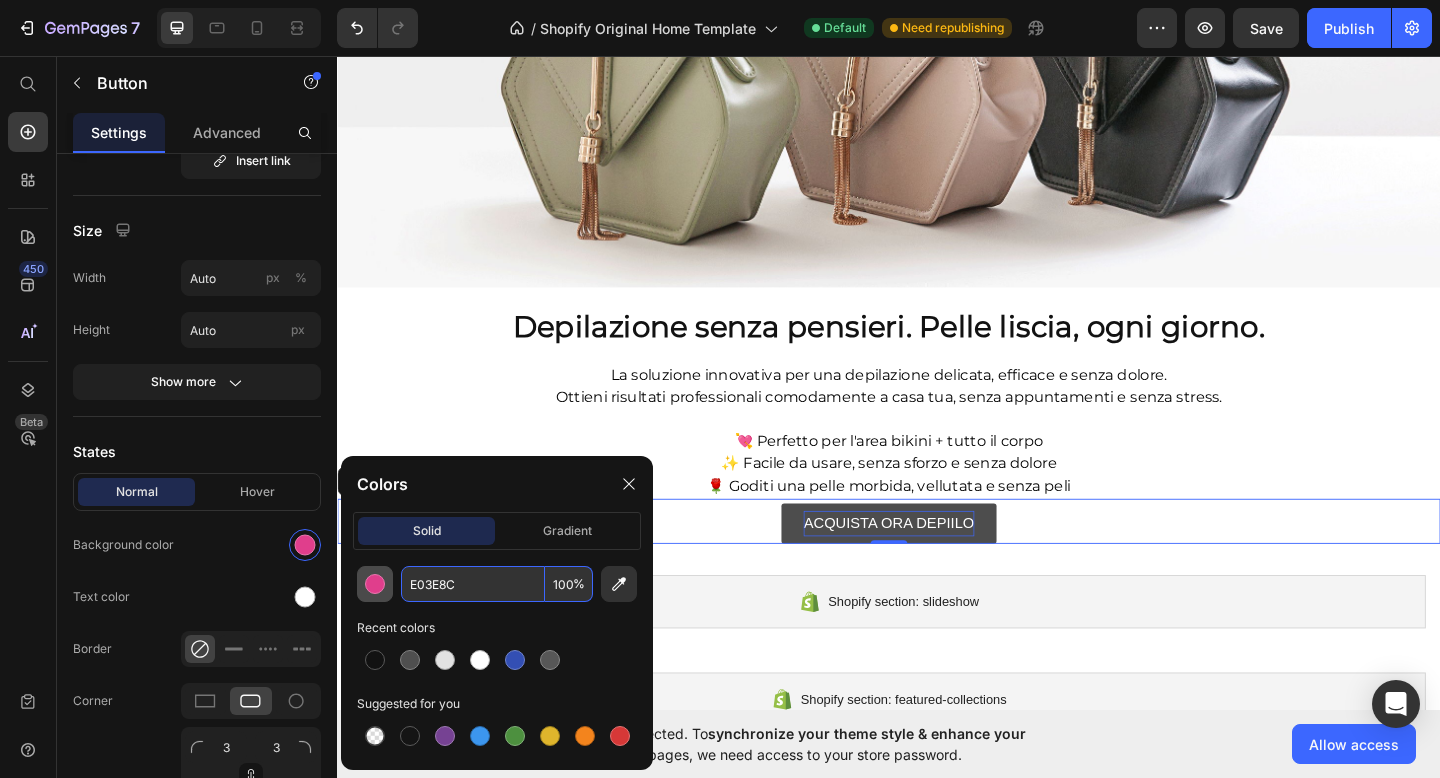 type on "E03E8C" 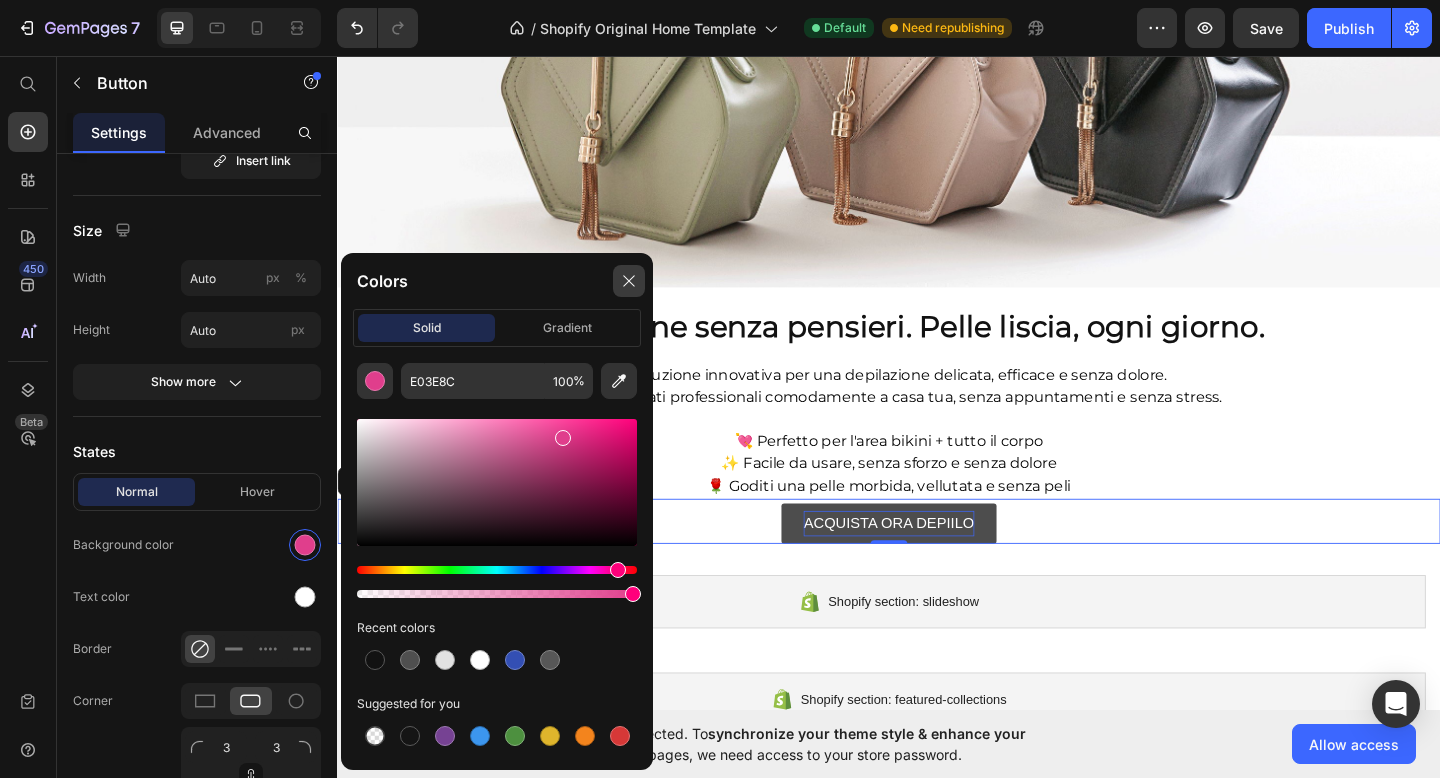 click 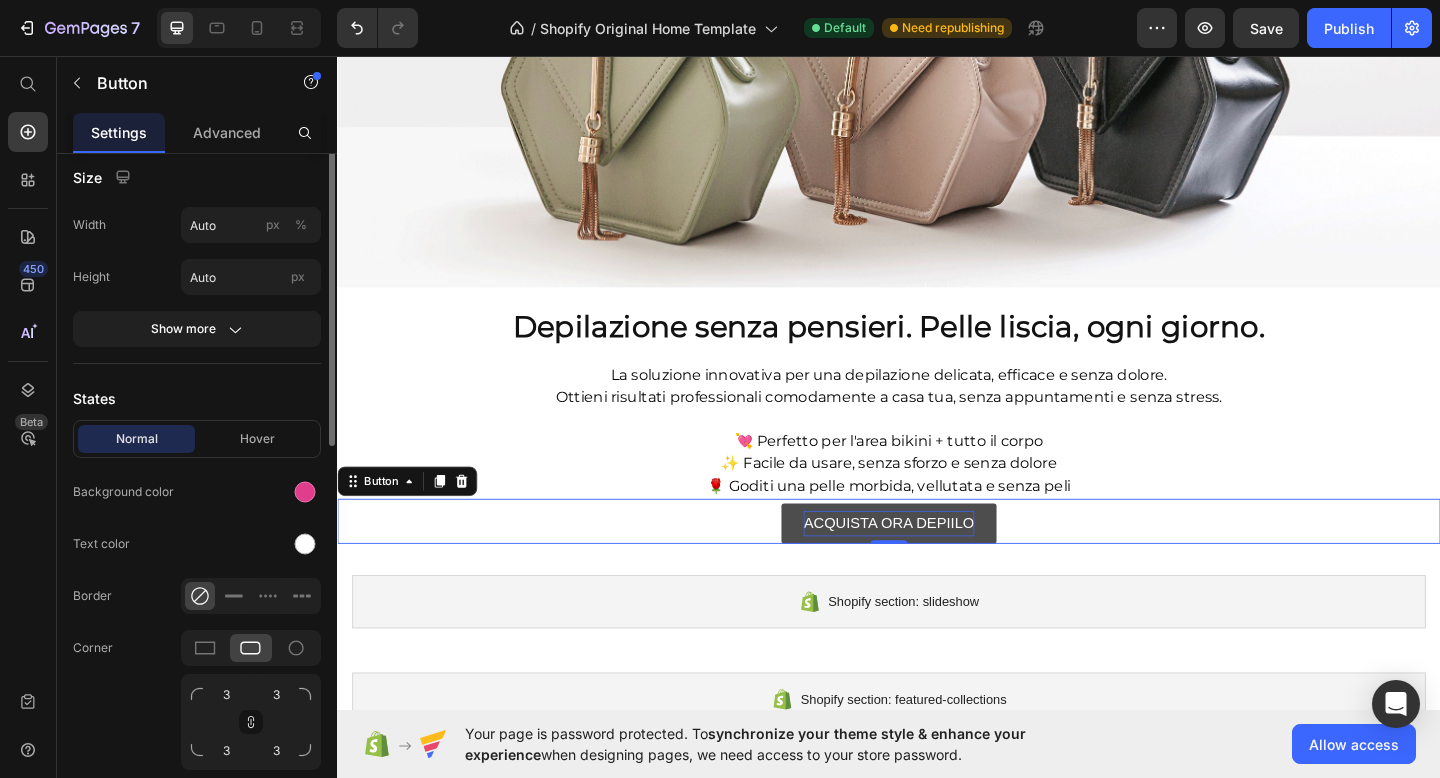 scroll, scrollTop: 300, scrollLeft: 0, axis: vertical 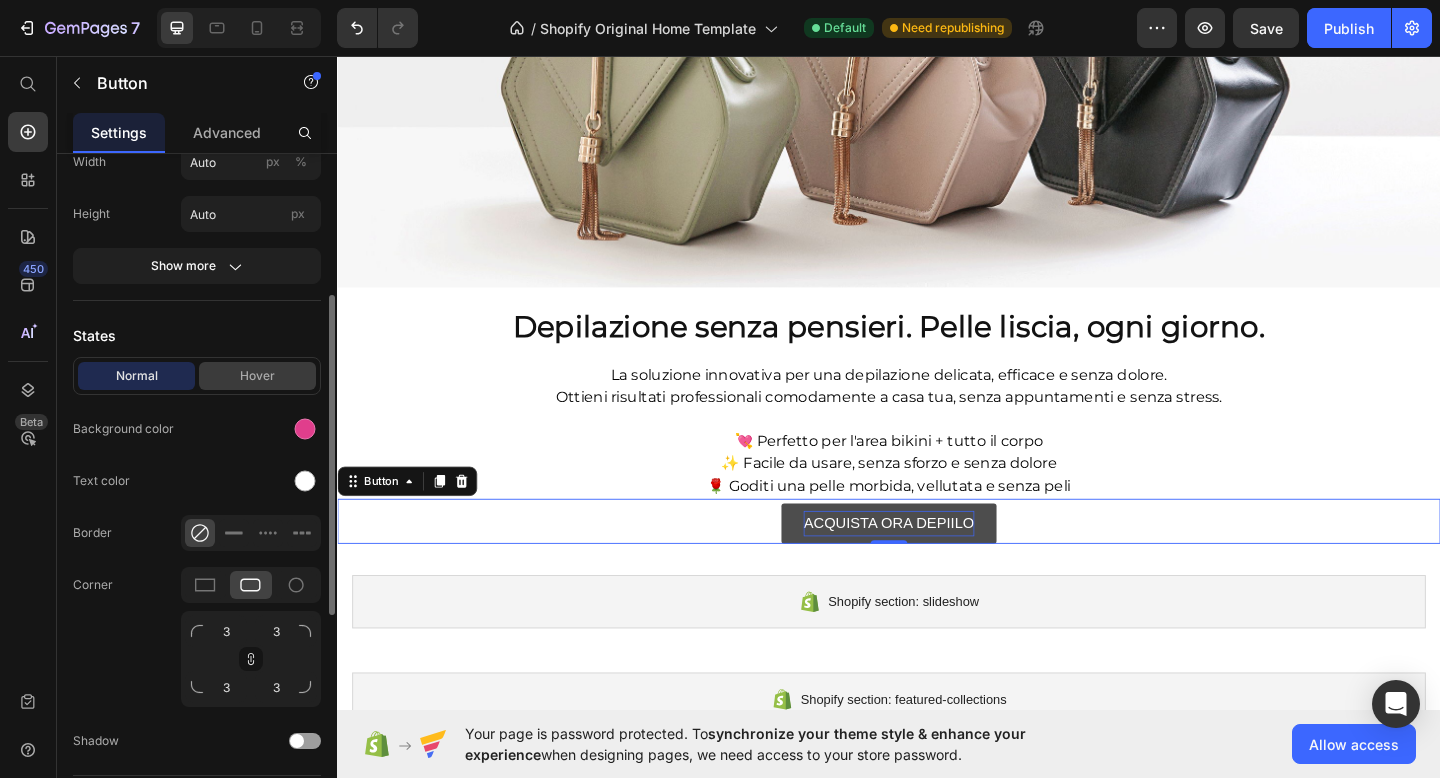 click on "Hover" at bounding box center (257, 376) 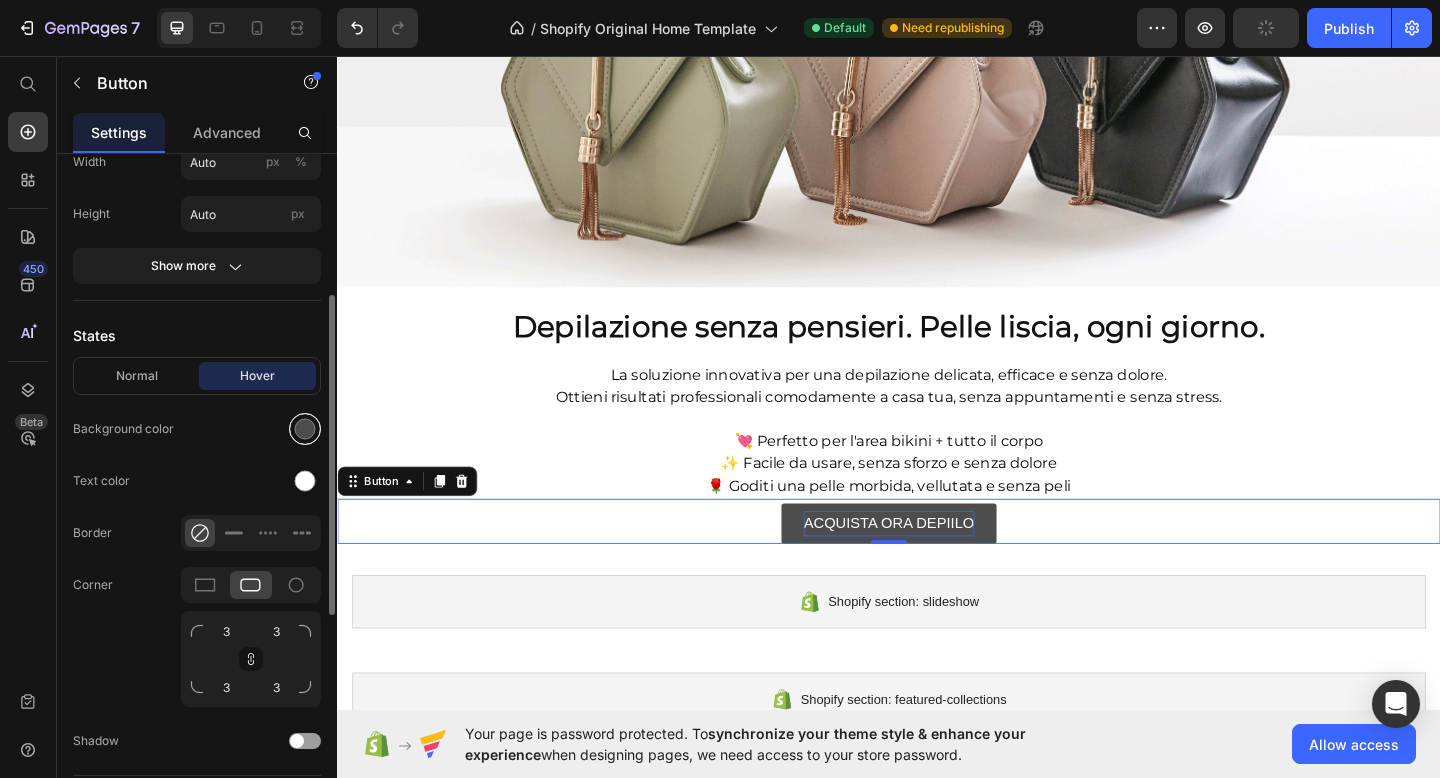 click at bounding box center [305, 429] 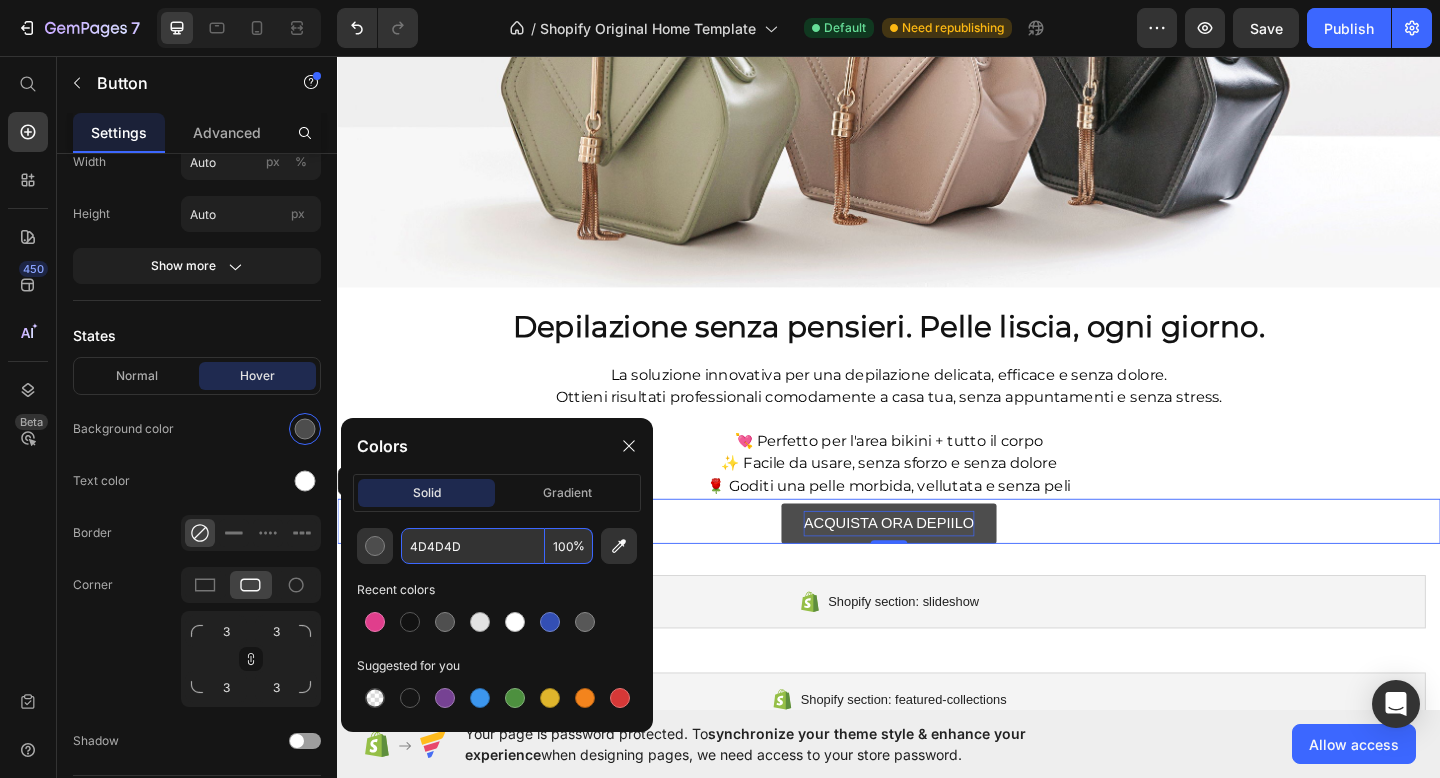 click on "4D4D4D" at bounding box center [473, 546] 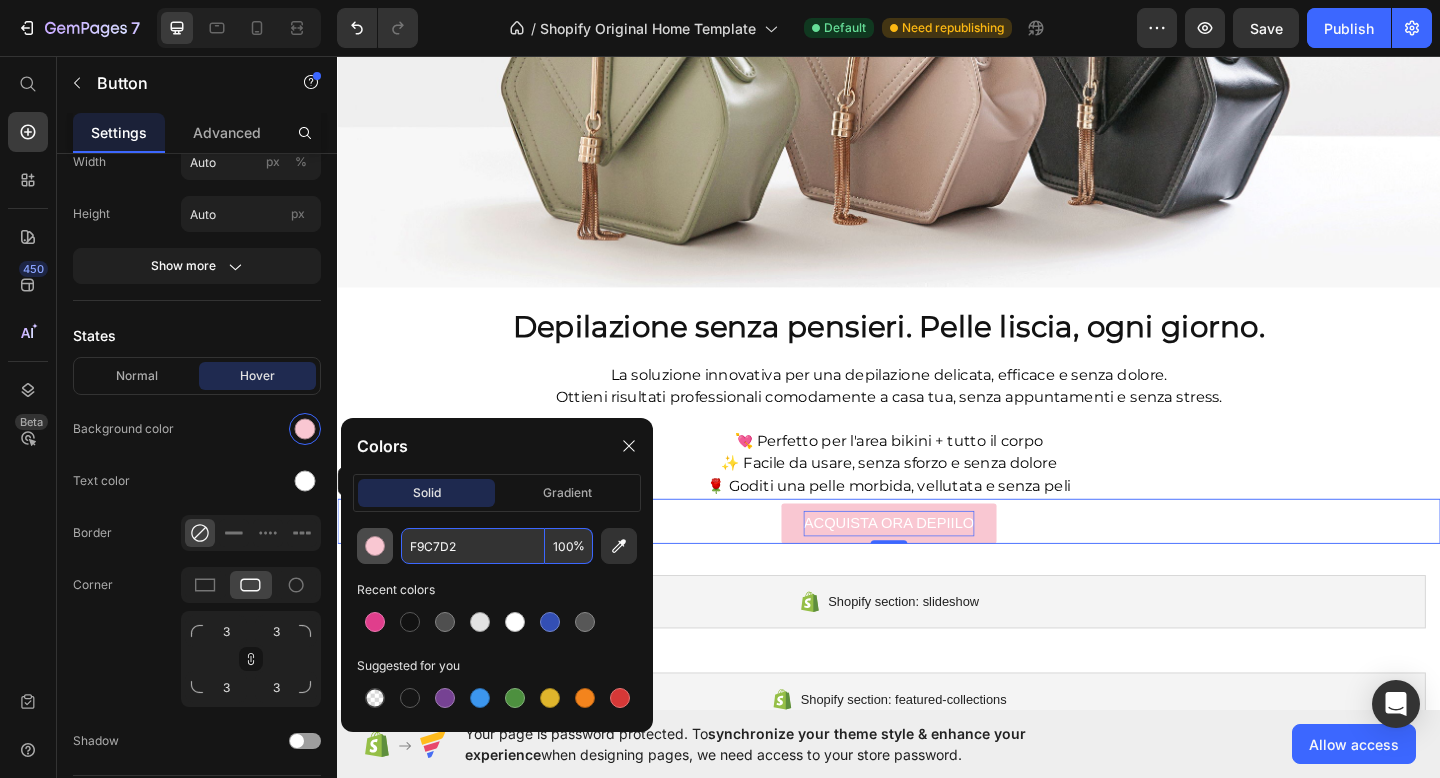 type on "F9C7D2" 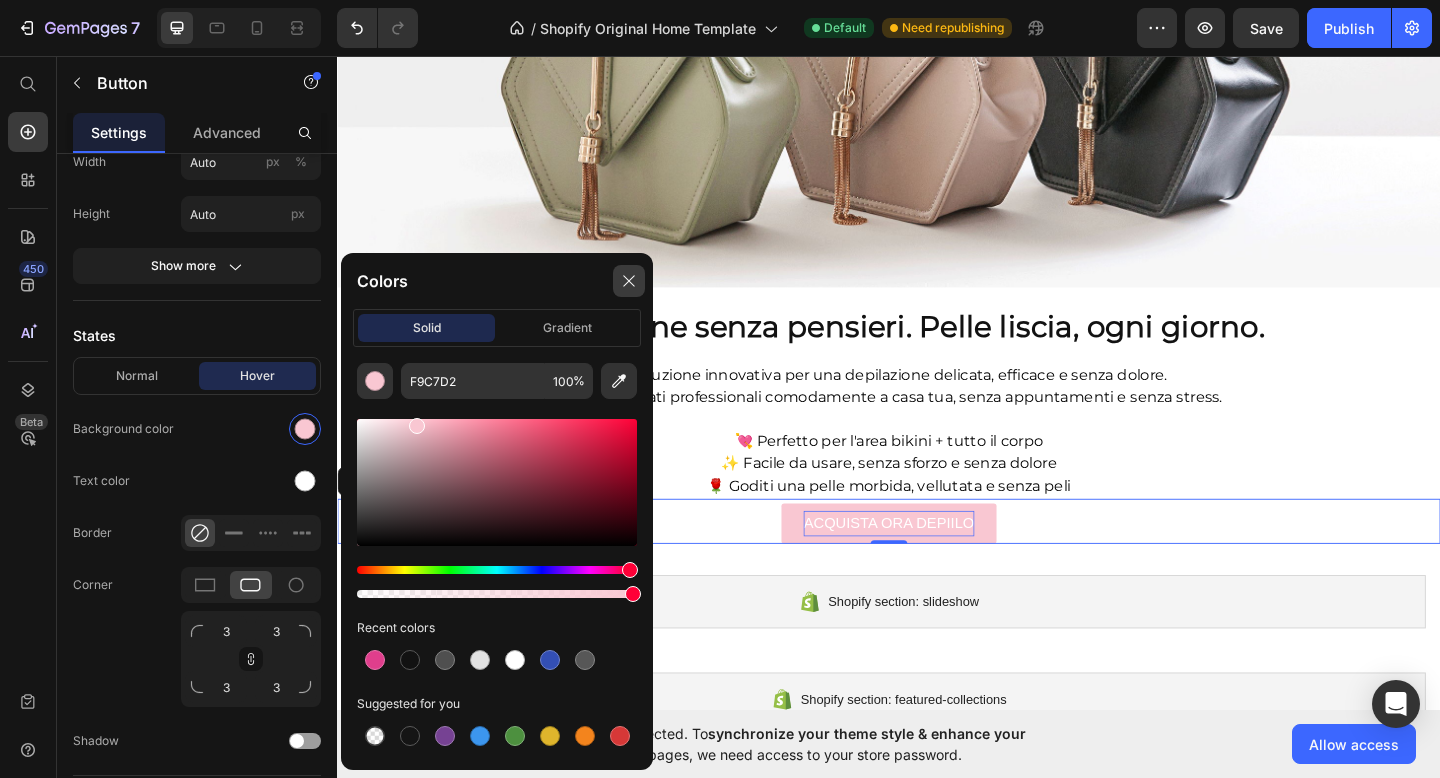 click 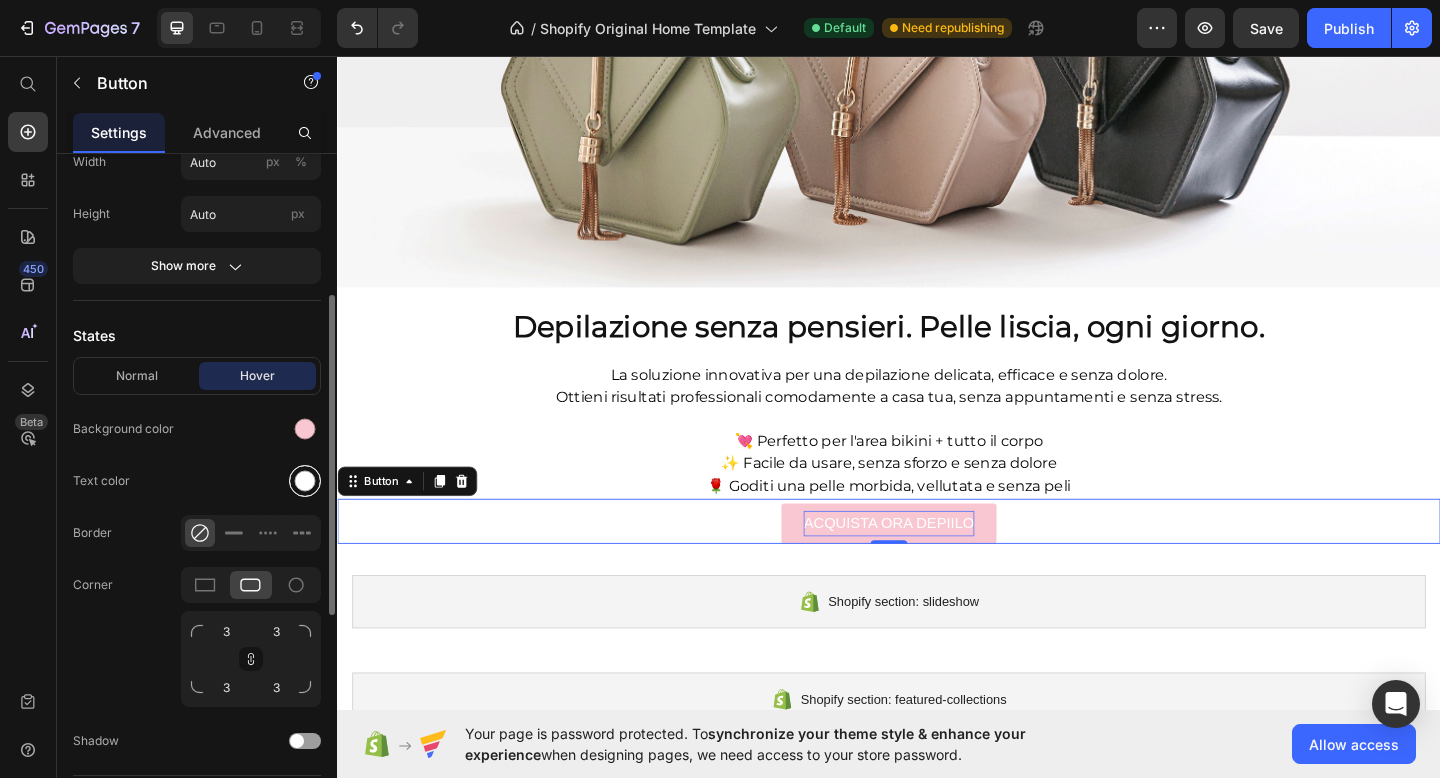 click at bounding box center (305, 481) 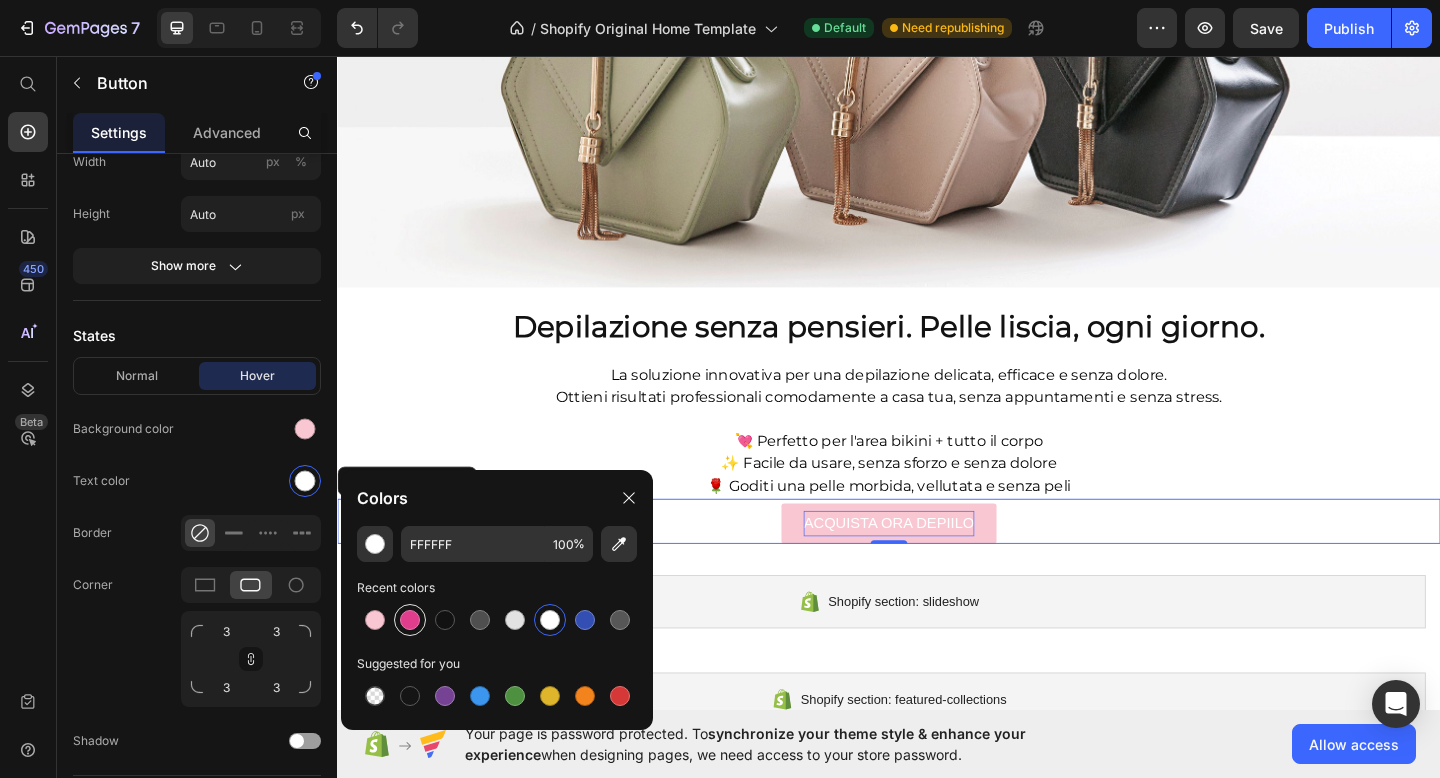 click at bounding box center [410, 620] 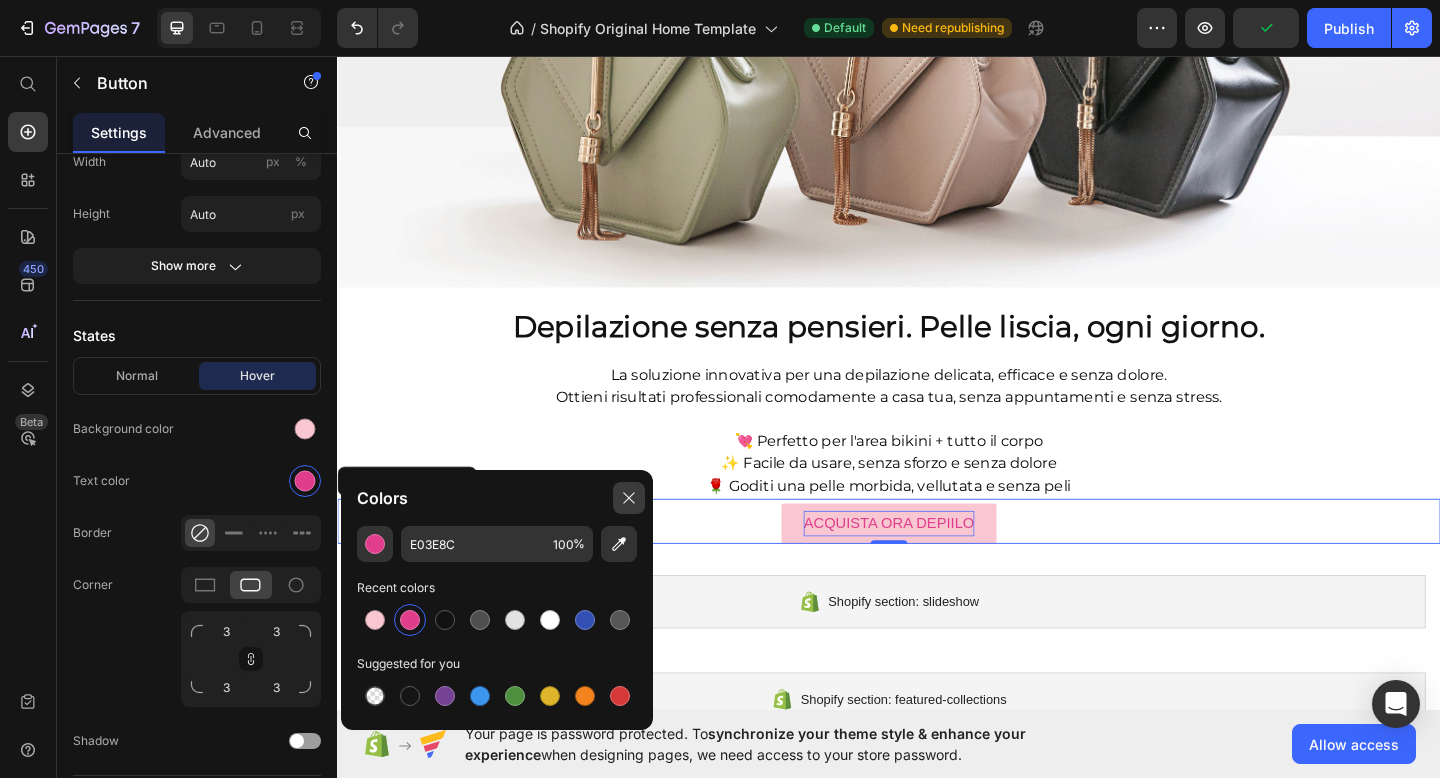 click 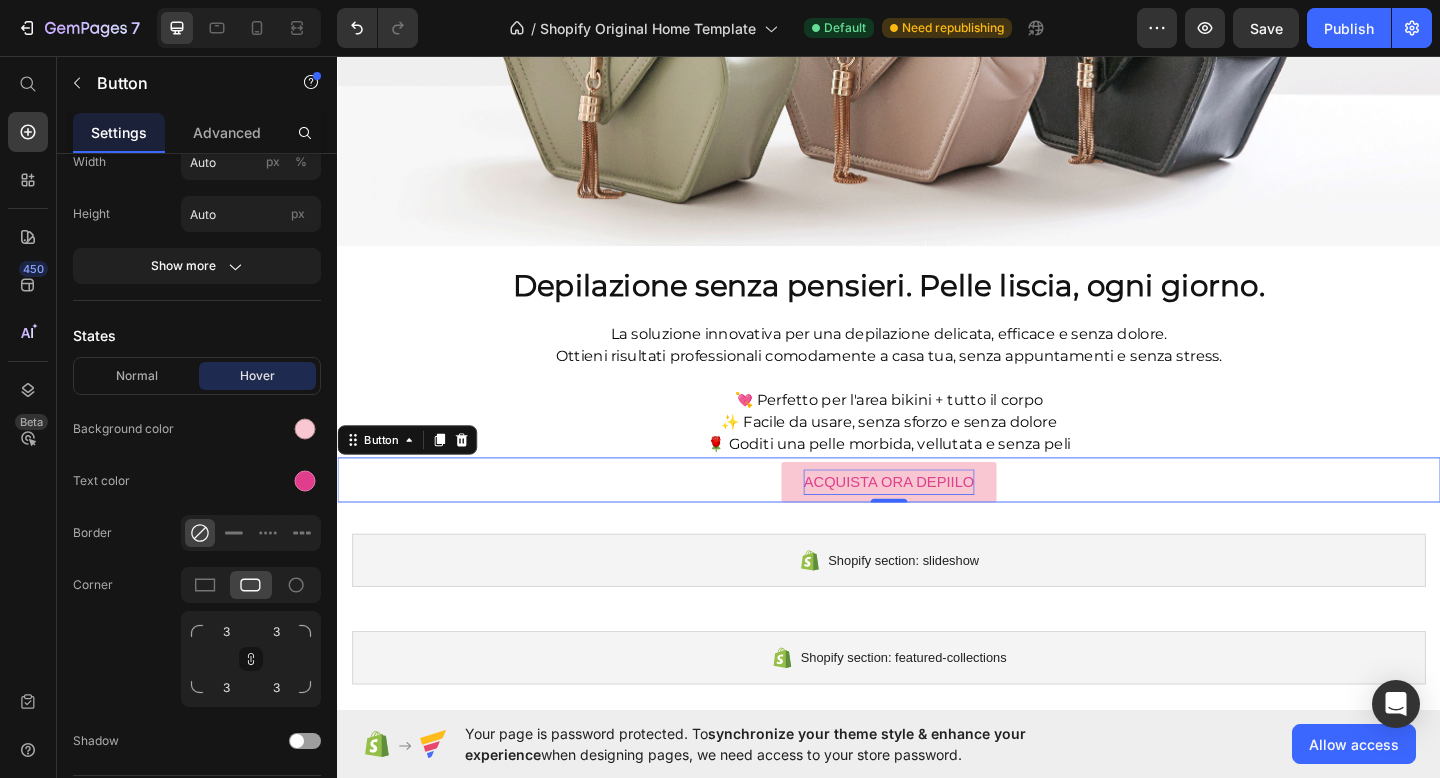scroll, scrollTop: 383, scrollLeft: 0, axis: vertical 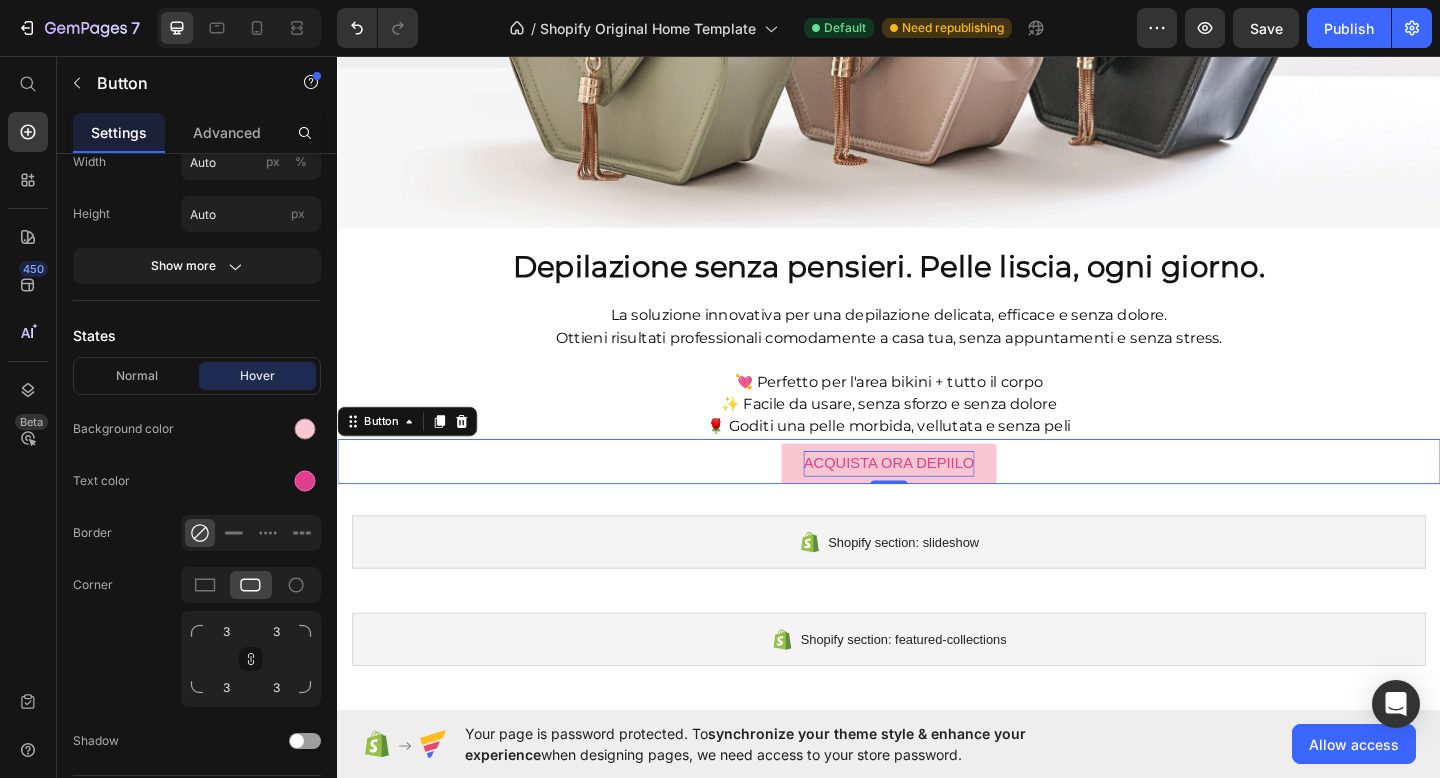click on "ACQUISTA ORA DEPIILO Button   0" at bounding box center [937, 498] 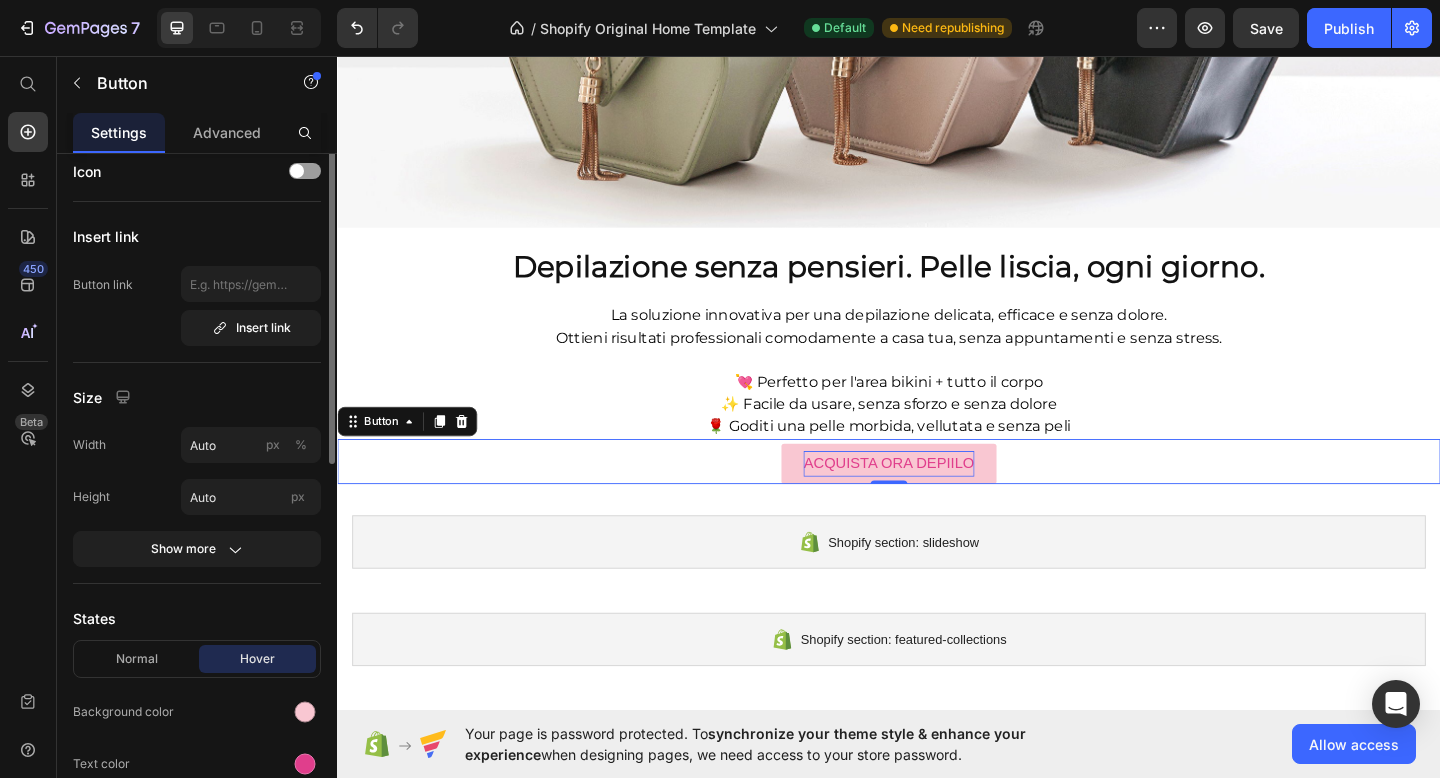 scroll, scrollTop: 0, scrollLeft: 0, axis: both 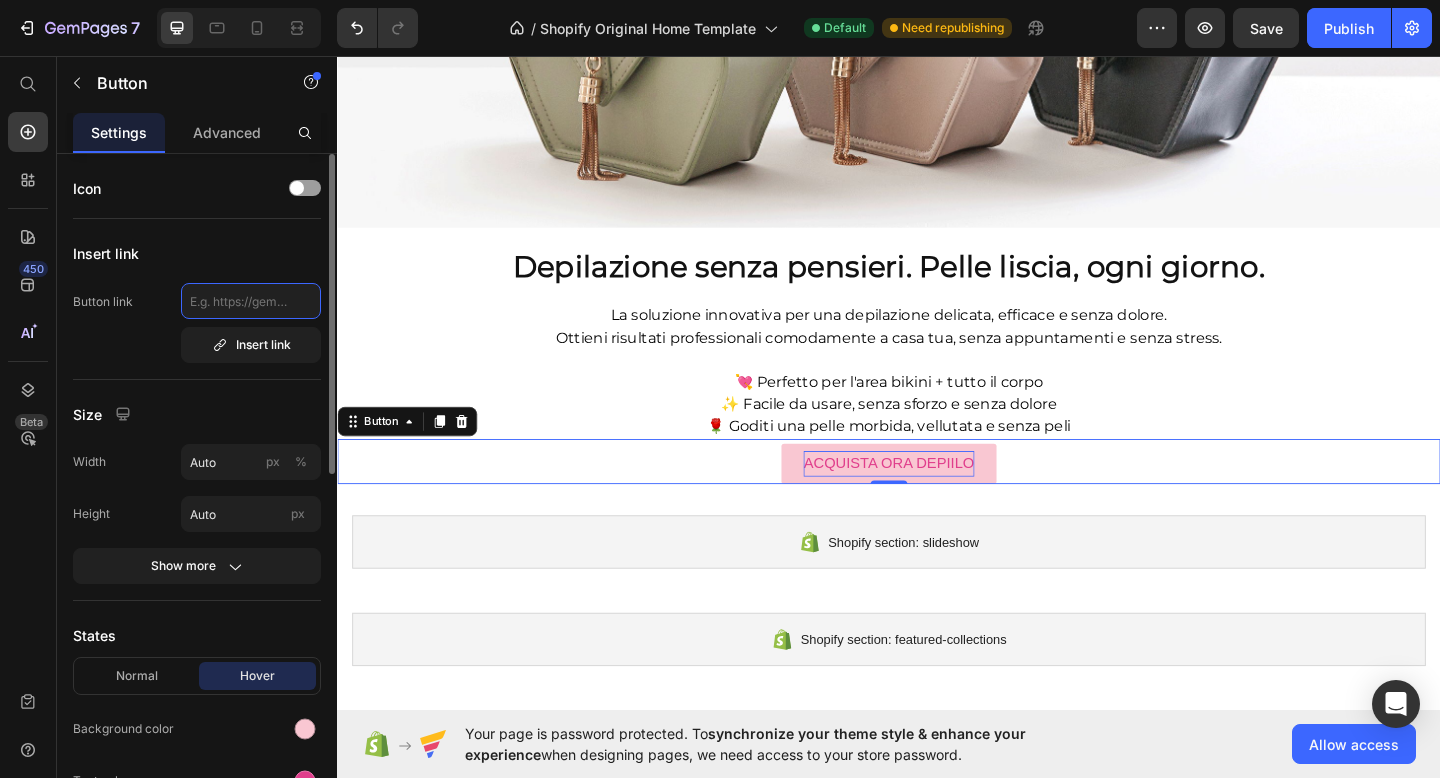 click 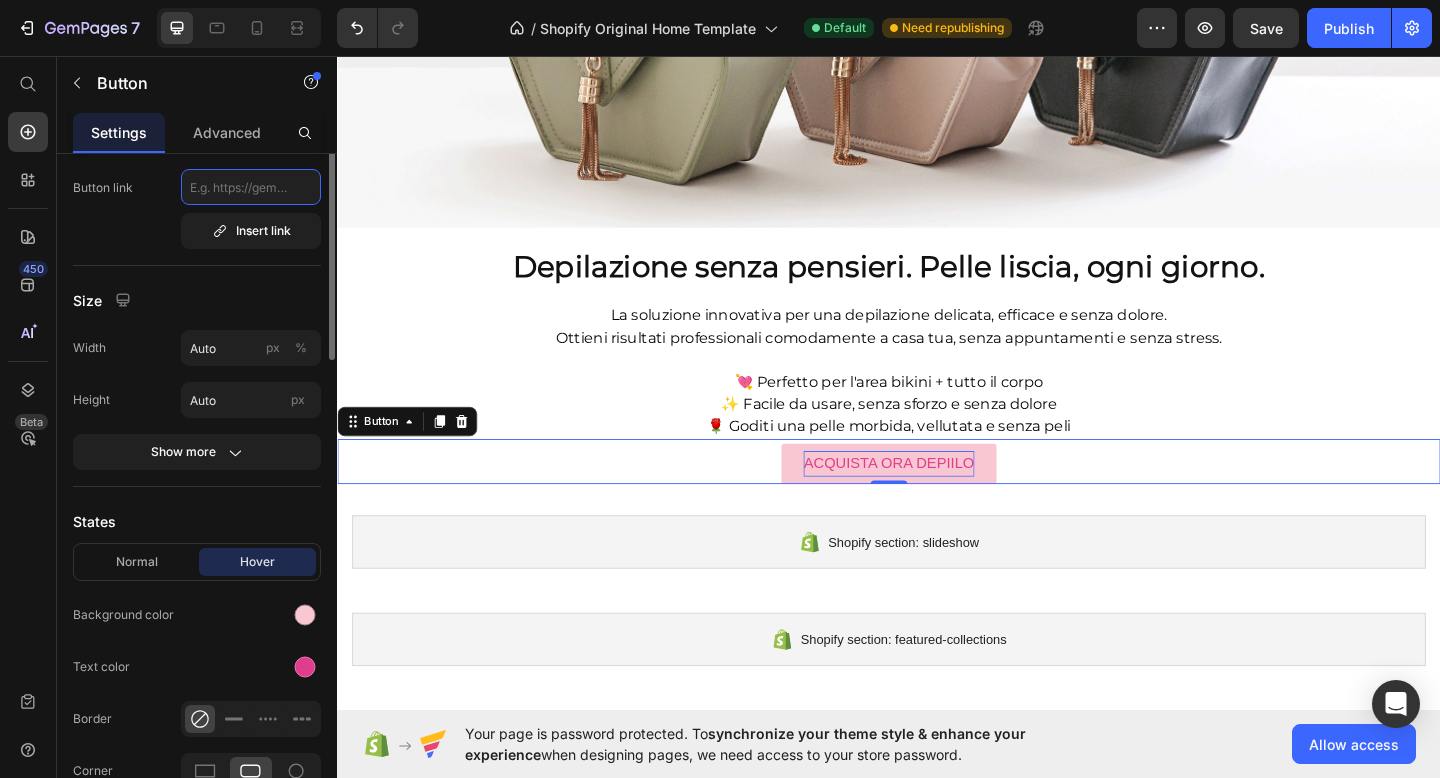 scroll, scrollTop: 0, scrollLeft: 0, axis: both 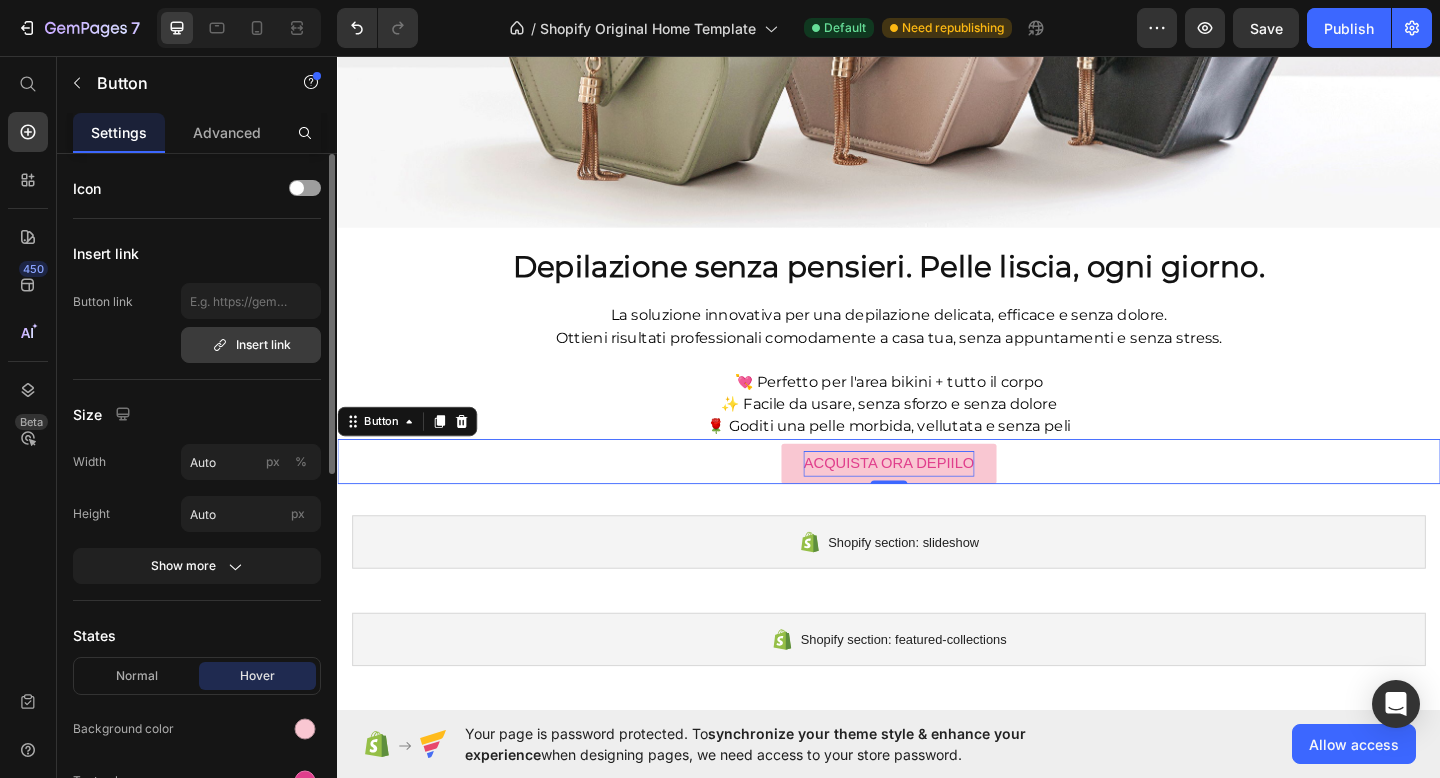 click on "Insert link" at bounding box center [251, 345] 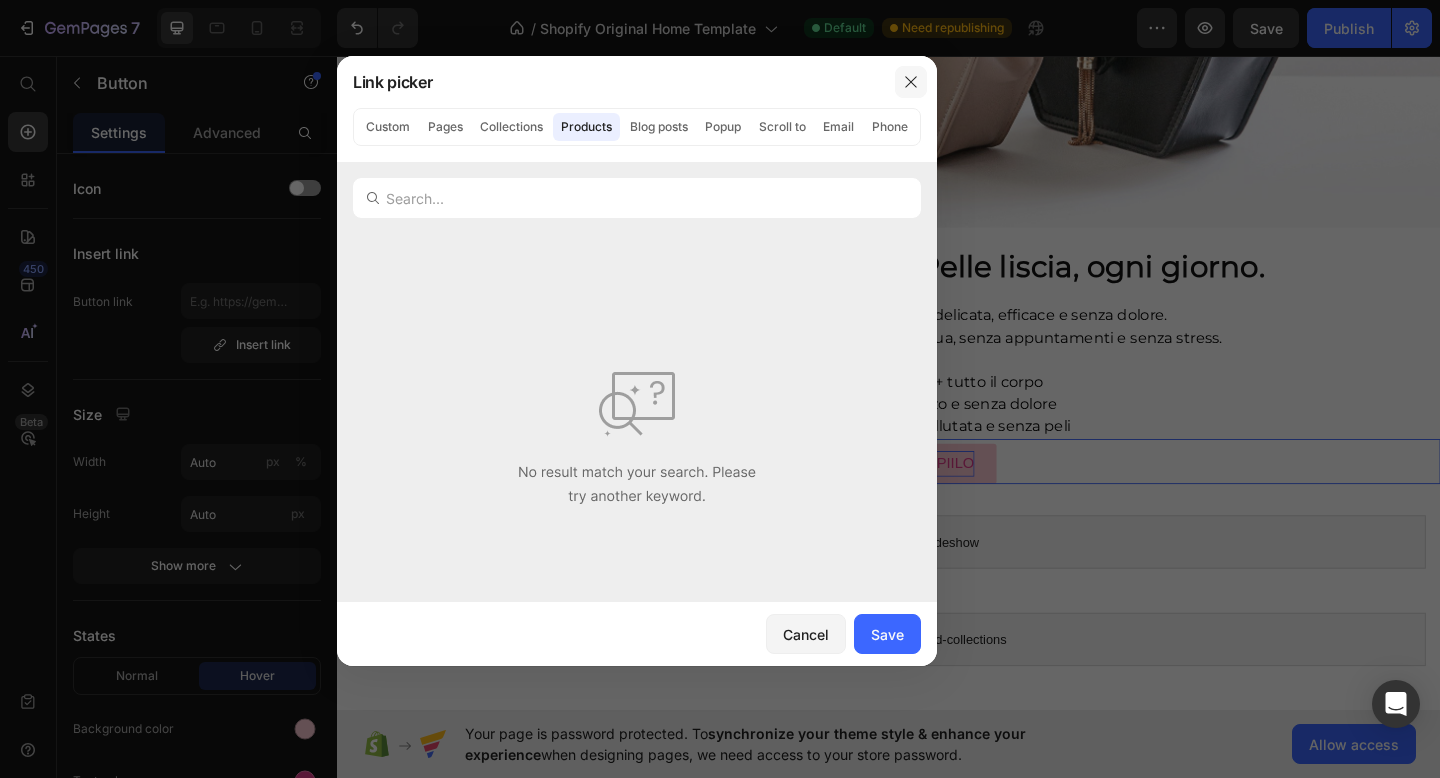 click 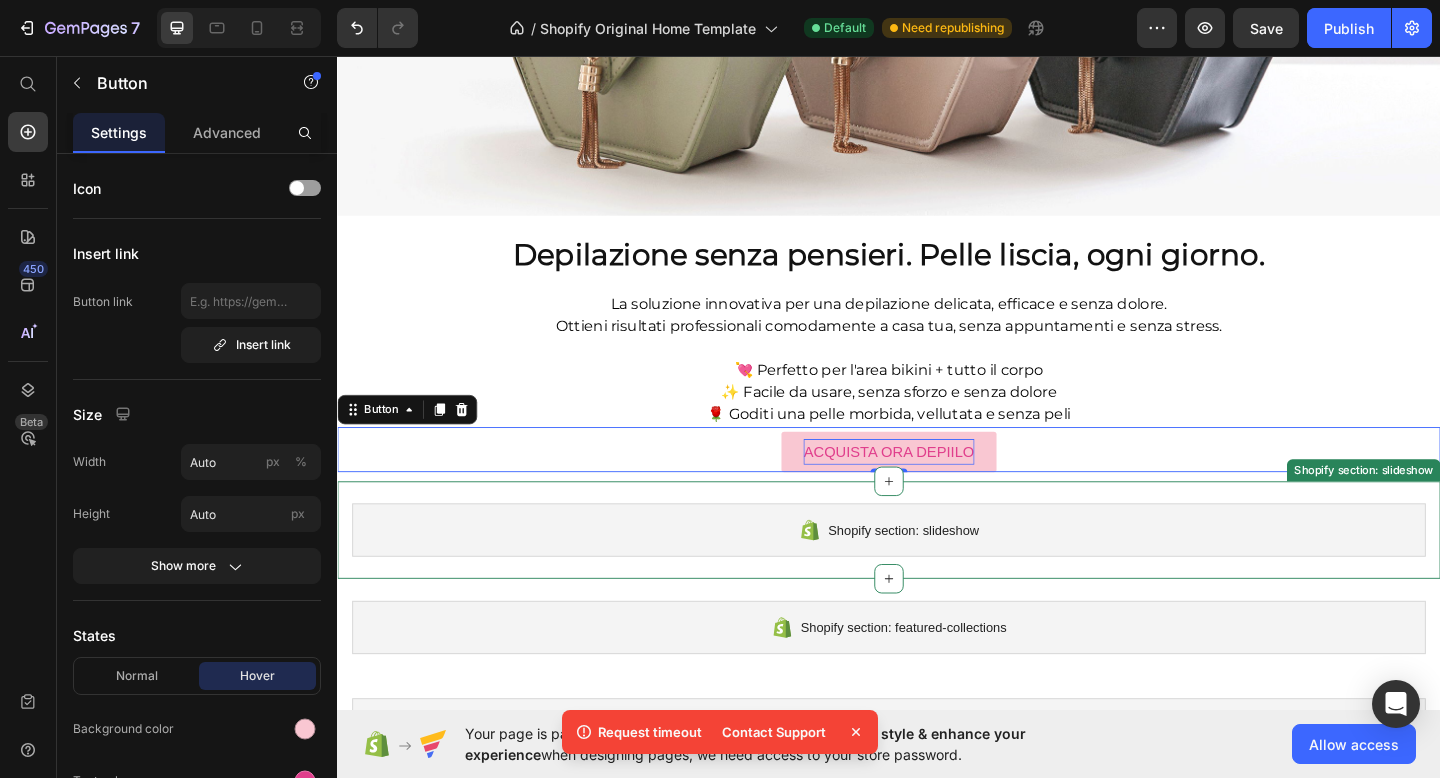 scroll, scrollTop: 397, scrollLeft: 0, axis: vertical 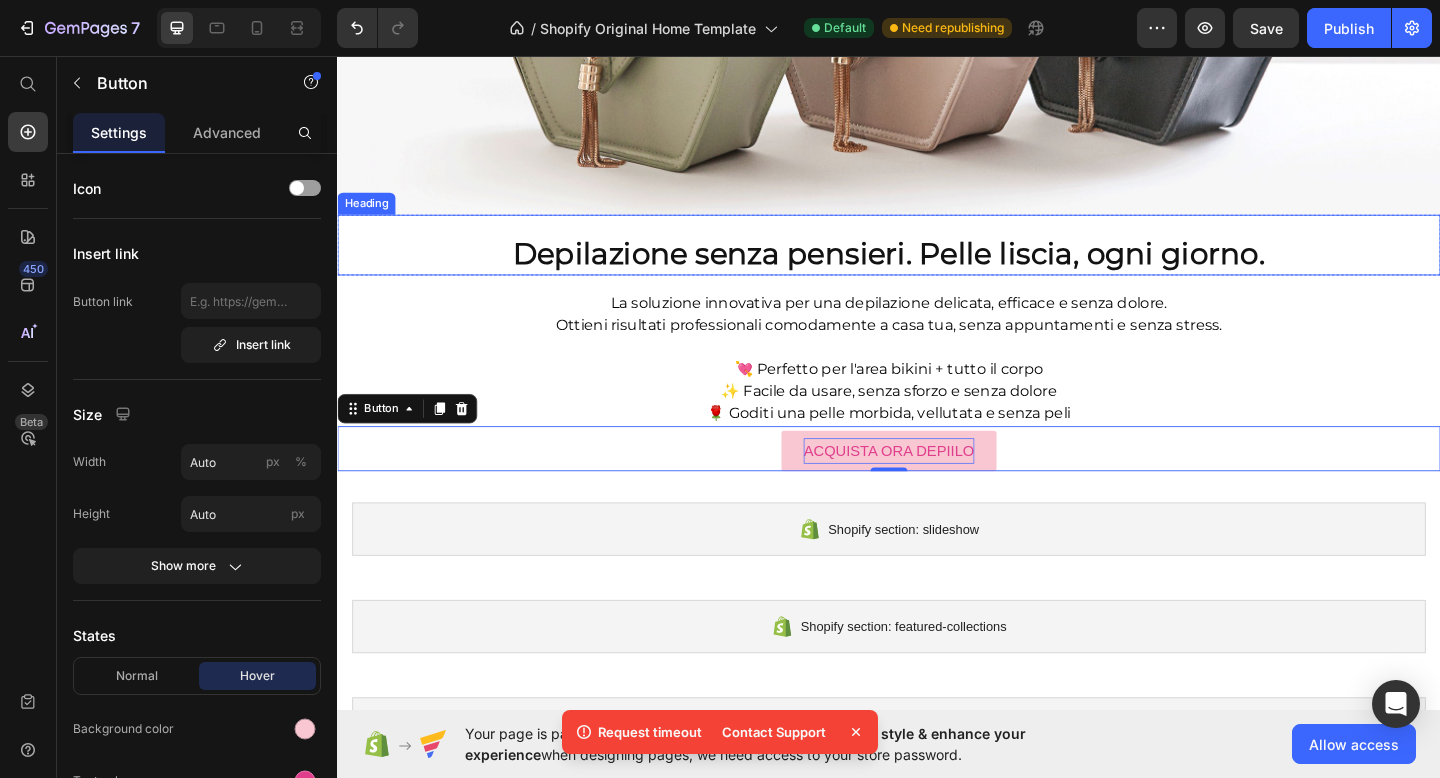 click on "⁠⁠⁠⁠⁠⁠⁠ Depilazione senza pensieri. Pelle liscia, ogni giorno. Heading" at bounding box center (937, 262) 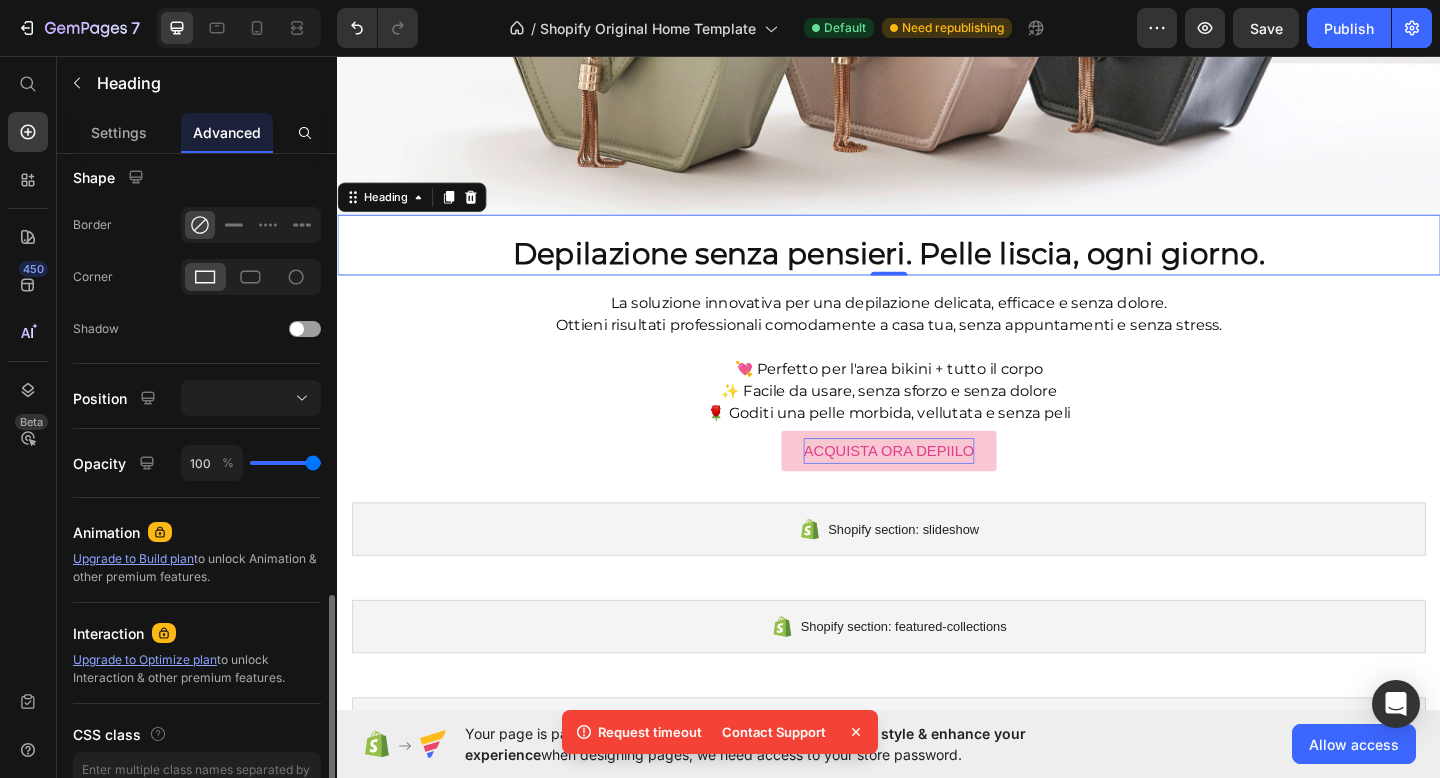 scroll, scrollTop: 624, scrollLeft: 0, axis: vertical 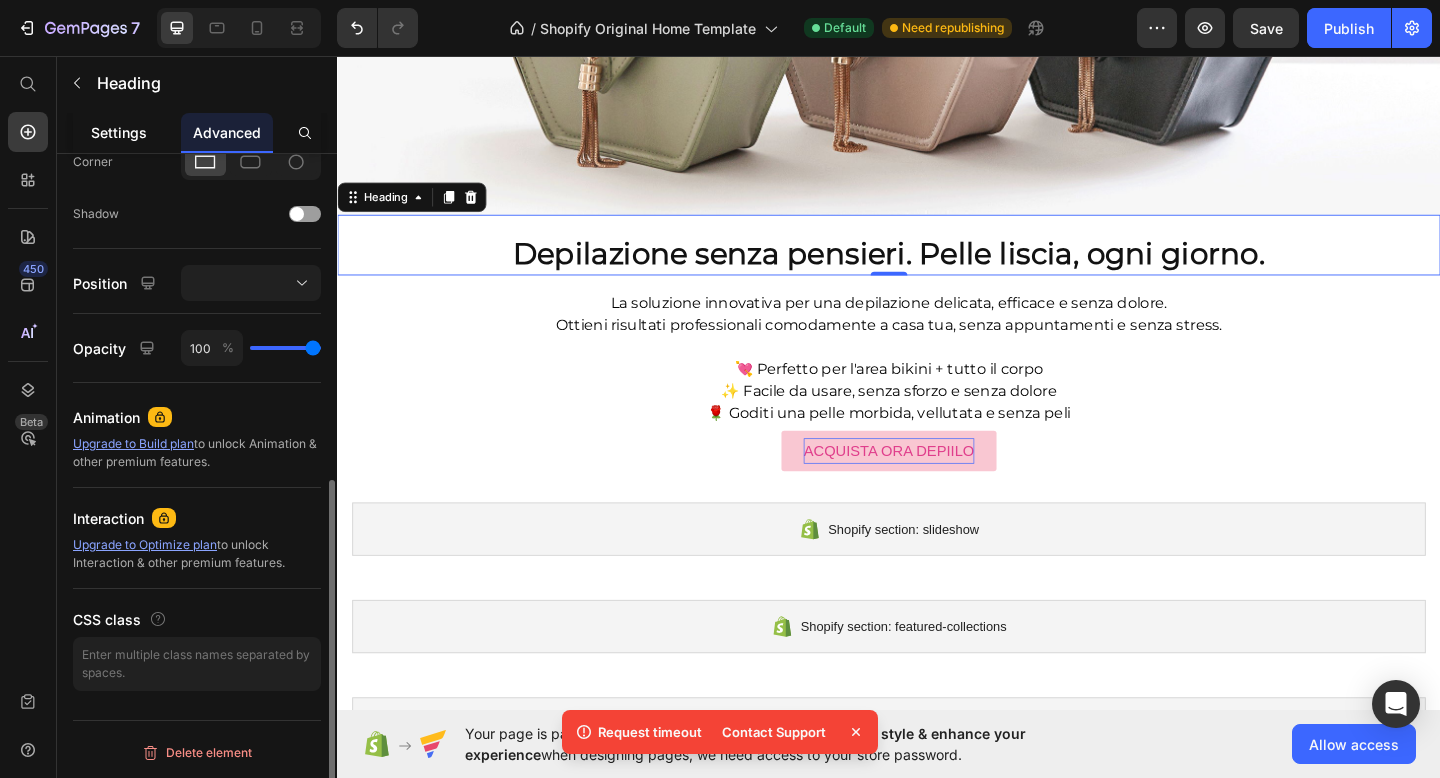 click on "Settings" at bounding box center [119, 132] 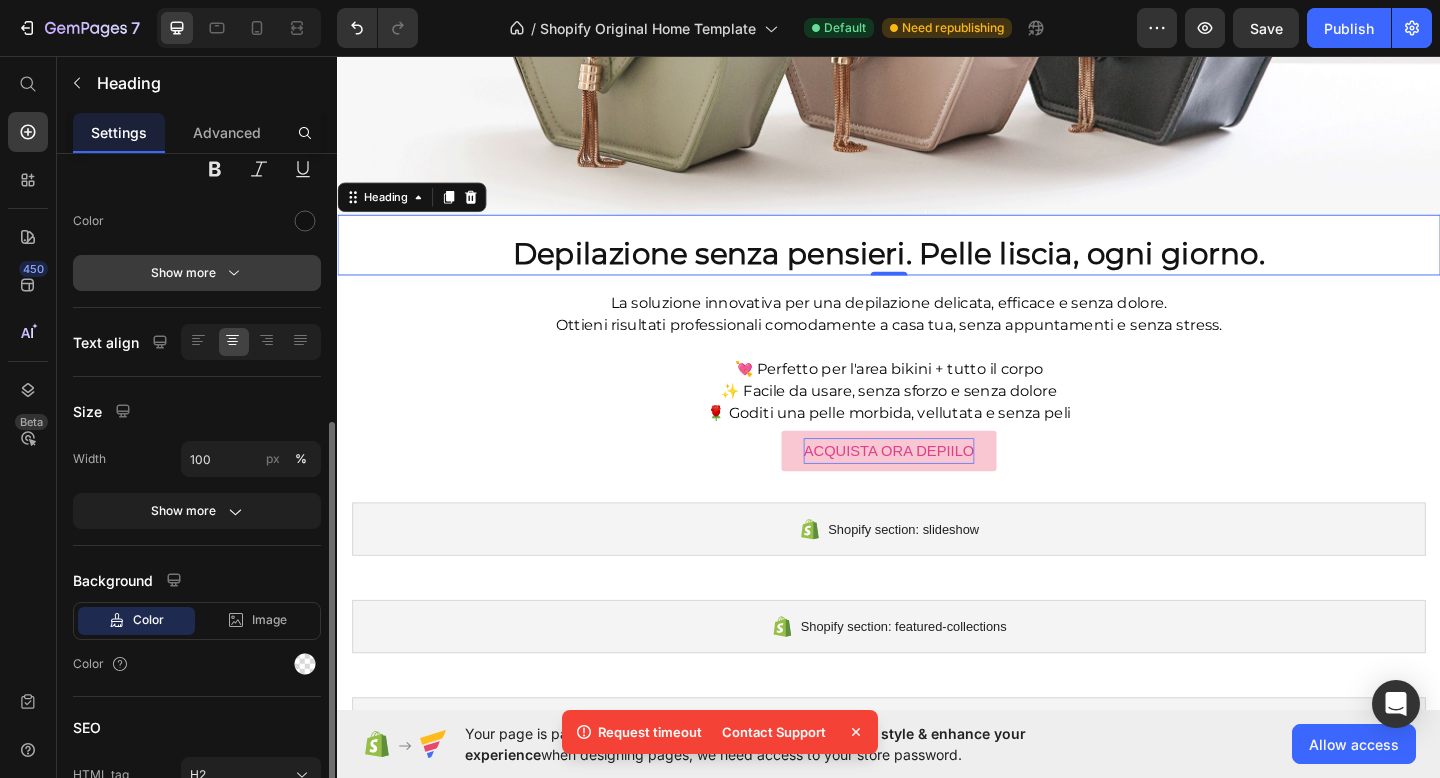 scroll, scrollTop: 331, scrollLeft: 0, axis: vertical 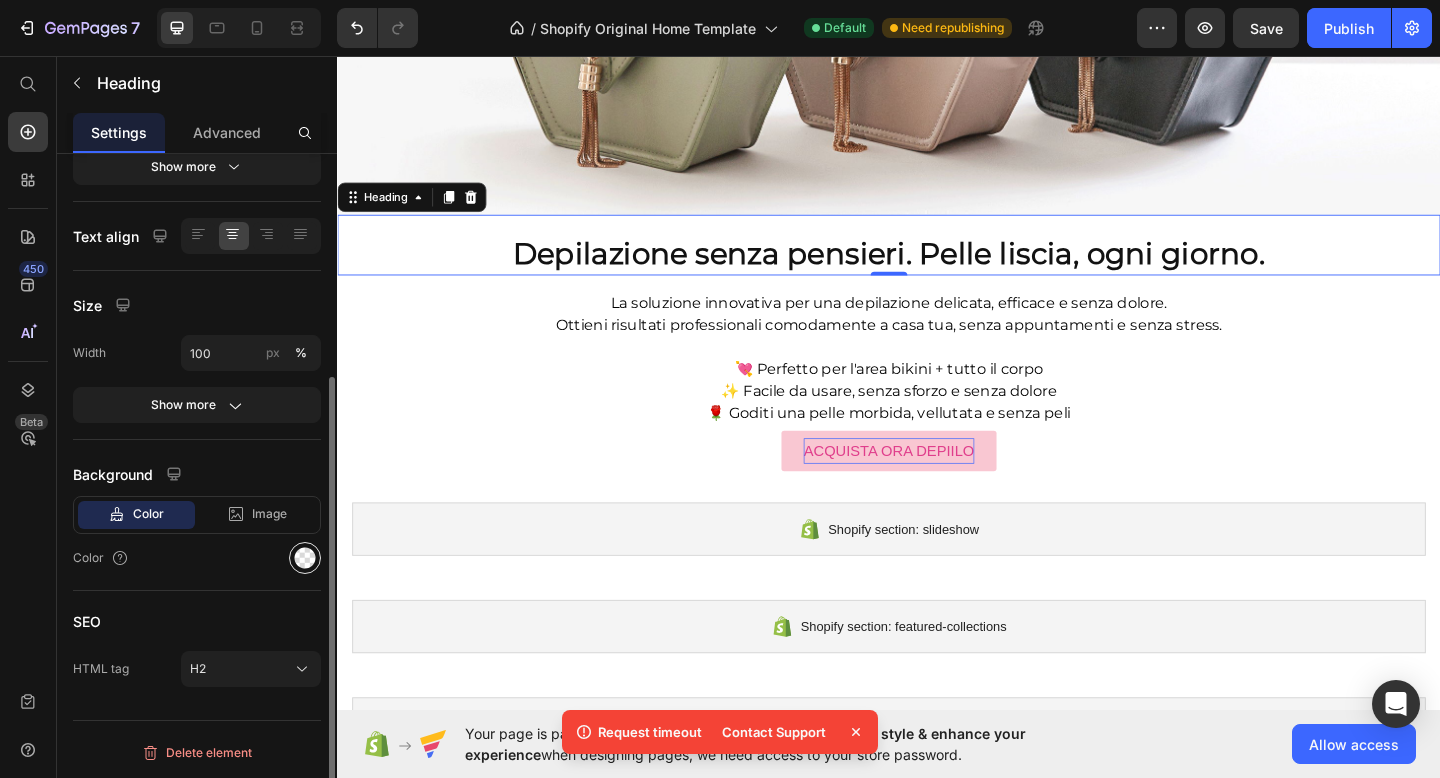 click at bounding box center [305, 558] 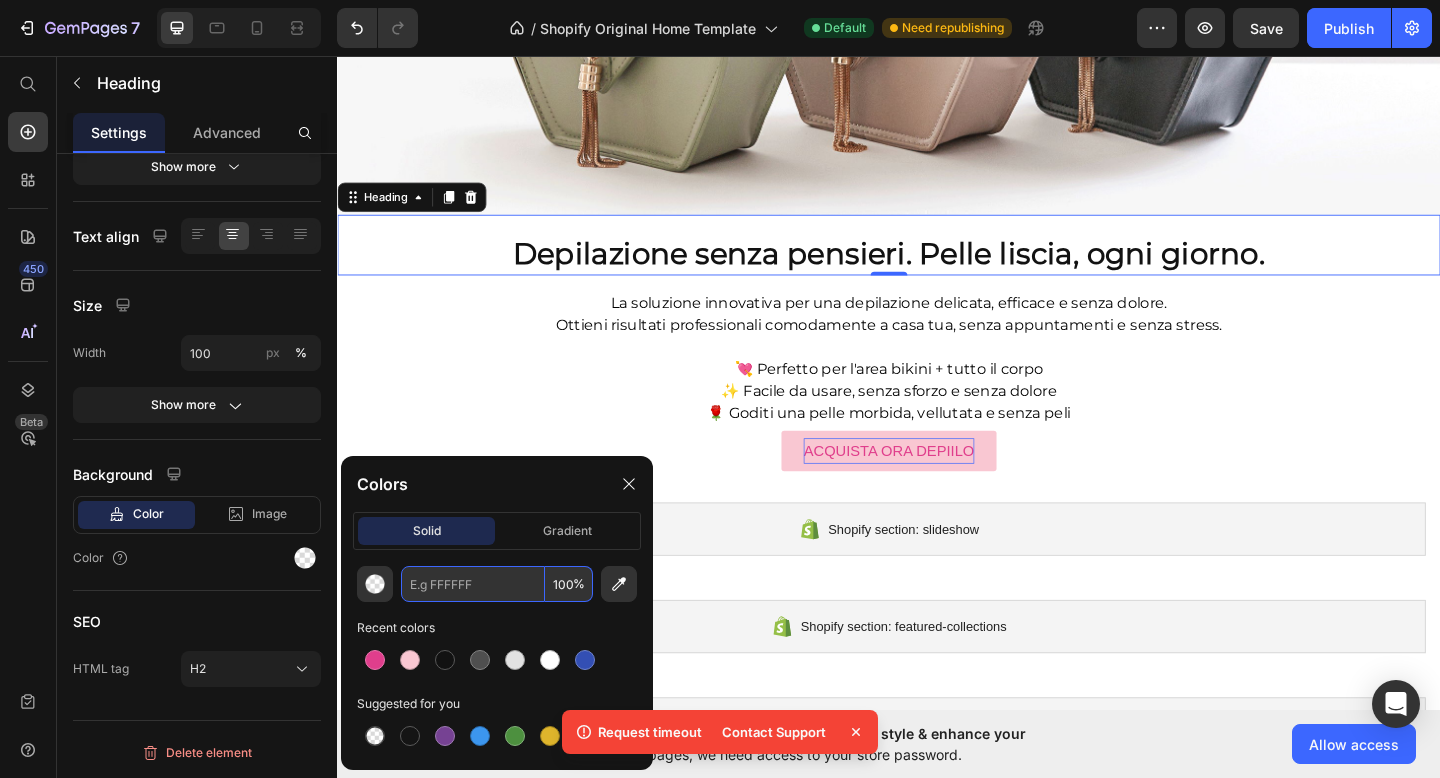 click at bounding box center [473, 584] 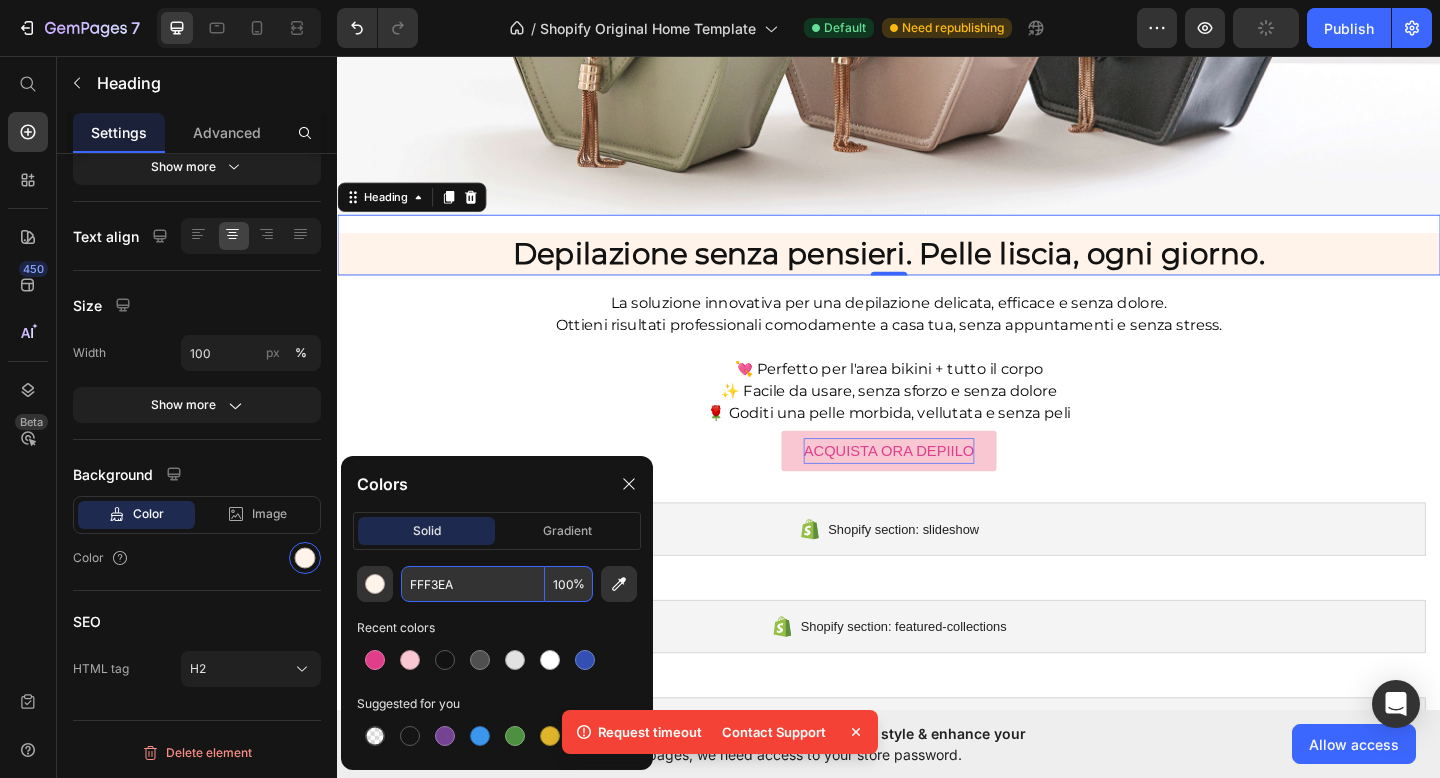 type on "FFF3EA" 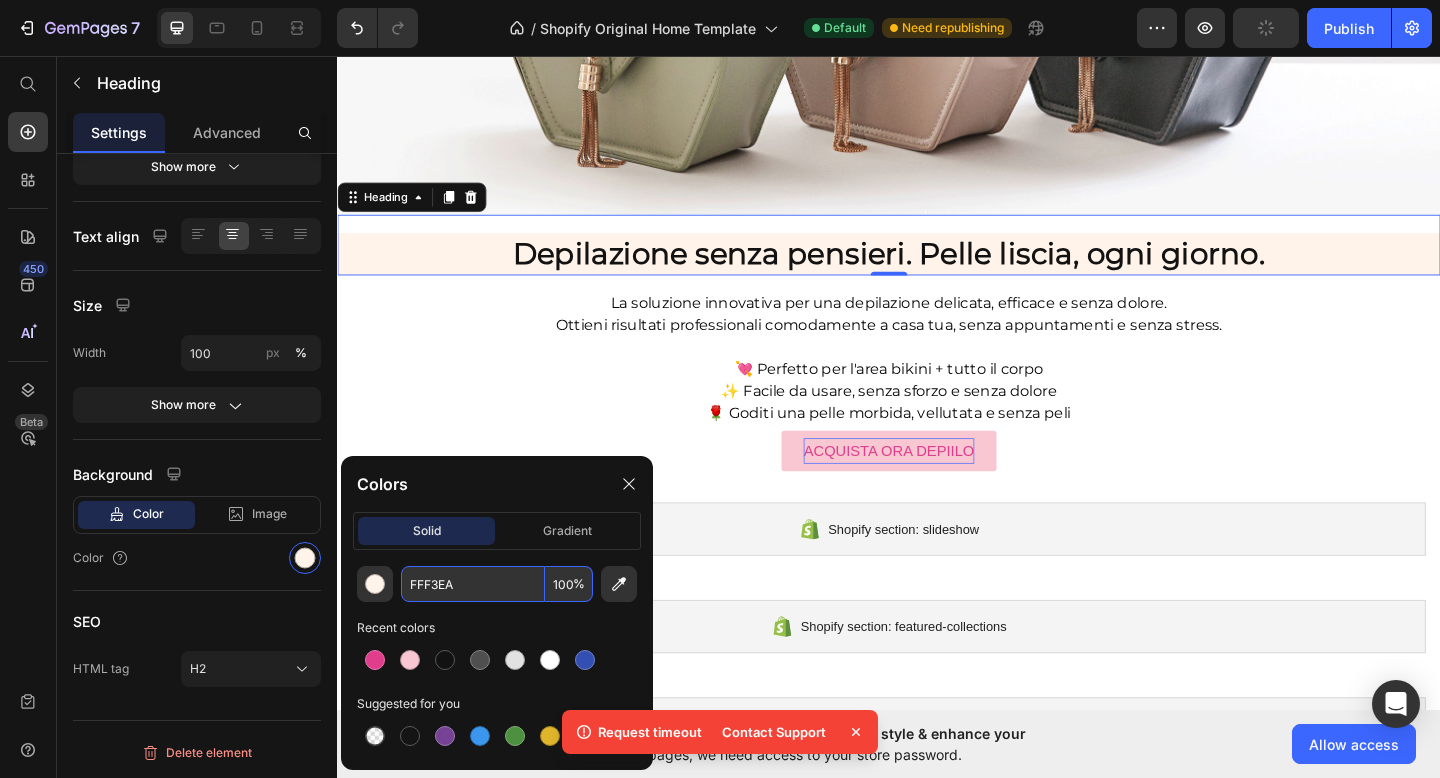 click on "⁠⁠⁠⁠⁠⁠⁠ Depilazione senza pensieri. Pelle liscia, ogni giorno. Heading   0" at bounding box center [937, 262] 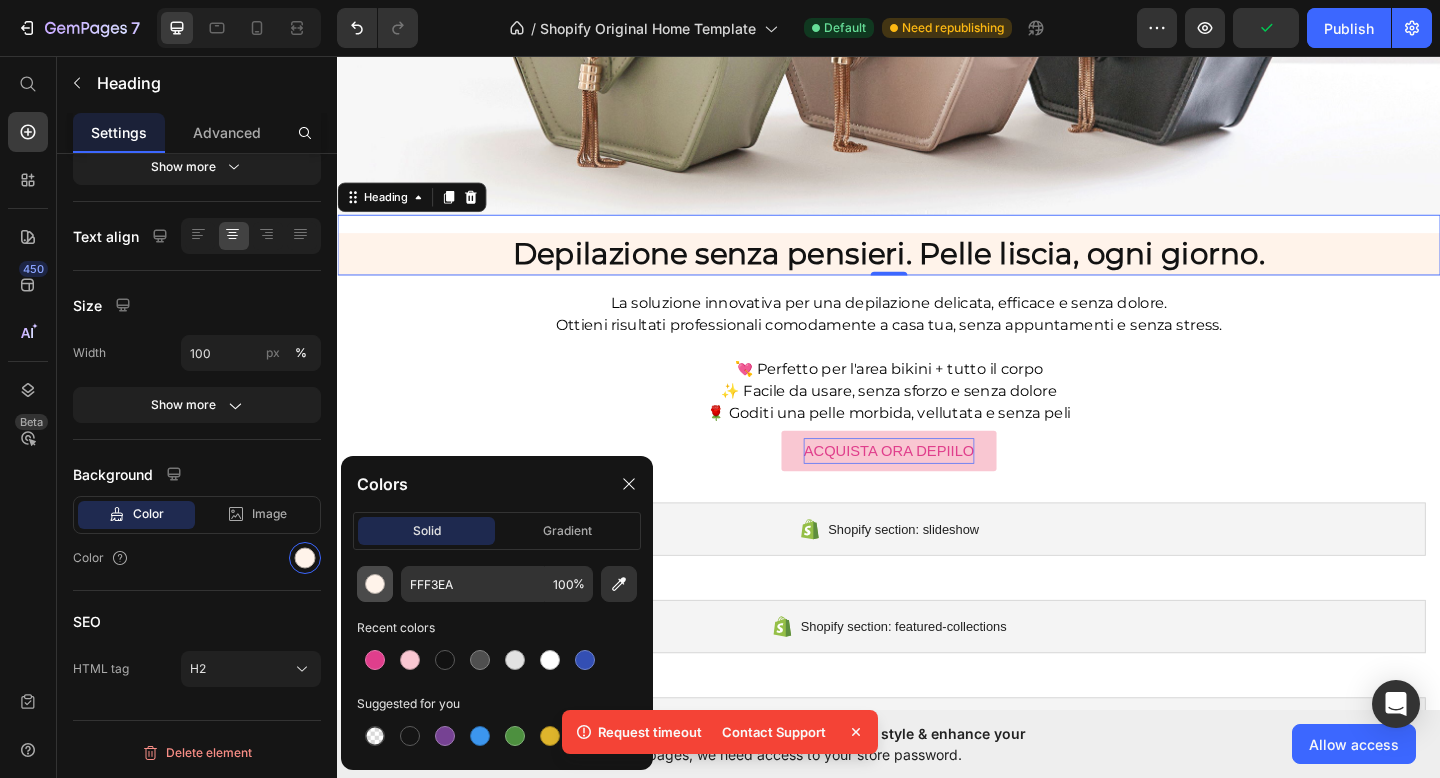 click at bounding box center [375, 584] 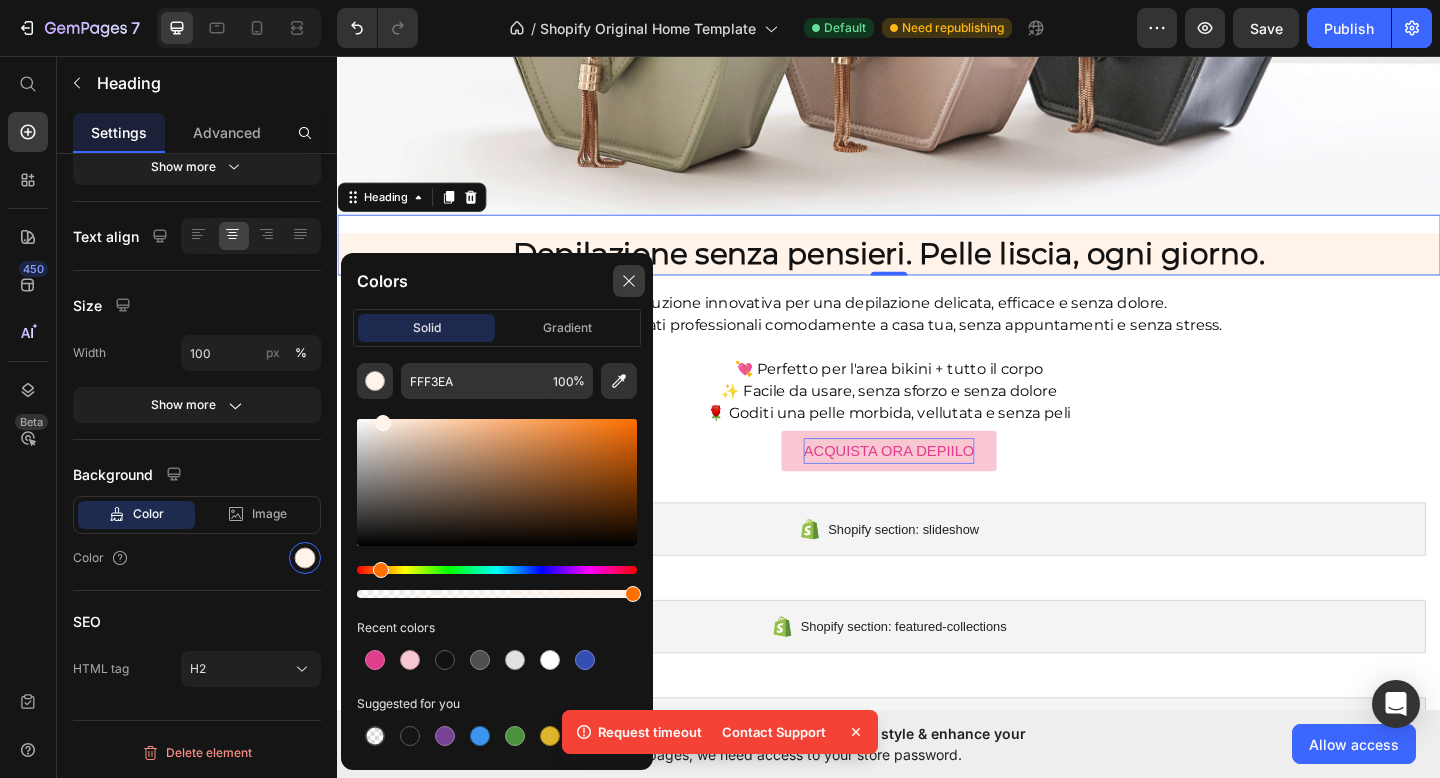 click 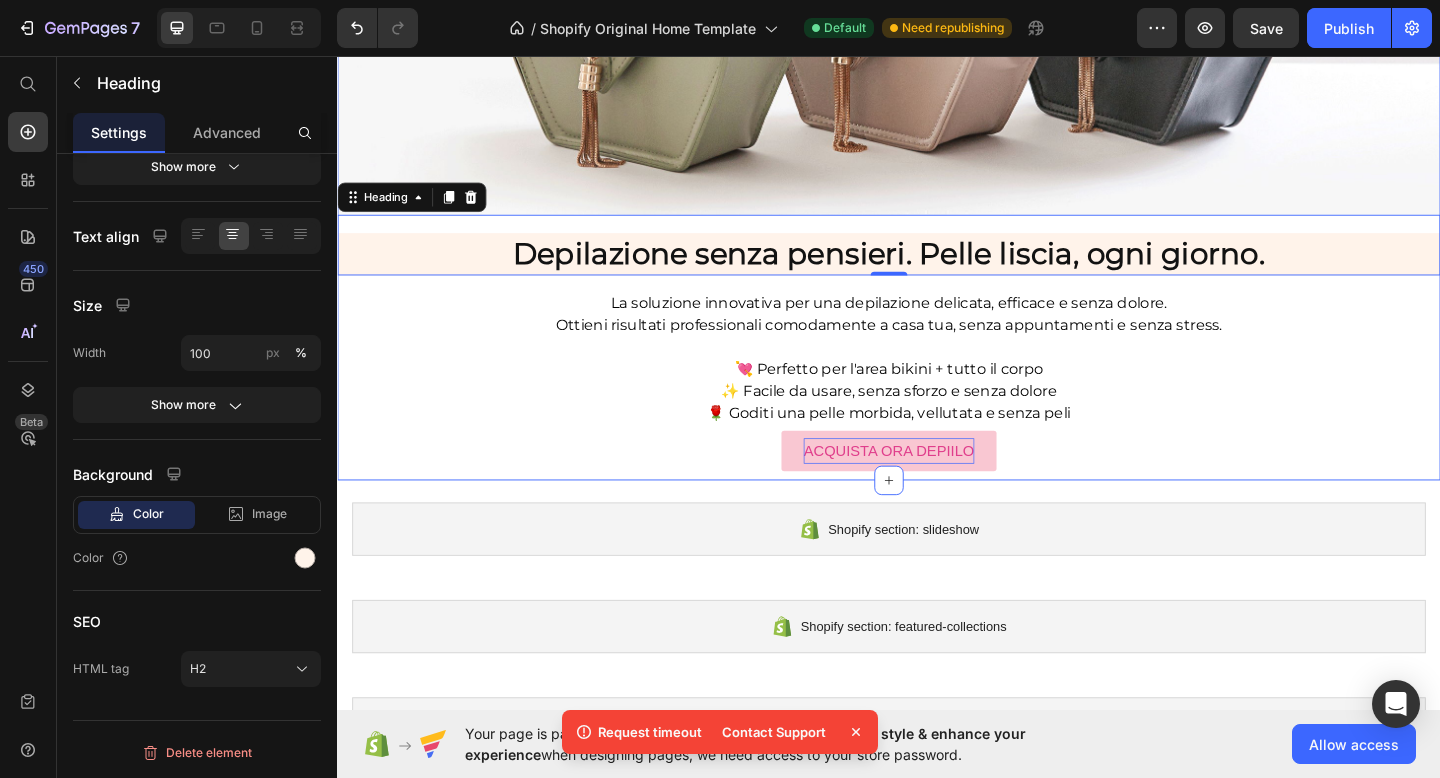 click on "Image ⁠⁠⁠⁠⁠⁠⁠ Depilazione senza pensieri. Pelle liscia, ogni giorno. Heading   0 ⁠⁠⁠⁠⁠⁠⁠ Depilazione senza pensieri. Pelle liscia, ogni giorno. Heading Row Row La soluzione innovativa per una depilazione delicata, efficace e senza dolore.  Ottieni risultati professionali comodamente a casa tua, senza appuntamenti e senza stress.  💘 Perfetto per l'area bikini + tutto il corpo ✨ Facile da usare, senza sforzo e senza dolore 🌹 Goditi una pelle morbida, vellutata e senza peli Text Block ACQUISTA ORA DEPIILO Button Row La soluzione innovativa per una depilazione delicata, efficace e senza dolore.  Ottieni risultati professionali comodamente a casa tua, senza appuntamenti e senza stress.    💘 Perfetto per l'area bikini + tutto il corpo ✨ Facile da usare, senza sforzo e senza dolore 🌹 Goditi una pelle morbida, vellutata e senza peli Text Block Row" at bounding box center (937, 118) 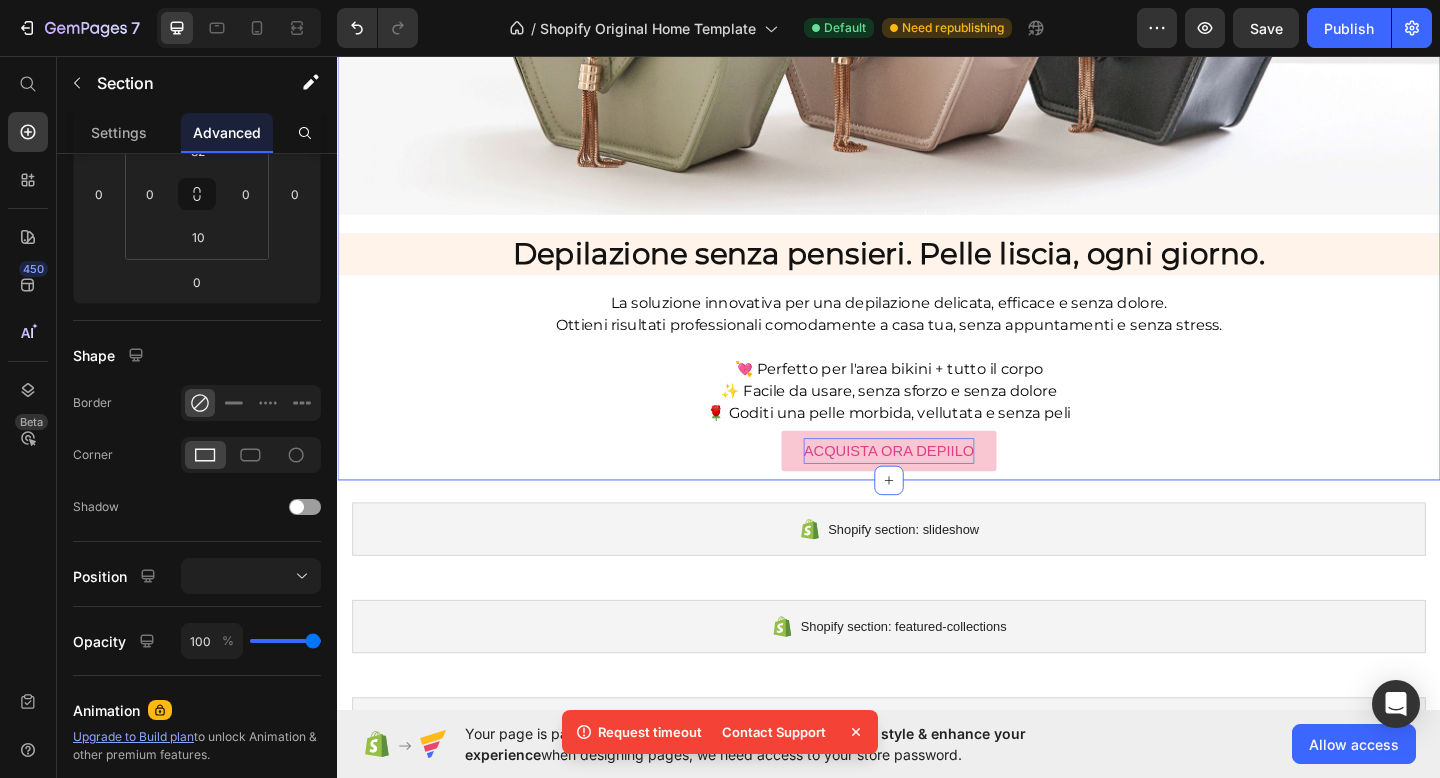 scroll, scrollTop: 0, scrollLeft: 0, axis: both 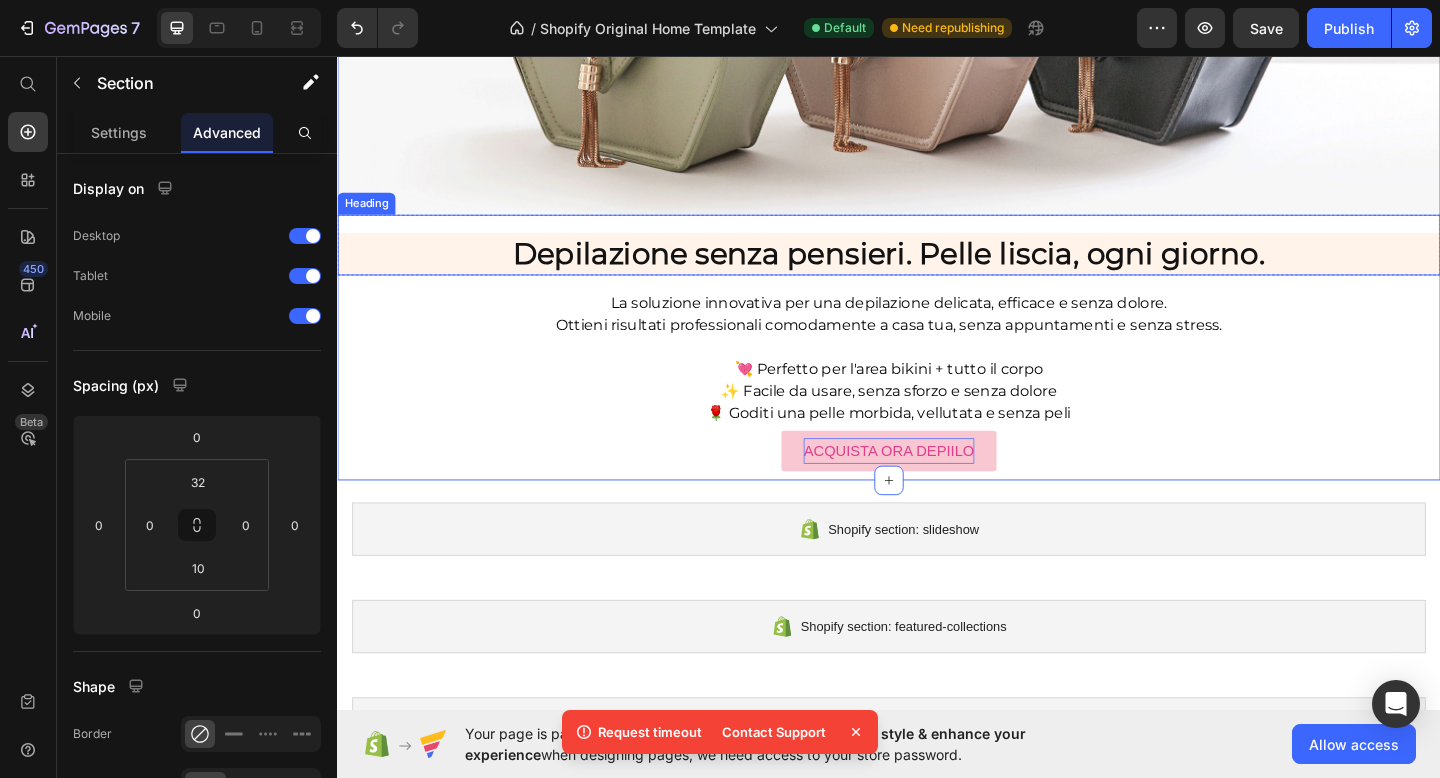 click on "⁠⁠⁠⁠⁠⁠⁠ Depilazione senza pensieri. Pelle liscia, ogni giorno. Heading" at bounding box center [937, 262] 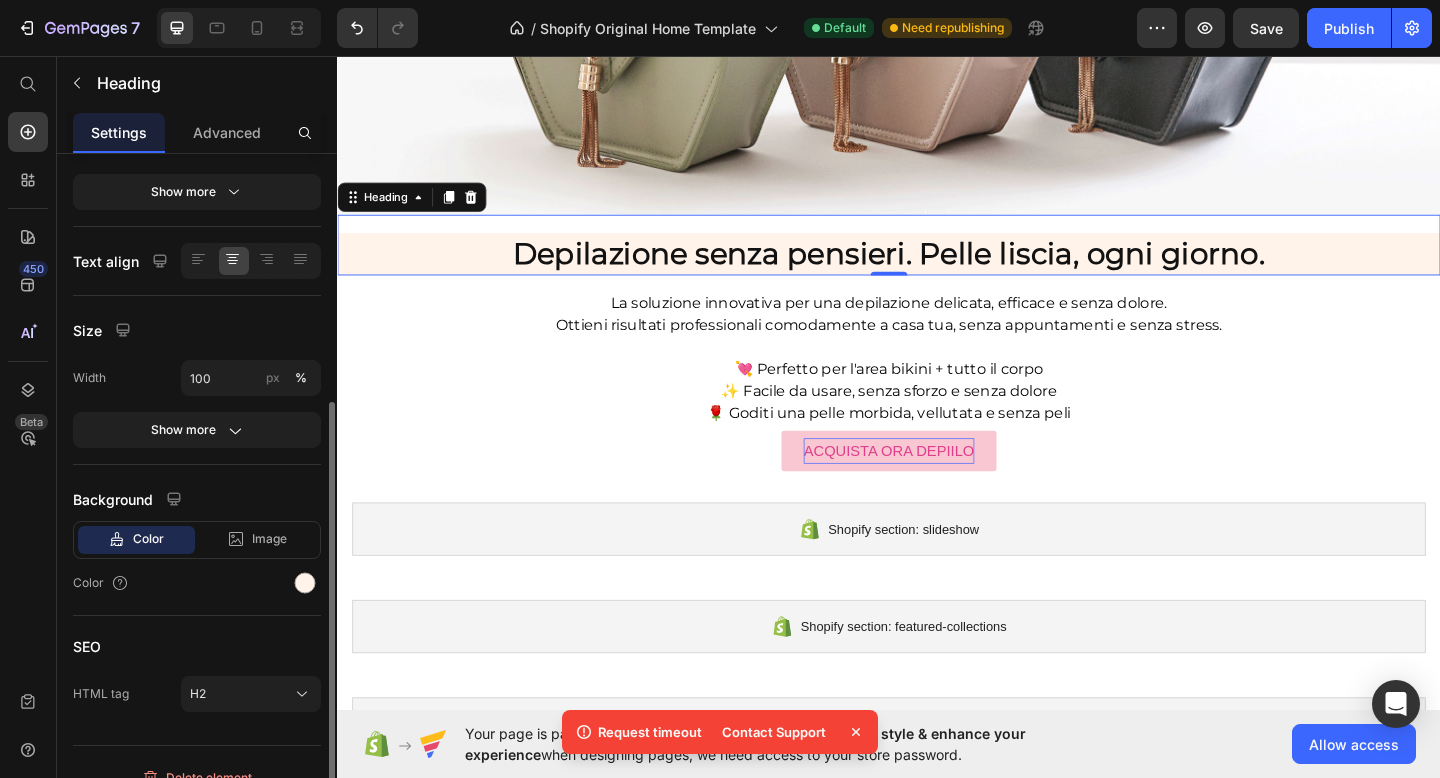 scroll, scrollTop: 331, scrollLeft: 0, axis: vertical 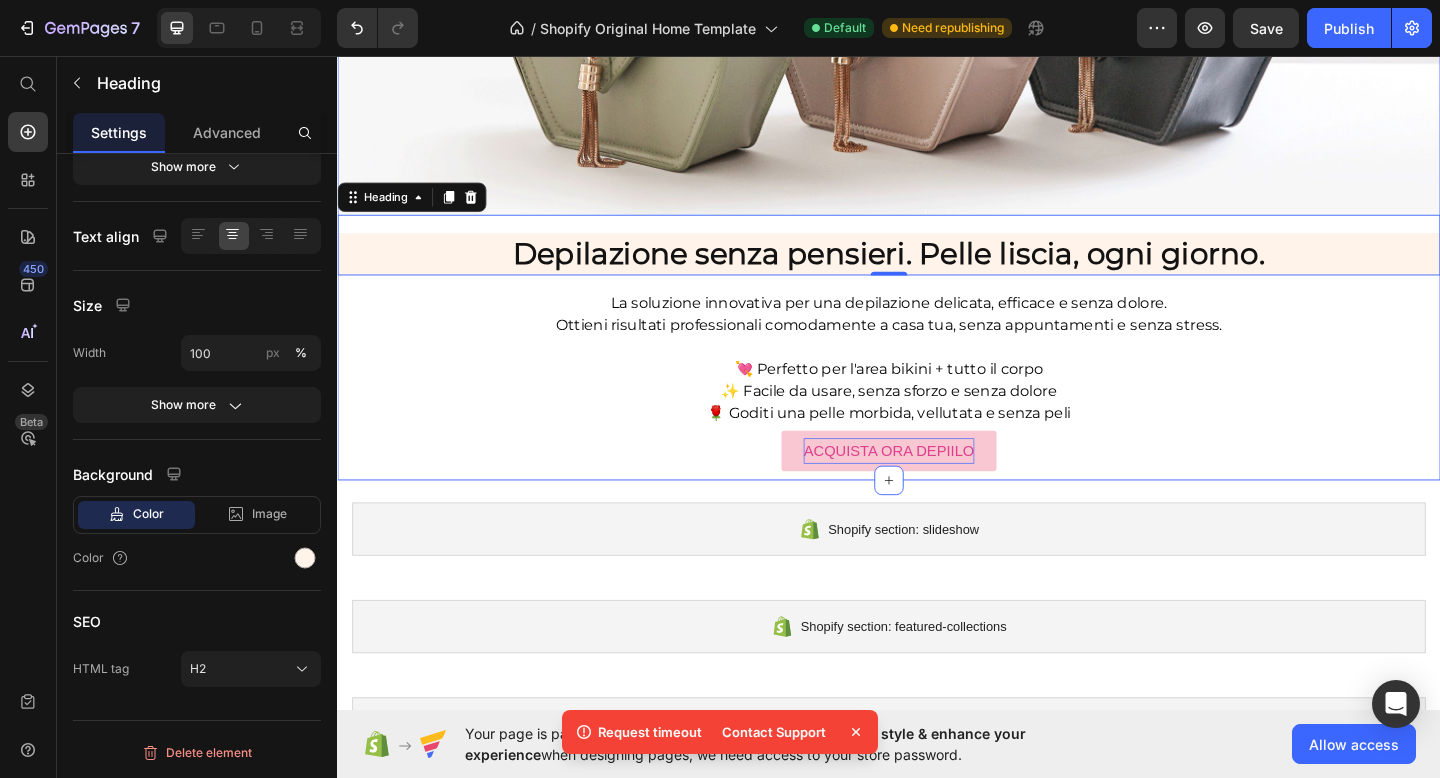 click on "Image ⁠⁠⁠⁠⁠⁠⁠ Depilazione senza pensieri. Pelle liscia, ogni giorno. Heading   0 ⁠⁠⁠⁠⁠⁠⁠ Depilazione senza pensieri. Pelle liscia, ogni giorno. Heading Row Row La soluzione innovativa per una depilazione delicata, efficace e senza dolore.  Ottieni risultati professionali comodamente a casa tua, senza appuntamenti e senza stress.  💘 Perfetto per l'area bikini + tutto il corpo ✨ Facile da usare, senza sforzo e senza dolore 🌹 Goditi una pelle morbida, vellutata e senza peli Text Block ACQUISTA ORA DEPIILO Button Row La soluzione innovativa per una depilazione delicata, efficace e senza dolore.  Ottieni risultati professionali comodamente a casa tua, senza appuntamenti e senza stress.    💘 Perfetto per l'area bikini + tutto il corpo ✨ Facile da usare, senza sforzo e senza dolore 🌹 Goditi una pelle morbida, vellutata e senza peli Text Block Row" at bounding box center (937, 118) 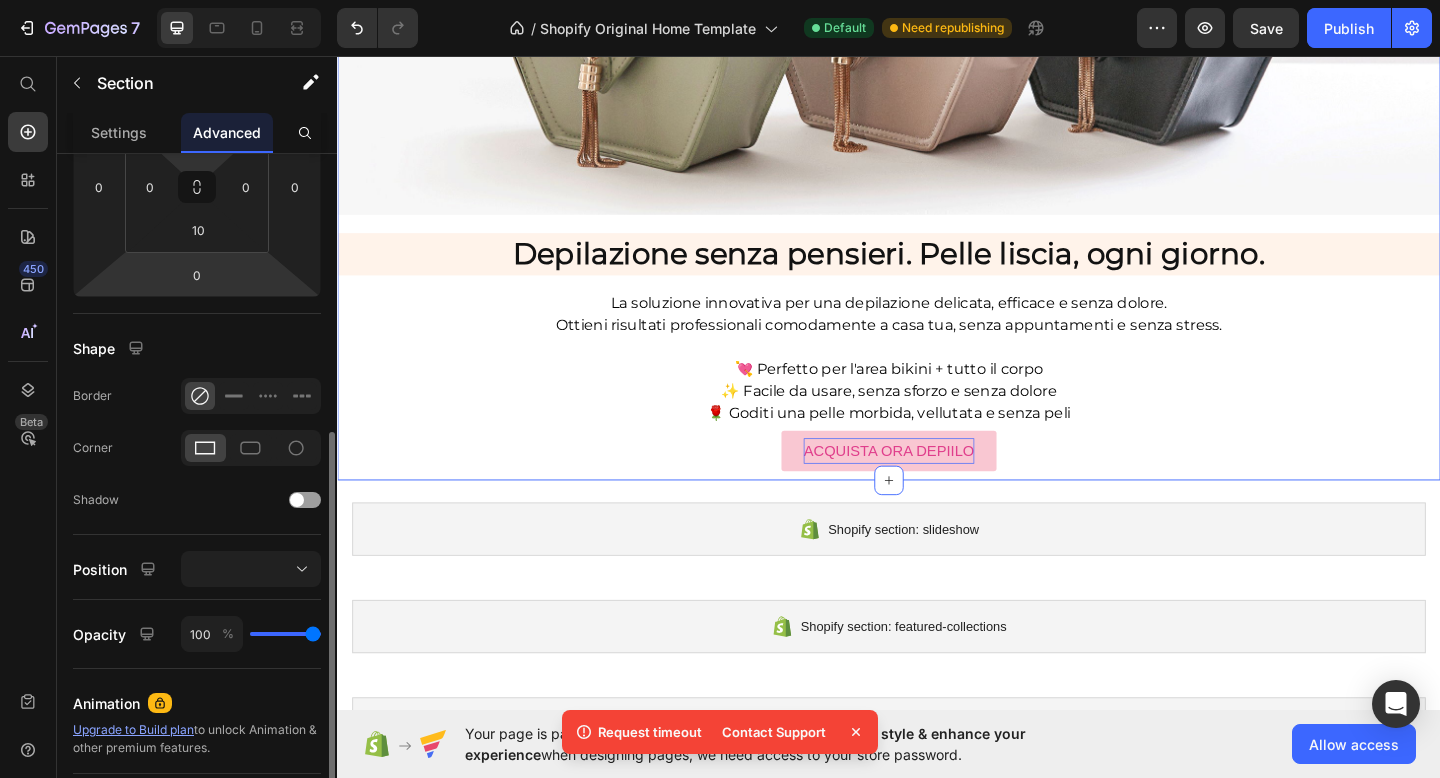 scroll, scrollTop: 428, scrollLeft: 0, axis: vertical 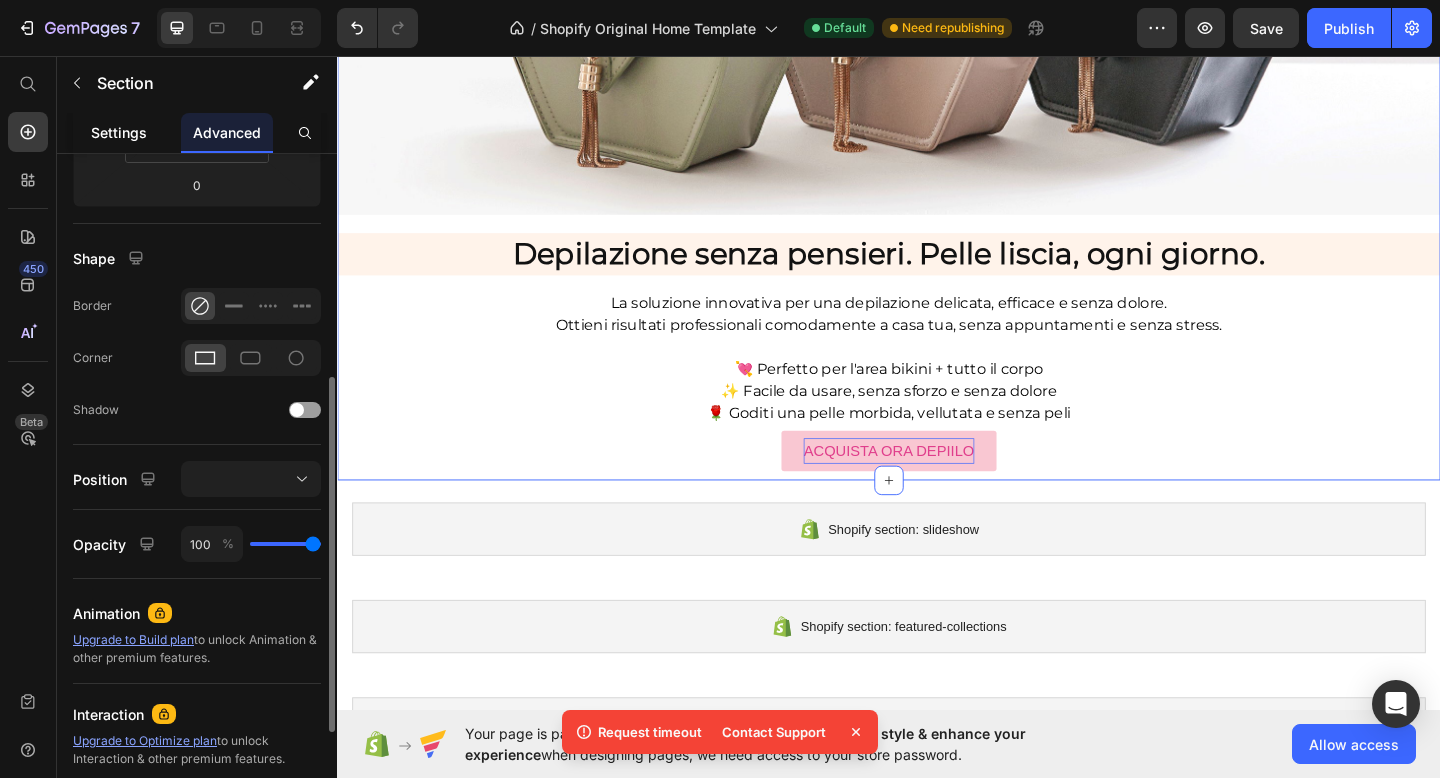 click on "Settings" at bounding box center [119, 132] 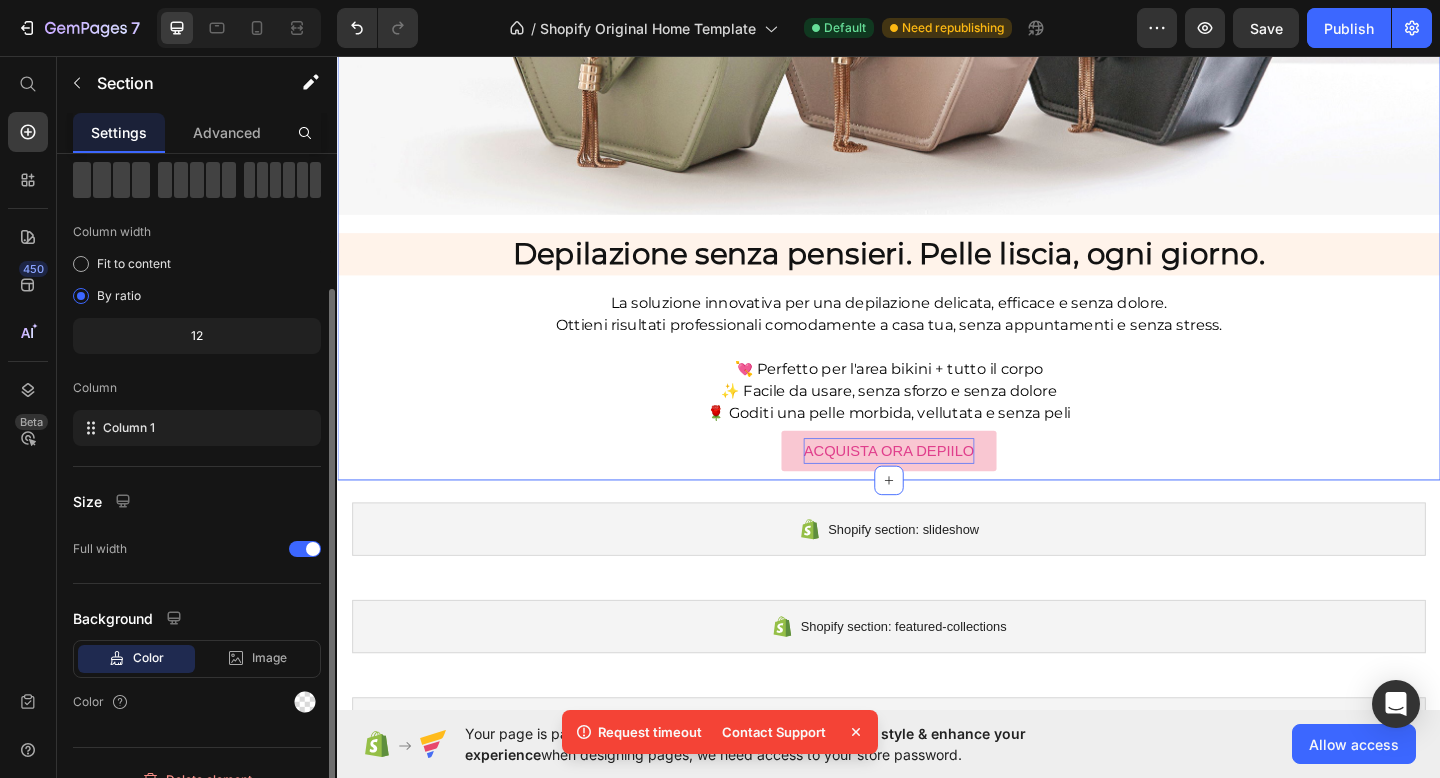 scroll, scrollTop: 127, scrollLeft: 0, axis: vertical 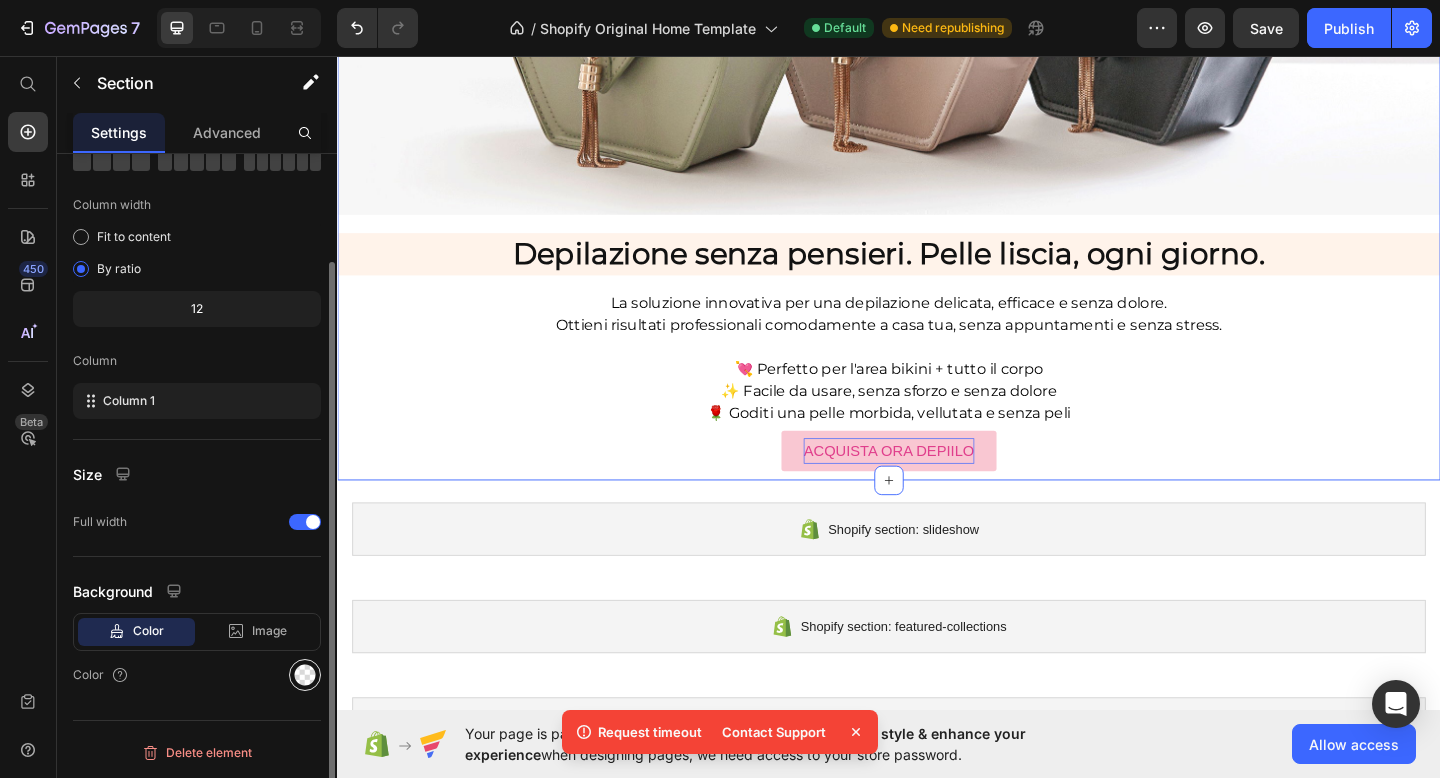 click at bounding box center [305, 675] 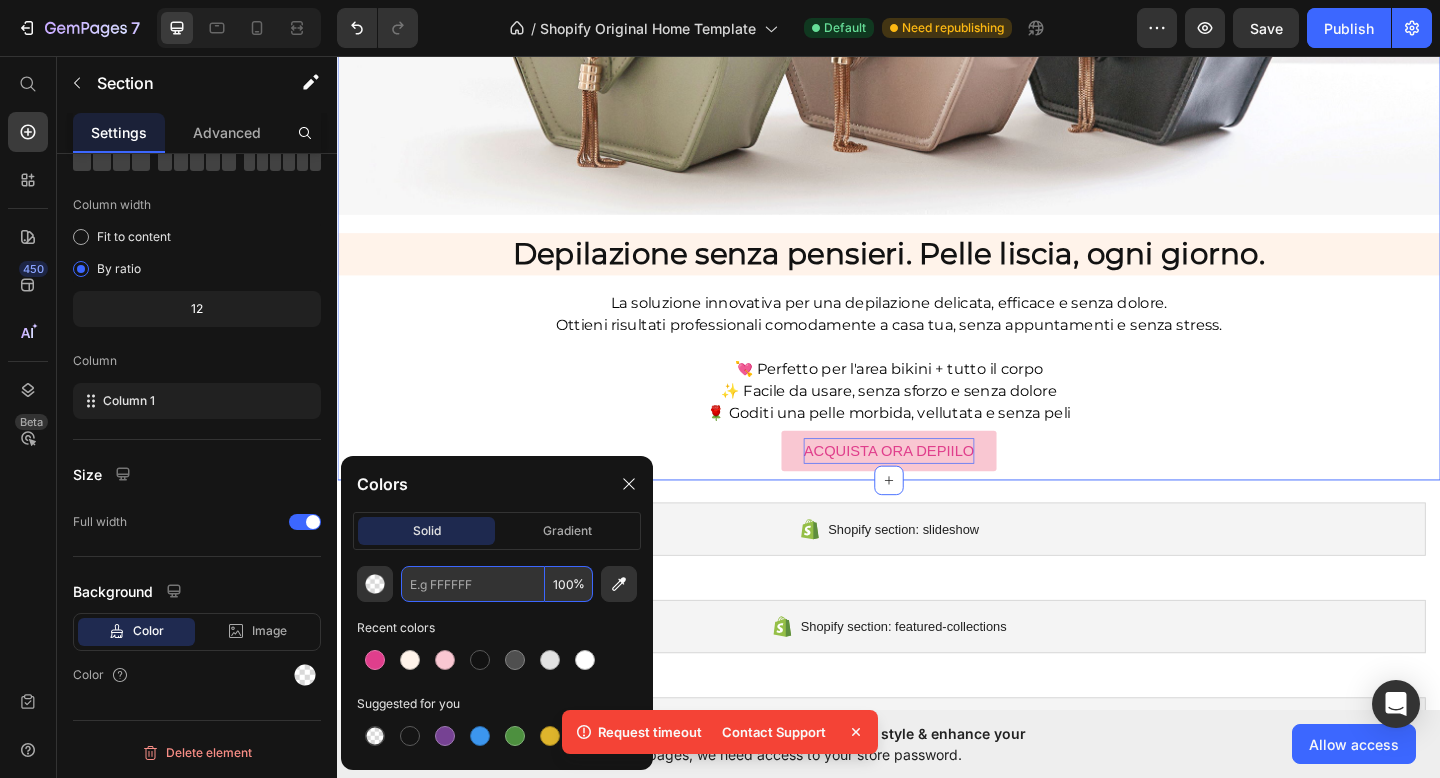 click at bounding box center [473, 584] 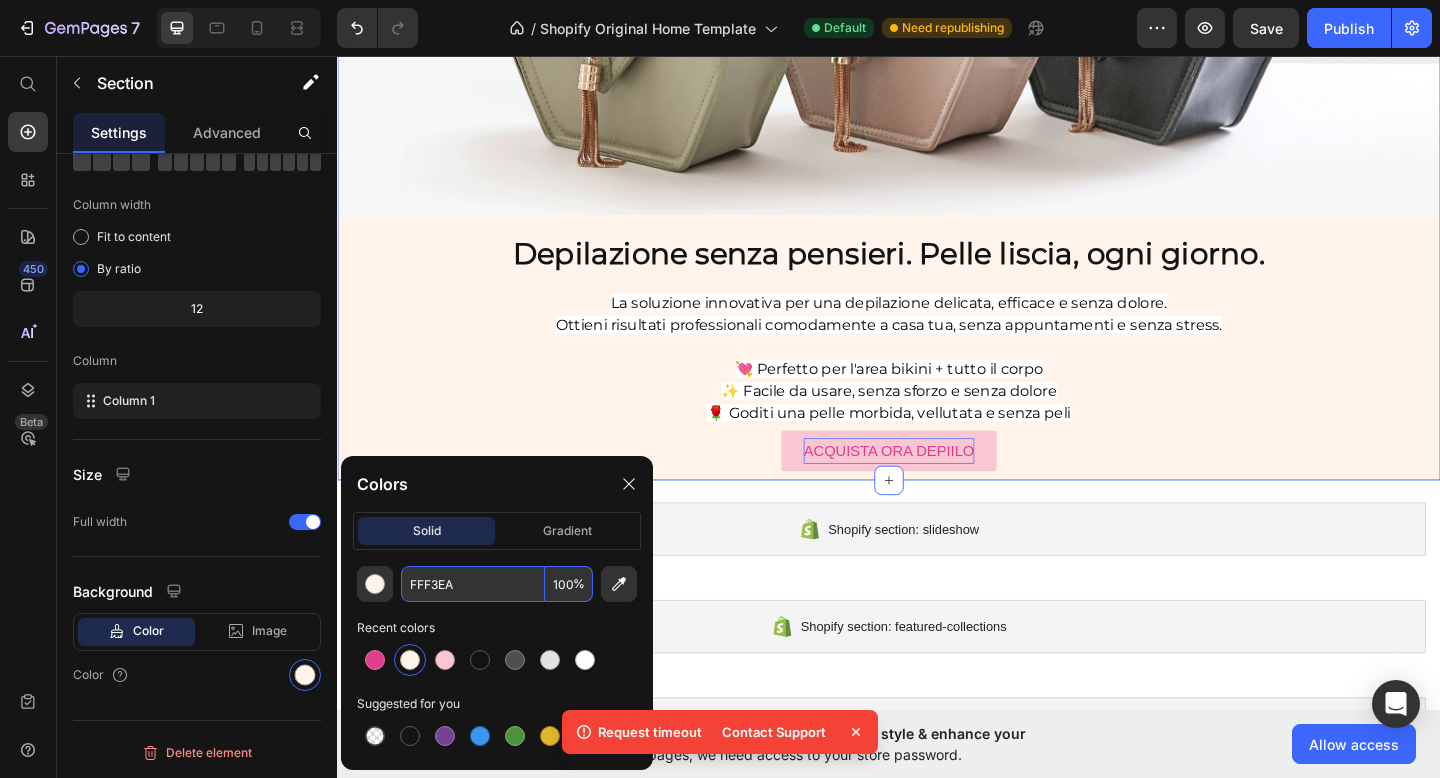 type on "FFF3EA" 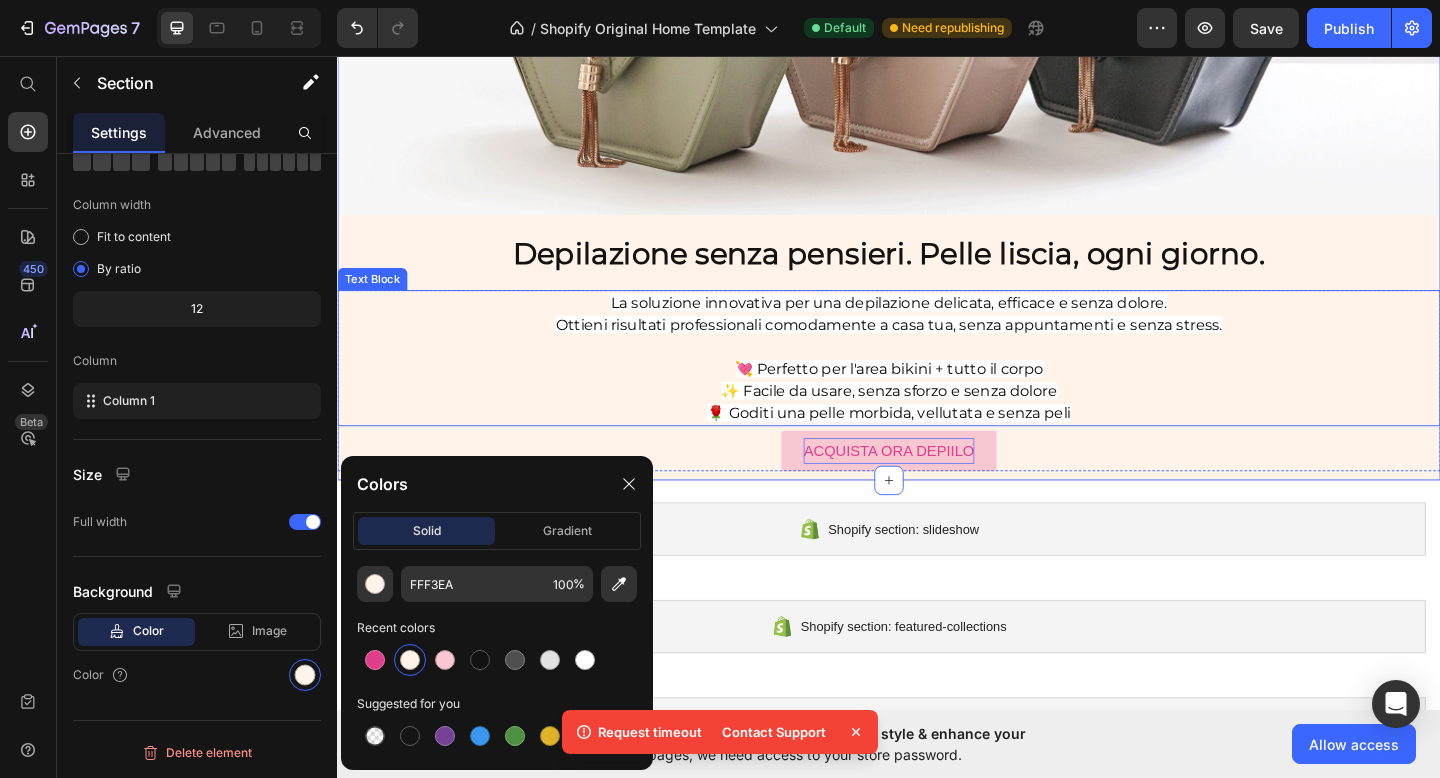 click on "Ottieni risultati professionali comodamente a casa tua, senza appuntamenti e senza stress." at bounding box center [937, 348] 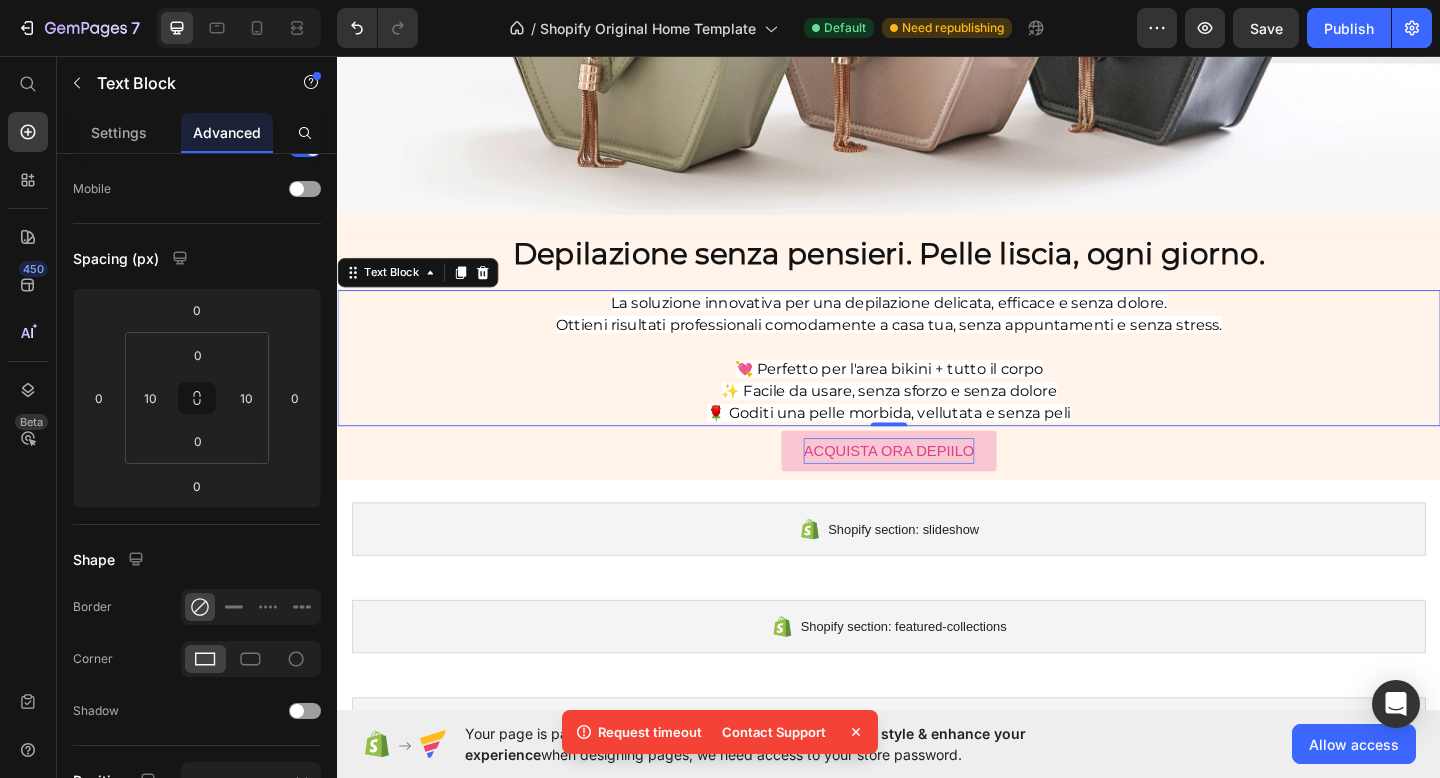 scroll, scrollTop: 0, scrollLeft: 0, axis: both 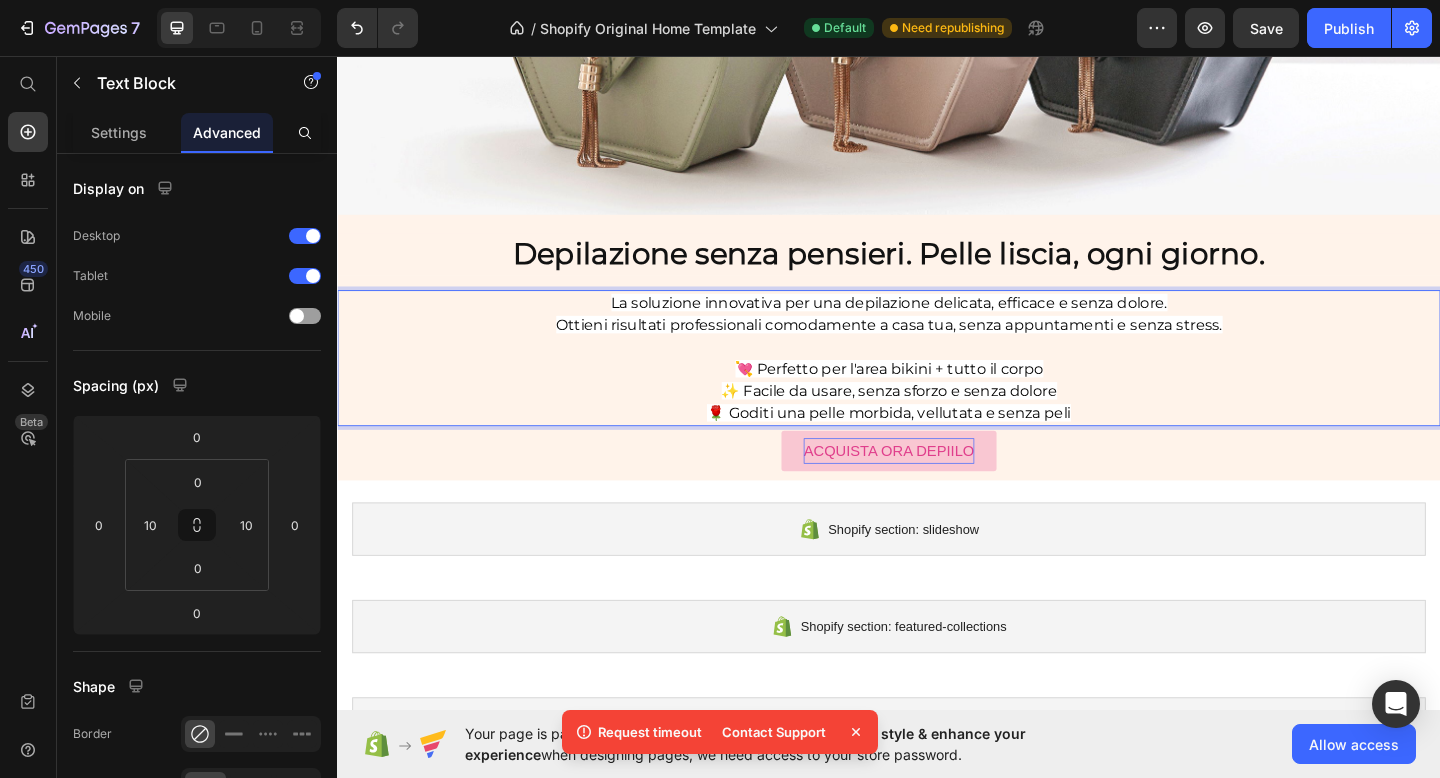click on "La soluzione innovativa per una depilazione delicata, efficace e senza dolore." at bounding box center (937, 325) 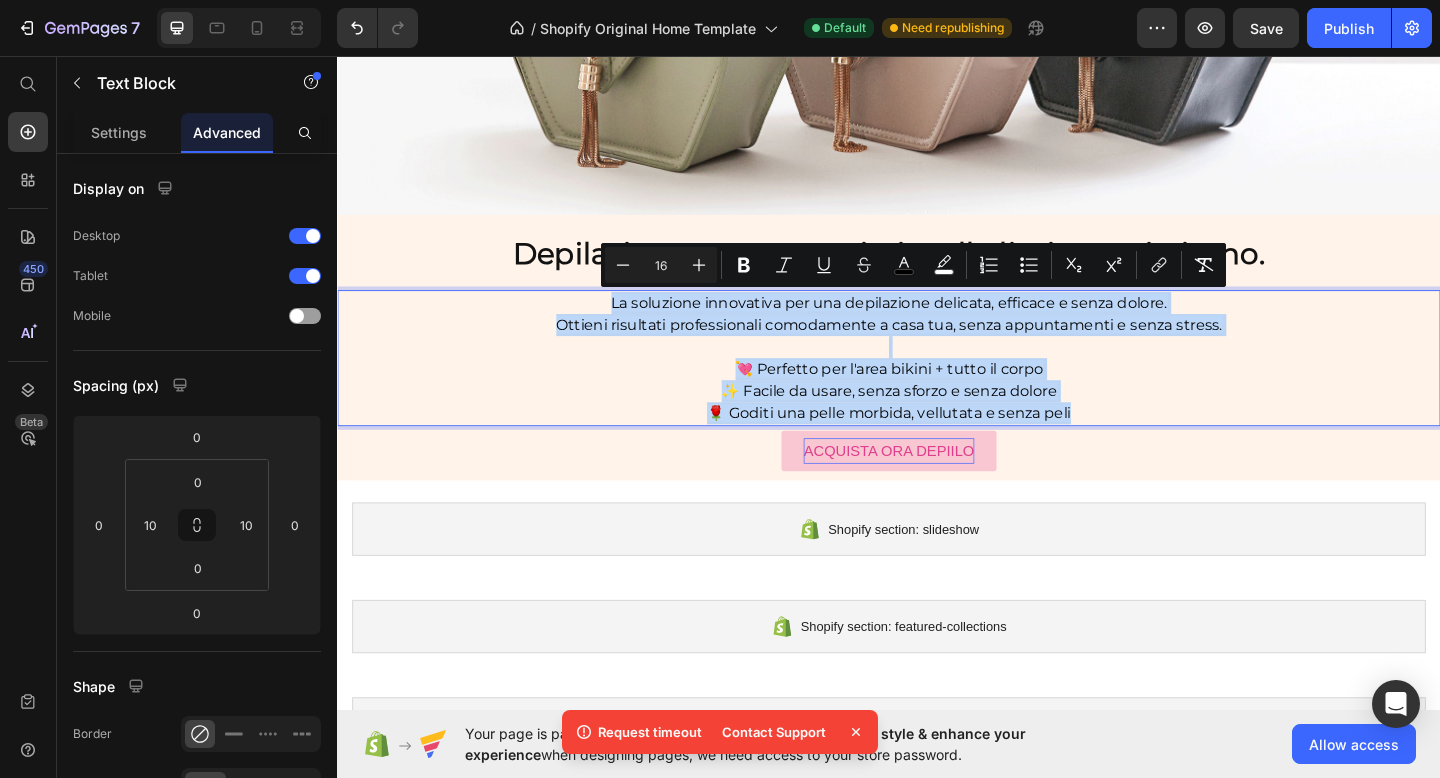 drag, startPoint x: 629, startPoint y: 324, endPoint x: 1144, endPoint y: 442, distance: 528.3455 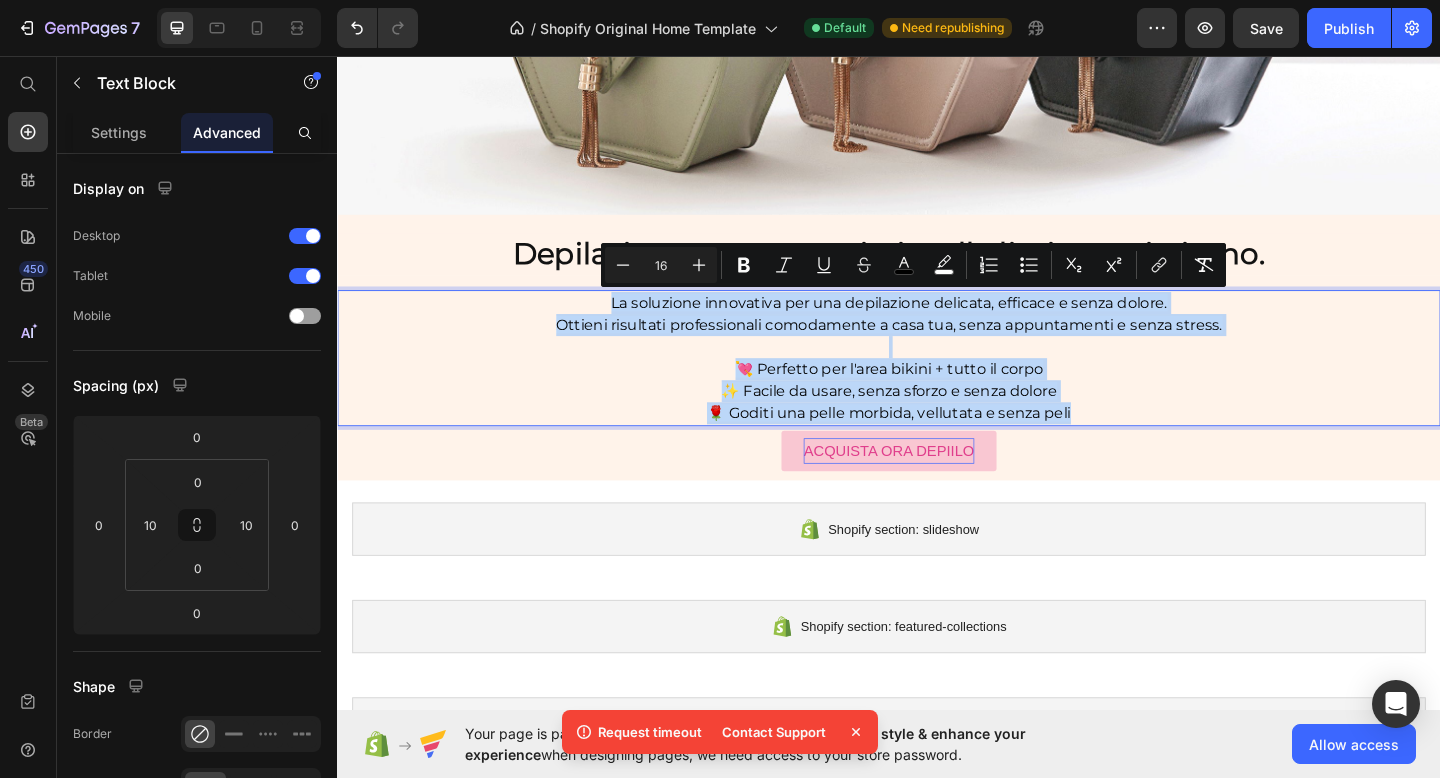 click on "La soluzione innovativa per una depilazione delicata, efficace e senza dolore.  Ottieni risultati professionali comodamente a casa tua, senza appuntamenti e senza stress.  💘 Perfetto per l'area bikini + tutto il corpo ✨ Facile da usare, senza sforzo e senza dolore 🌹 Goditi una pelle morbida, vellutata e senza peli" at bounding box center [937, 385] 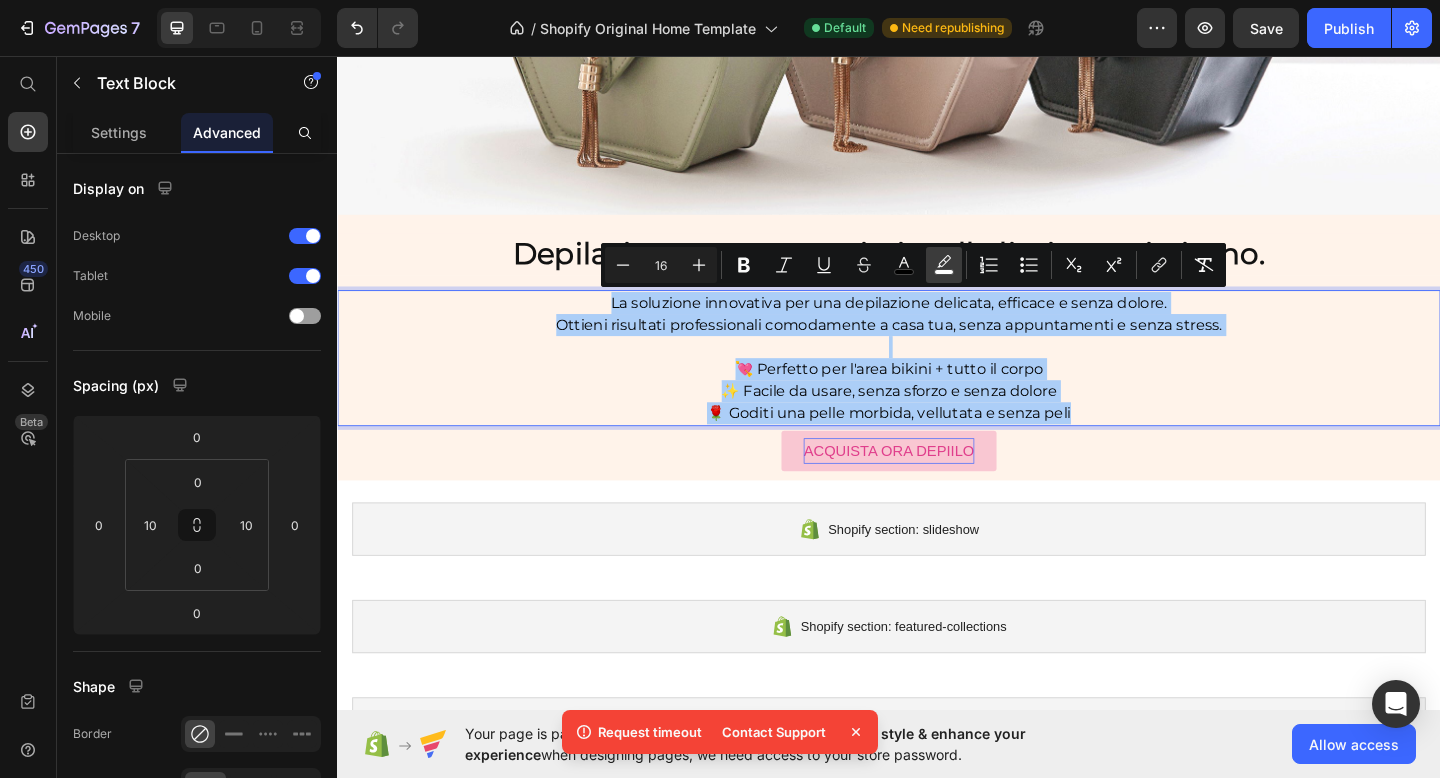 click on "color" at bounding box center (944, 265) 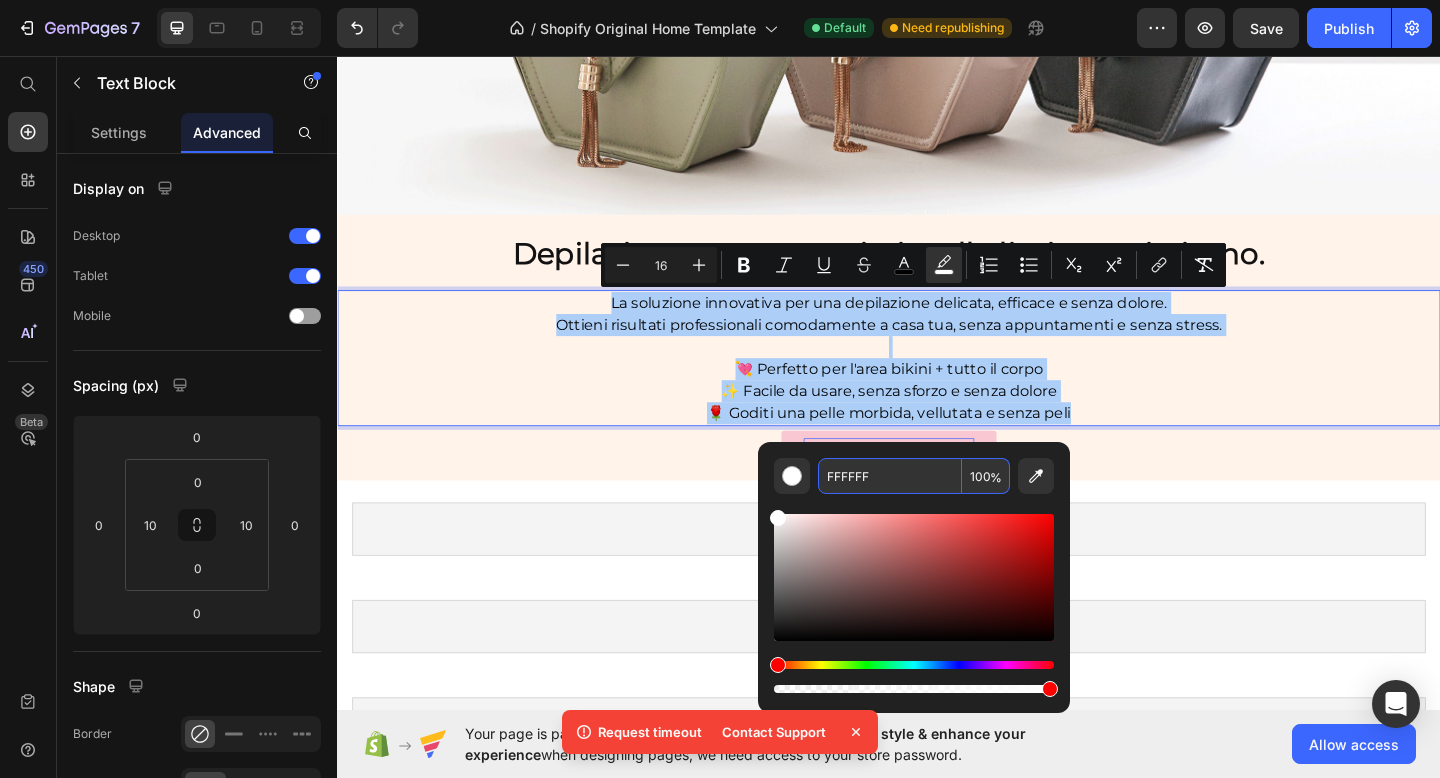 click on "FFFFFF" at bounding box center [890, 476] 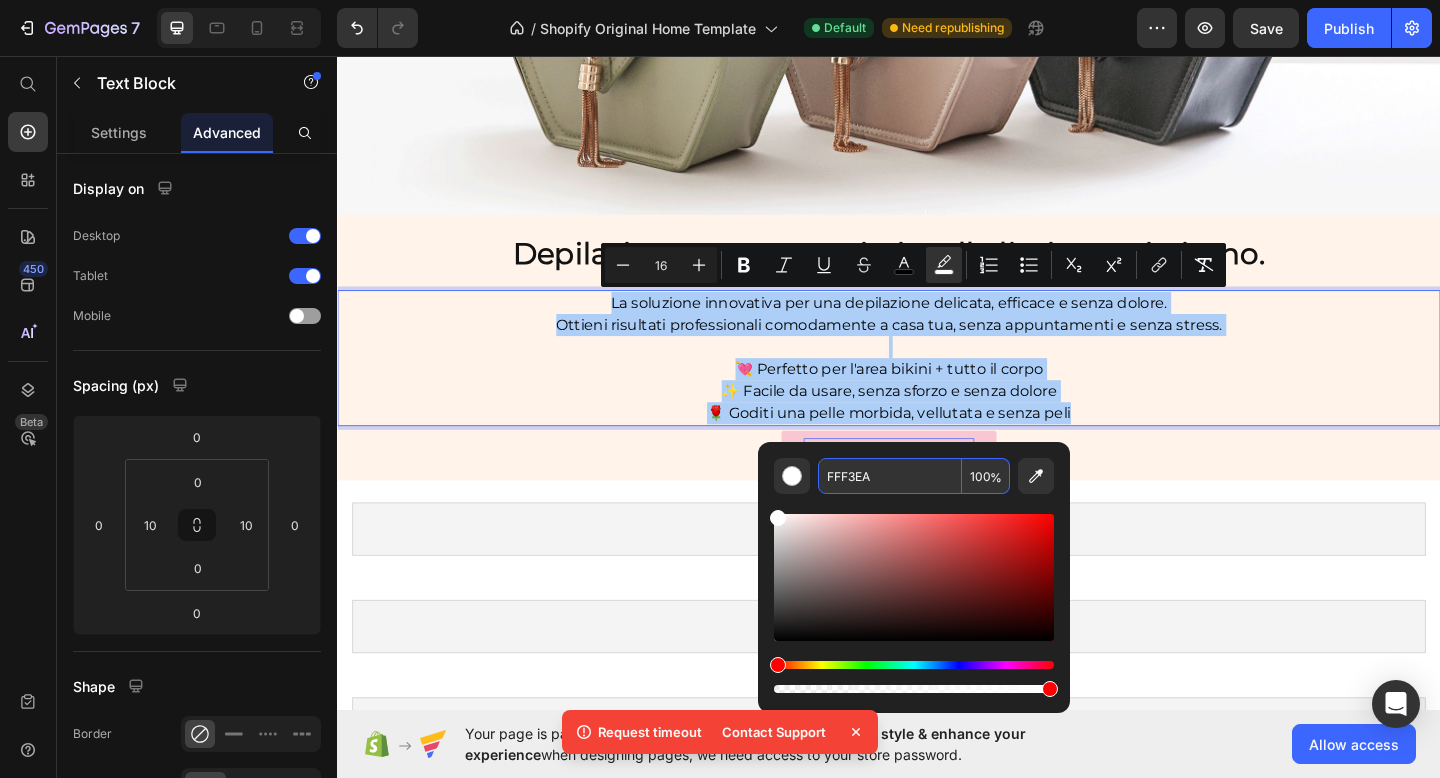 type on "FFF3EA" 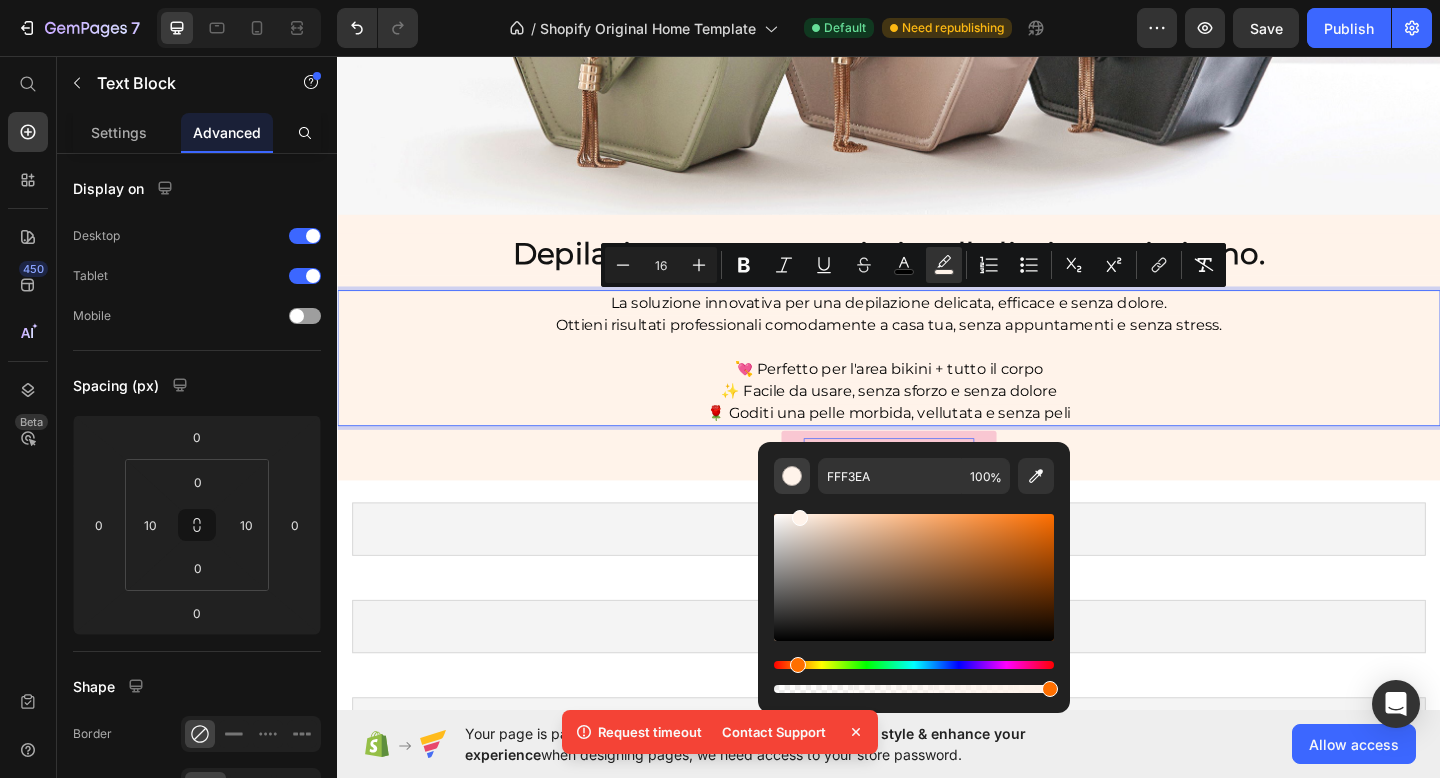 click at bounding box center (792, 476) 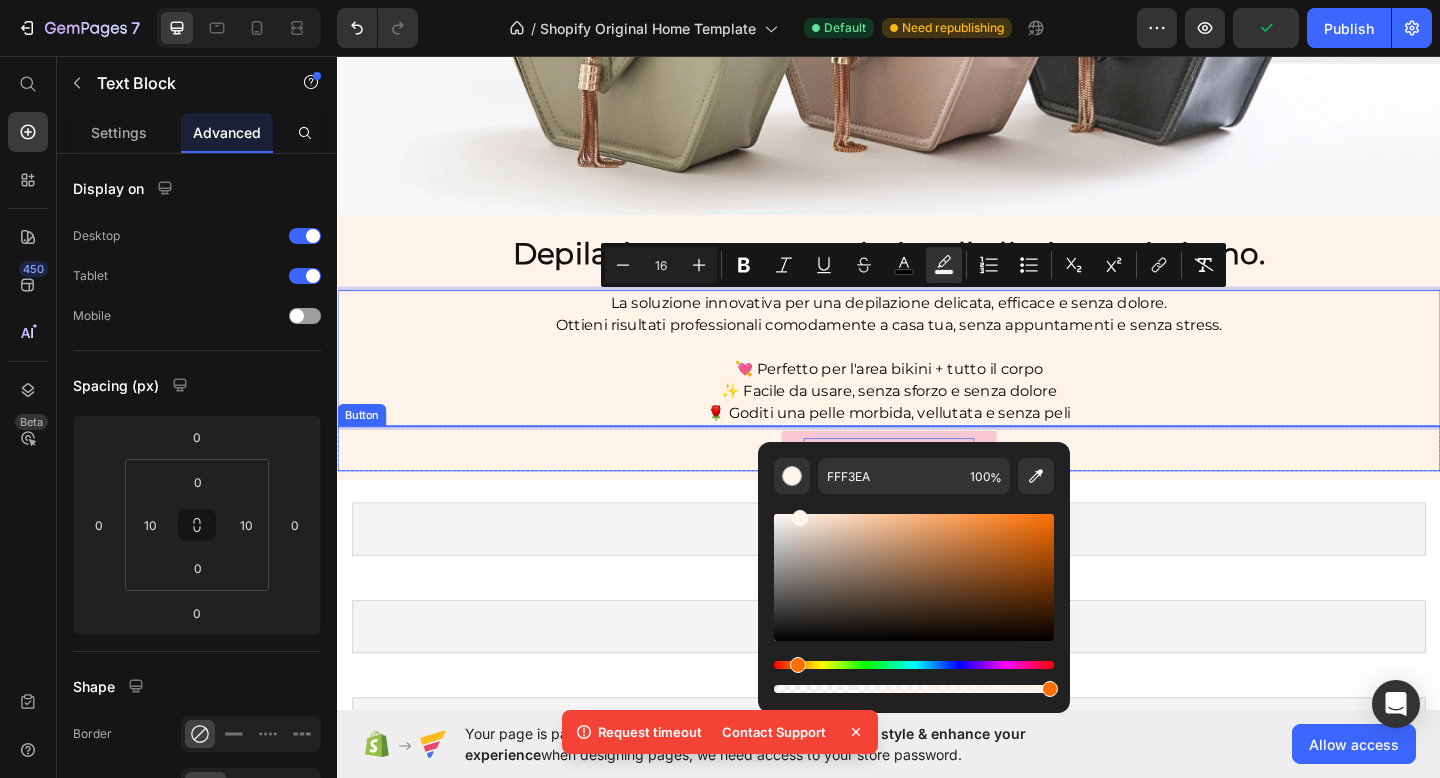 click on "ACQUISTA ORA DEPIILO Button" at bounding box center [937, 484] 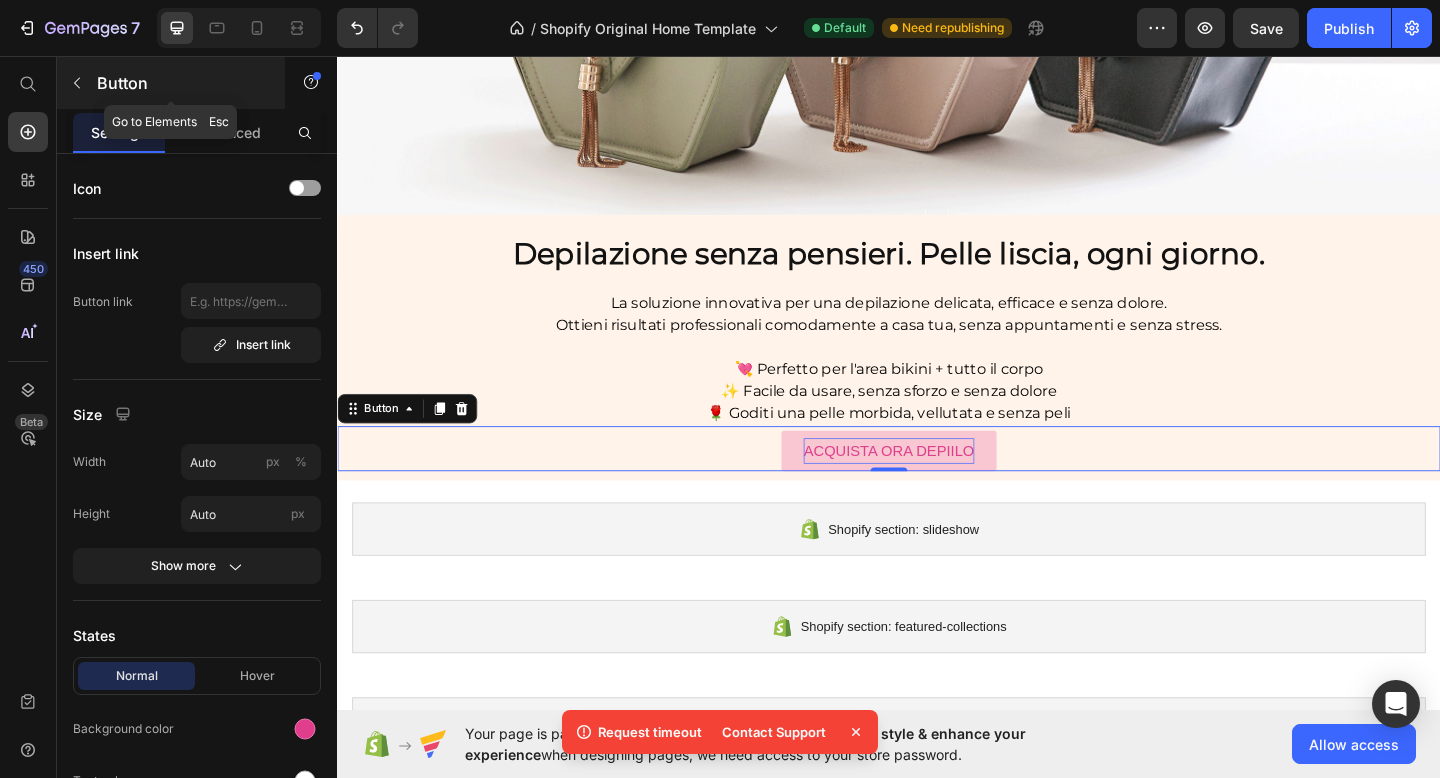 click at bounding box center [77, 83] 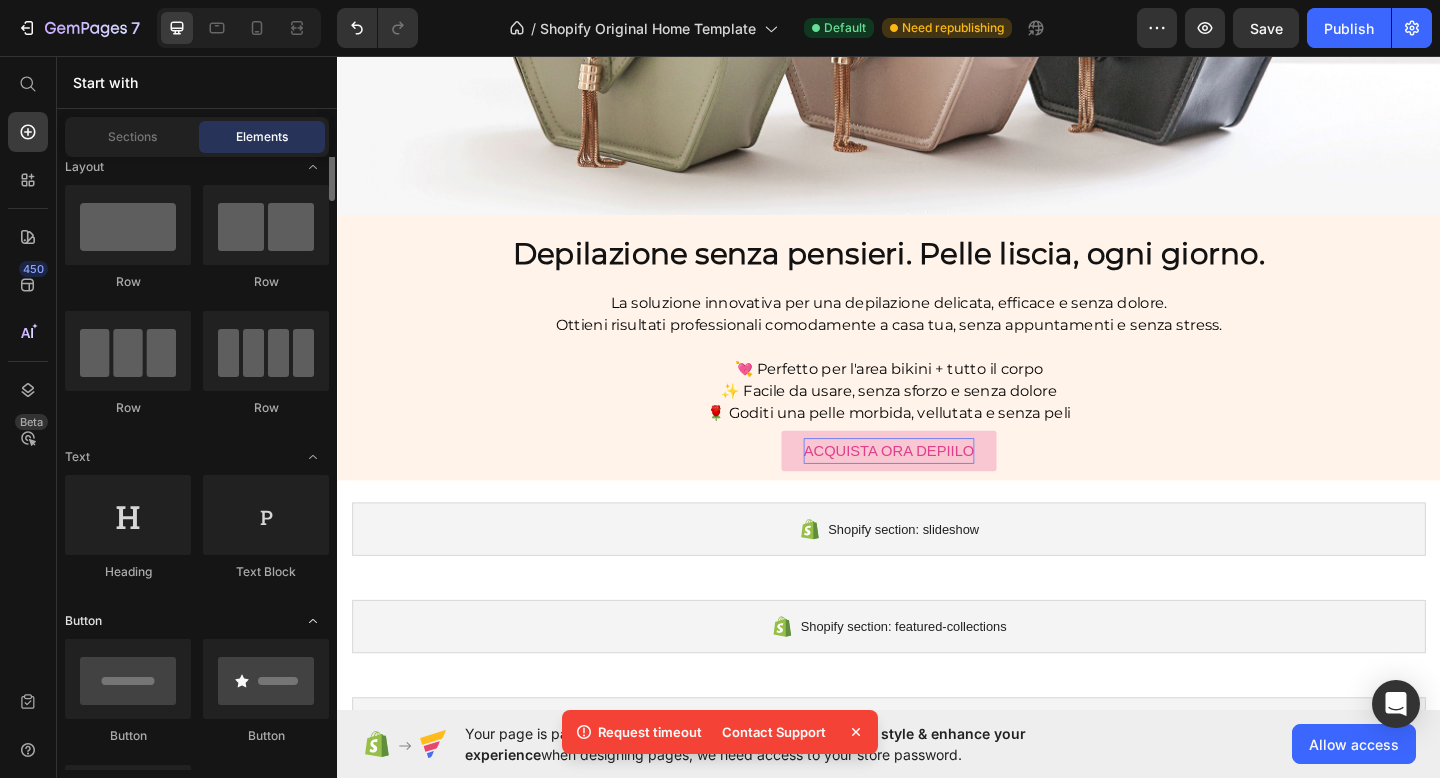 scroll, scrollTop: 0, scrollLeft: 0, axis: both 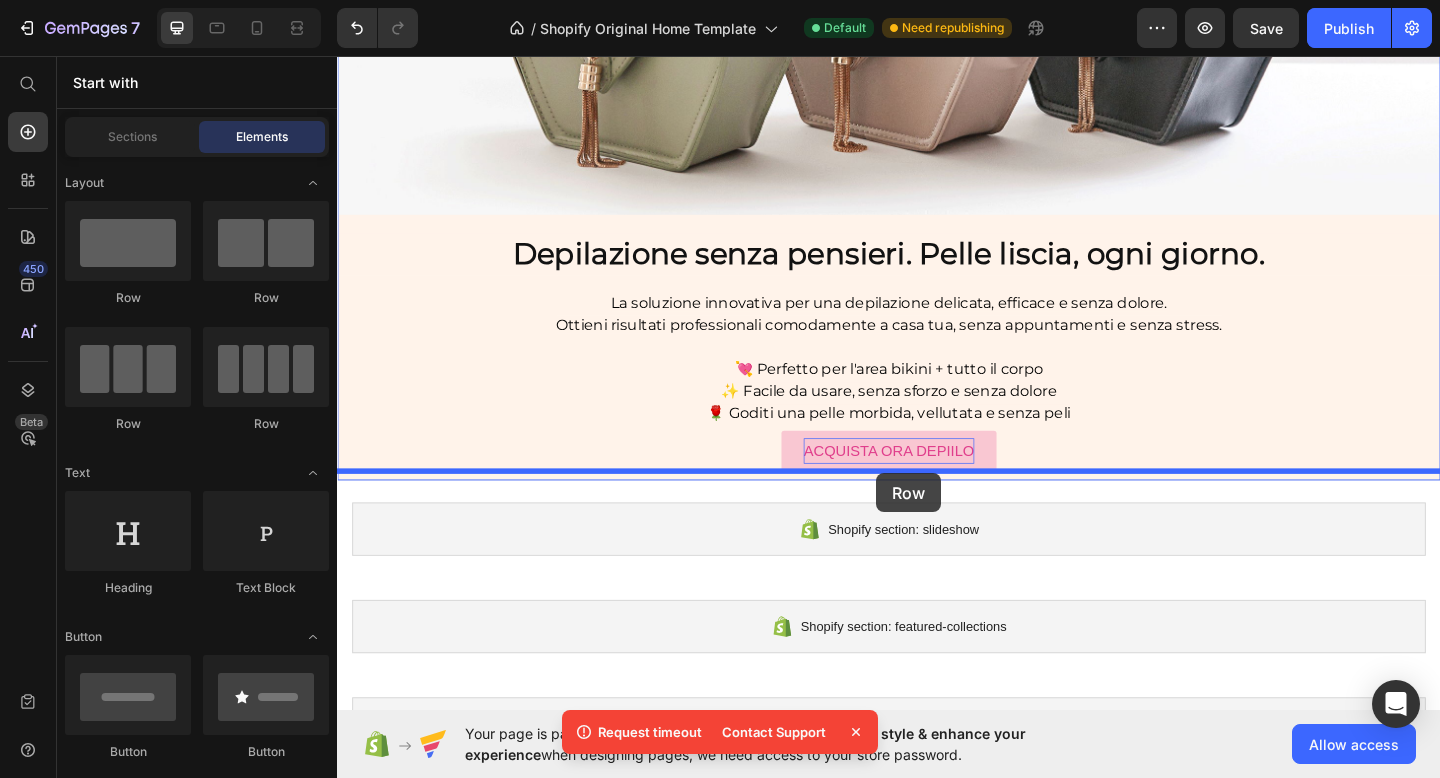 drag, startPoint x: 476, startPoint y: 313, endPoint x: 924, endPoint y: 510, distance: 489.40067 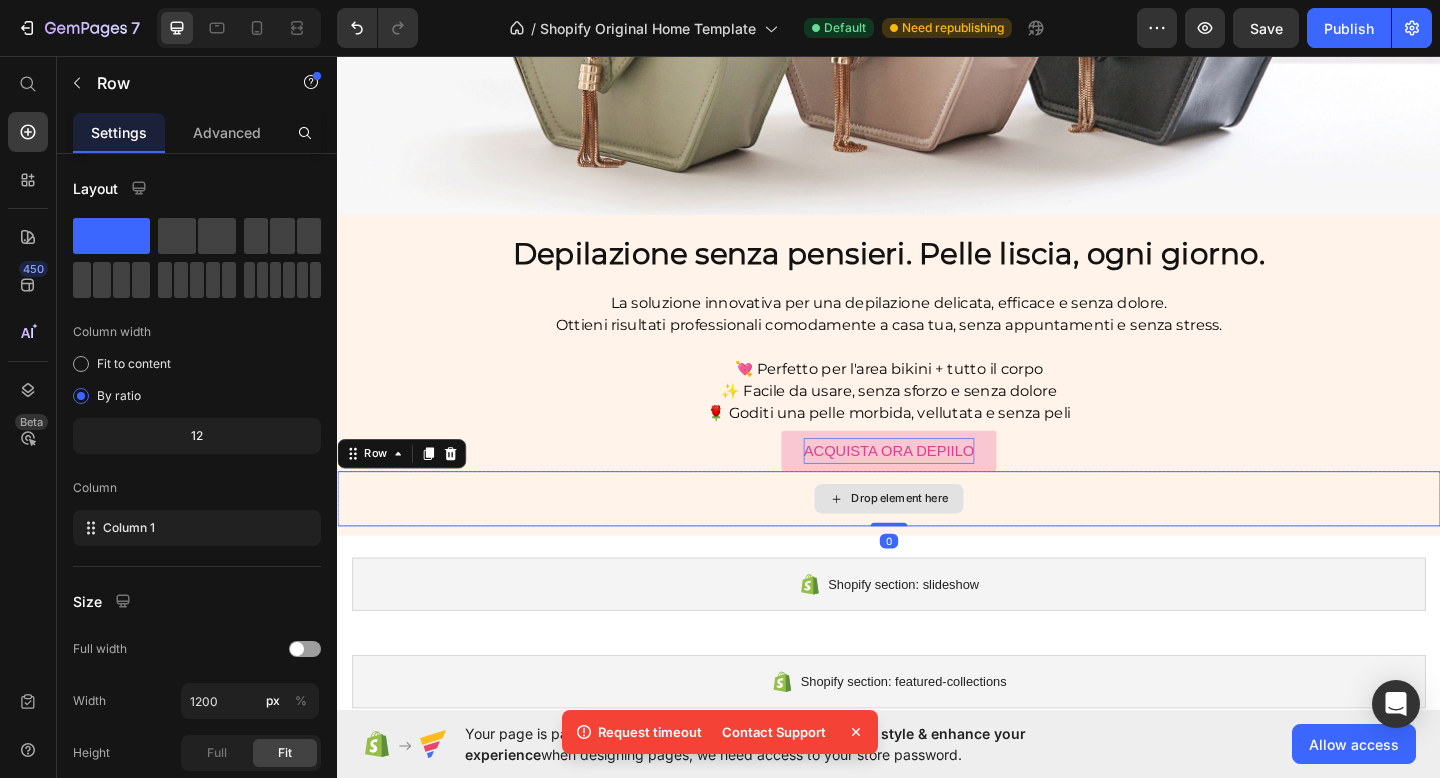 click on "Drop element here" at bounding box center [949, 538] 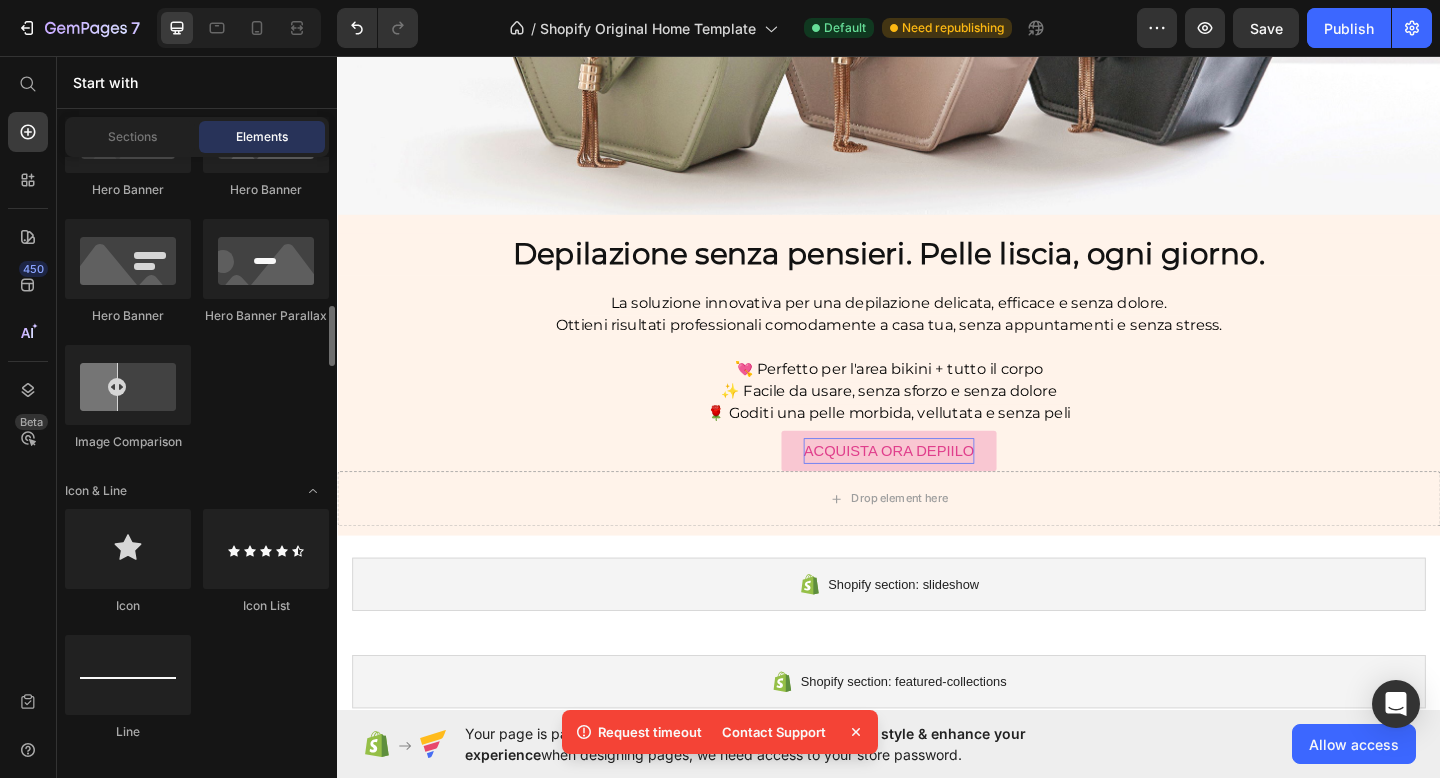 scroll, scrollTop: 1142, scrollLeft: 0, axis: vertical 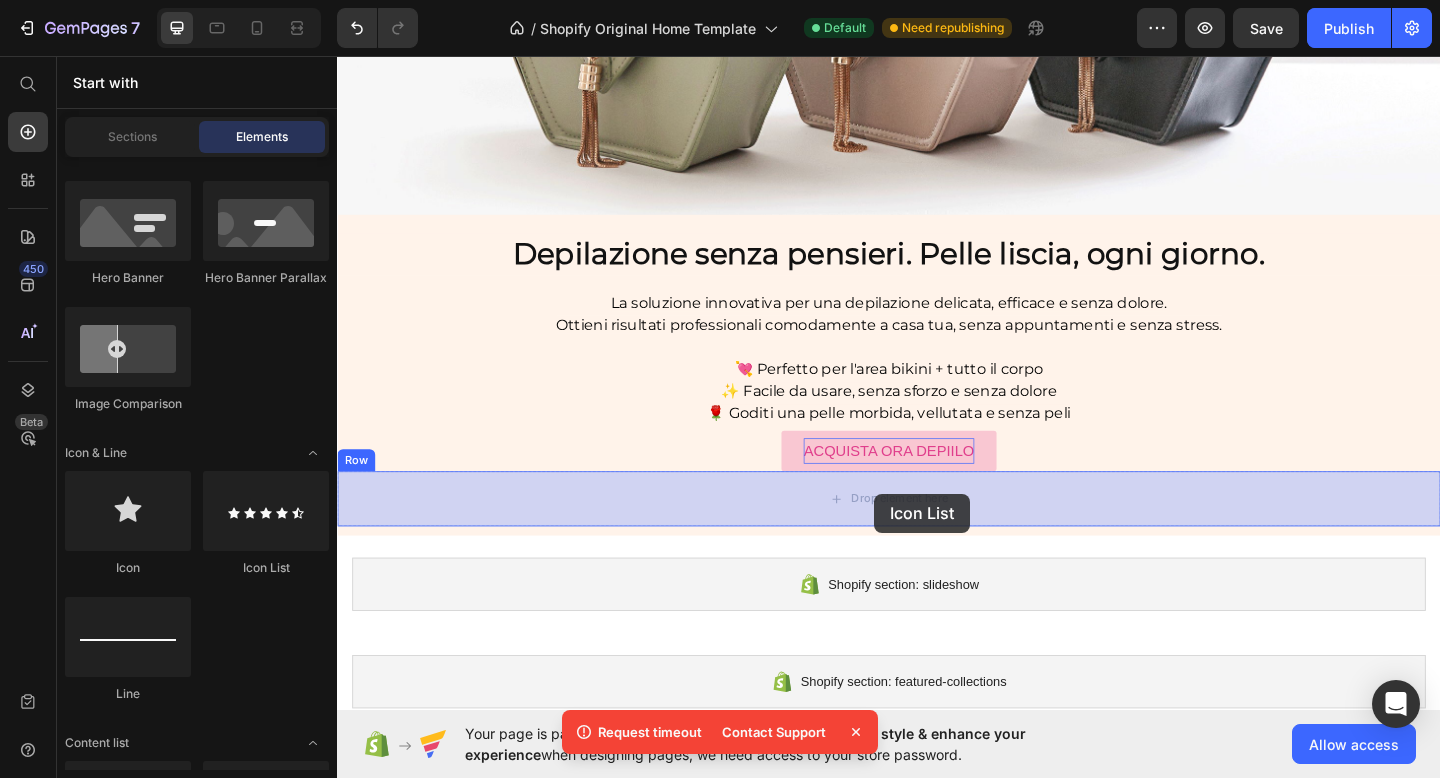 drag, startPoint x: 609, startPoint y: 583, endPoint x: 921, endPoint y: 532, distance: 316.14078 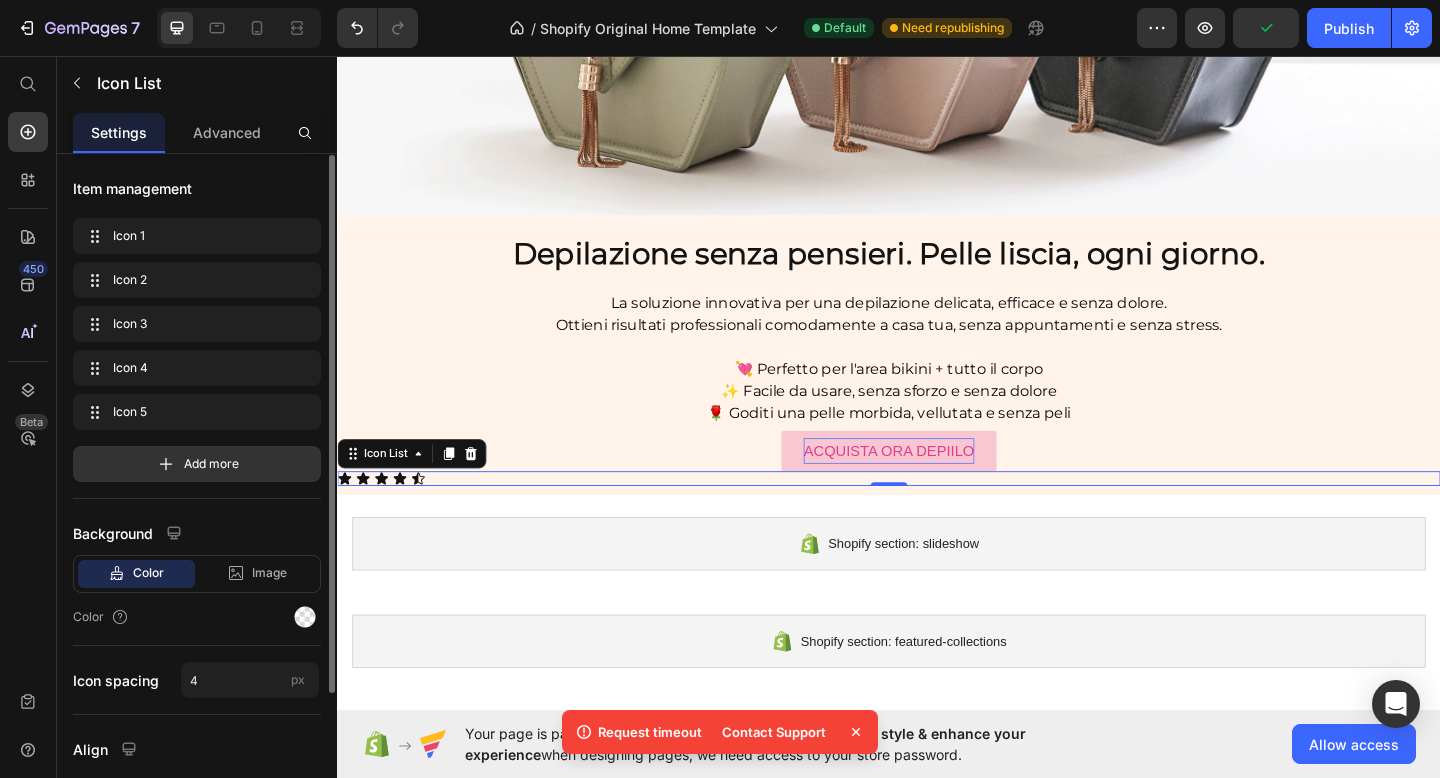scroll, scrollTop: 180, scrollLeft: 0, axis: vertical 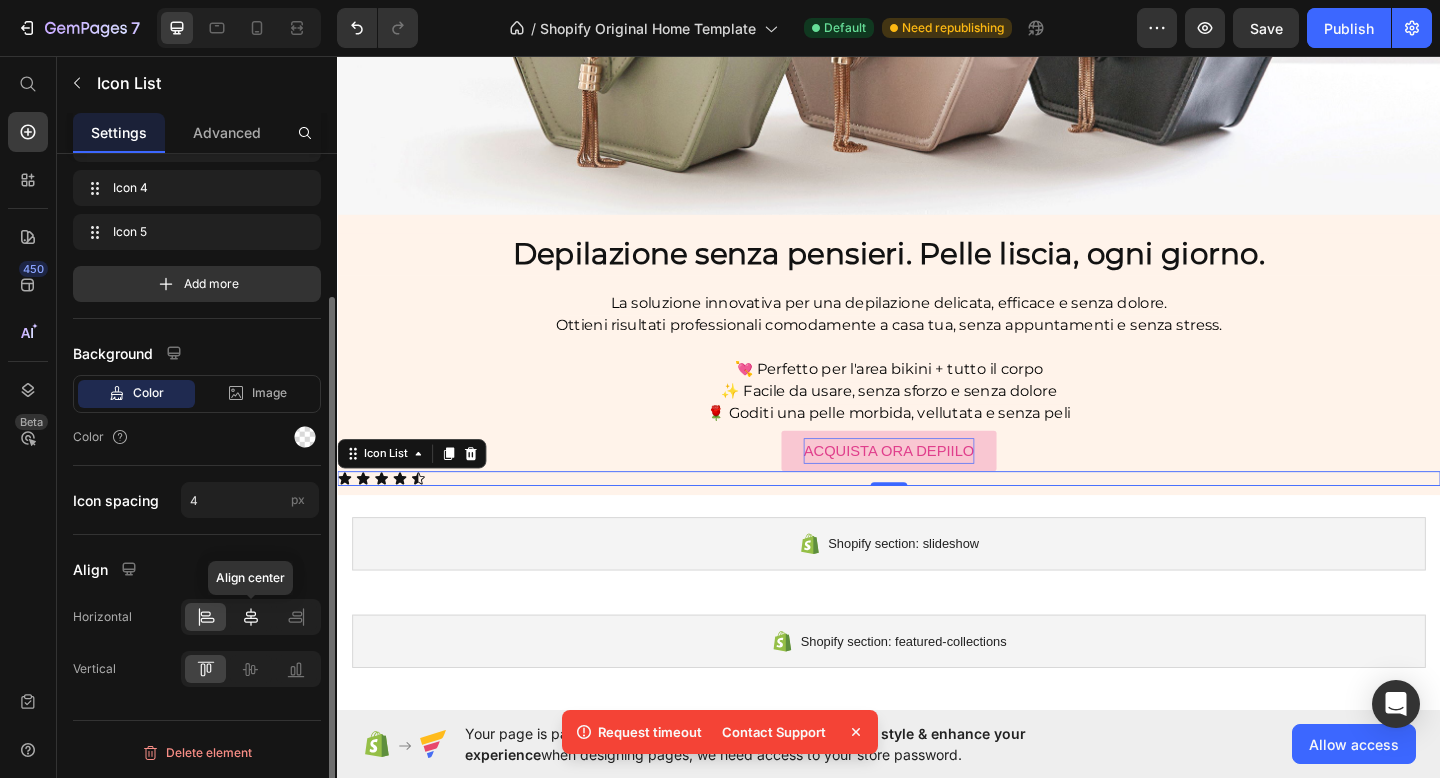 click 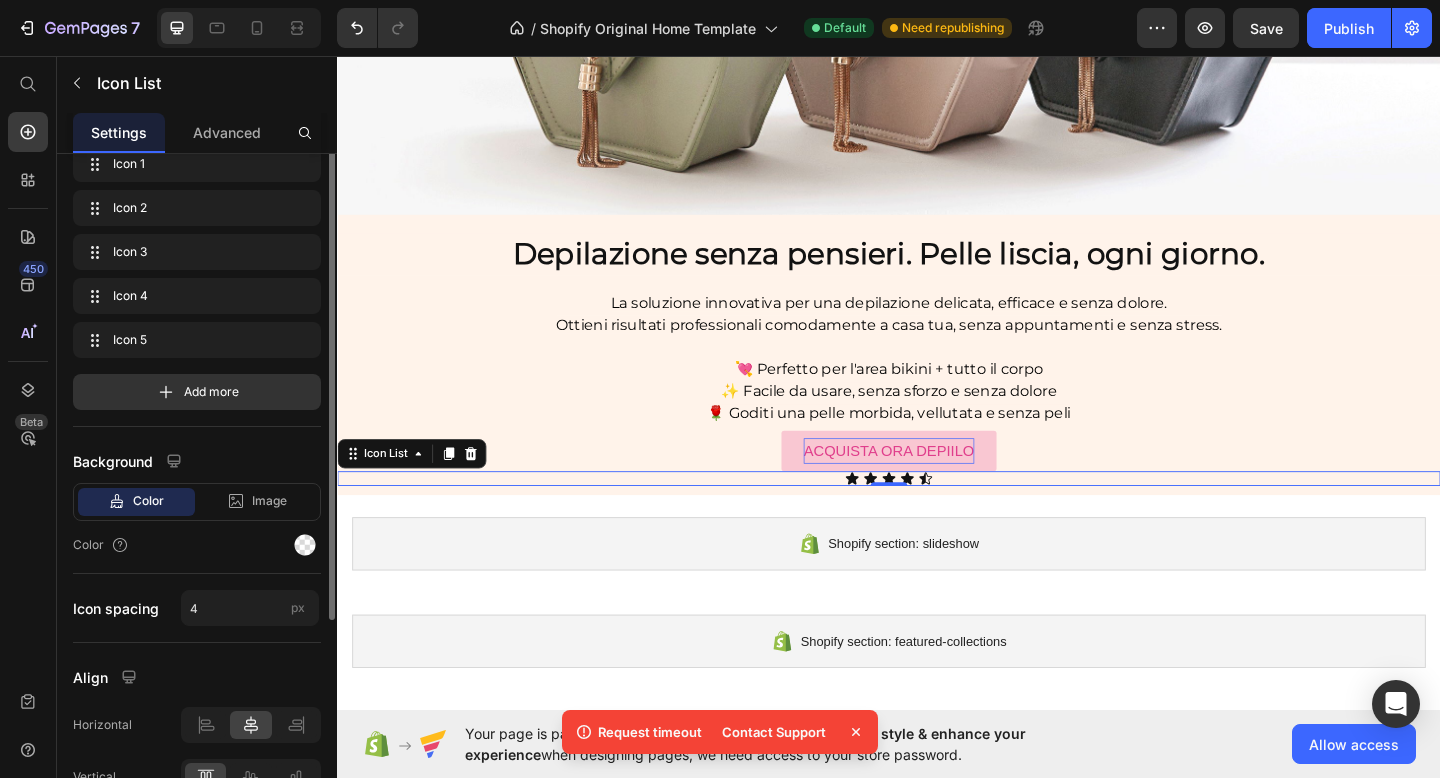 scroll, scrollTop: 0, scrollLeft: 0, axis: both 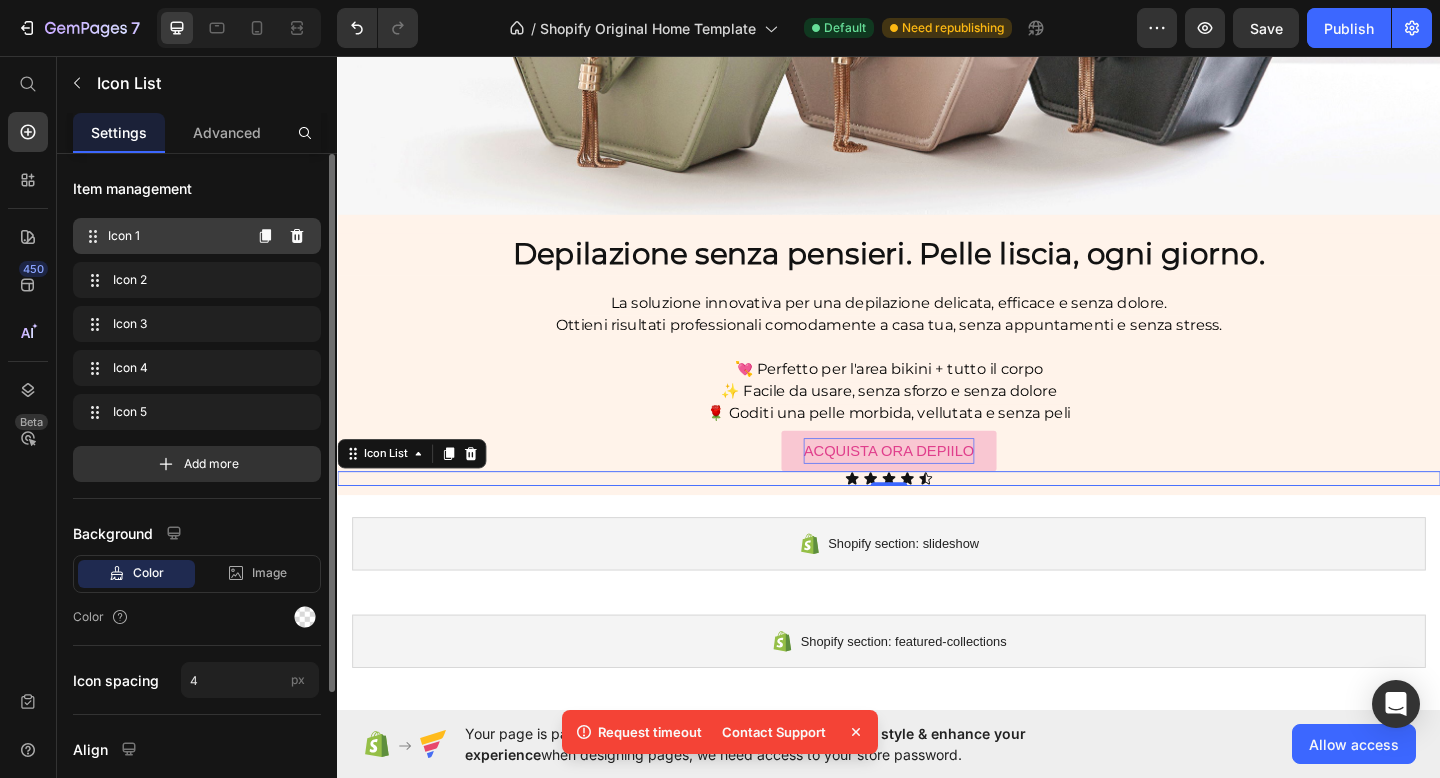 click on "Icon 1" at bounding box center (174, 236) 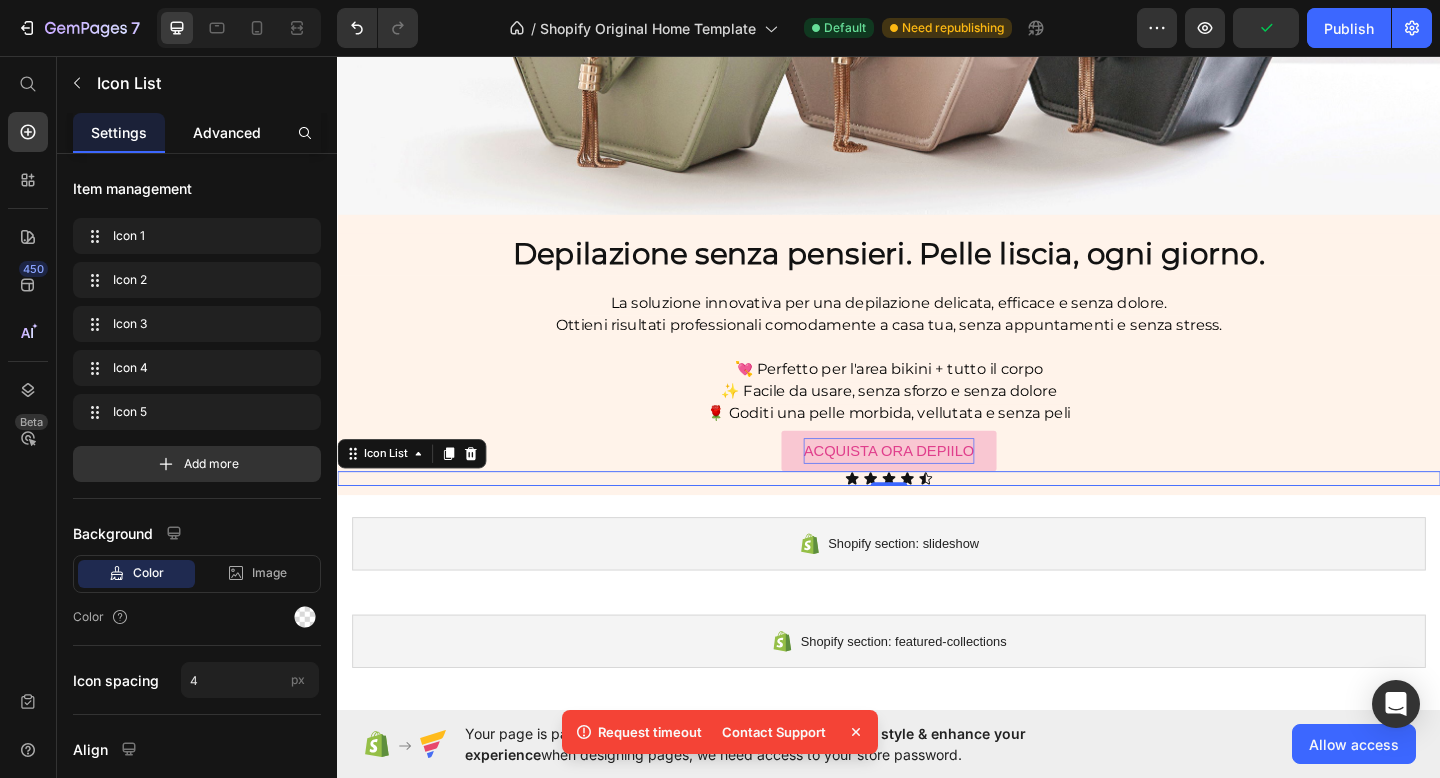 click on "Advanced" at bounding box center [227, 132] 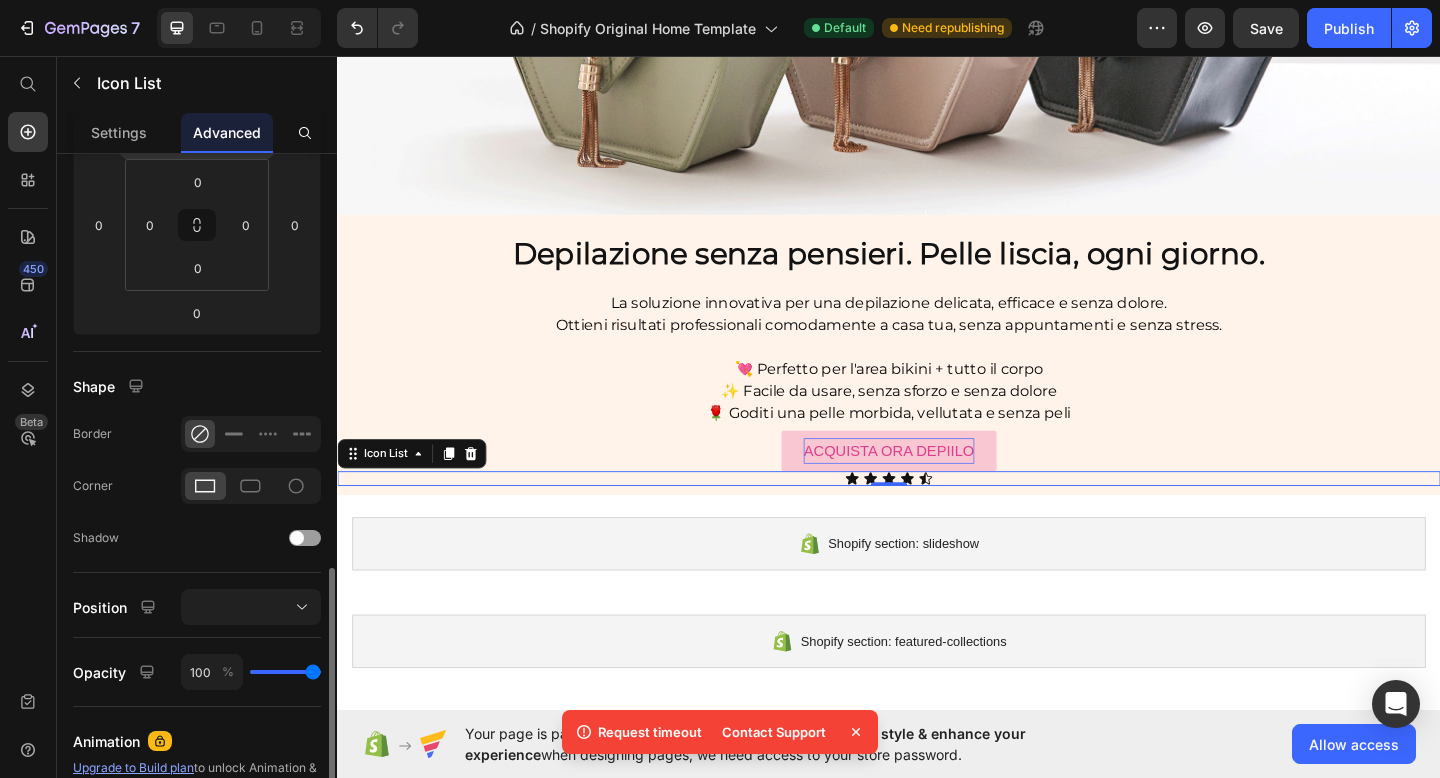 scroll, scrollTop: 606, scrollLeft: 0, axis: vertical 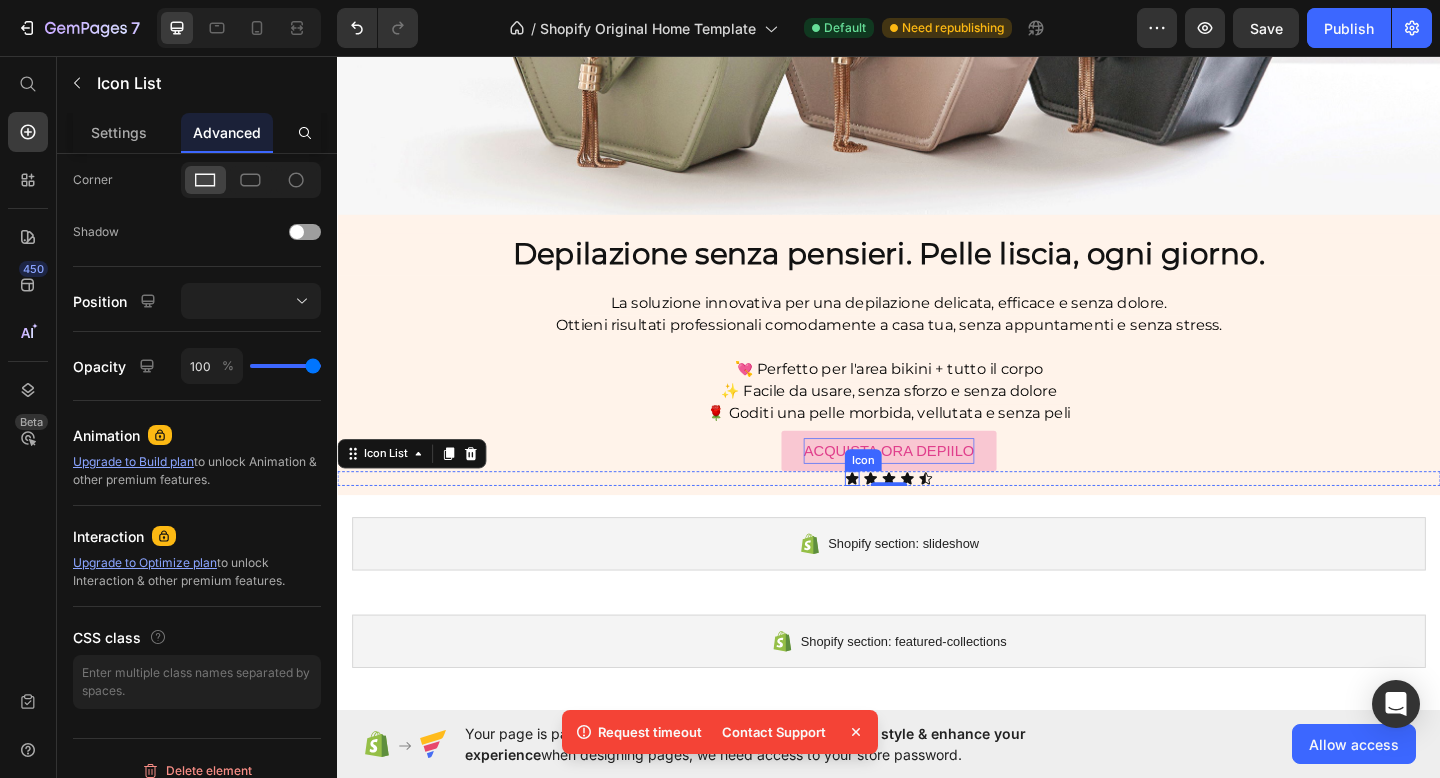 click 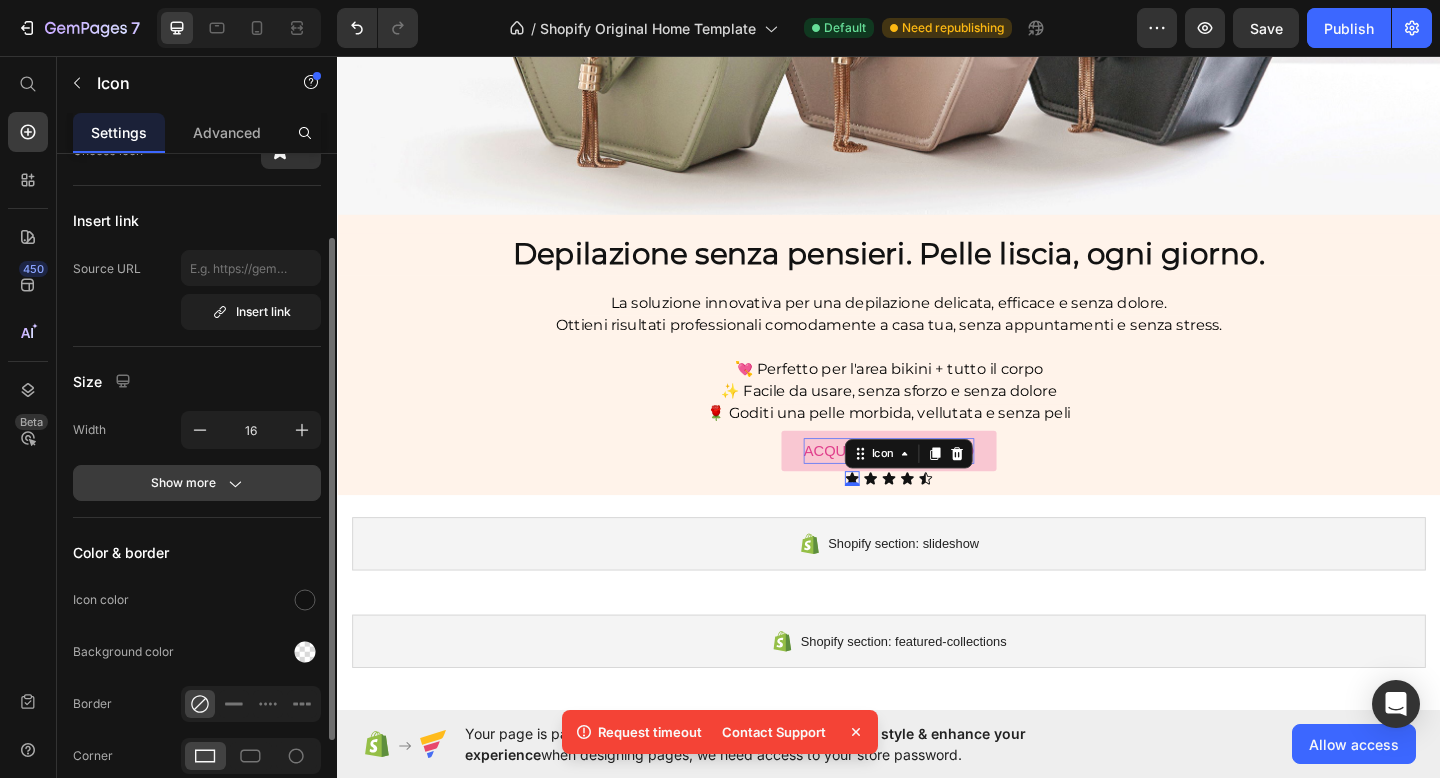 scroll, scrollTop: 97, scrollLeft: 0, axis: vertical 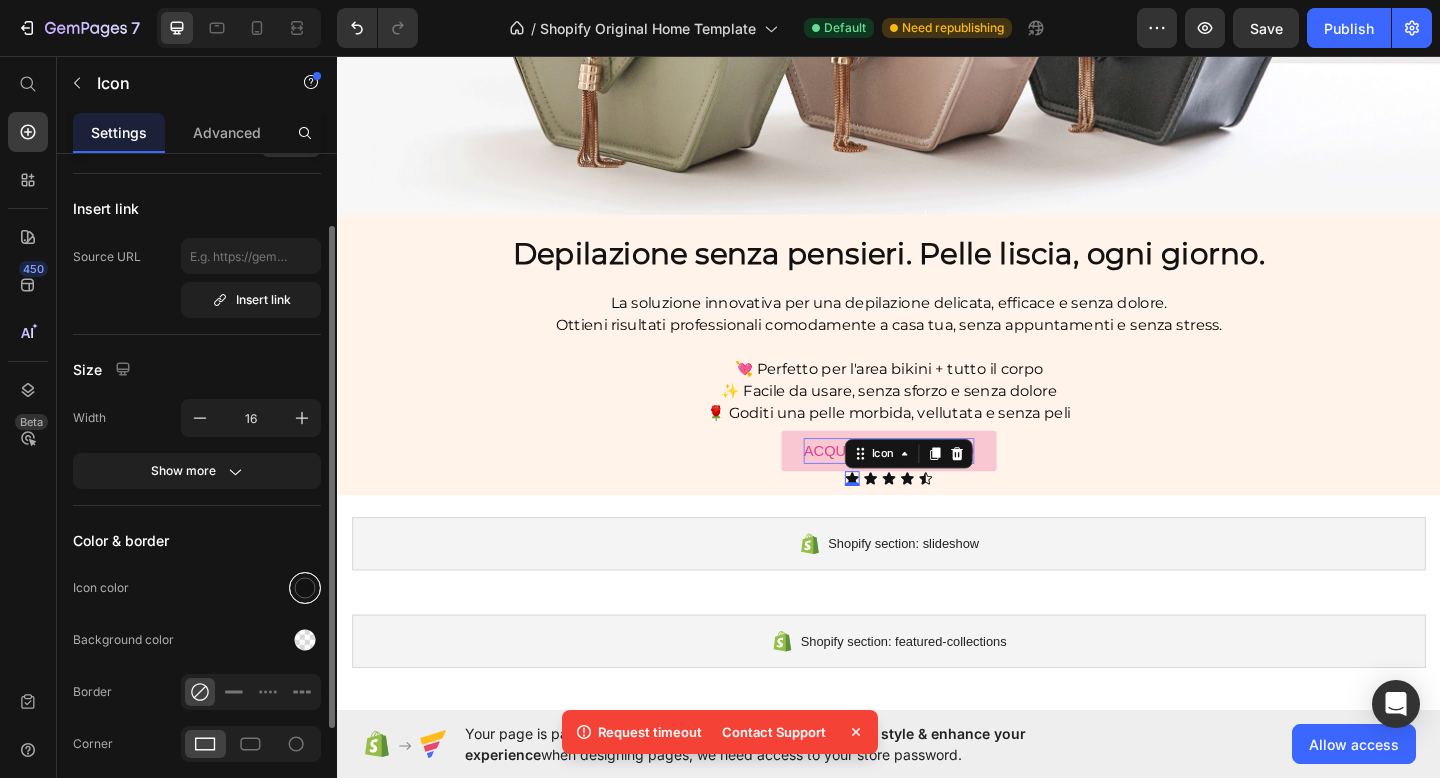 click at bounding box center [305, 588] 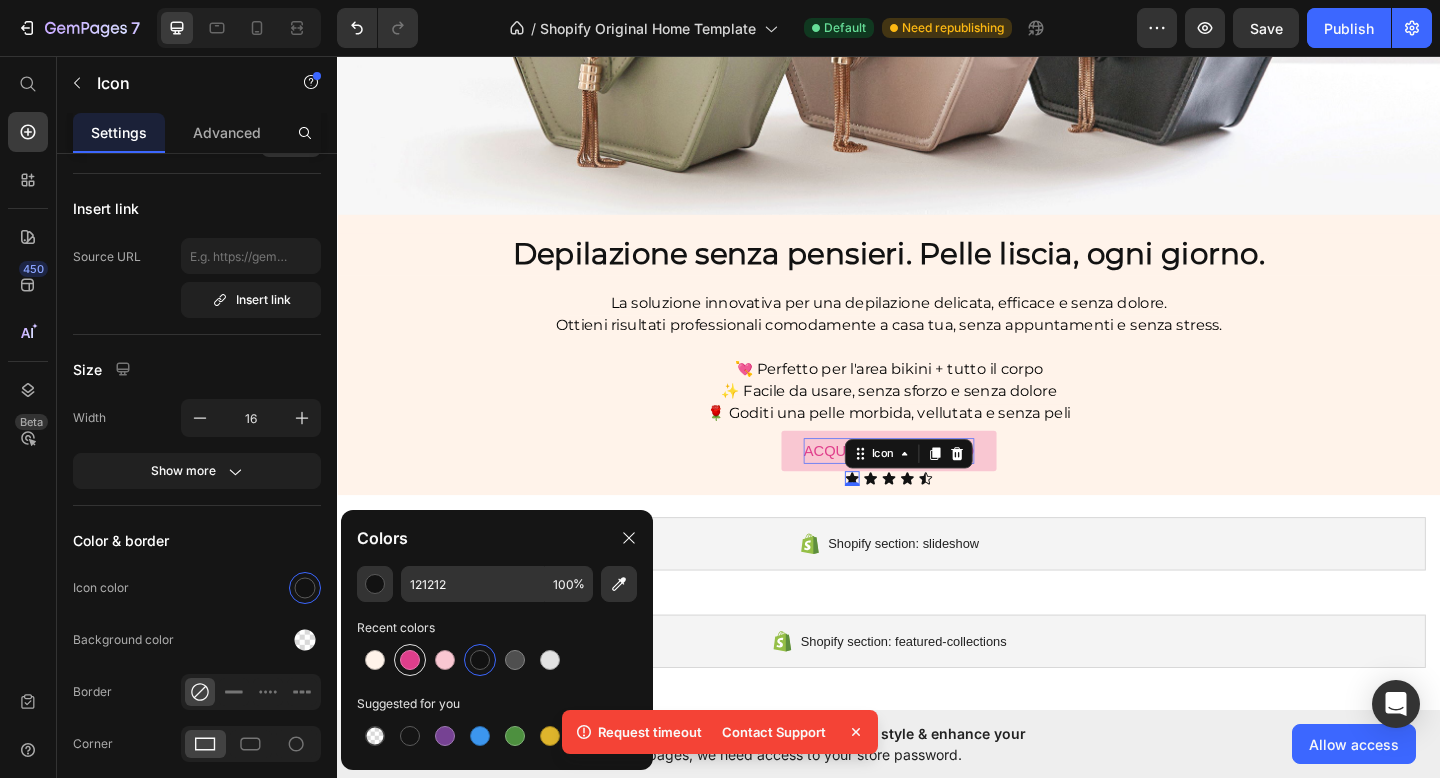 click at bounding box center (410, 660) 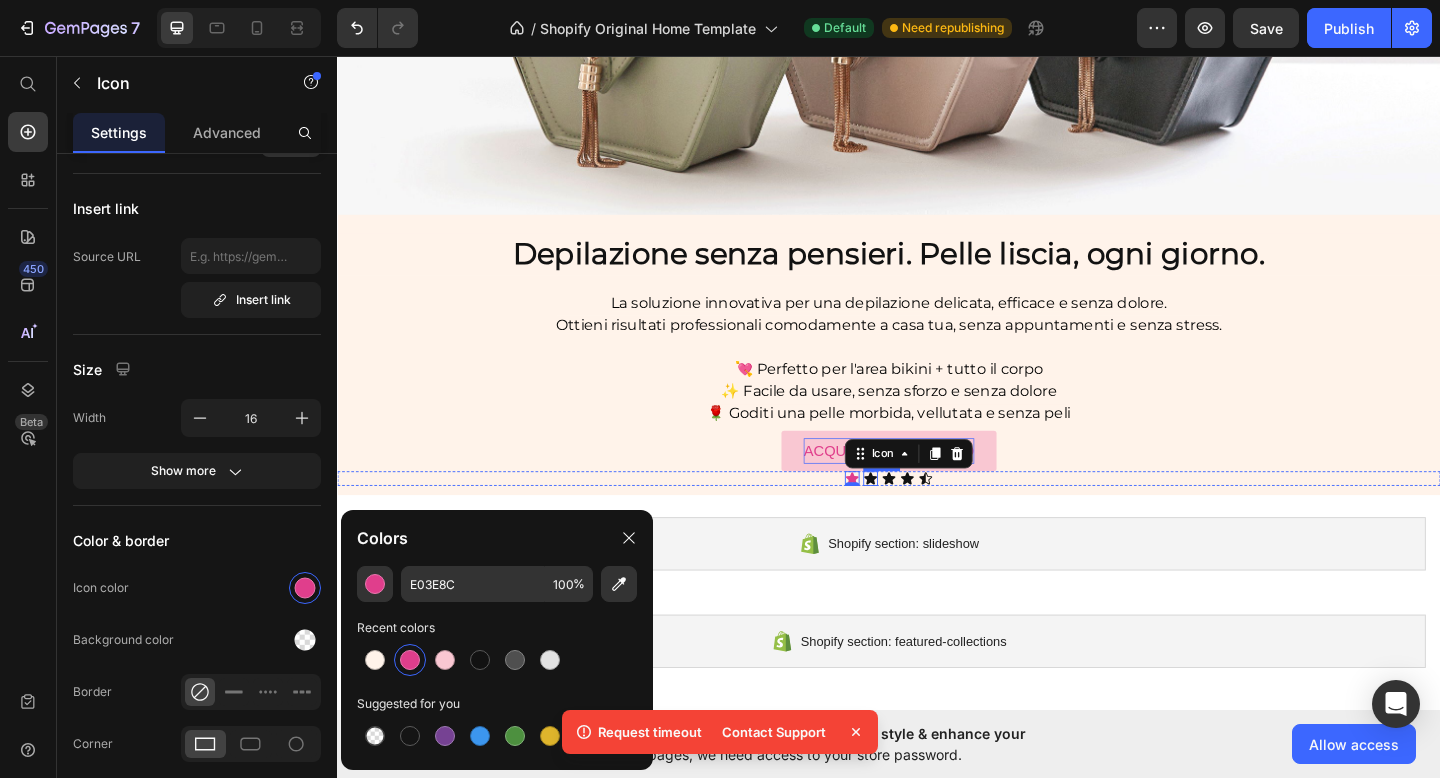 click 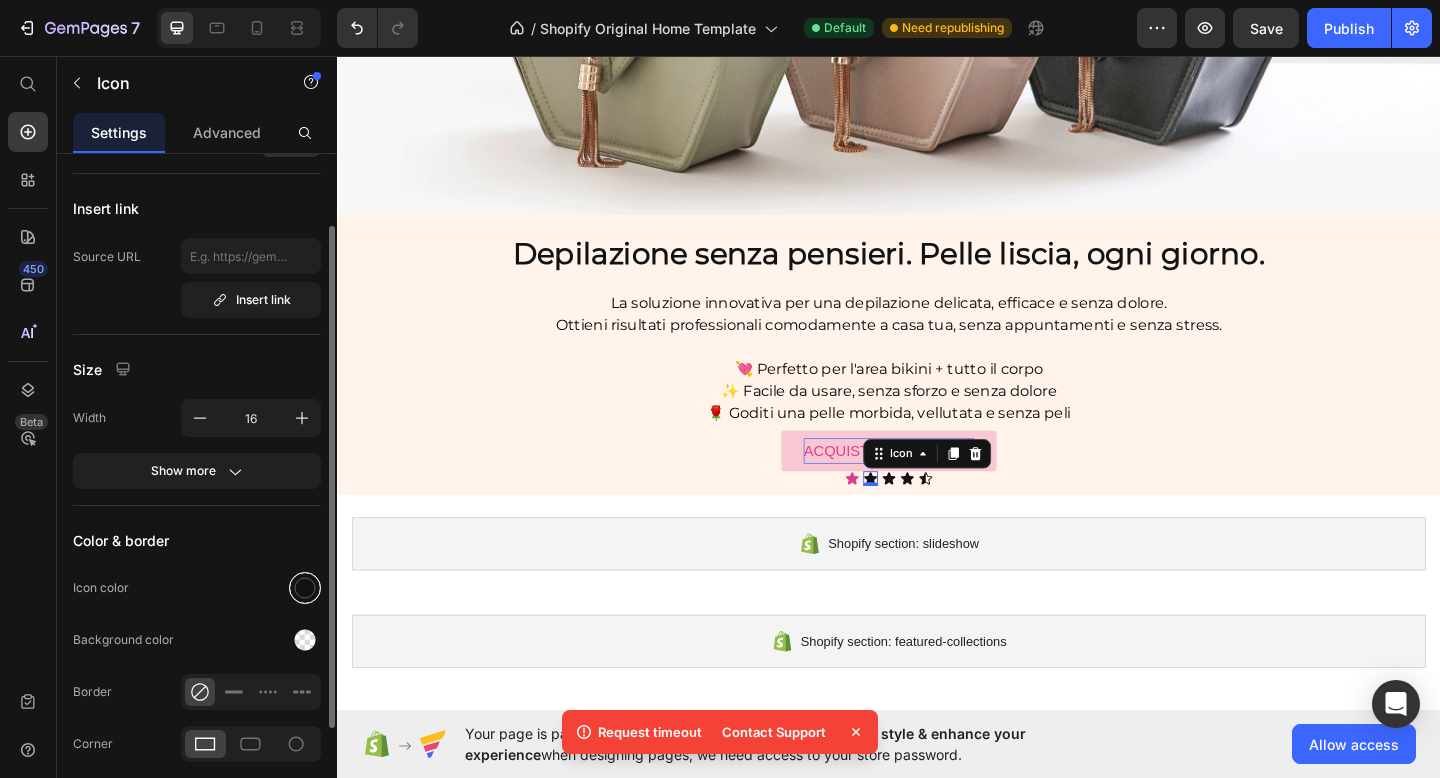 click at bounding box center (305, 588) 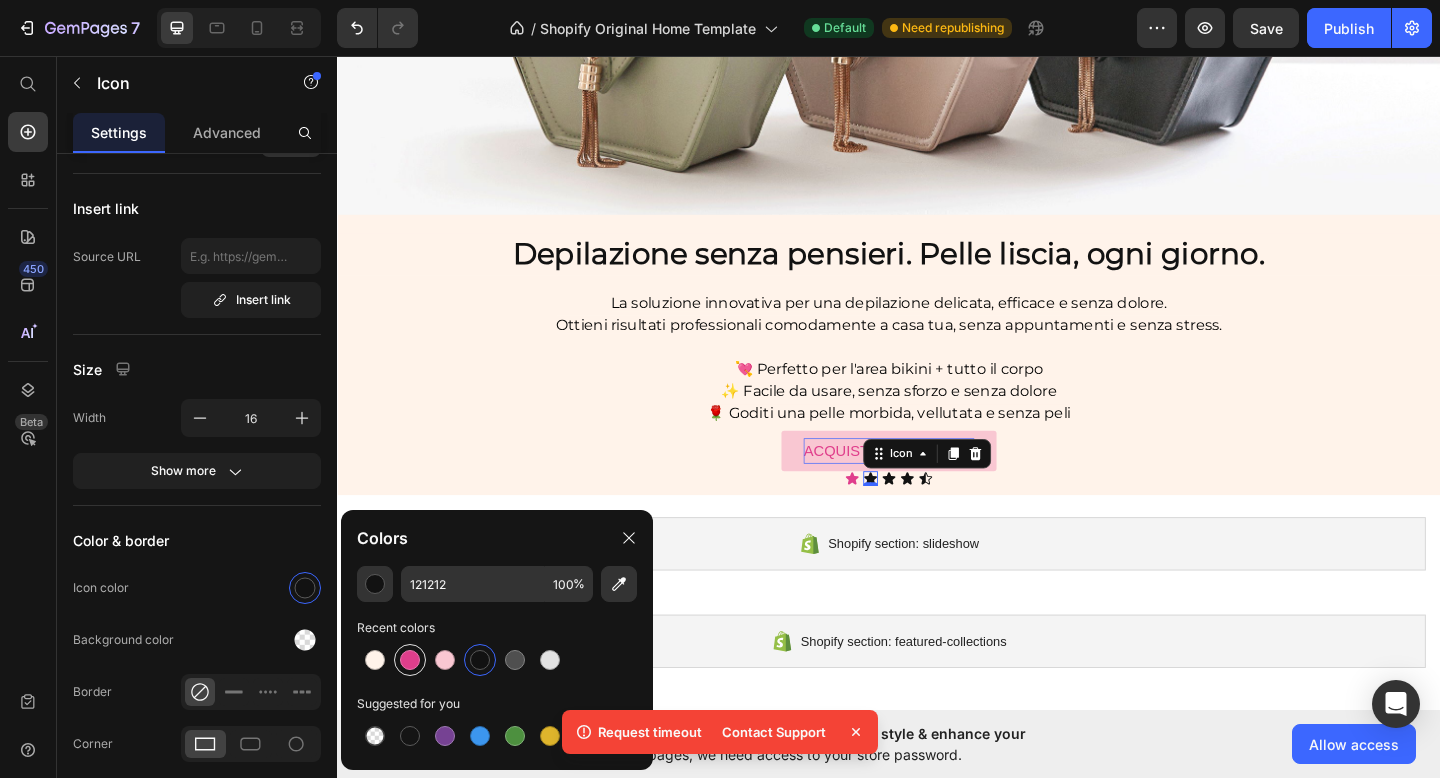 click at bounding box center [410, 660] 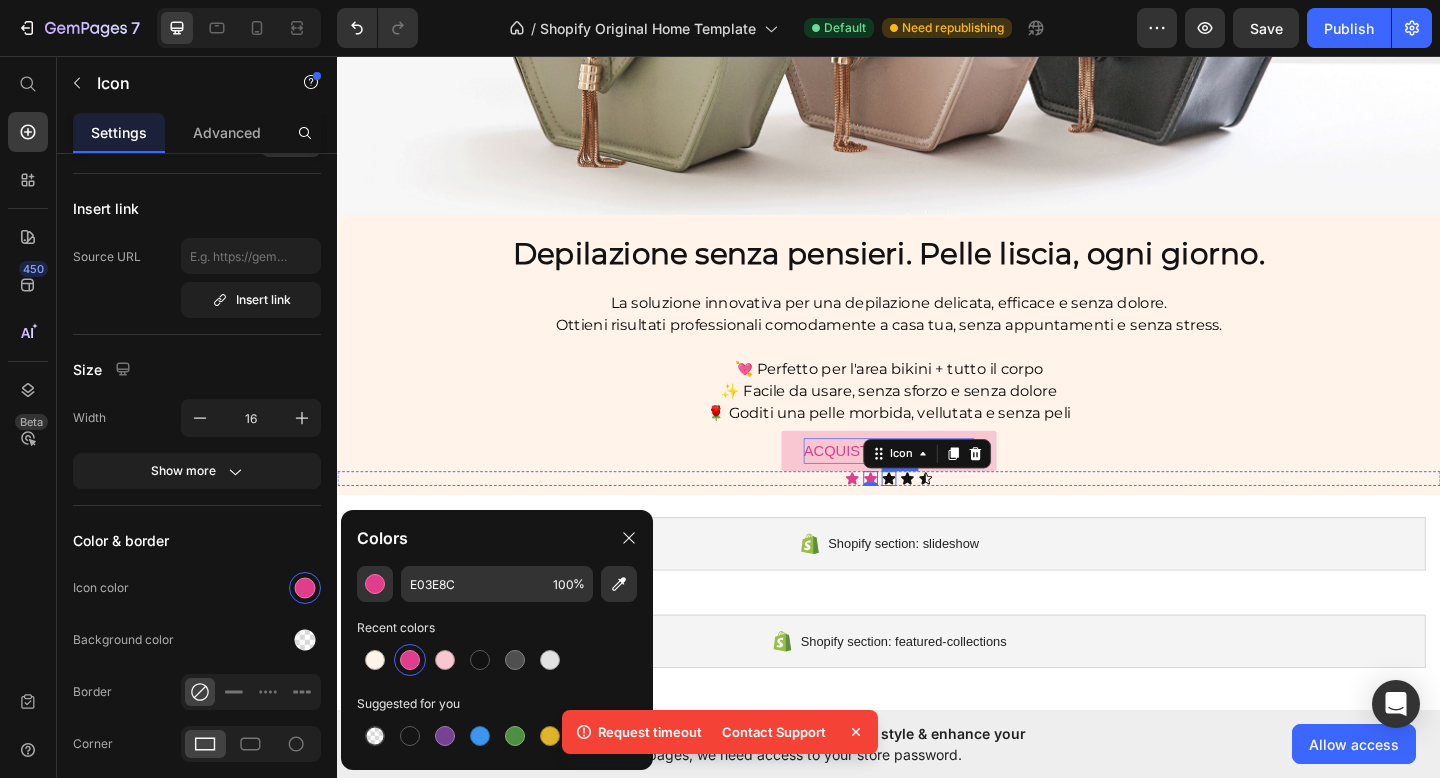 click 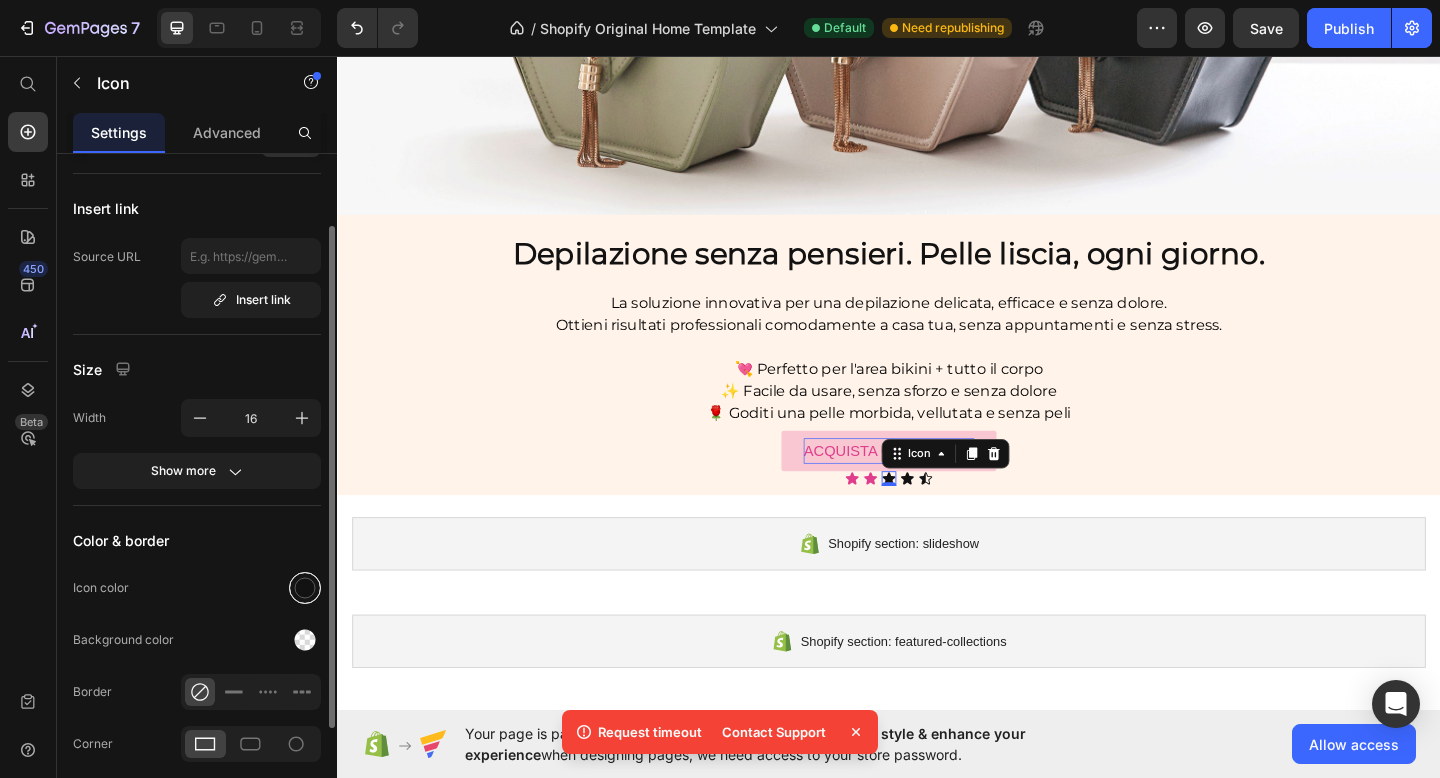 click at bounding box center (305, 588) 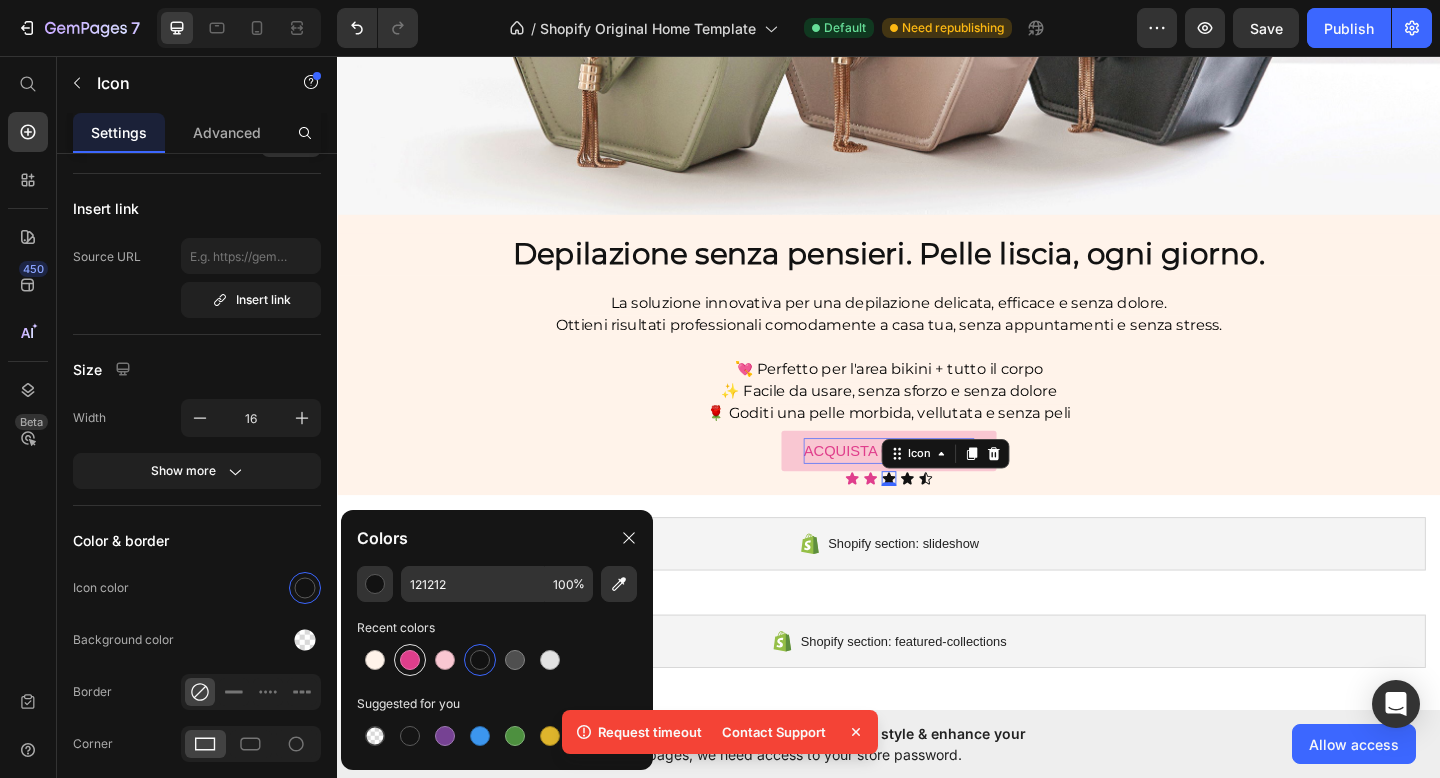 click at bounding box center [410, 660] 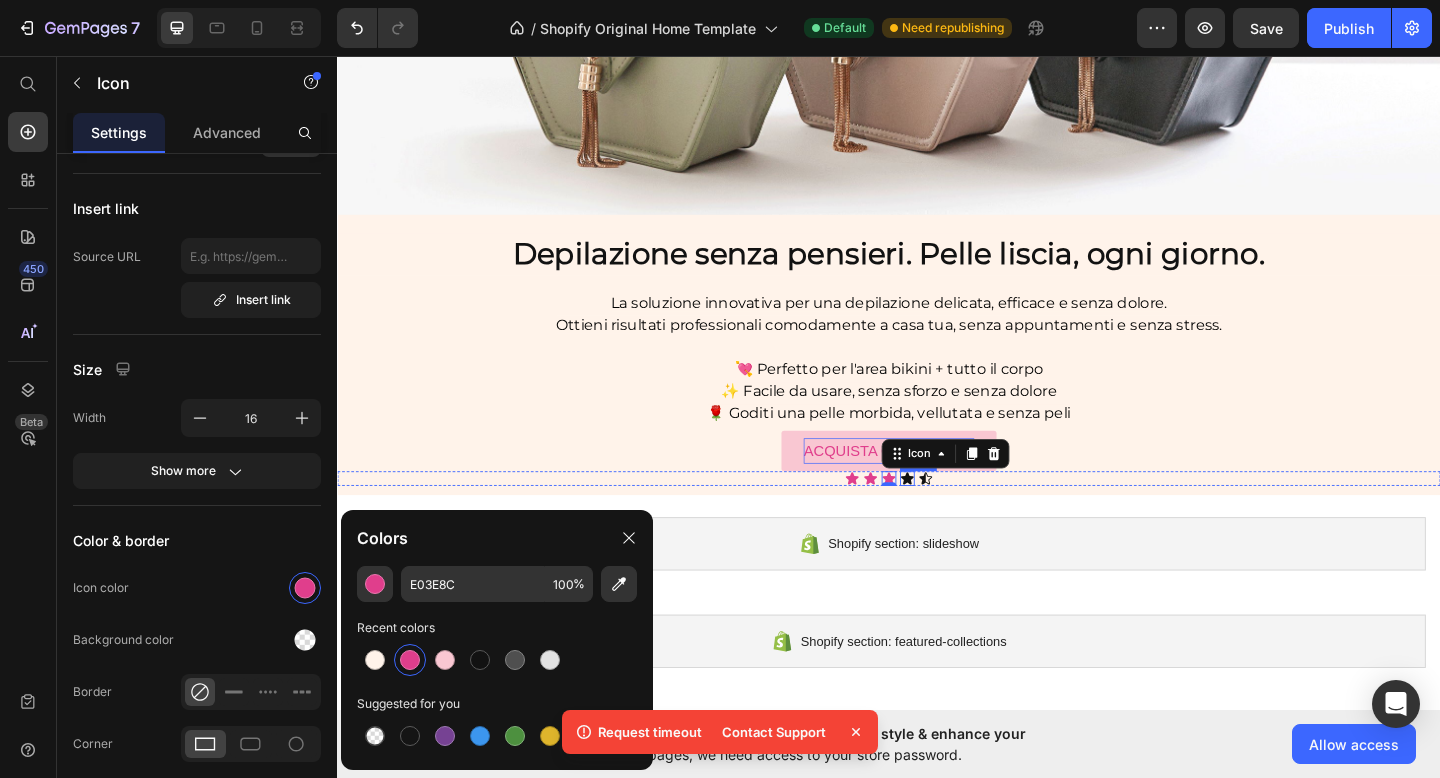 click 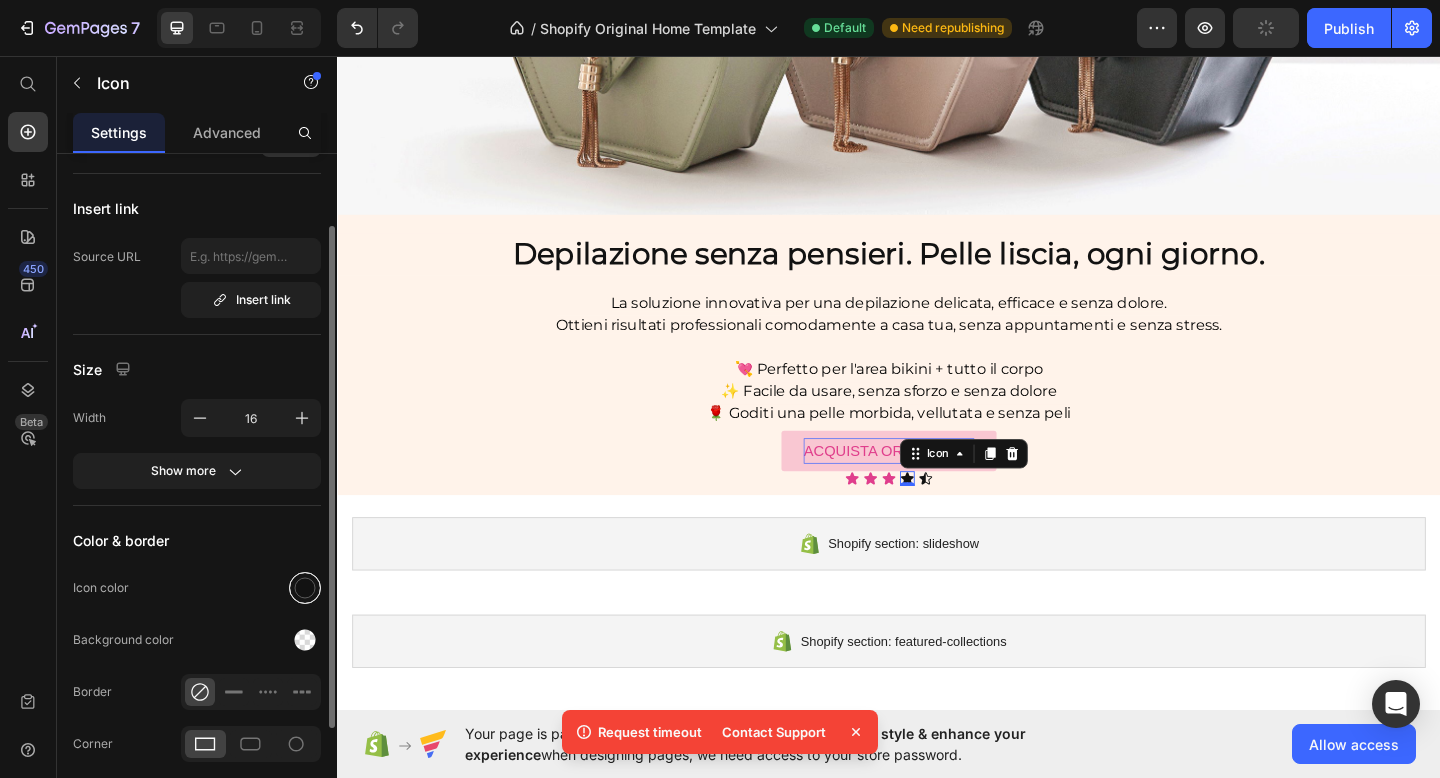 click at bounding box center (305, 588) 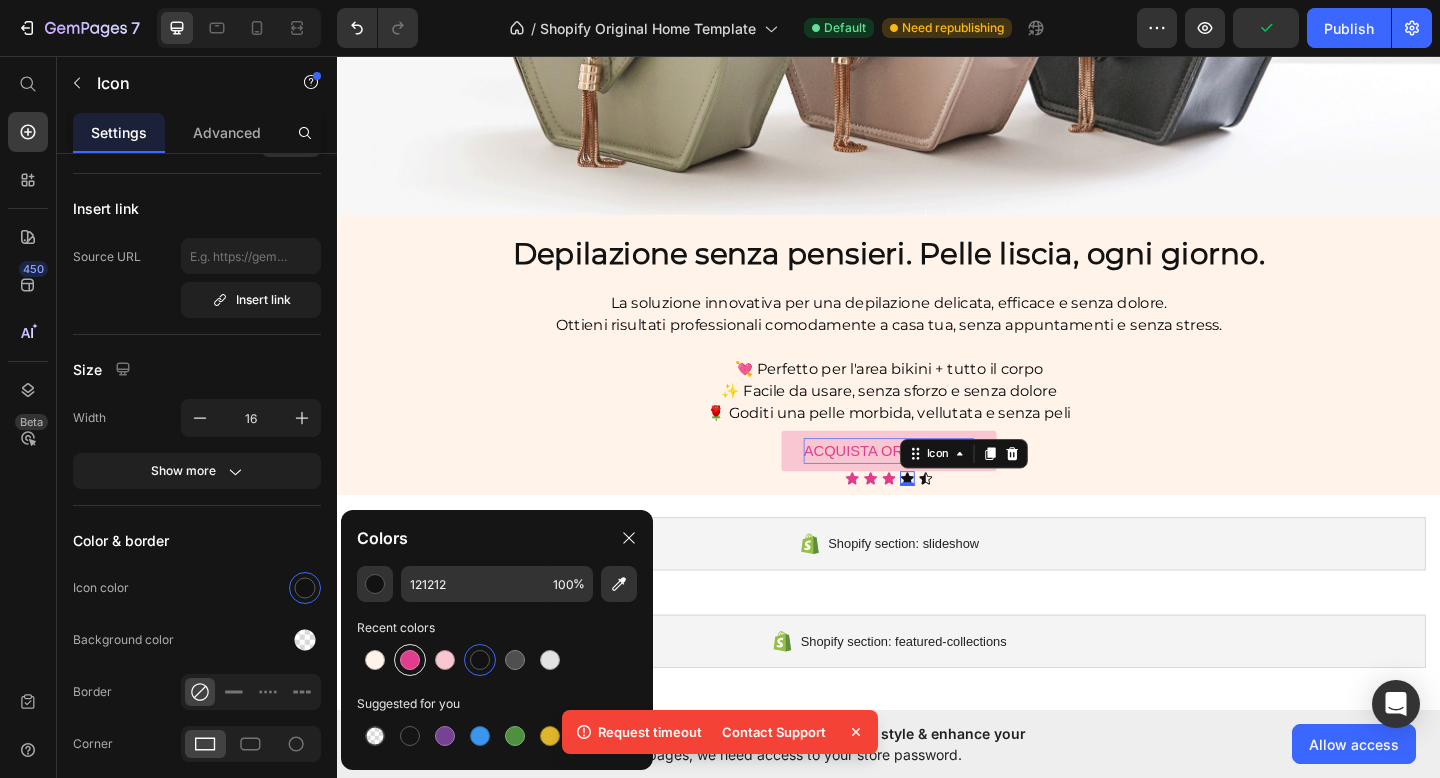 click at bounding box center [410, 660] 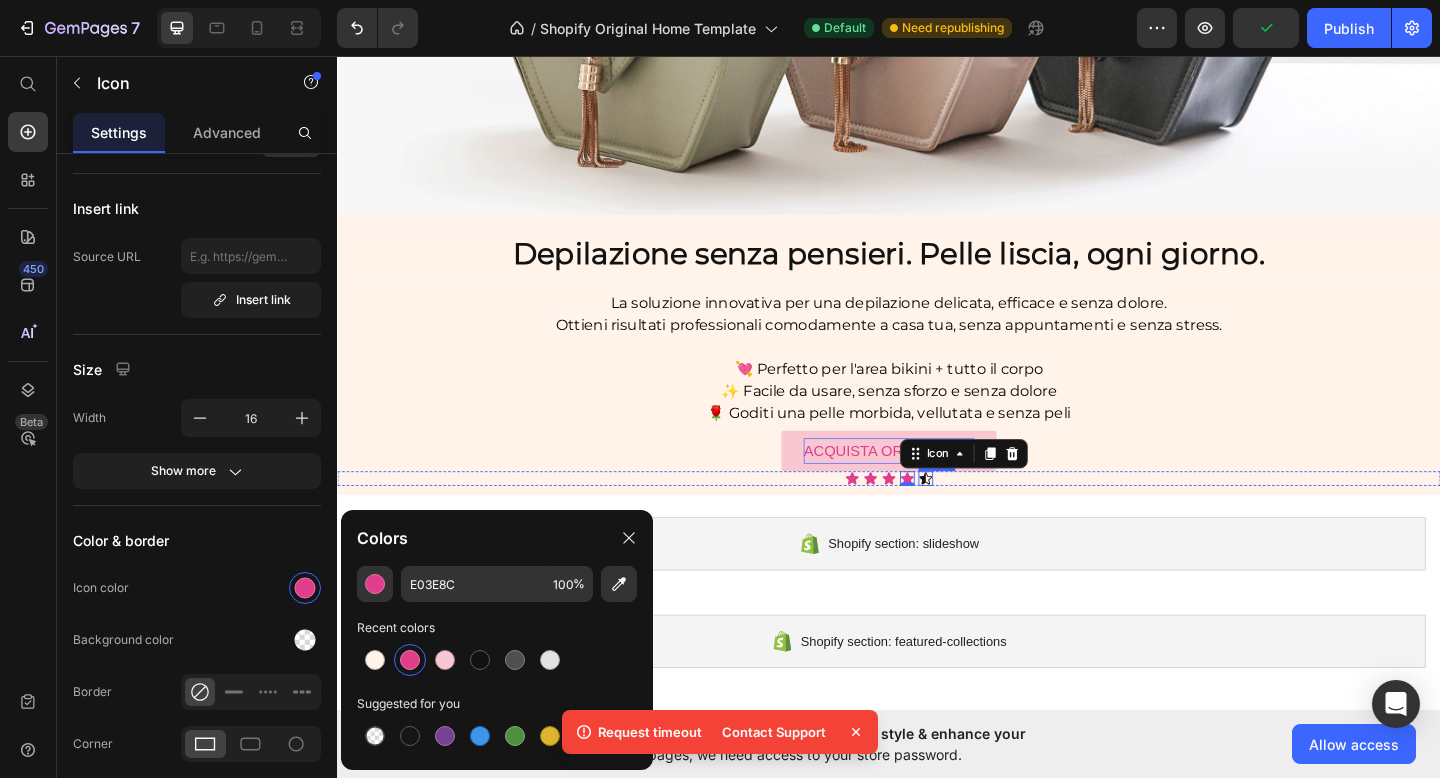 click 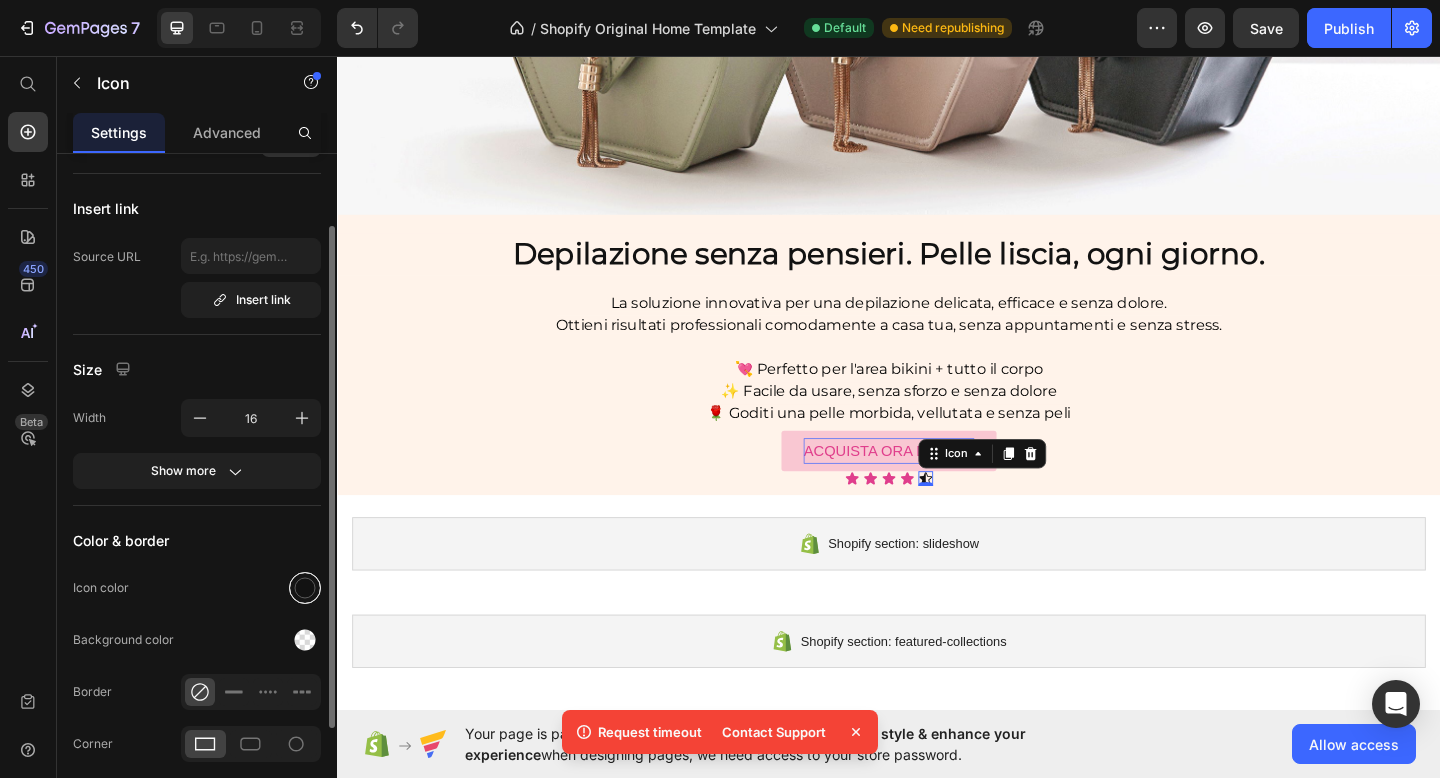click at bounding box center (305, 588) 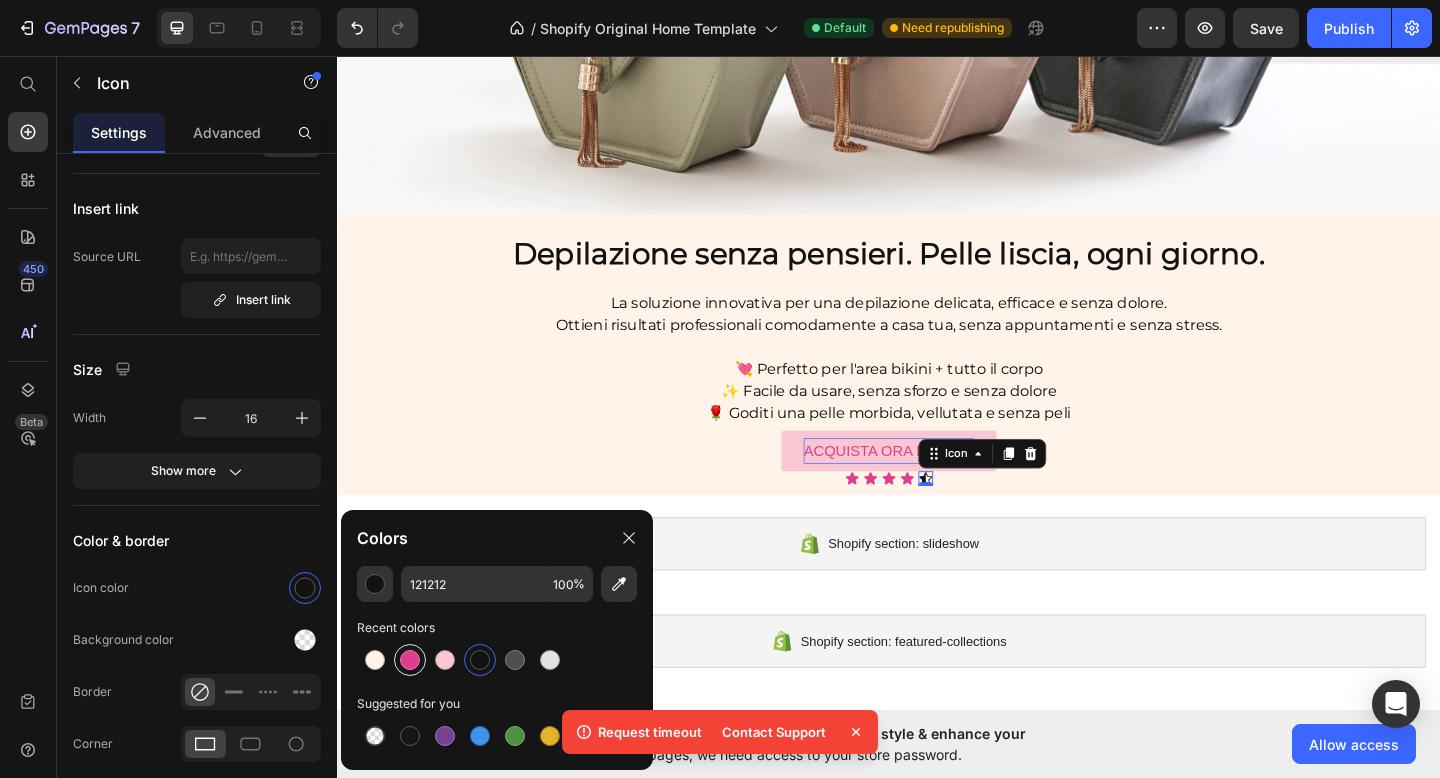 click at bounding box center [410, 660] 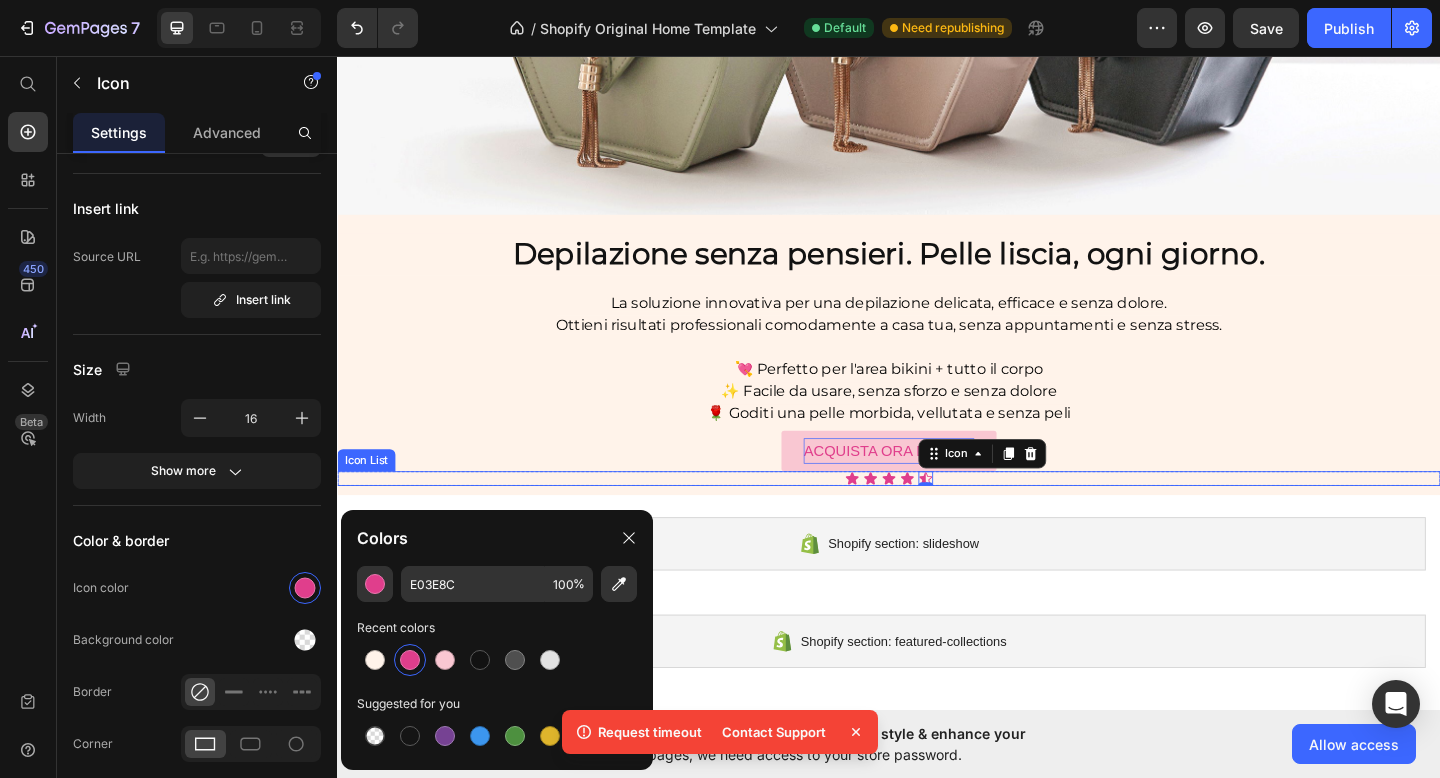click on "Icon Icon Icon Icon Icon   0" at bounding box center [937, 516] 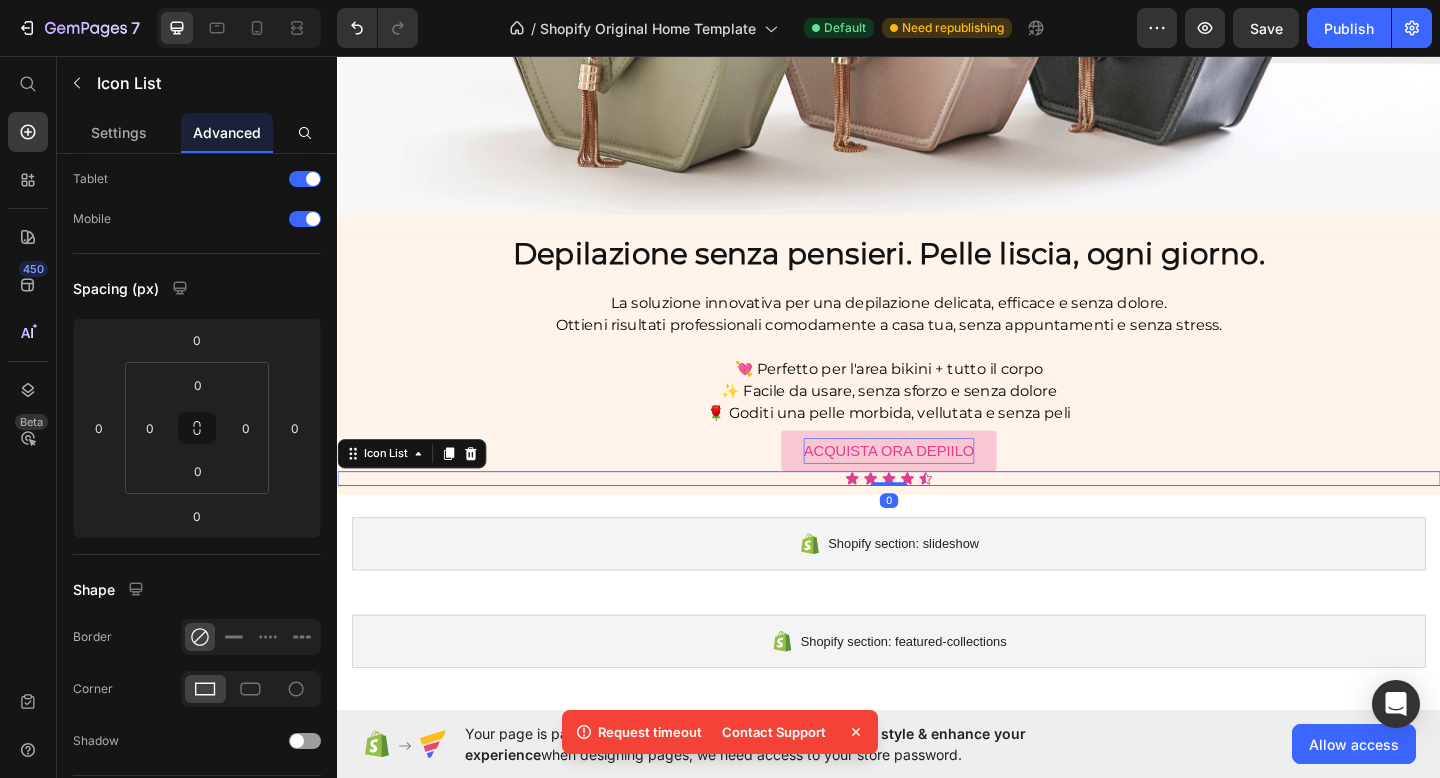 scroll, scrollTop: 0, scrollLeft: 0, axis: both 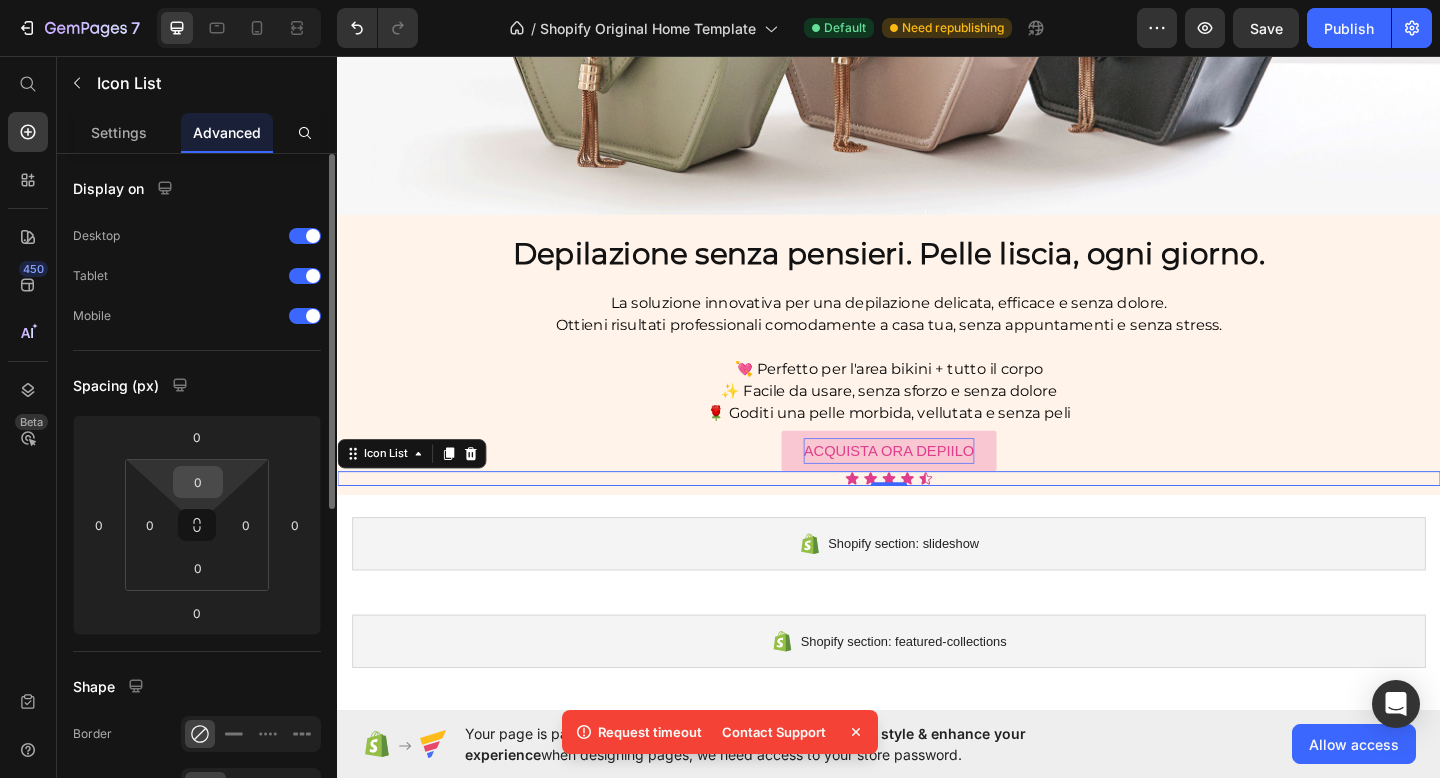 click on "0" at bounding box center (198, 482) 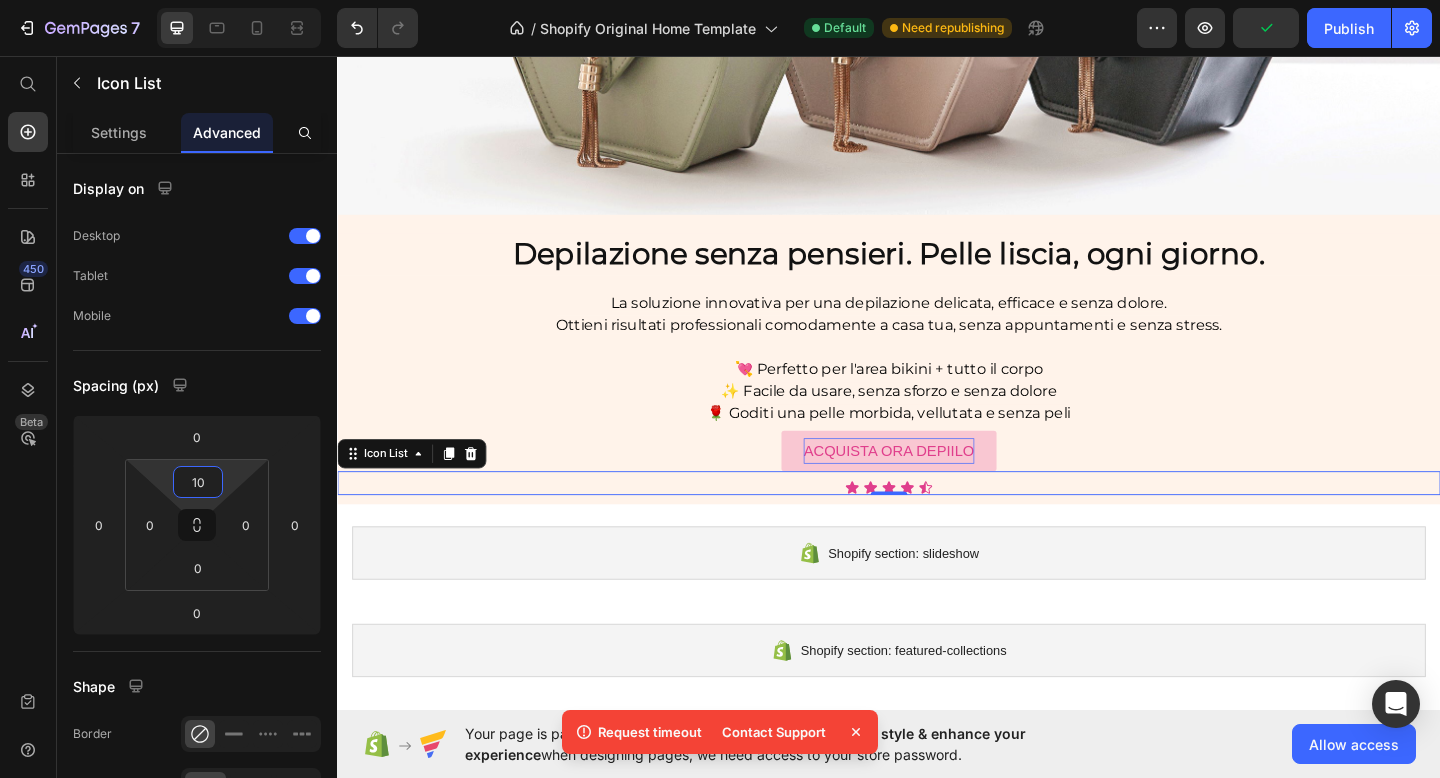 type on "10" 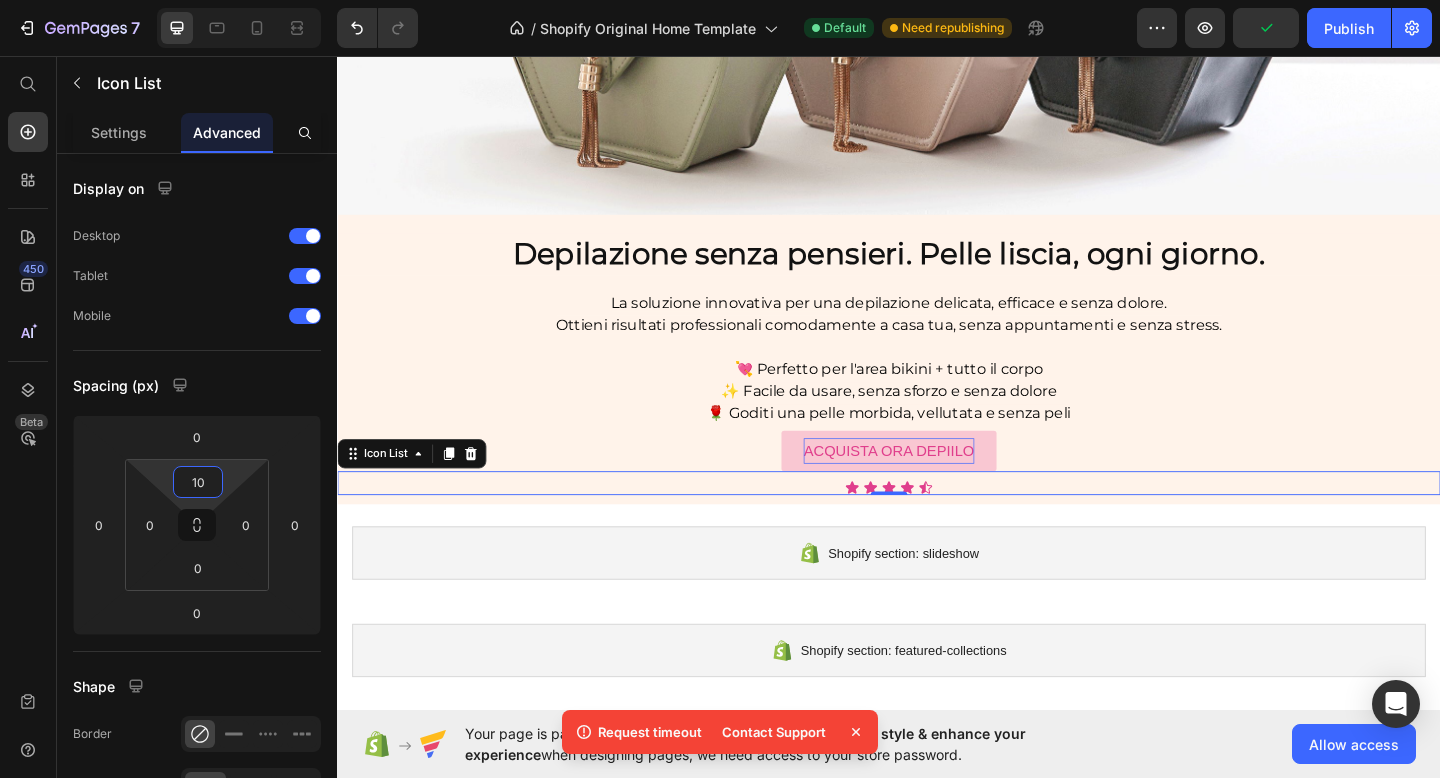click on "Icon Icon Icon Icon Icon" at bounding box center [937, 526] 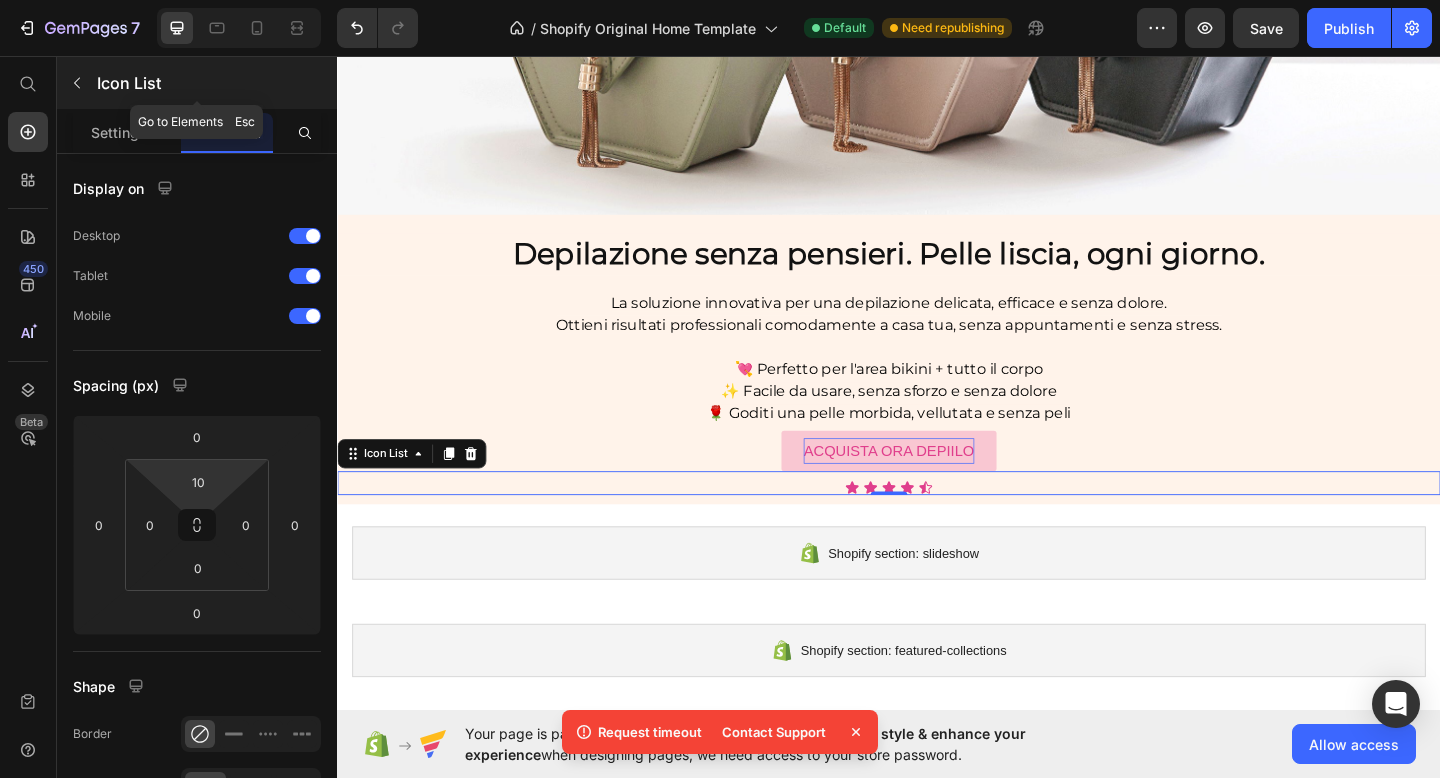 click 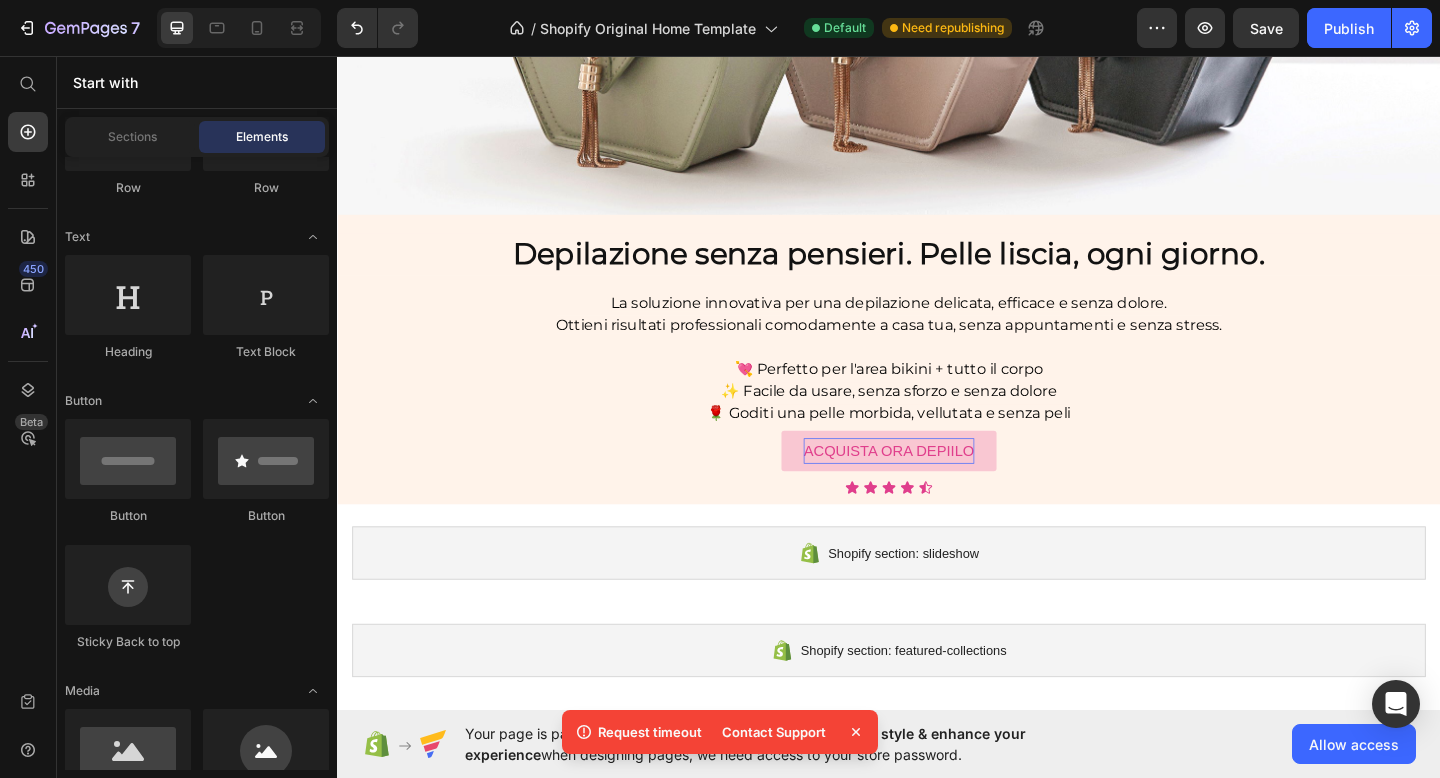 scroll, scrollTop: 0, scrollLeft: 0, axis: both 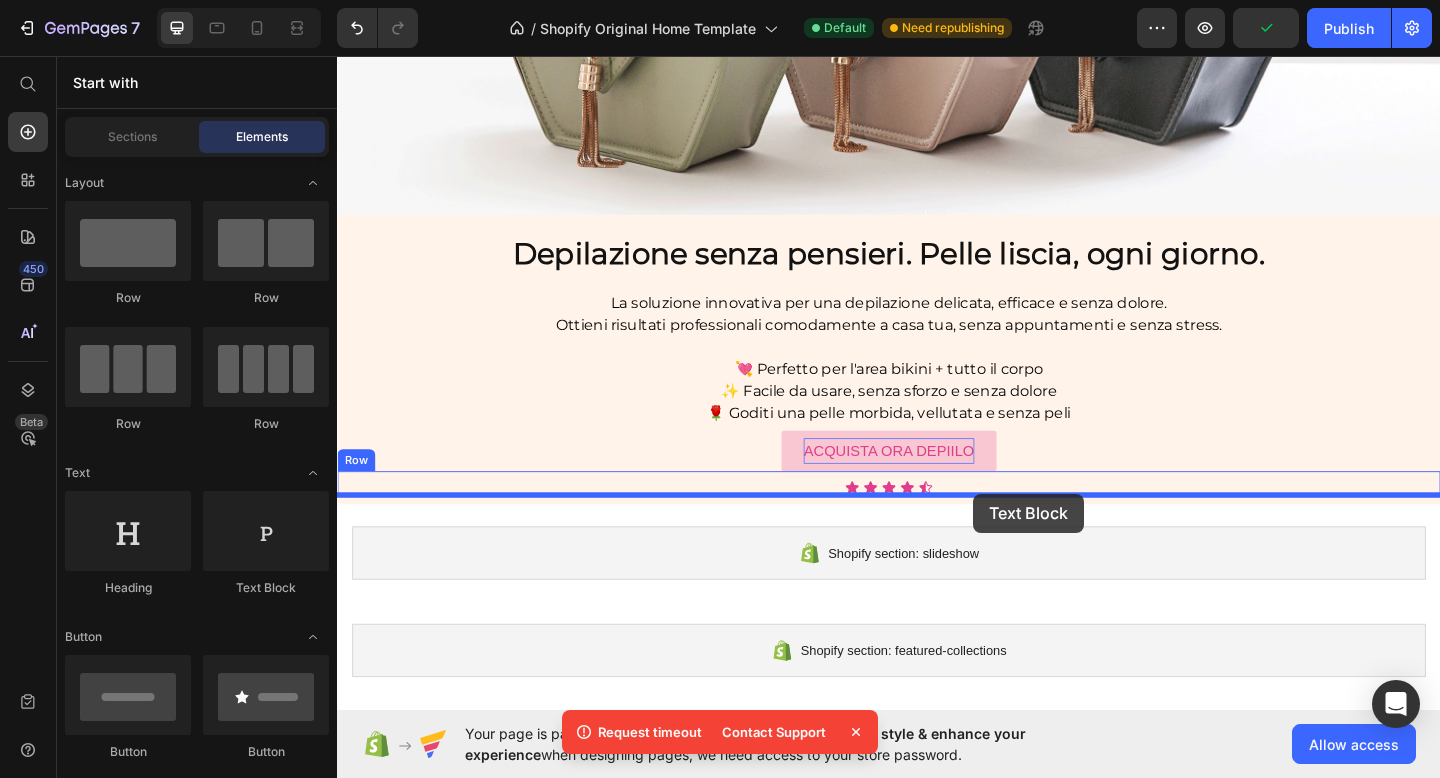 drag, startPoint x: 846, startPoint y: 576, endPoint x: 1029, endPoint y: 532, distance: 188.2153 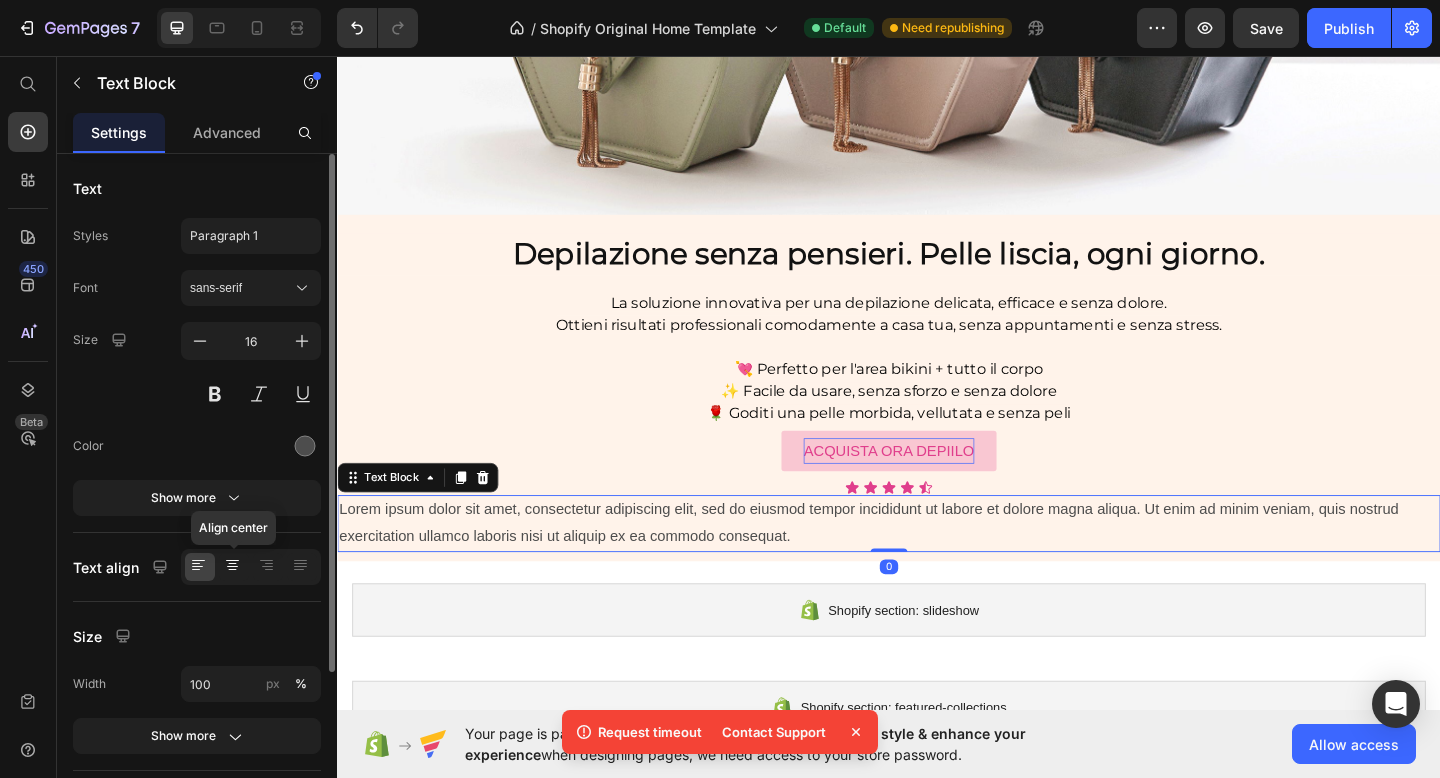click 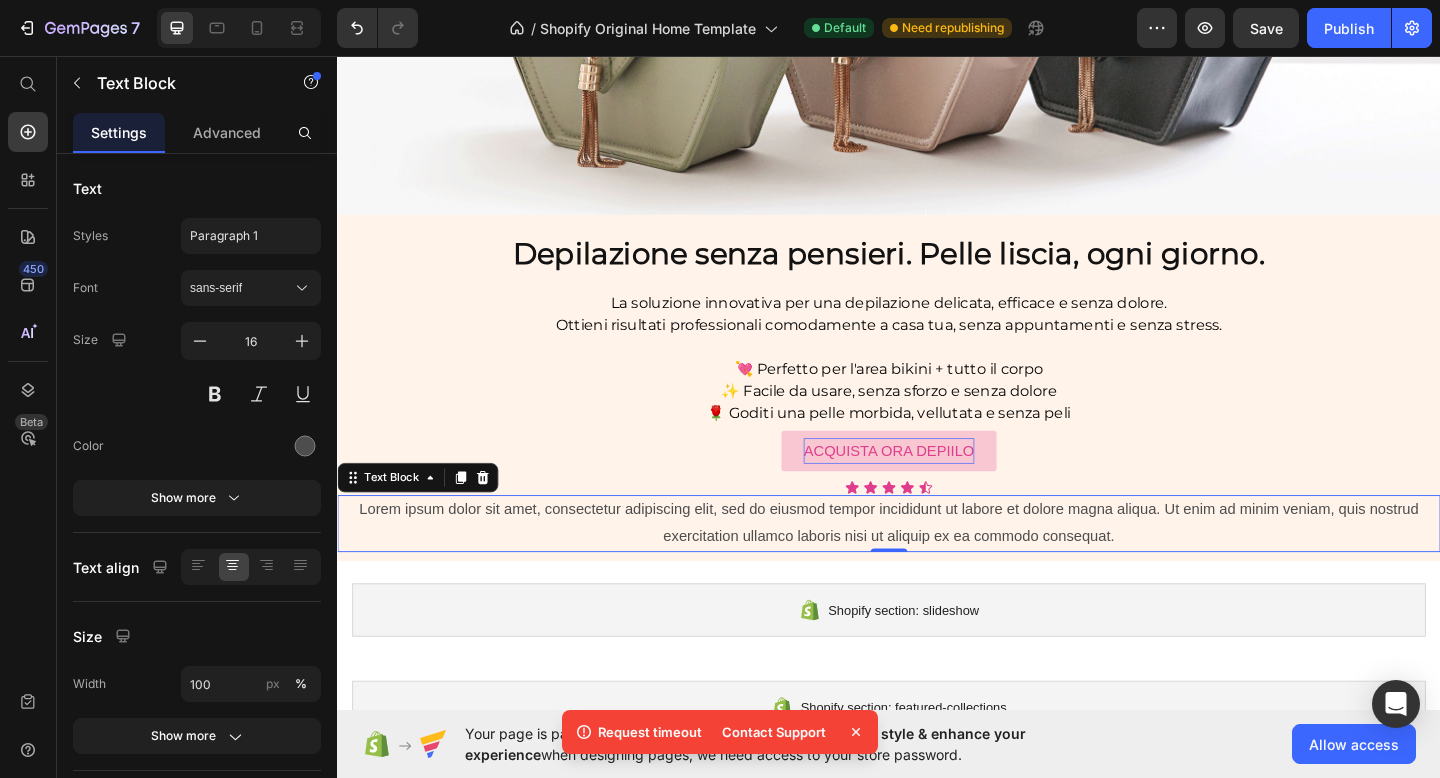 click on "Lorem ipsum dolor sit amet, consectetur adipiscing elit, sed do eiusmod tempor incididunt ut labore et dolore magna aliqua. Ut enim ad minim veniam, quis nostrud exercitation ullamco laboris nisi ut aliquip ex ea commodo consequat." at bounding box center [937, 565] 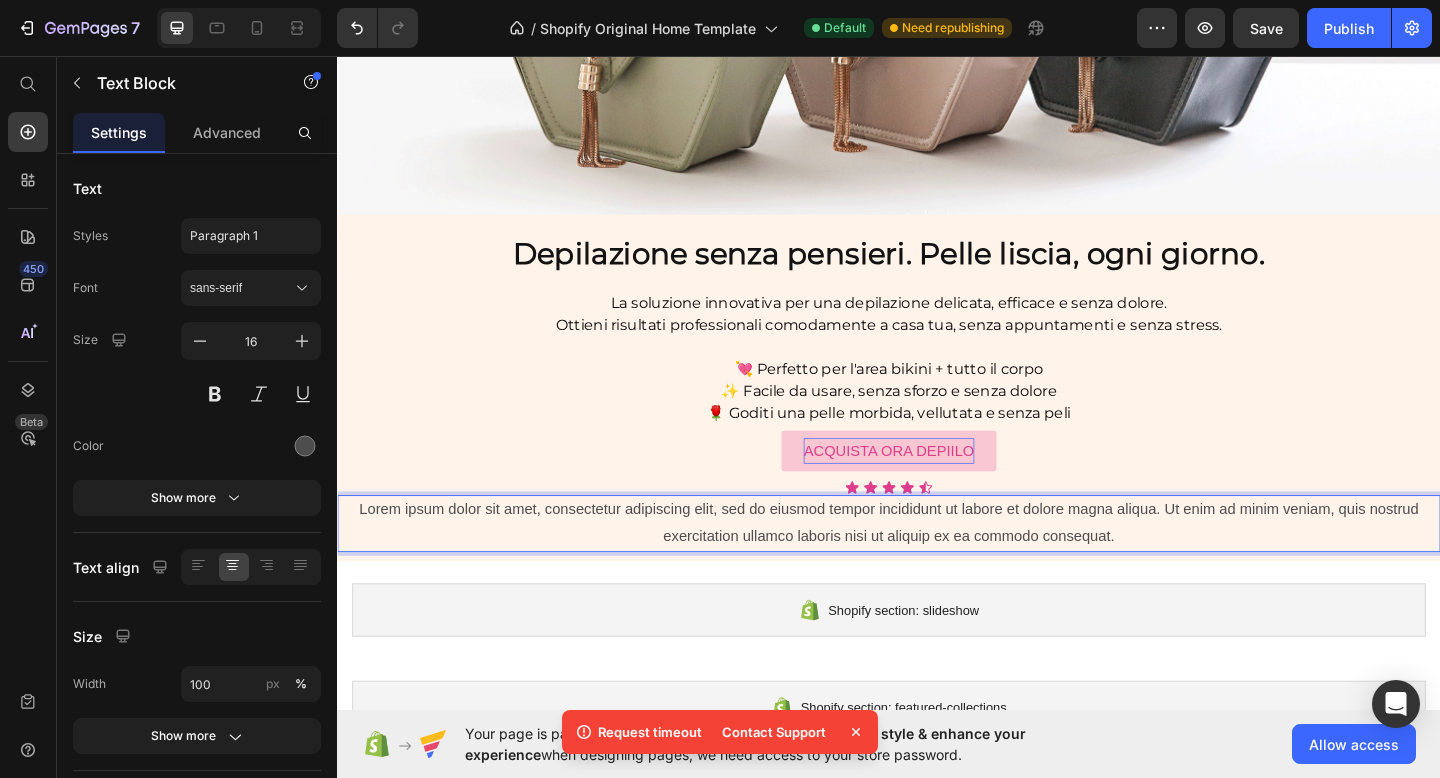 click on "Lorem ipsum dolor sit amet, consectetur adipiscing elit, sed do eiusmod tempor incididunt ut labore et dolore magna aliqua. Ut enim ad minim veniam, quis nostrud exercitation ullamco laboris nisi ut aliquip ex ea commodo consequat." at bounding box center [937, 565] 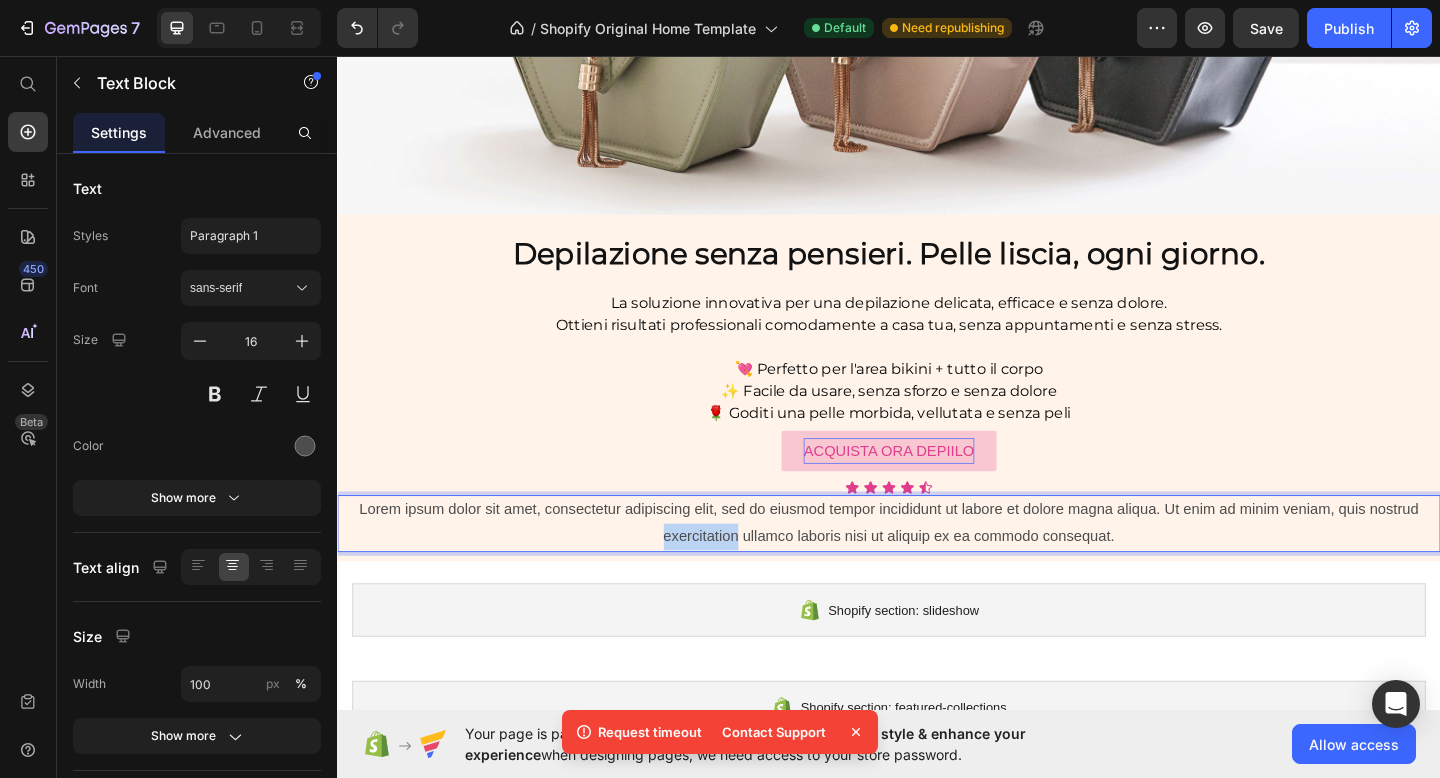 click on "Lorem ipsum dolor sit amet, consectetur adipiscing elit, sed do eiusmod tempor incididunt ut labore et dolore magna aliqua. Ut enim ad minim veniam, quis nostrud exercitation ullamco laboris nisi ut aliquip ex ea commodo consequat." at bounding box center (937, 565) 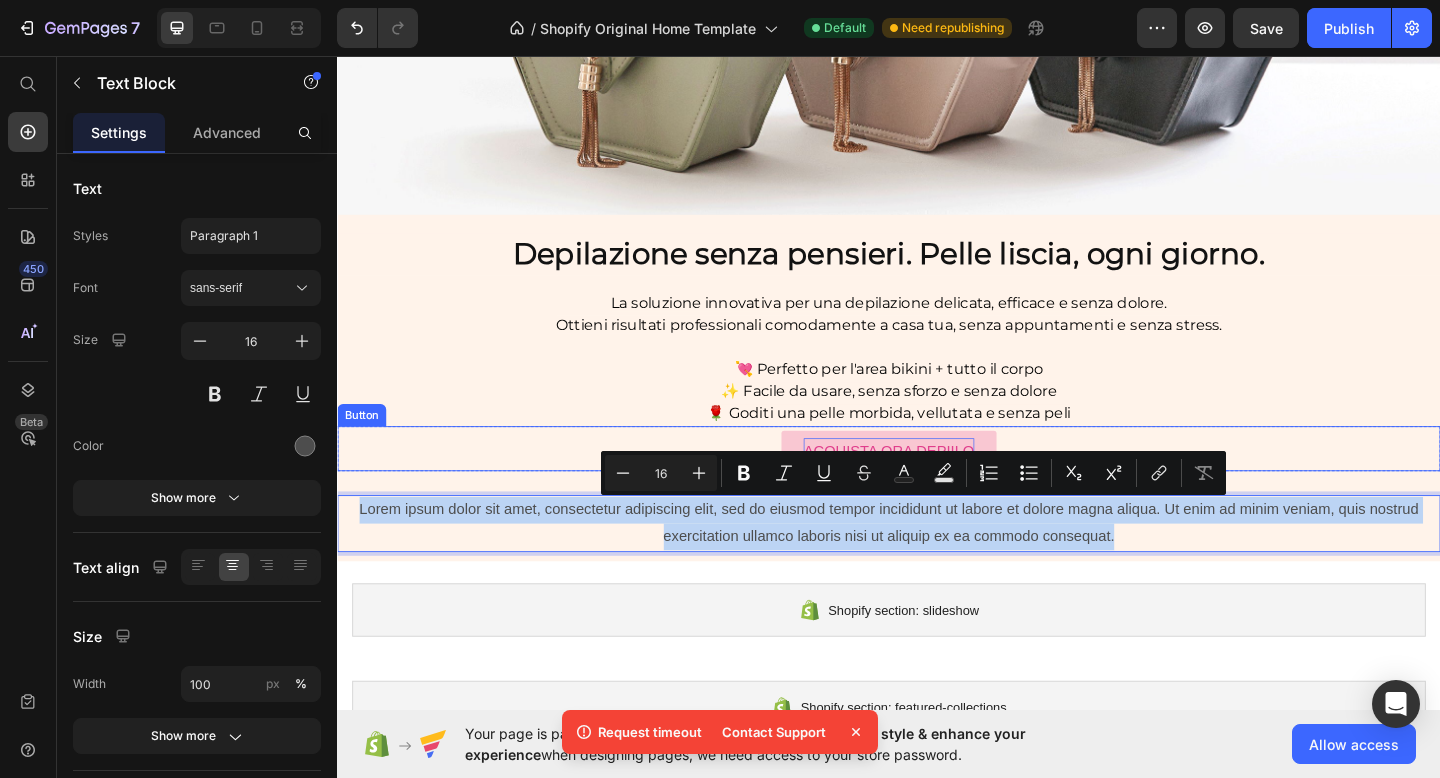 click on "ACQUISTA ORA DEPIILO Button" at bounding box center (937, 484) 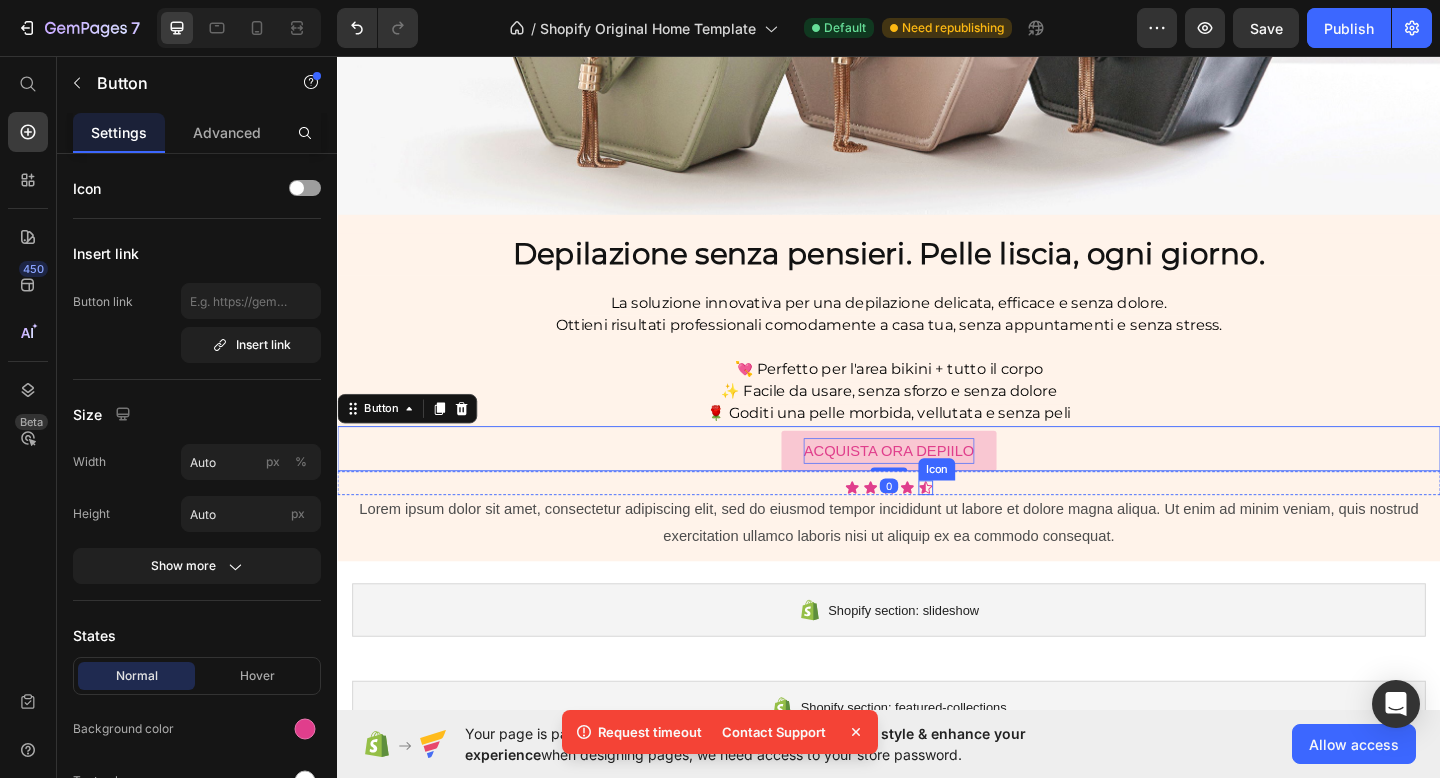 click 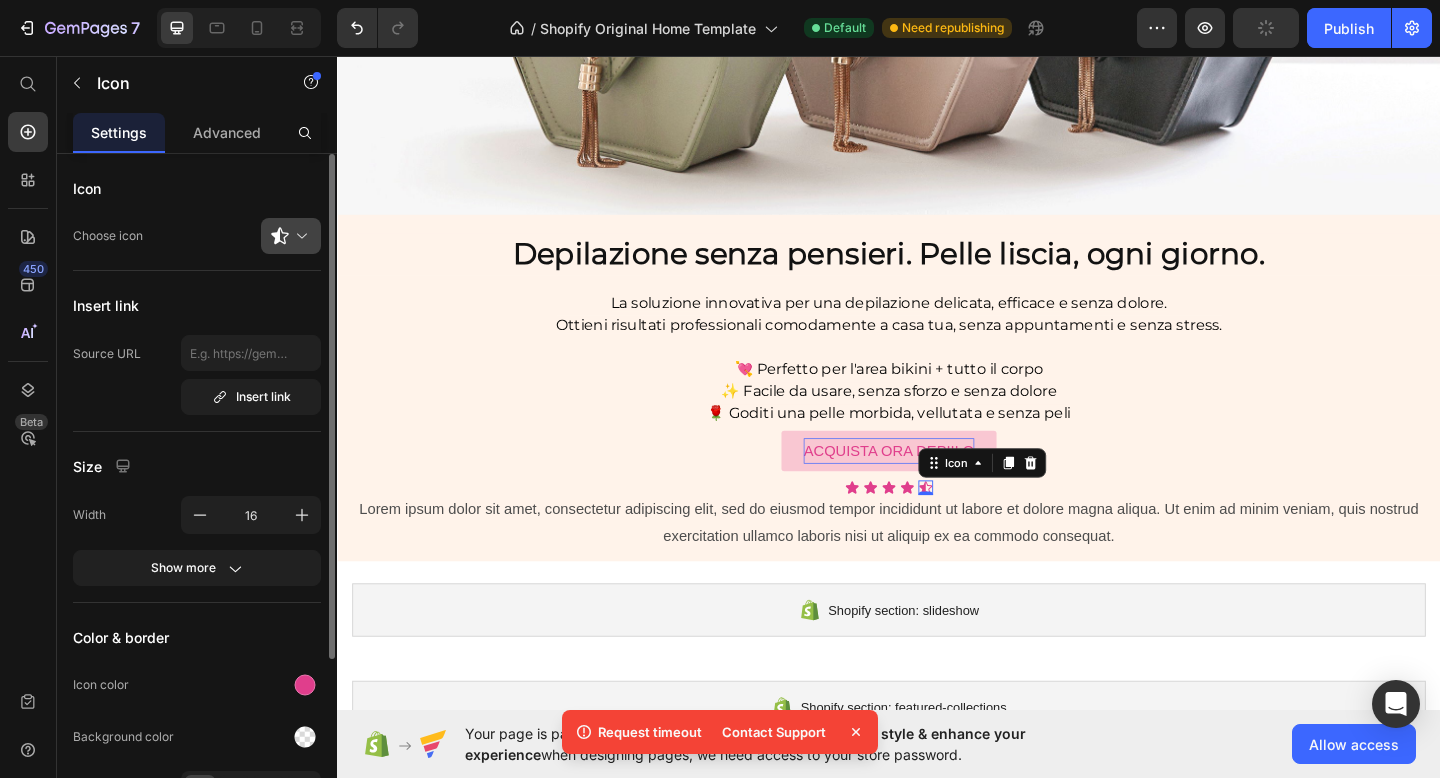 click at bounding box center [299, 236] 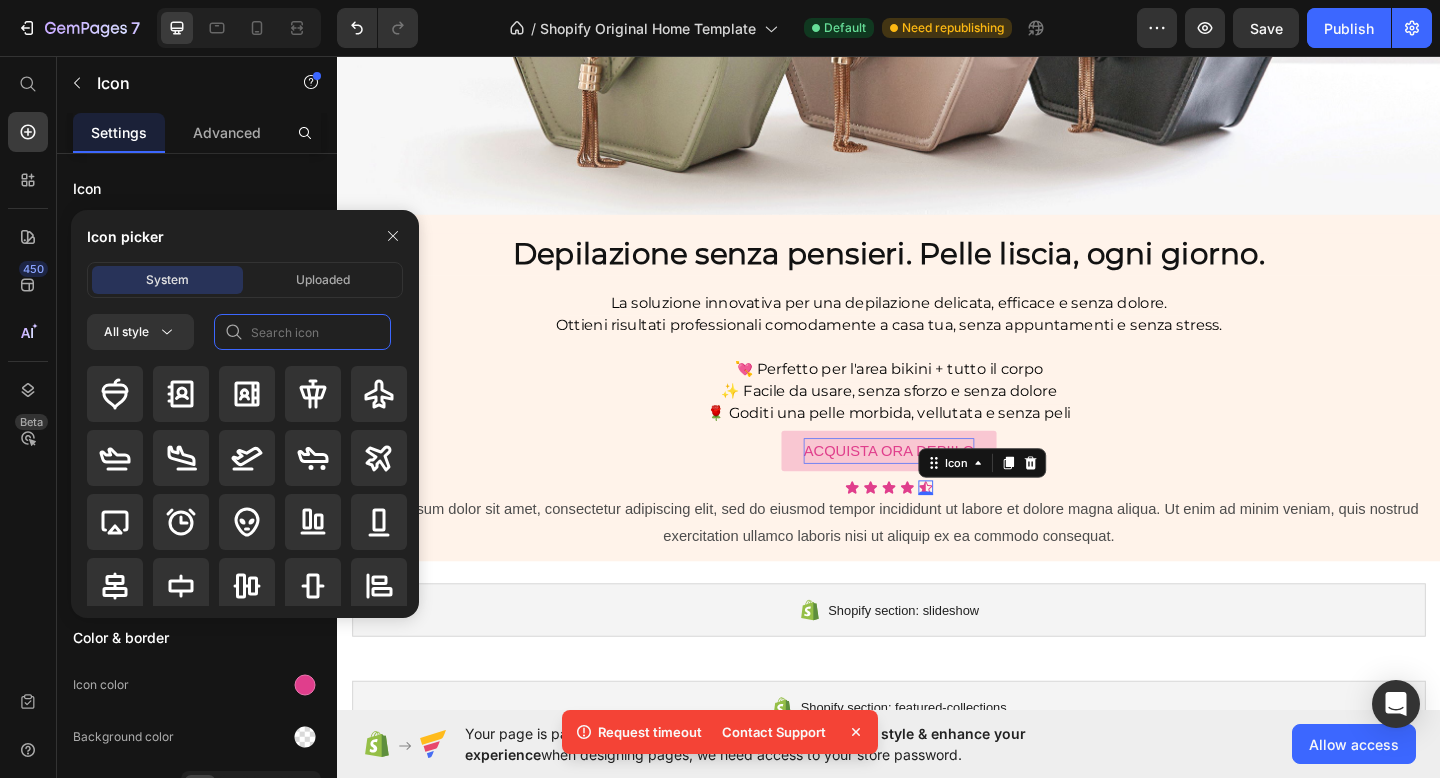 click 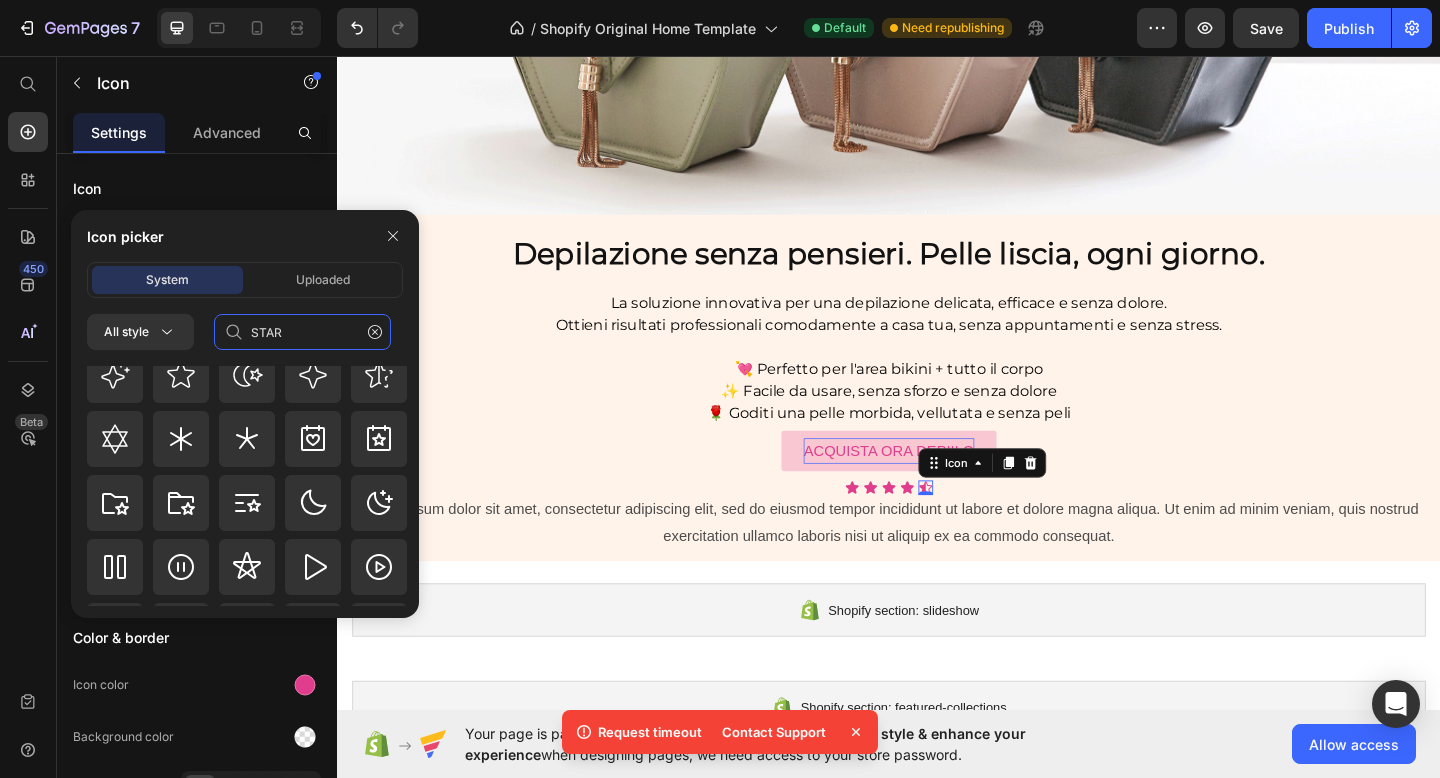 scroll, scrollTop: 470, scrollLeft: 0, axis: vertical 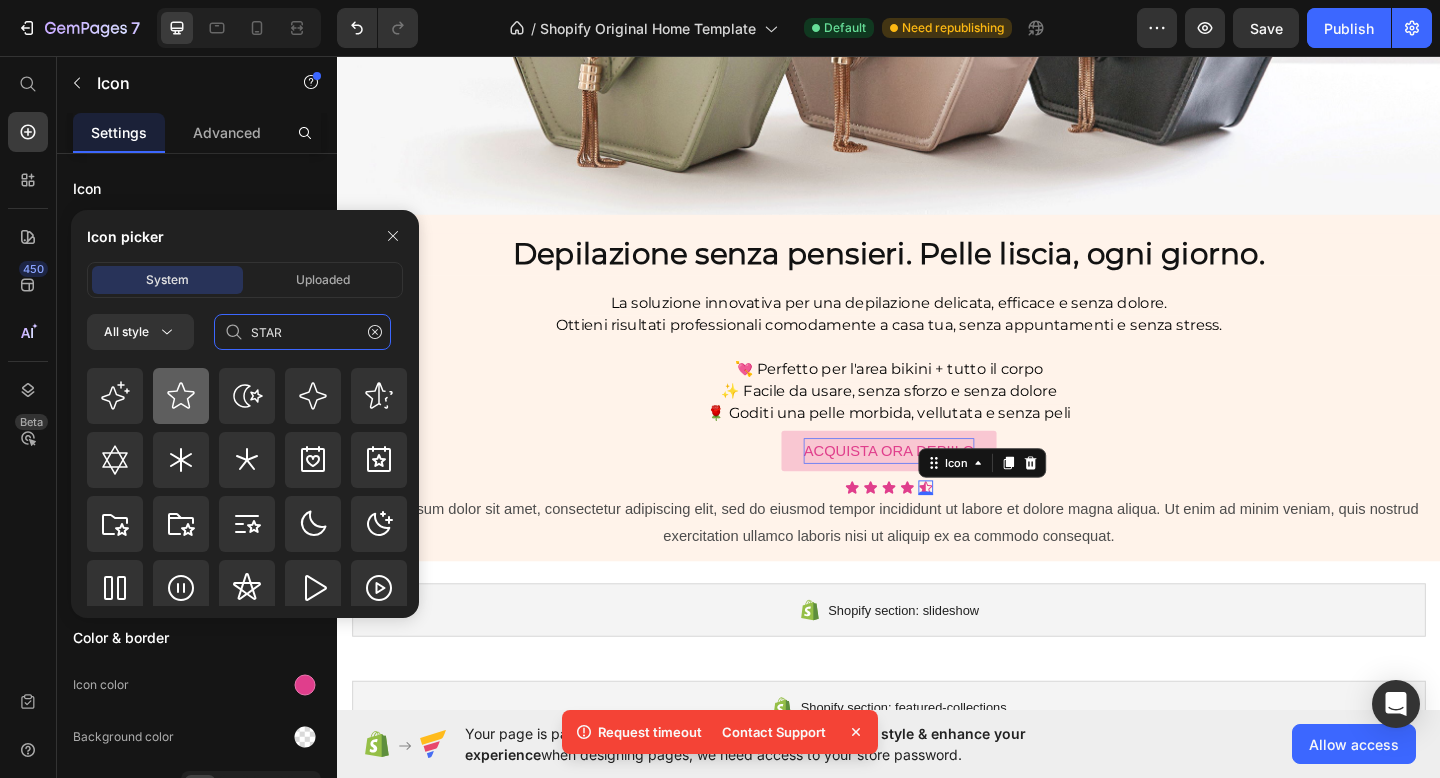 type on "STAR" 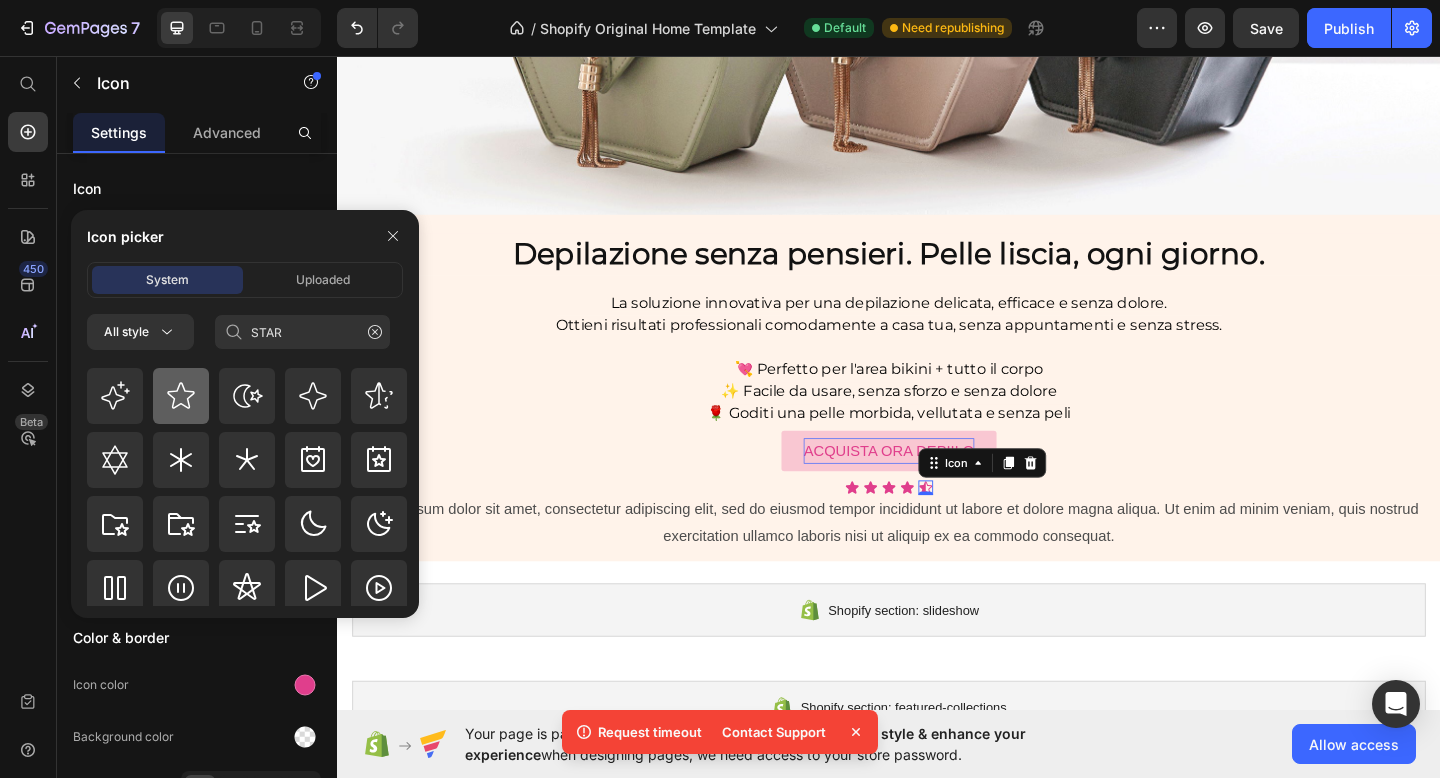 click 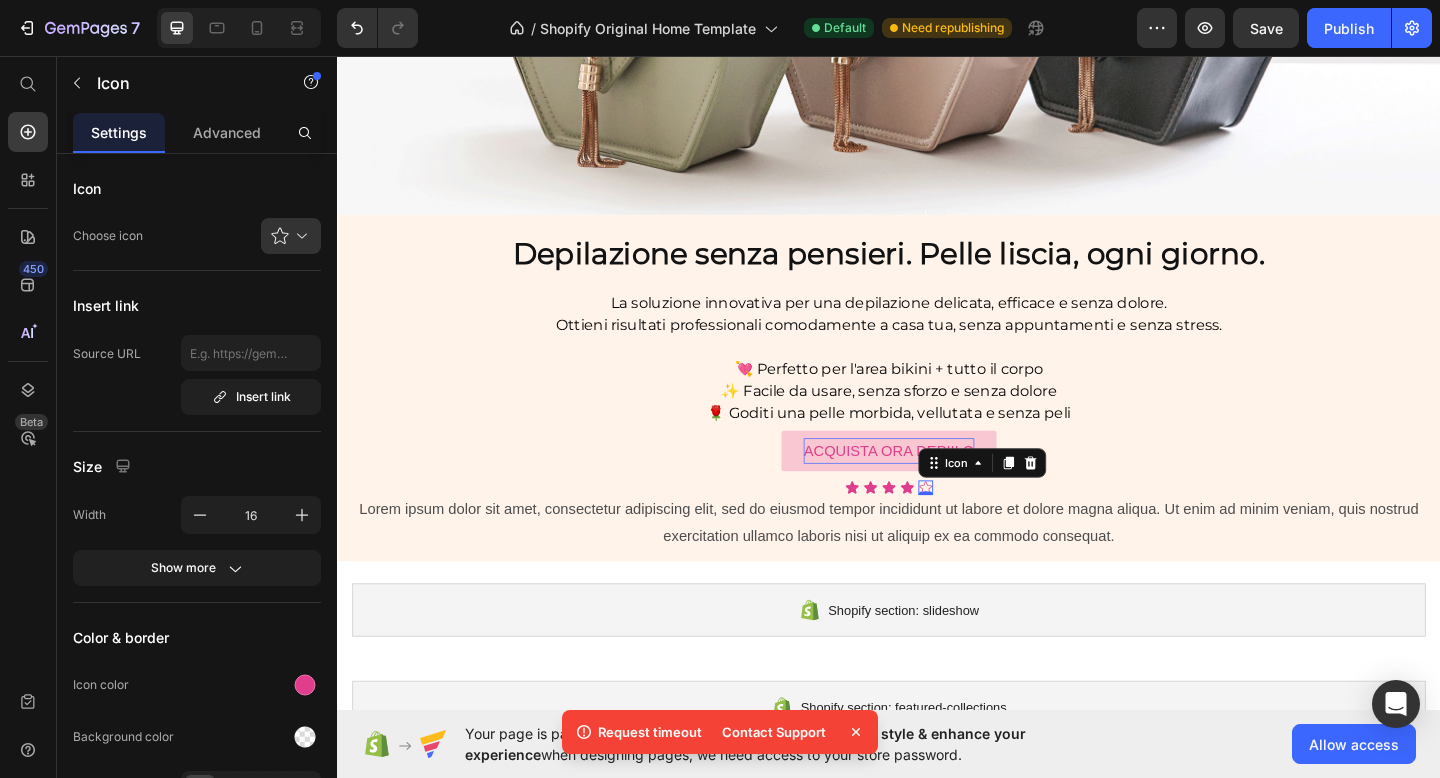 click 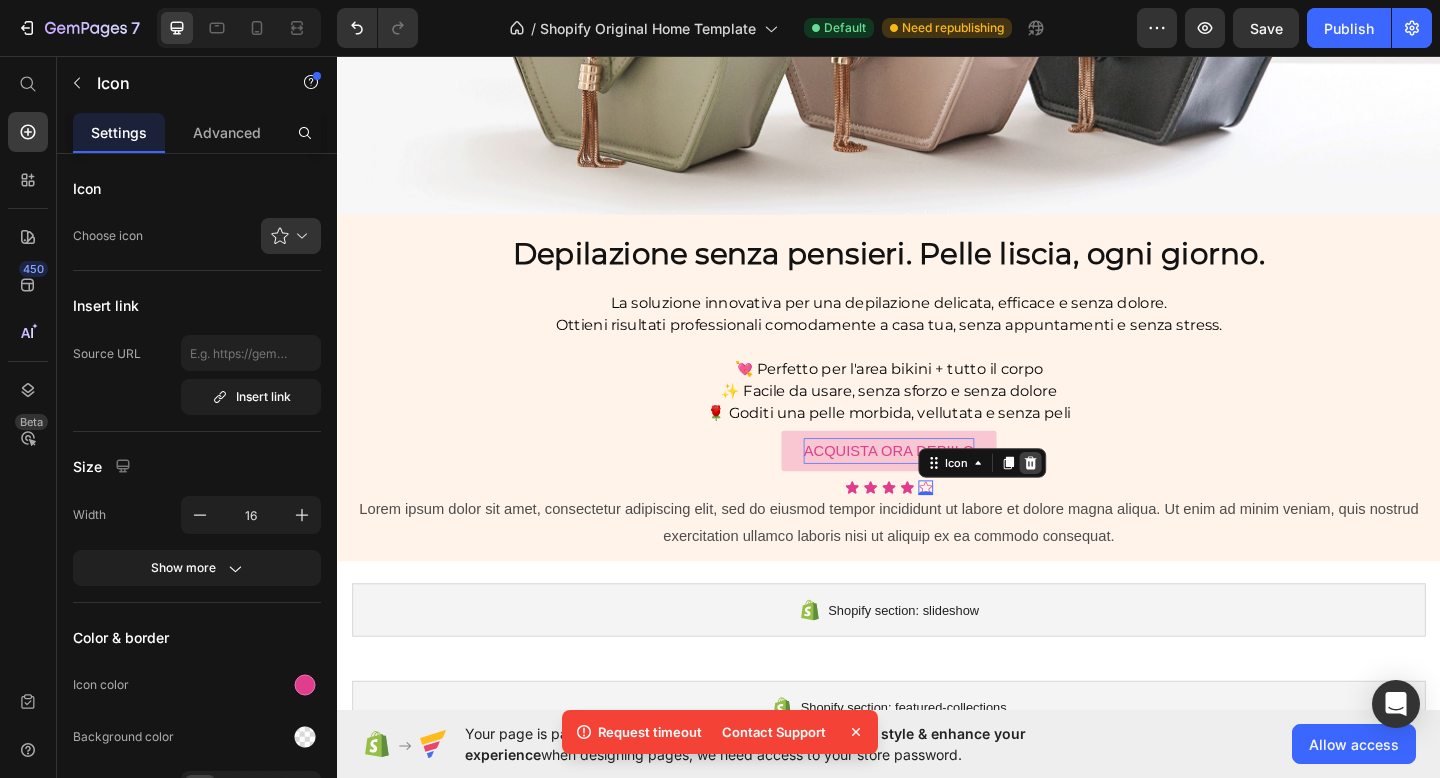 click 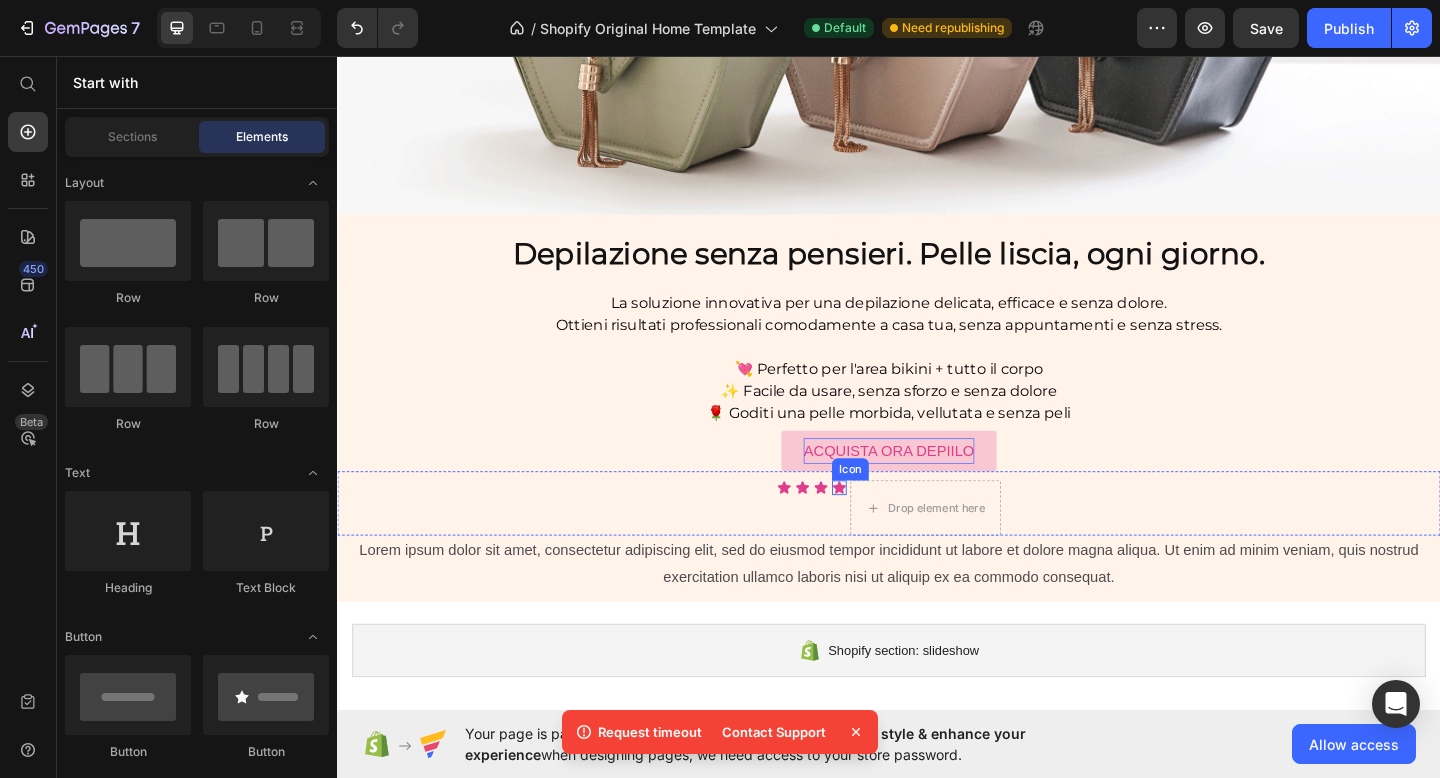 click 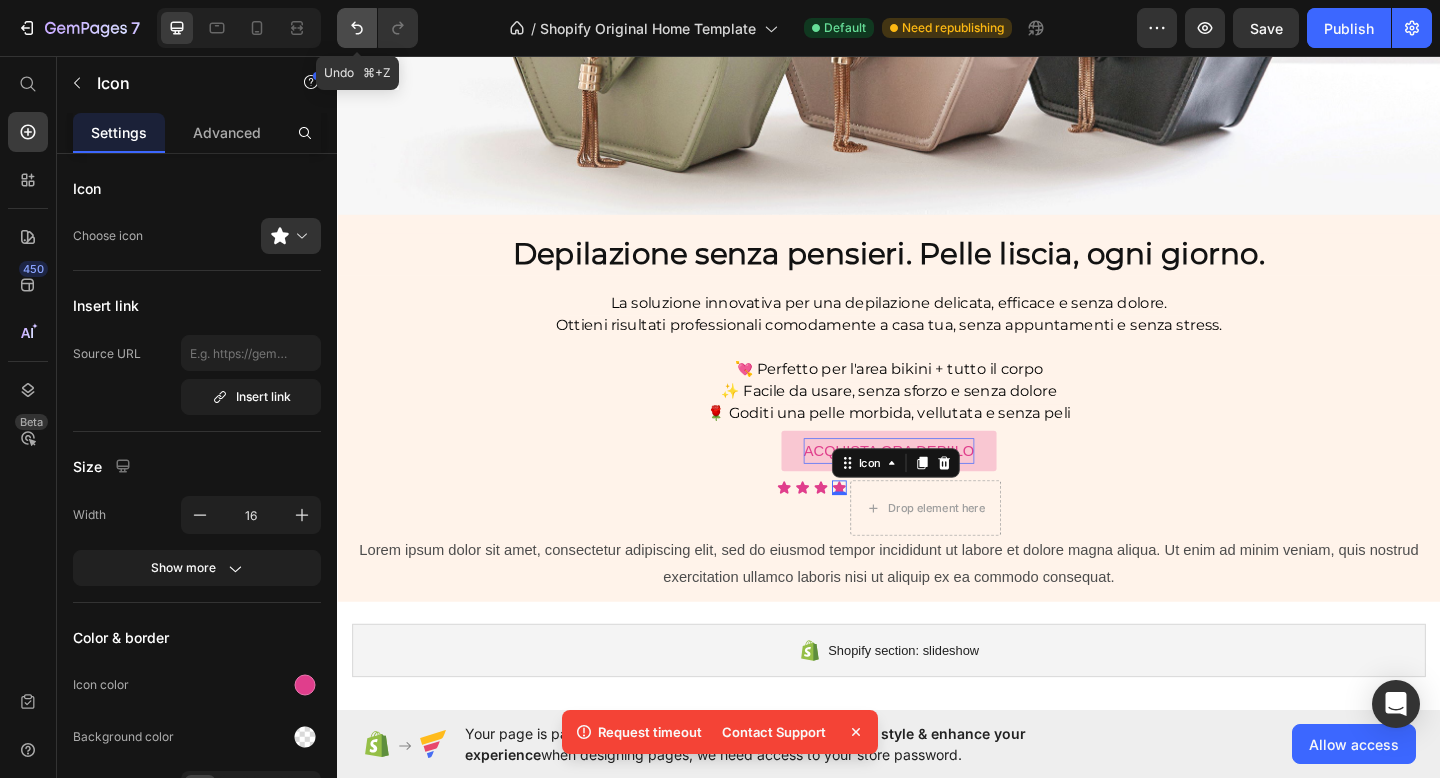 click 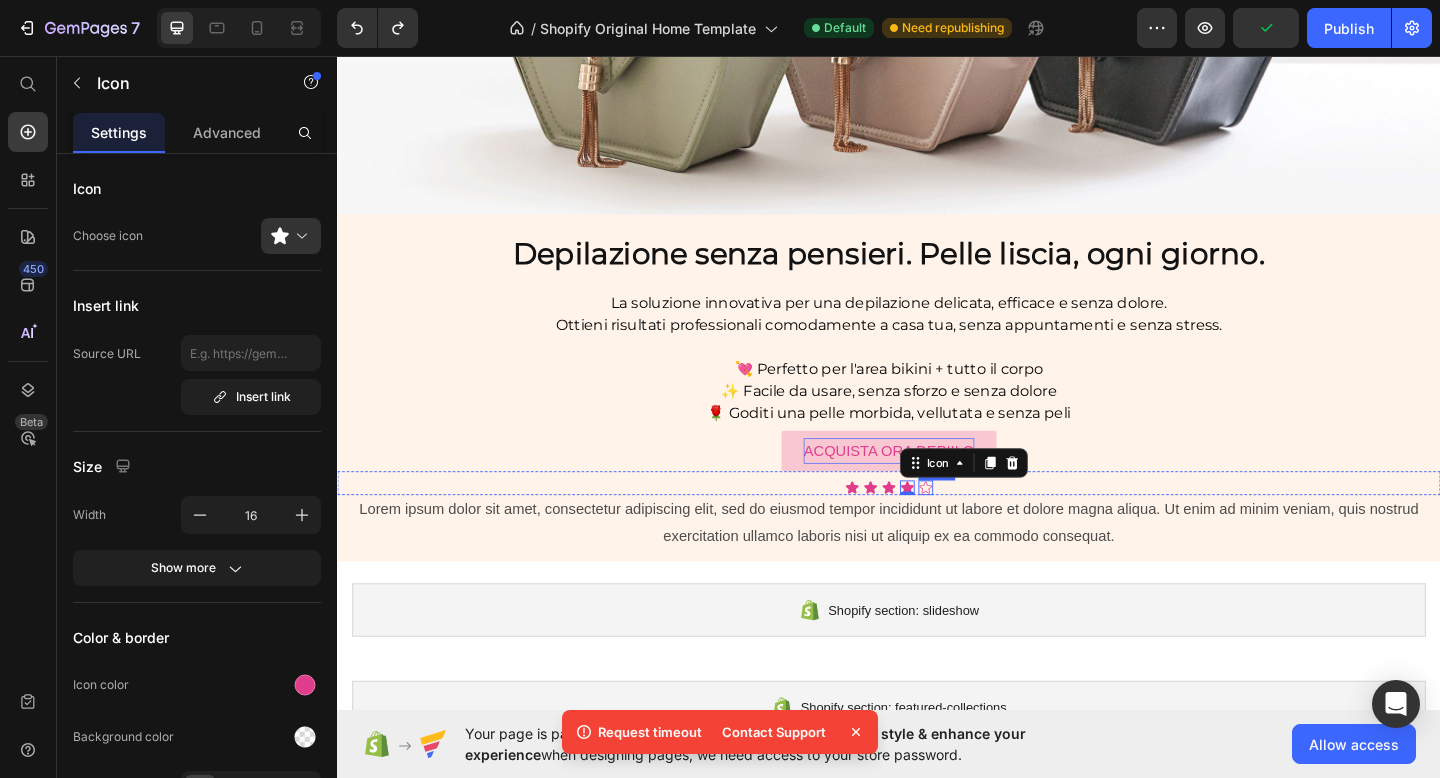 click 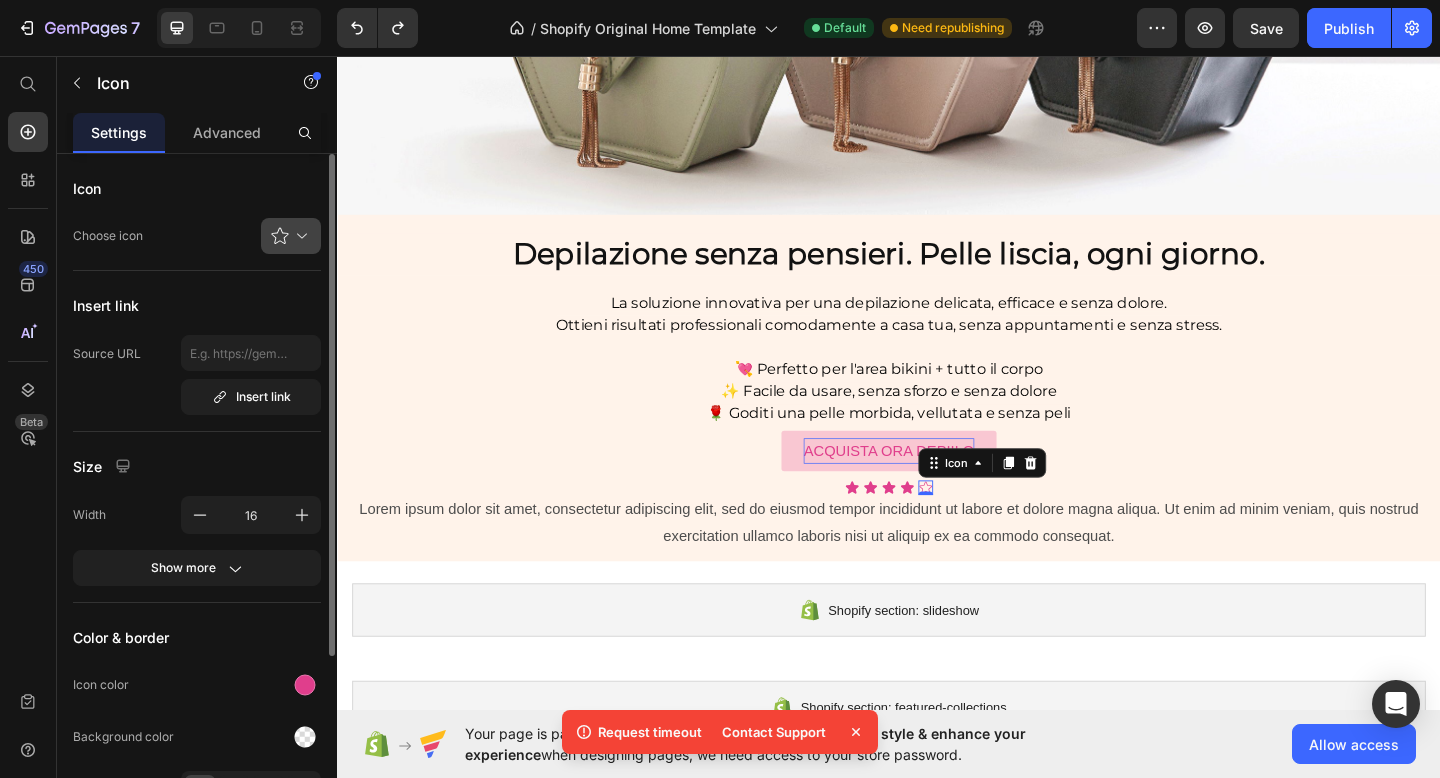 click at bounding box center [299, 236] 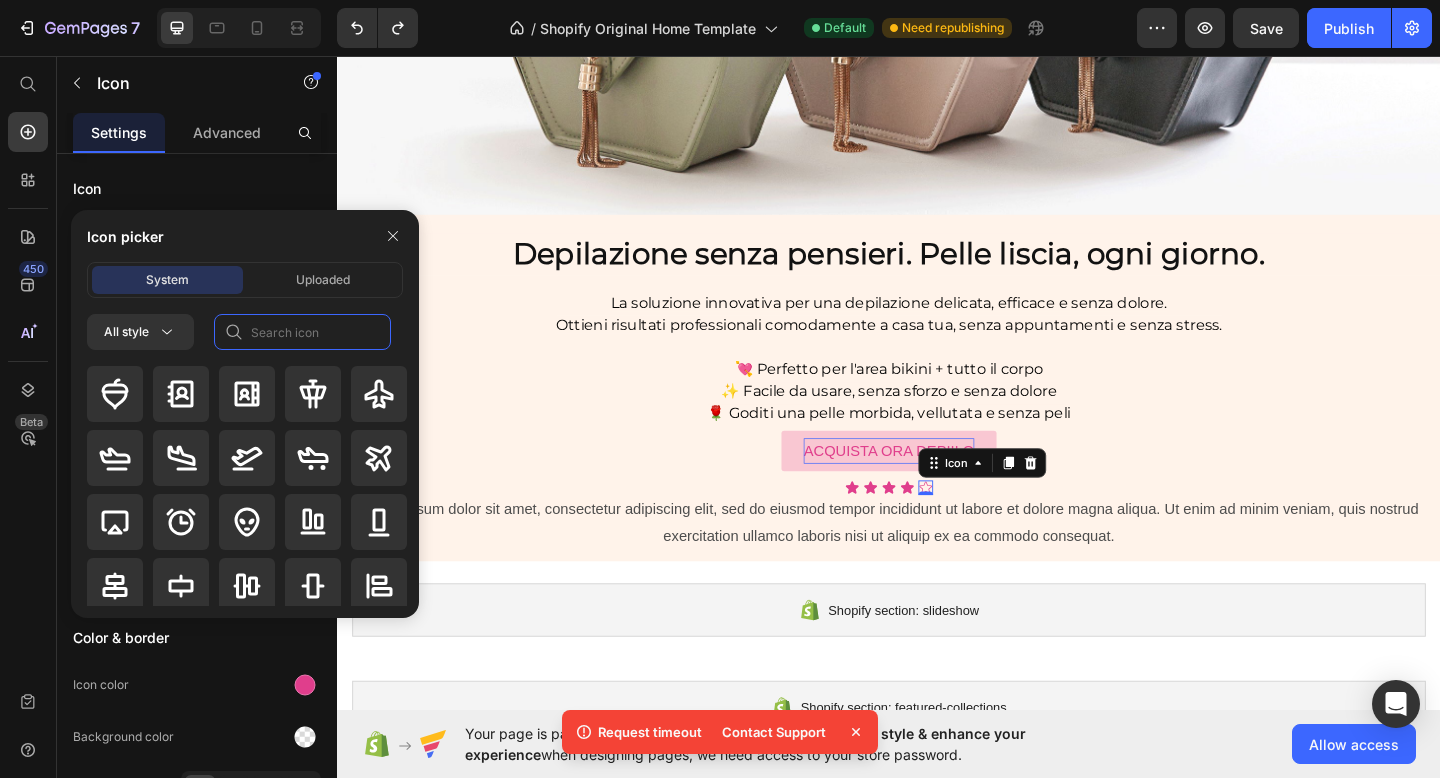 click 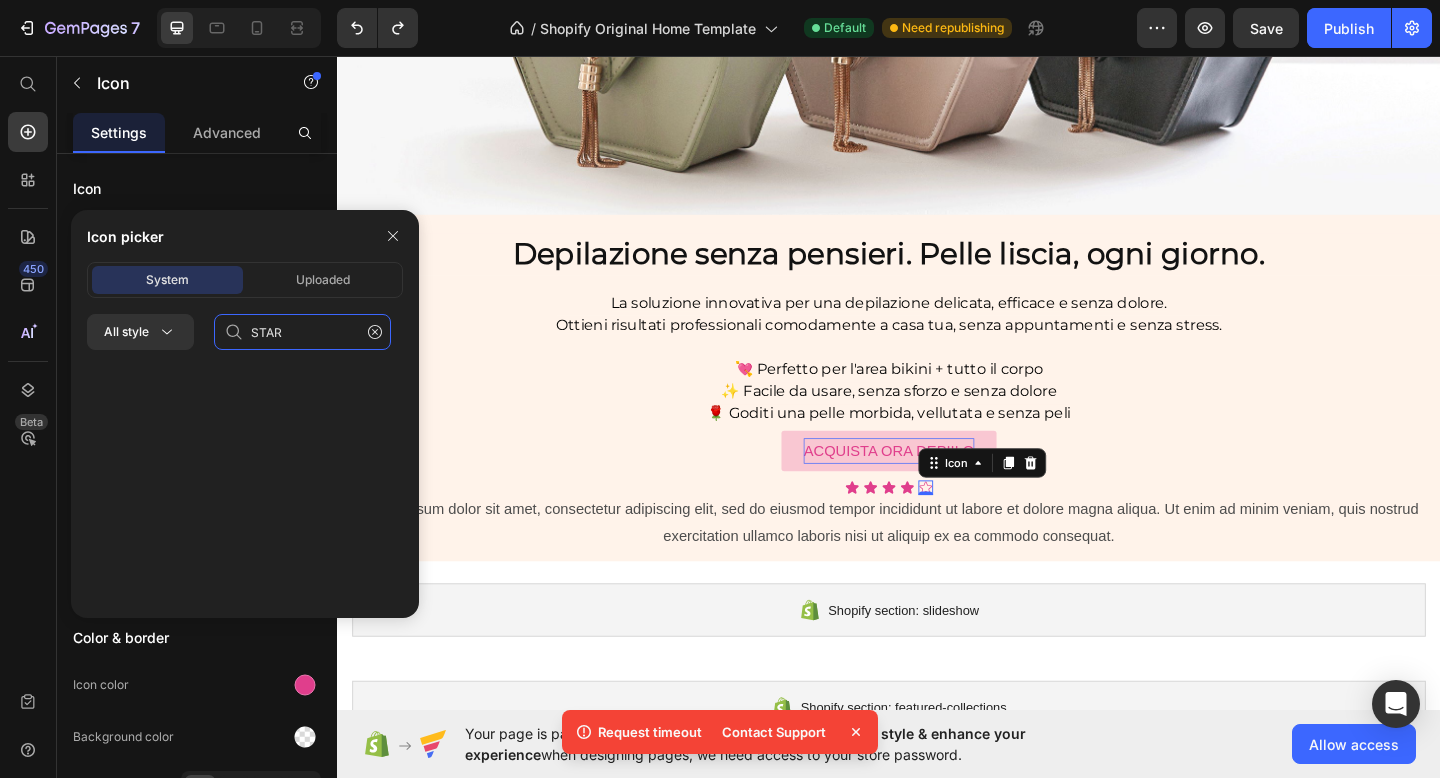 scroll, scrollTop: 872, scrollLeft: 0, axis: vertical 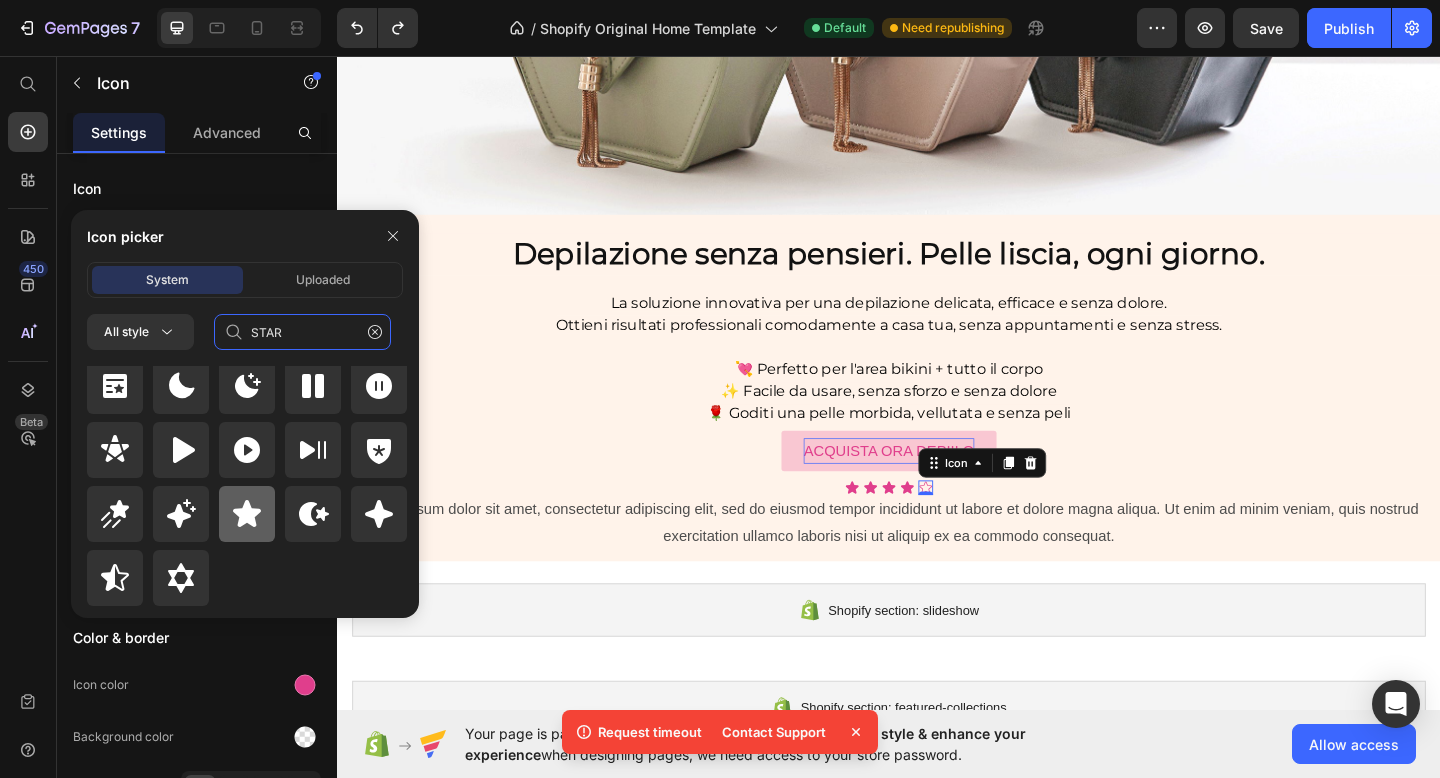 type on "STAR" 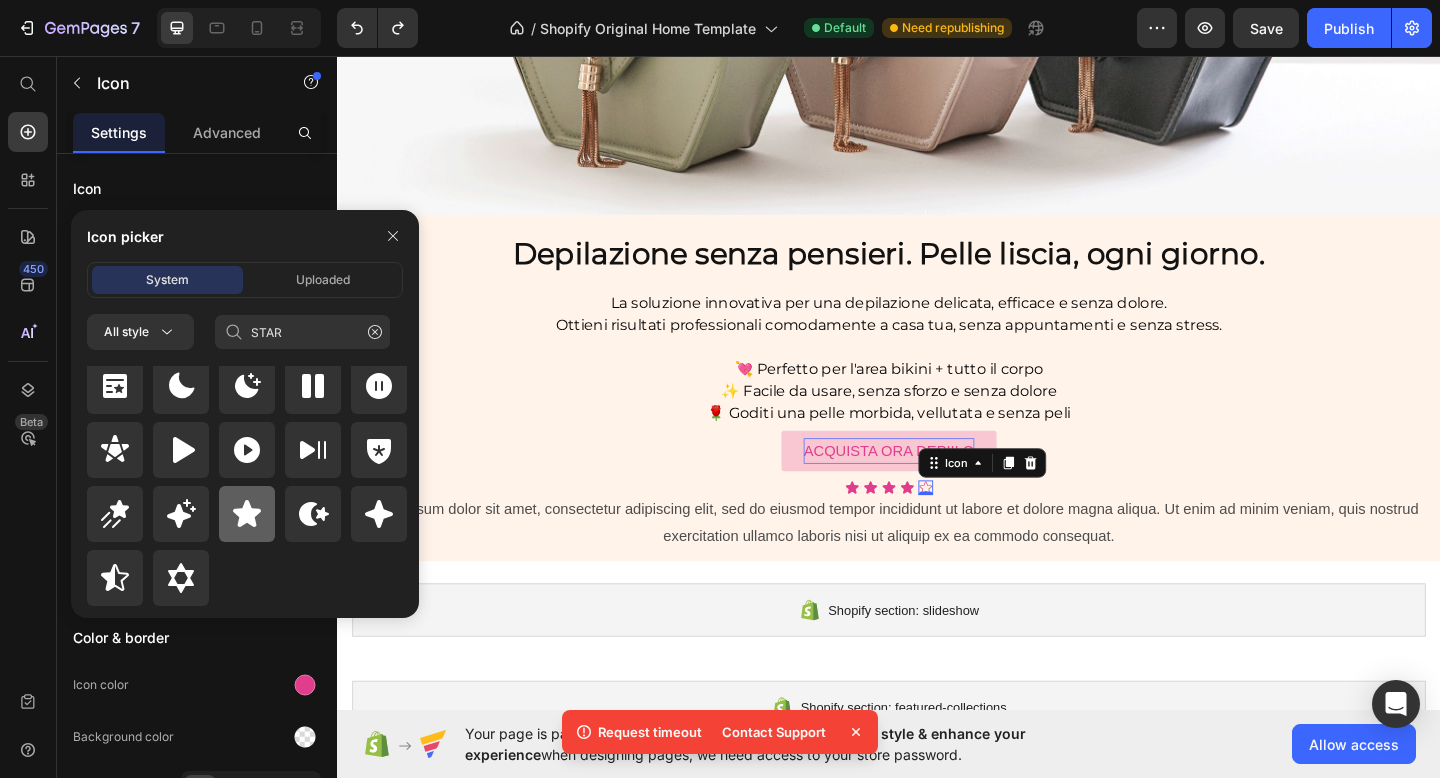 click 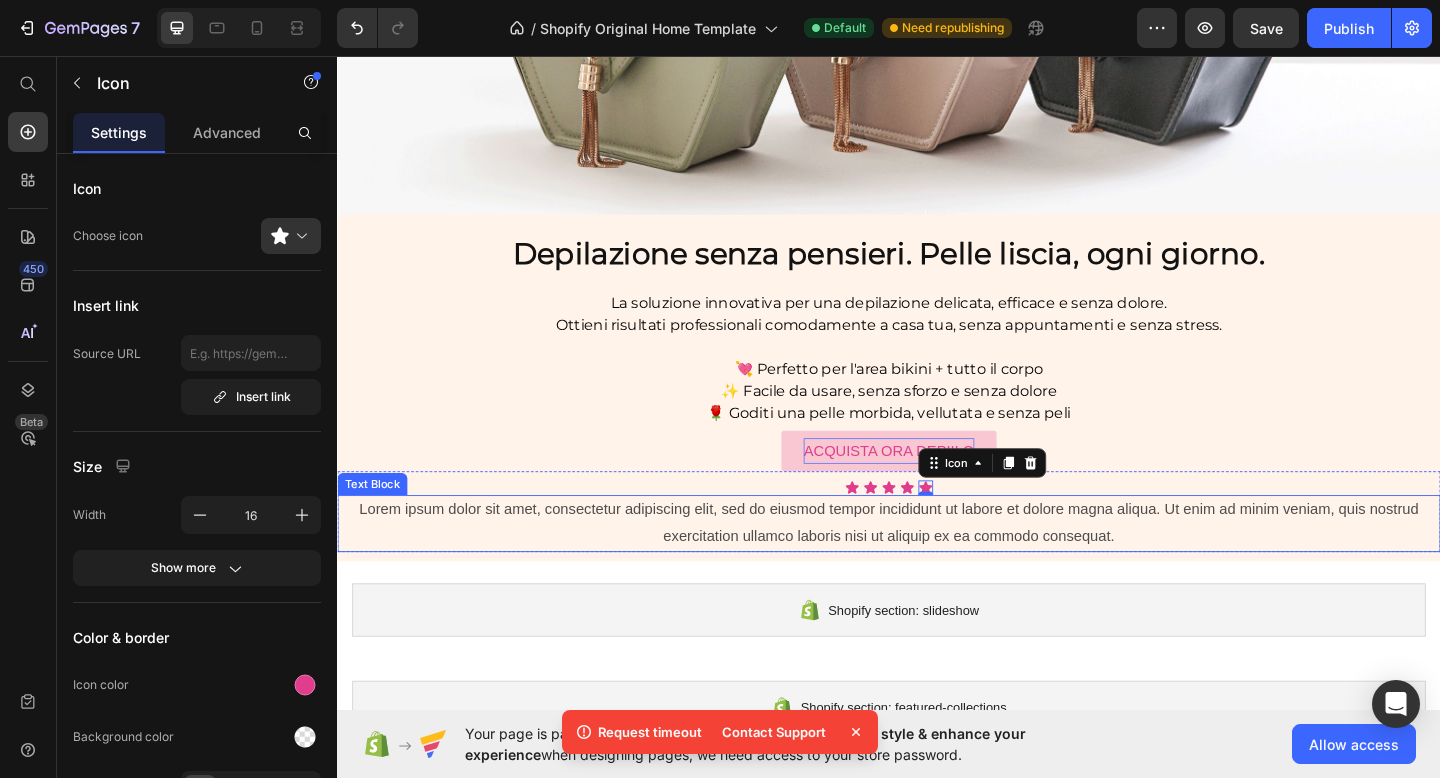 click on "Lorem ipsum dolor sit amet, consectetur adipiscing elit, sed do eiusmod tempor incididunt ut labore et dolore magna aliqua. Ut enim ad minim veniam, quis nostrud exercitation ullamco laboris nisi ut aliquip ex ea commodo consequat." at bounding box center (937, 565) 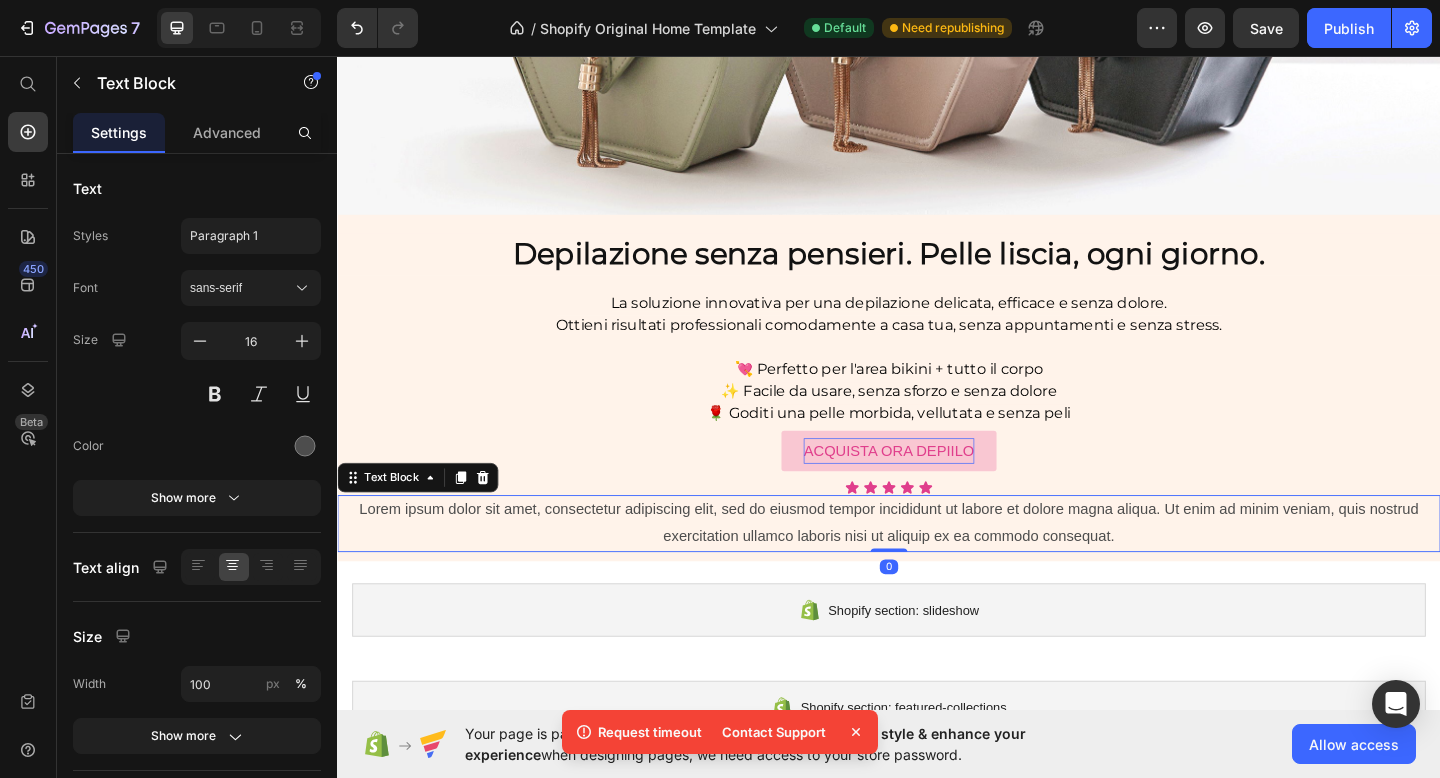 click on "Lorem ipsum dolor sit amet, consectetur adipiscing elit, sed do eiusmod tempor incididunt ut labore et dolore magna aliqua. Ut enim ad minim veniam, quis nostrud exercitation ullamco laboris nisi ut aliquip ex ea commodo consequat." at bounding box center [937, 565] 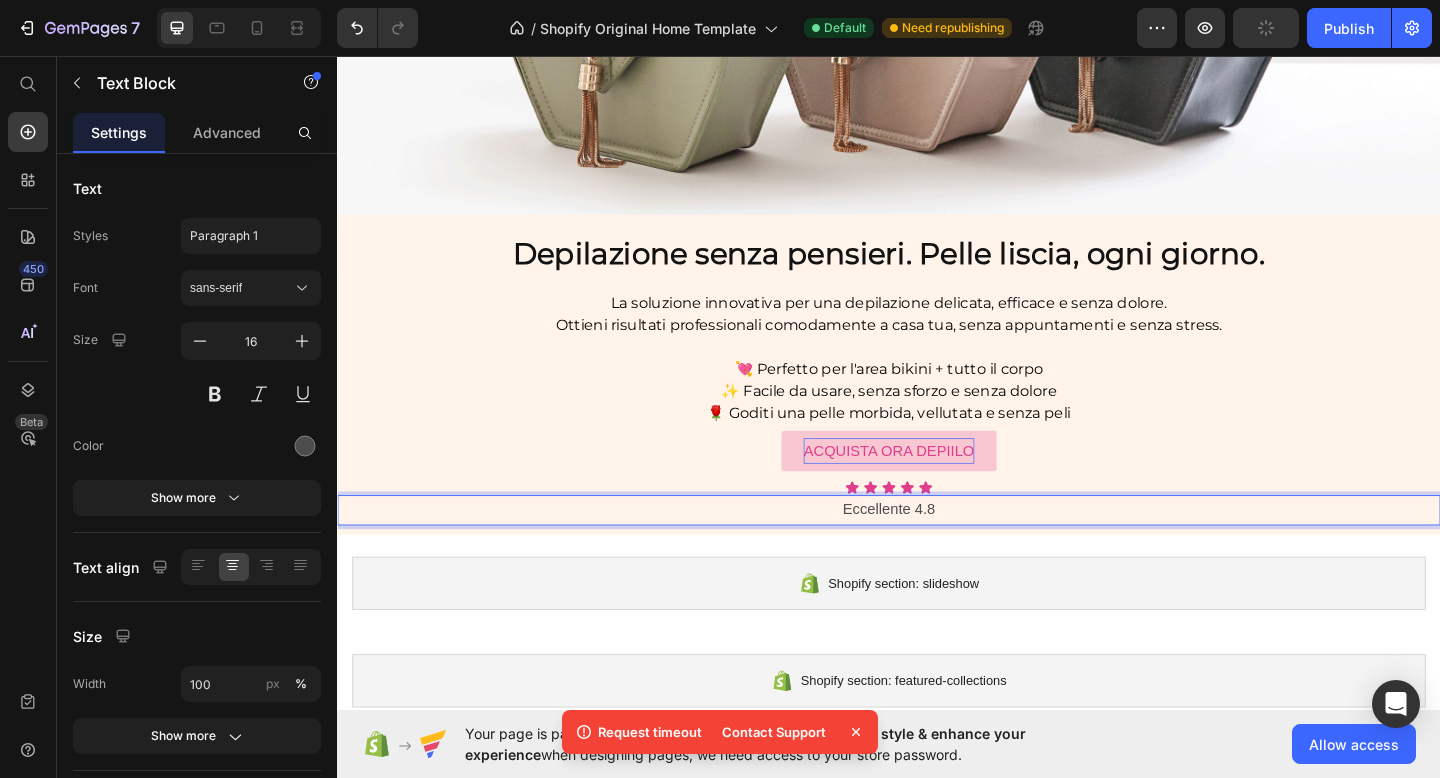 click on "Eccellente 4.8" at bounding box center [937, 550] 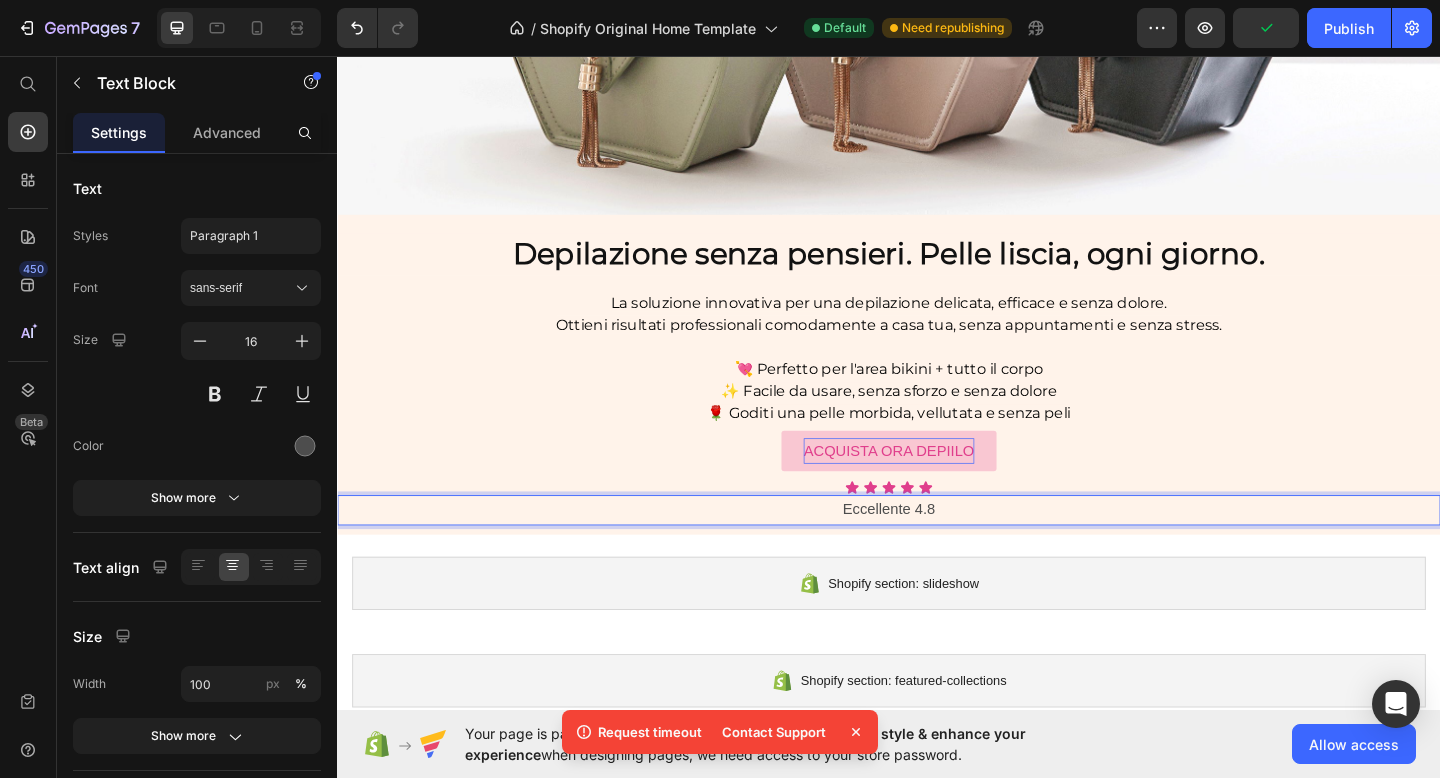 click on "Eccellente 4.8" at bounding box center [937, 550] 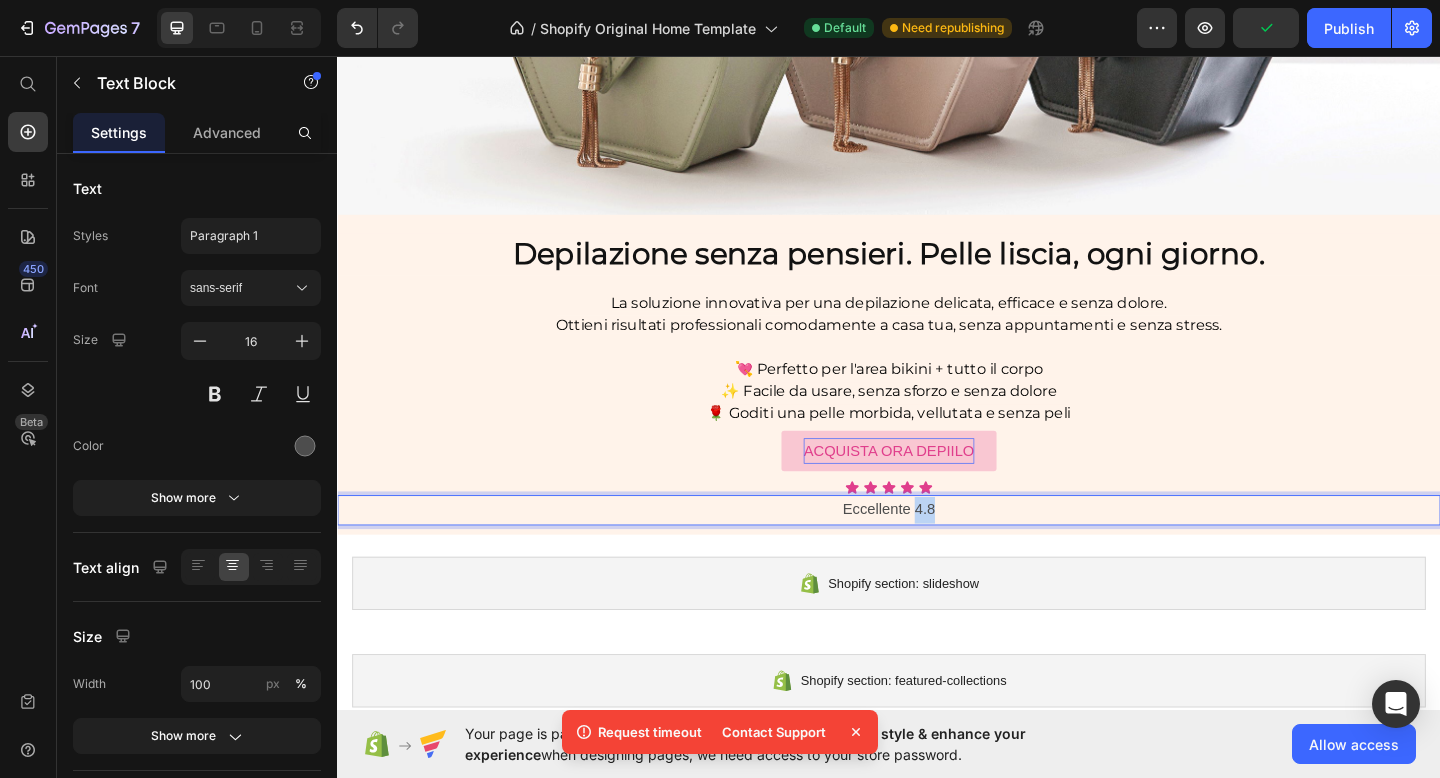 click on "Eccellente 4.8" at bounding box center [937, 550] 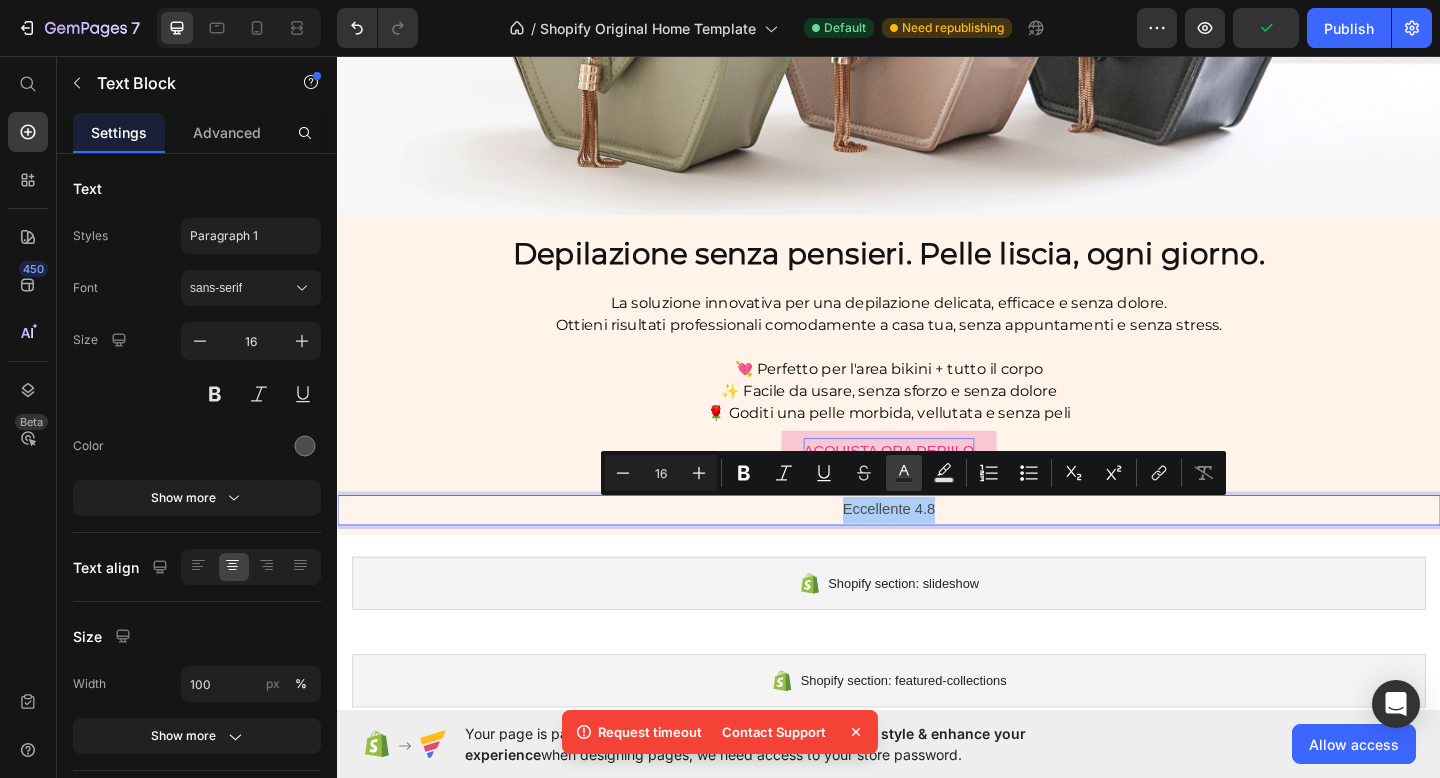 click 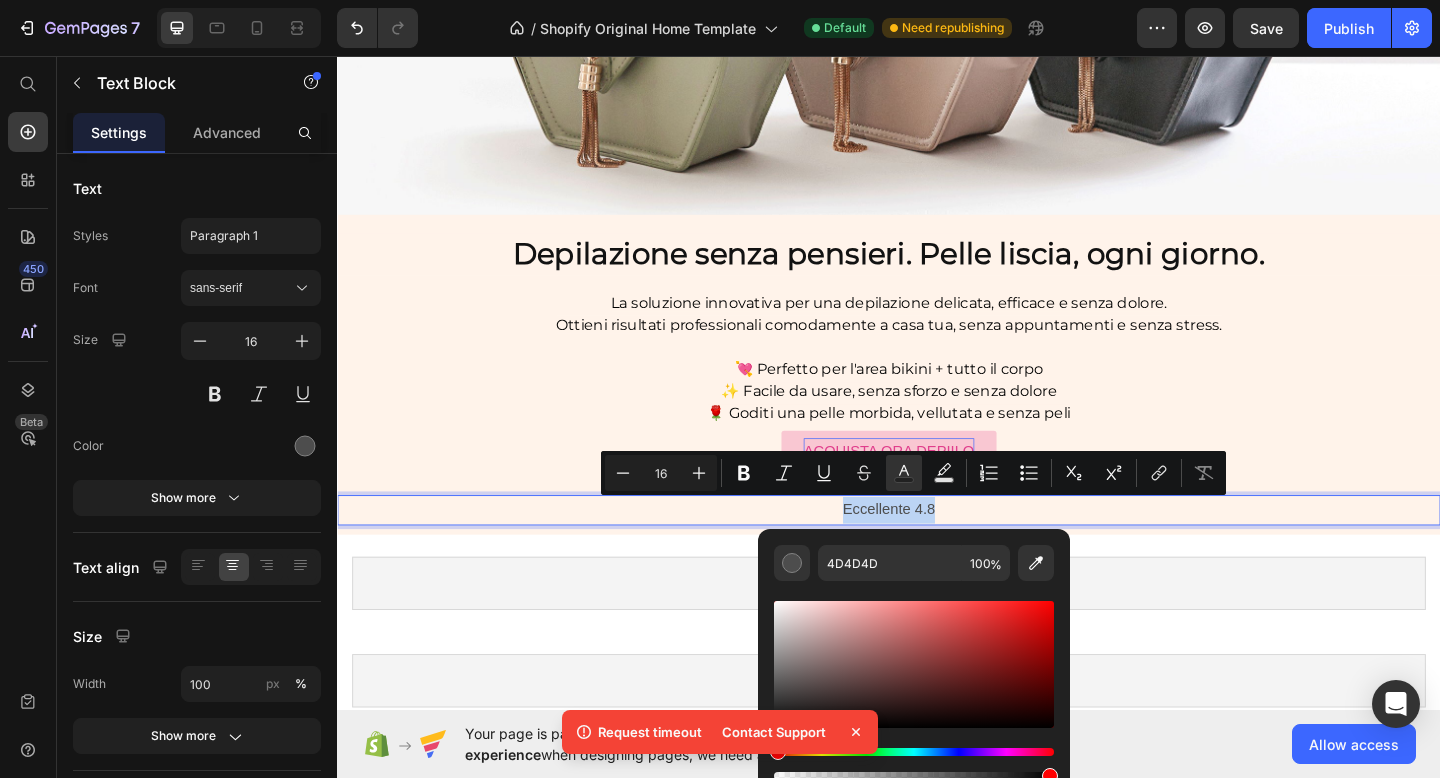 type on "000000" 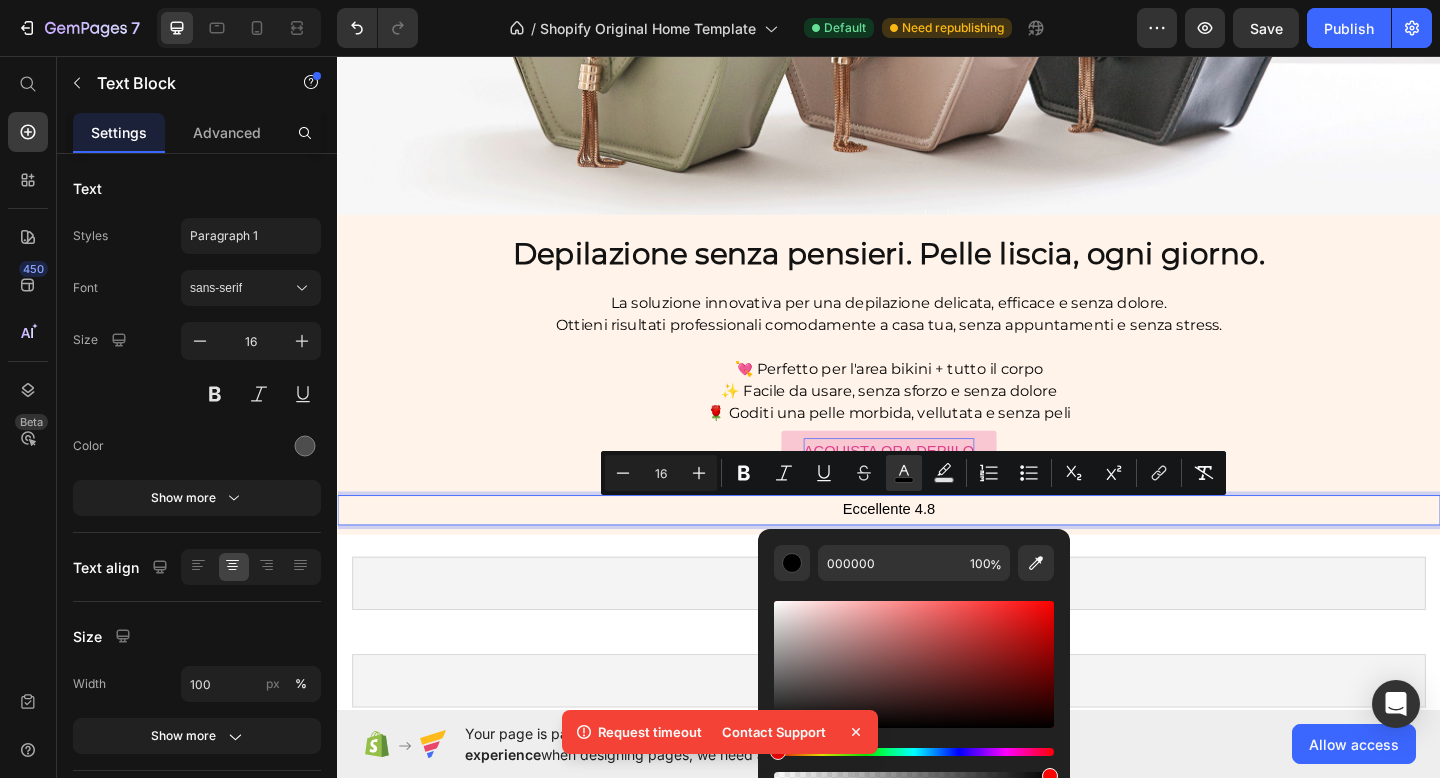 drag, startPoint x: 777, startPoint y: 694, endPoint x: 761, endPoint y: 777, distance: 84.5281 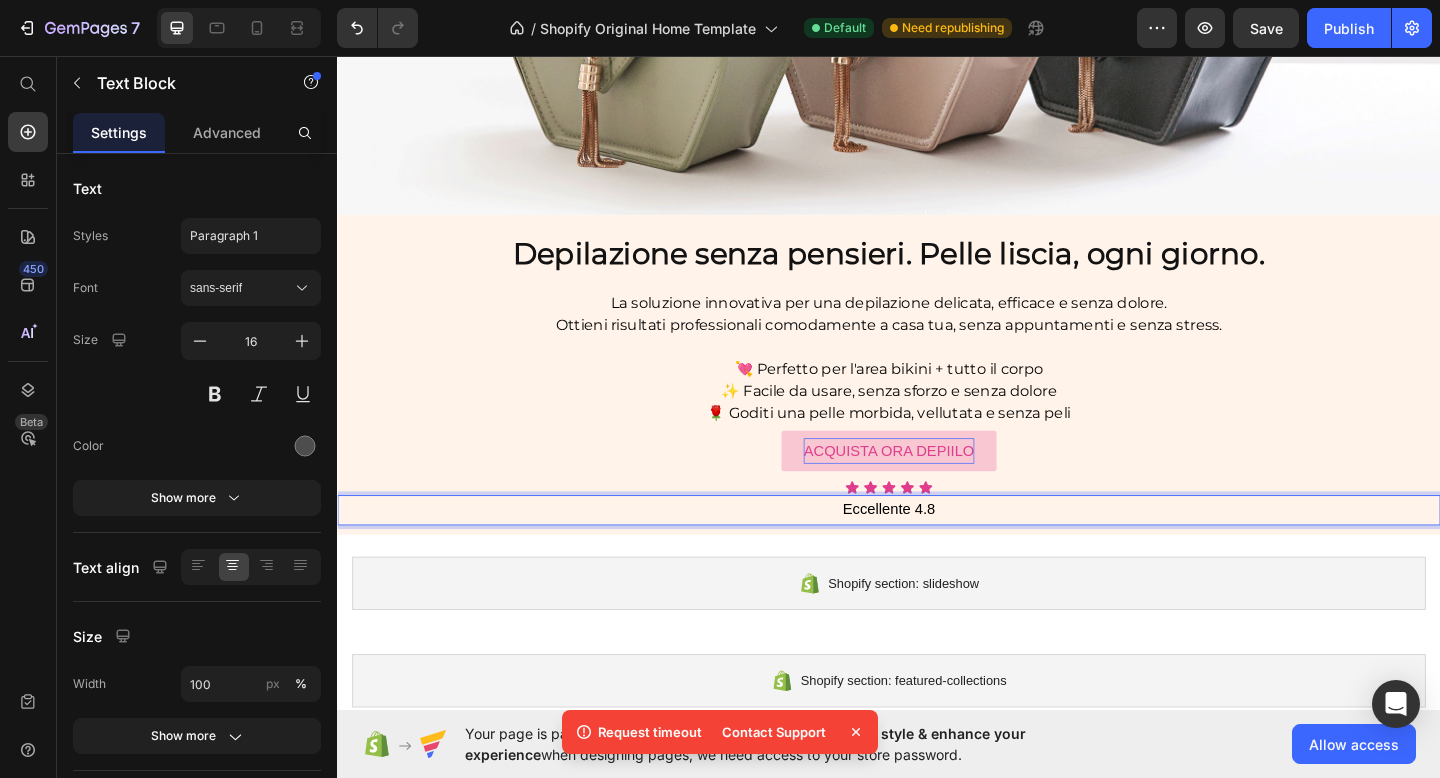 click on "Eccellente 4.8" at bounding box center (937, 549) 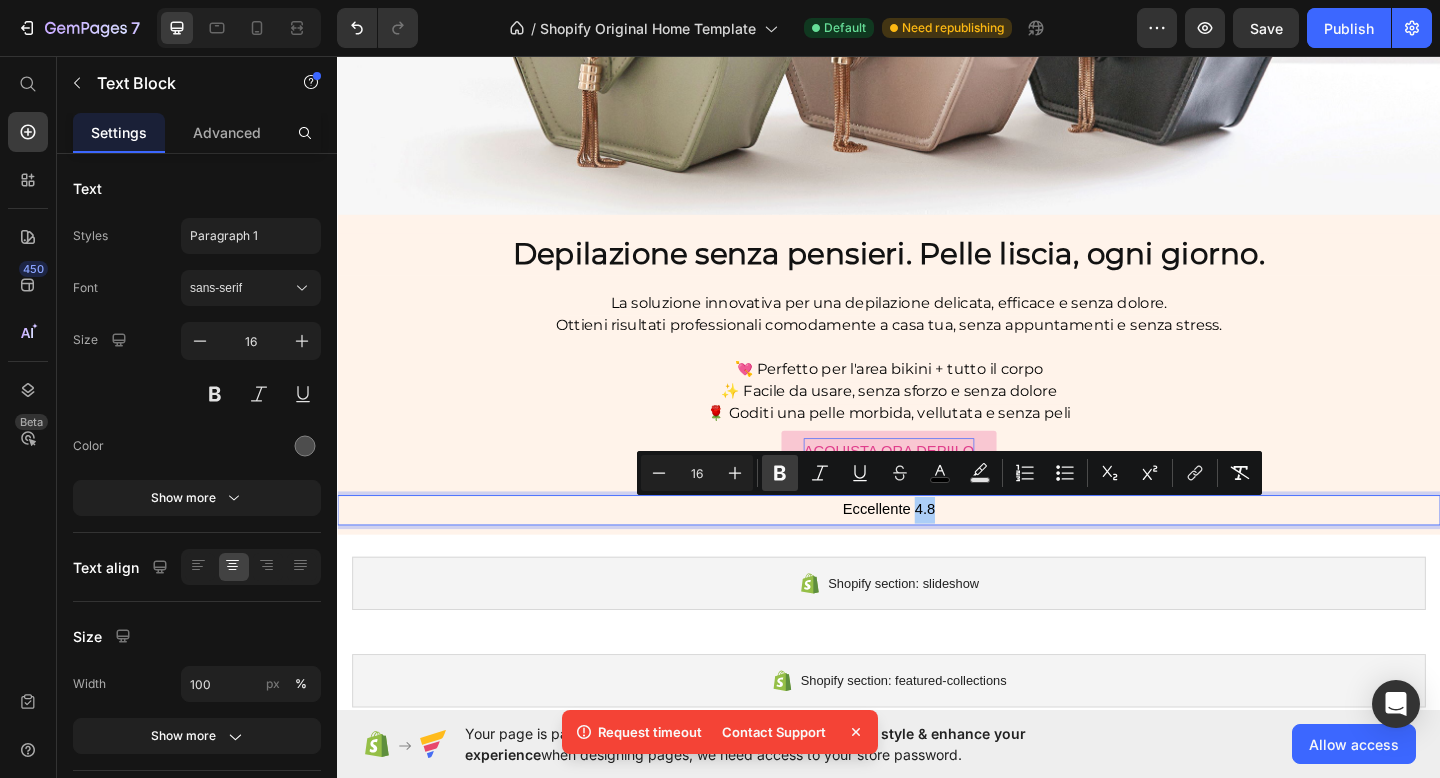 click 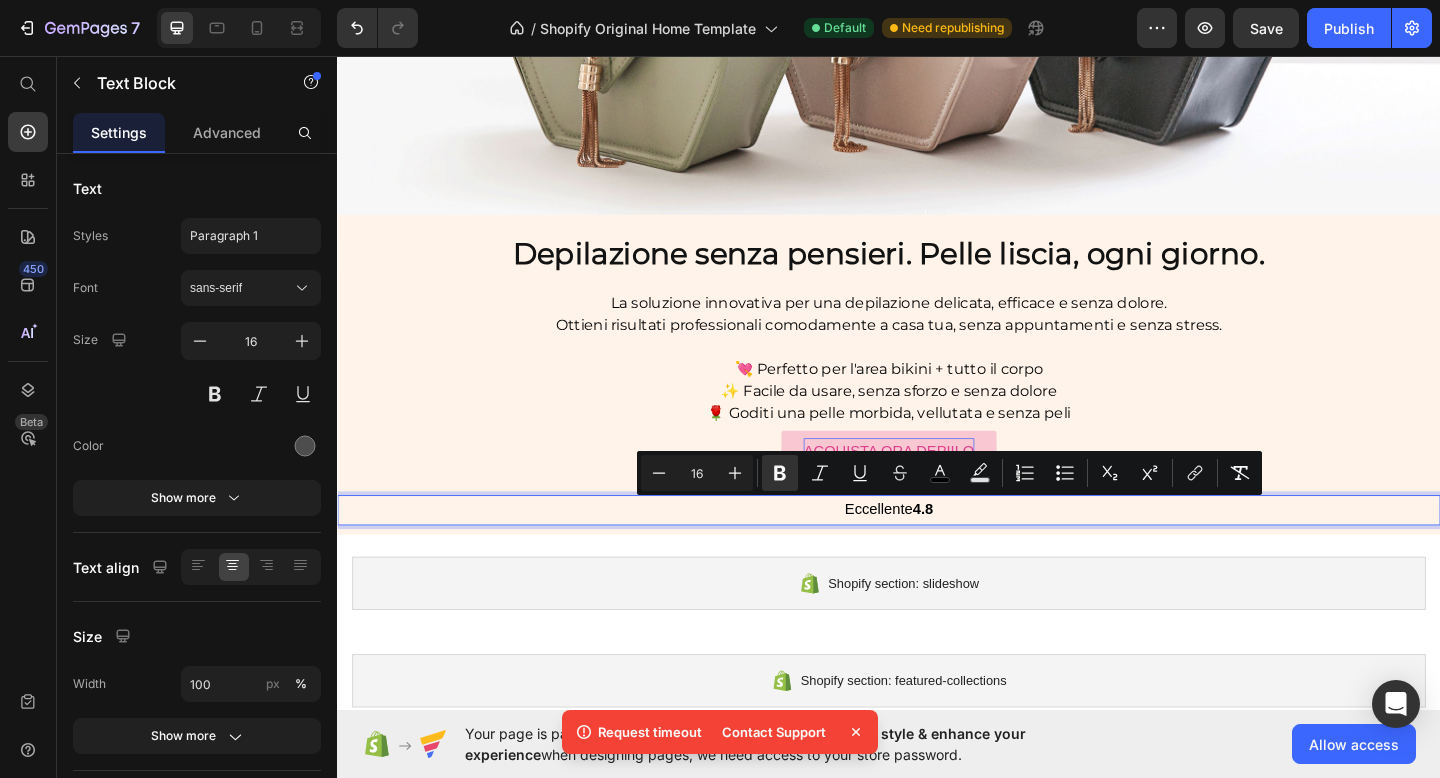 click on "Eccellente  4.8" at bounding box center [937, 550] 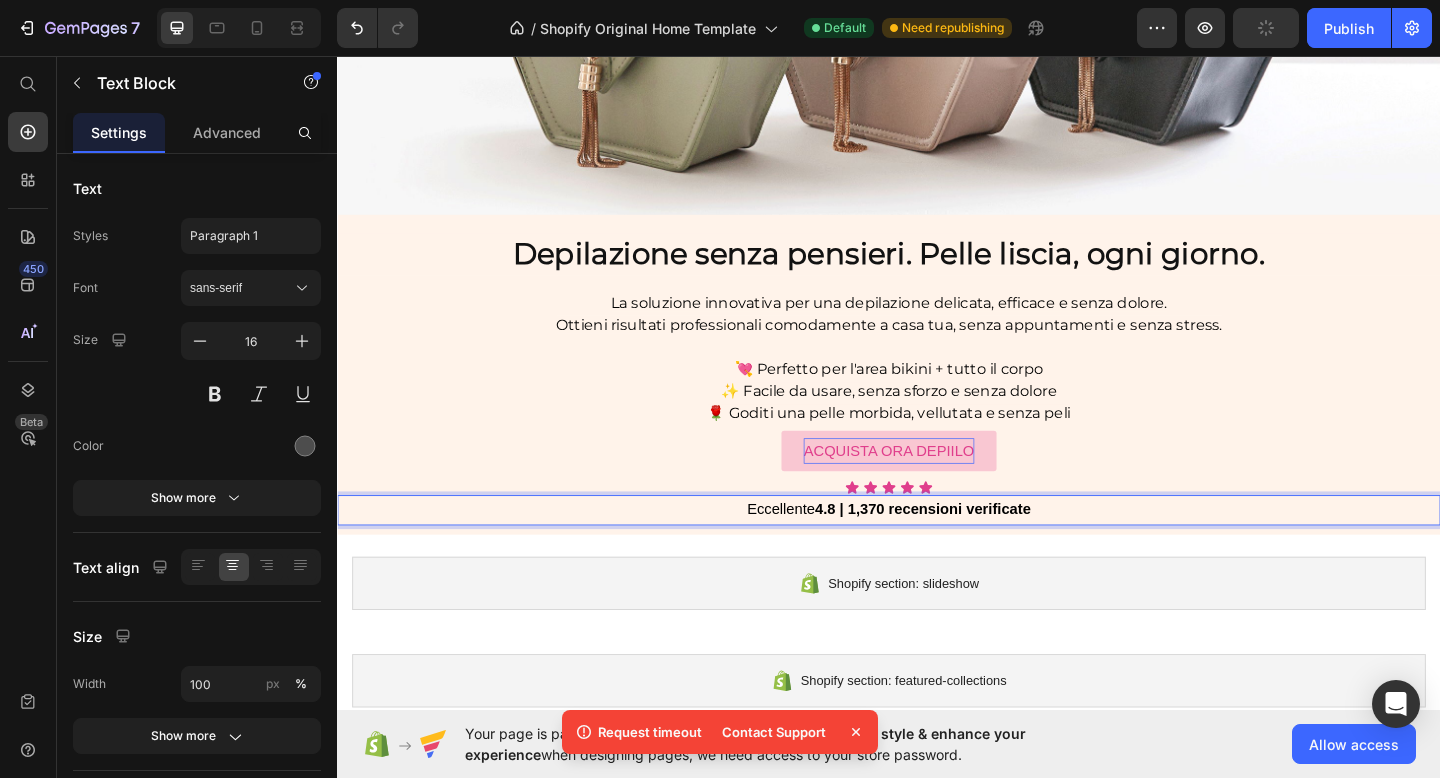 click on "4.8 | 1,370 recensioni verificate" at bounding box center (973, 549) 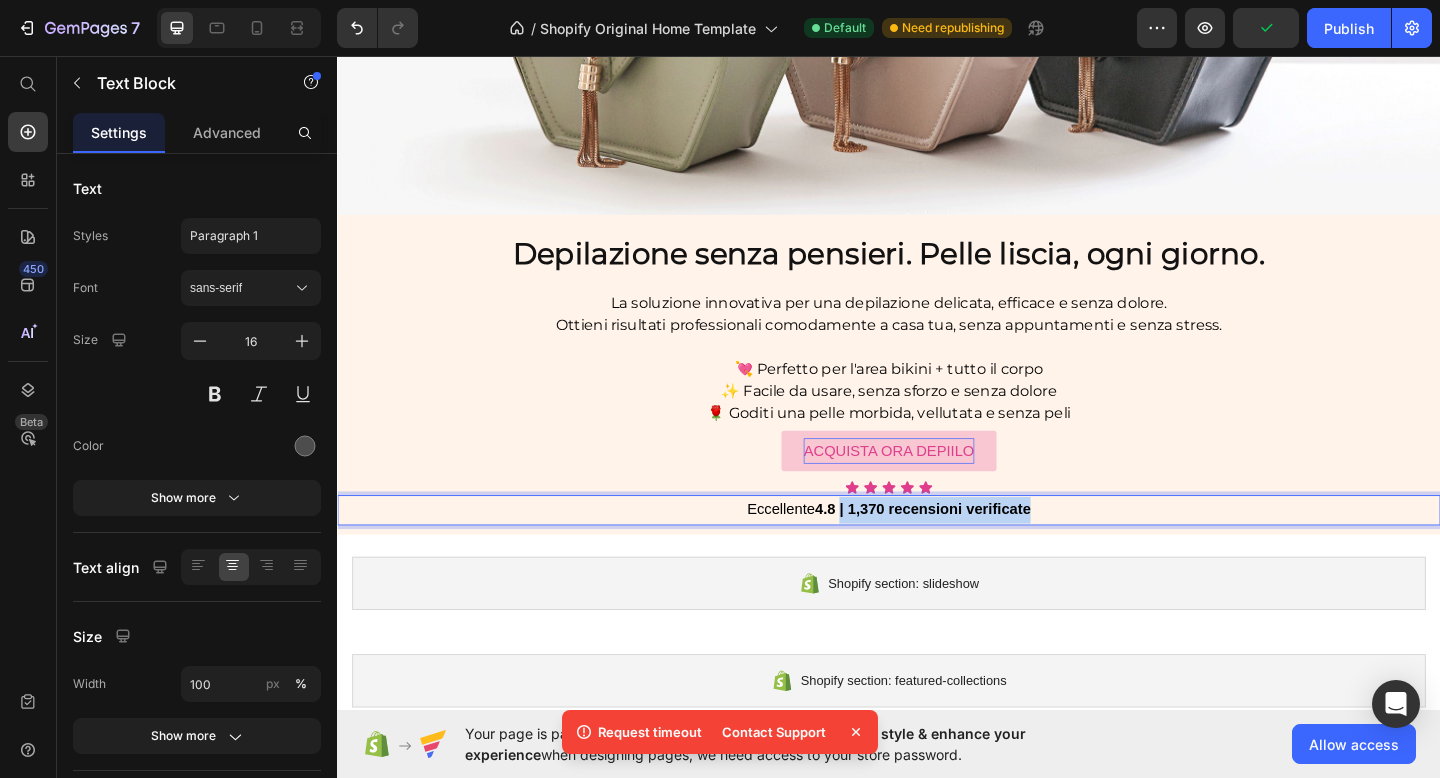 drag, startPoint x: 886, startPoint y: 550, endPoint x: 1158, endPoint y: 550, distance: 272 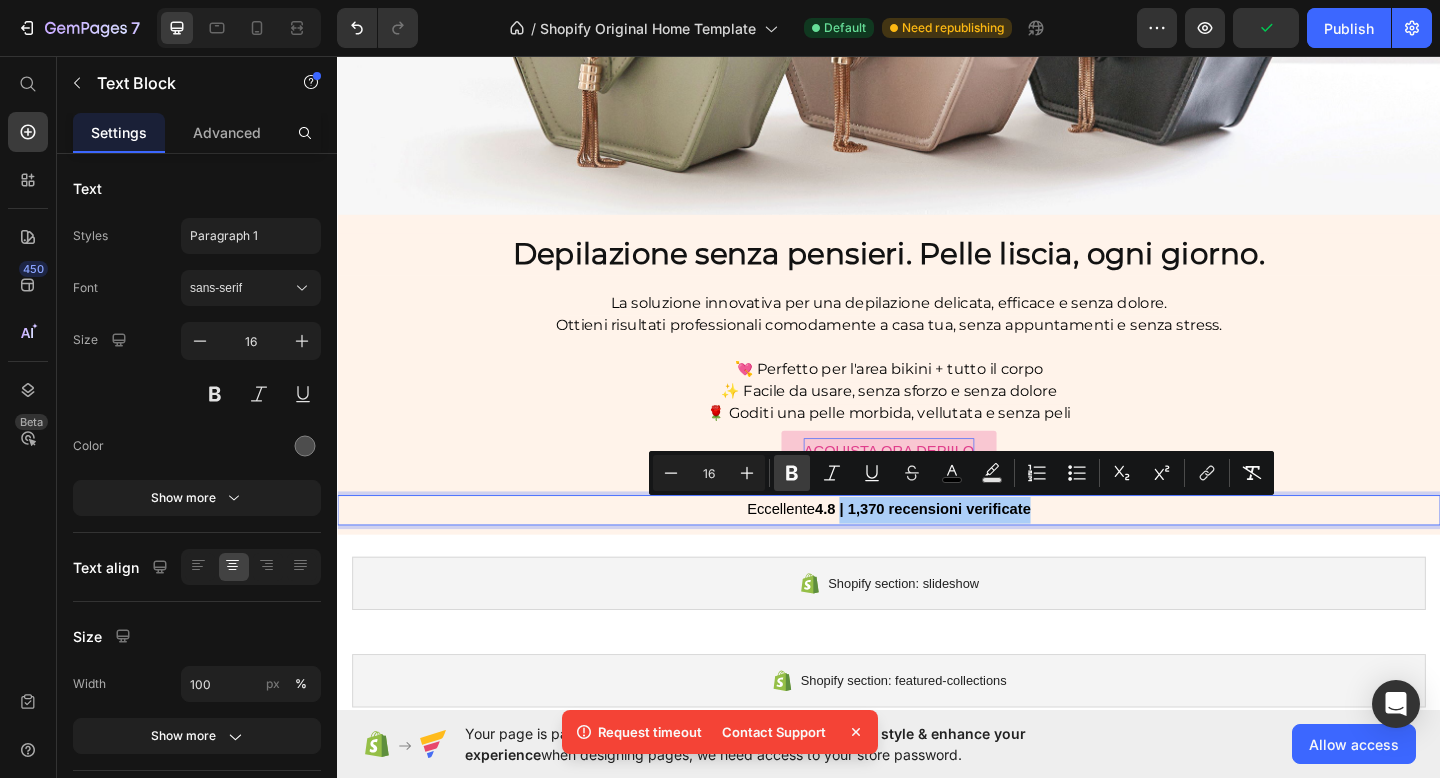 click 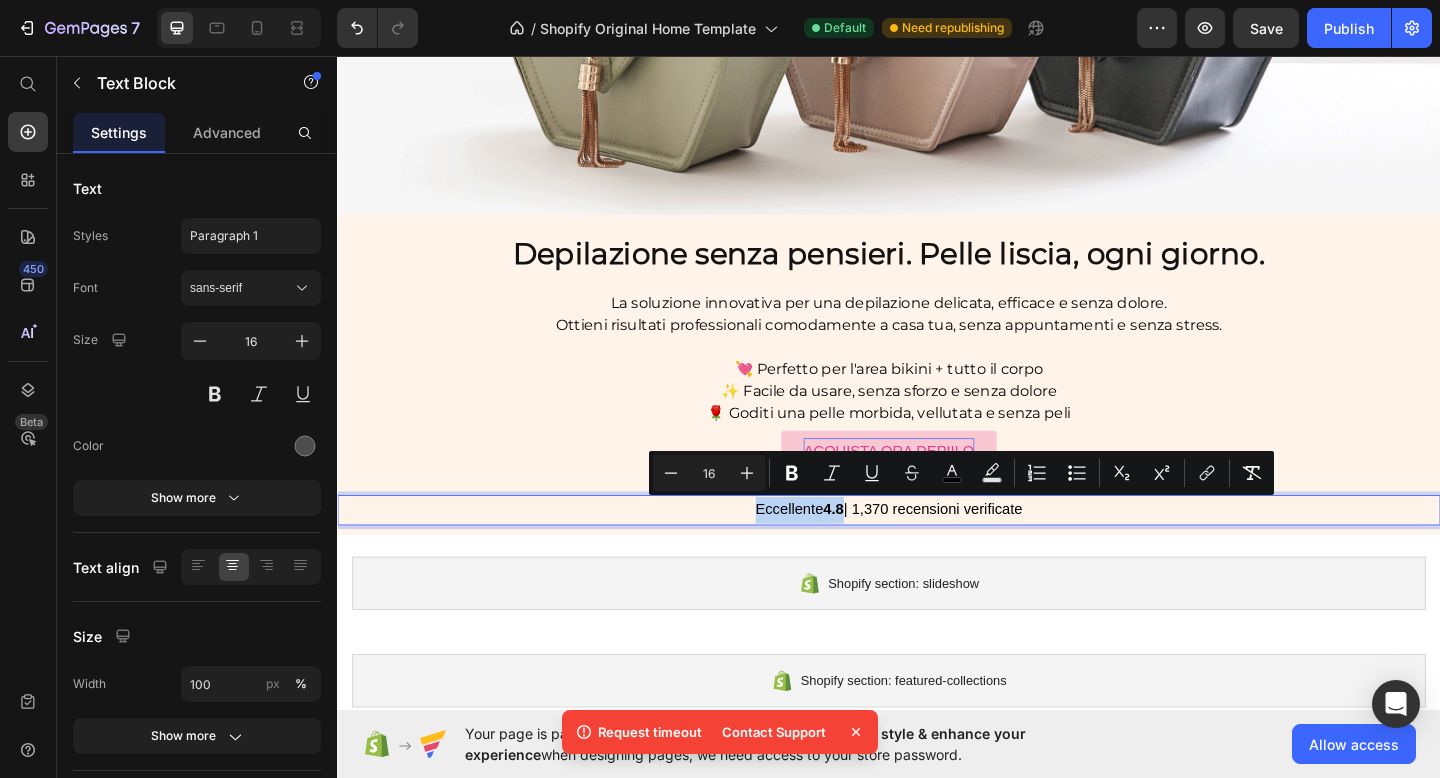 click on "Eccellente  4.8  | 1,370 recensioni verificate" at bounding box center [937, 550] 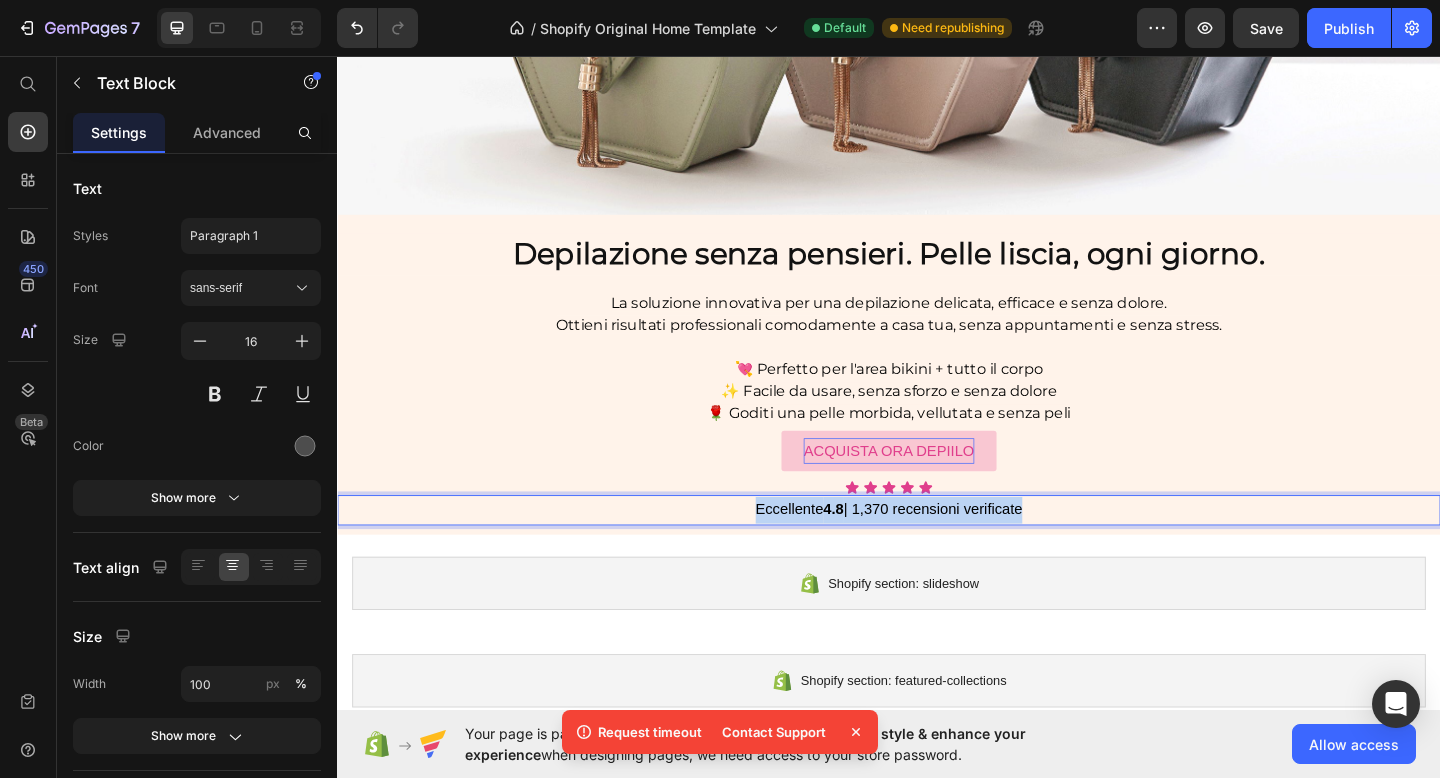 drag, startPoint x: 752, startPoint y: 558, endPoint x: 1159, endPoint y: 558, distance: 407 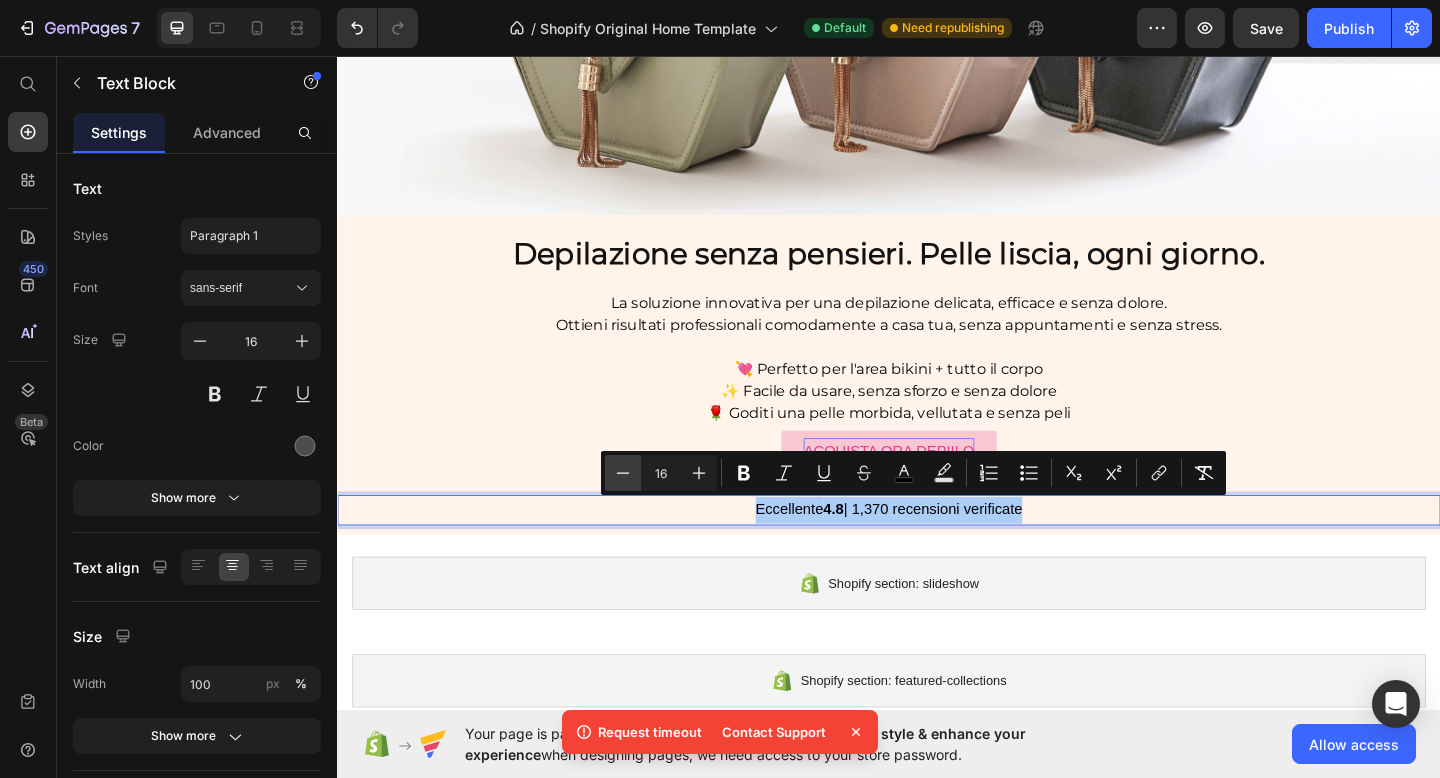 click 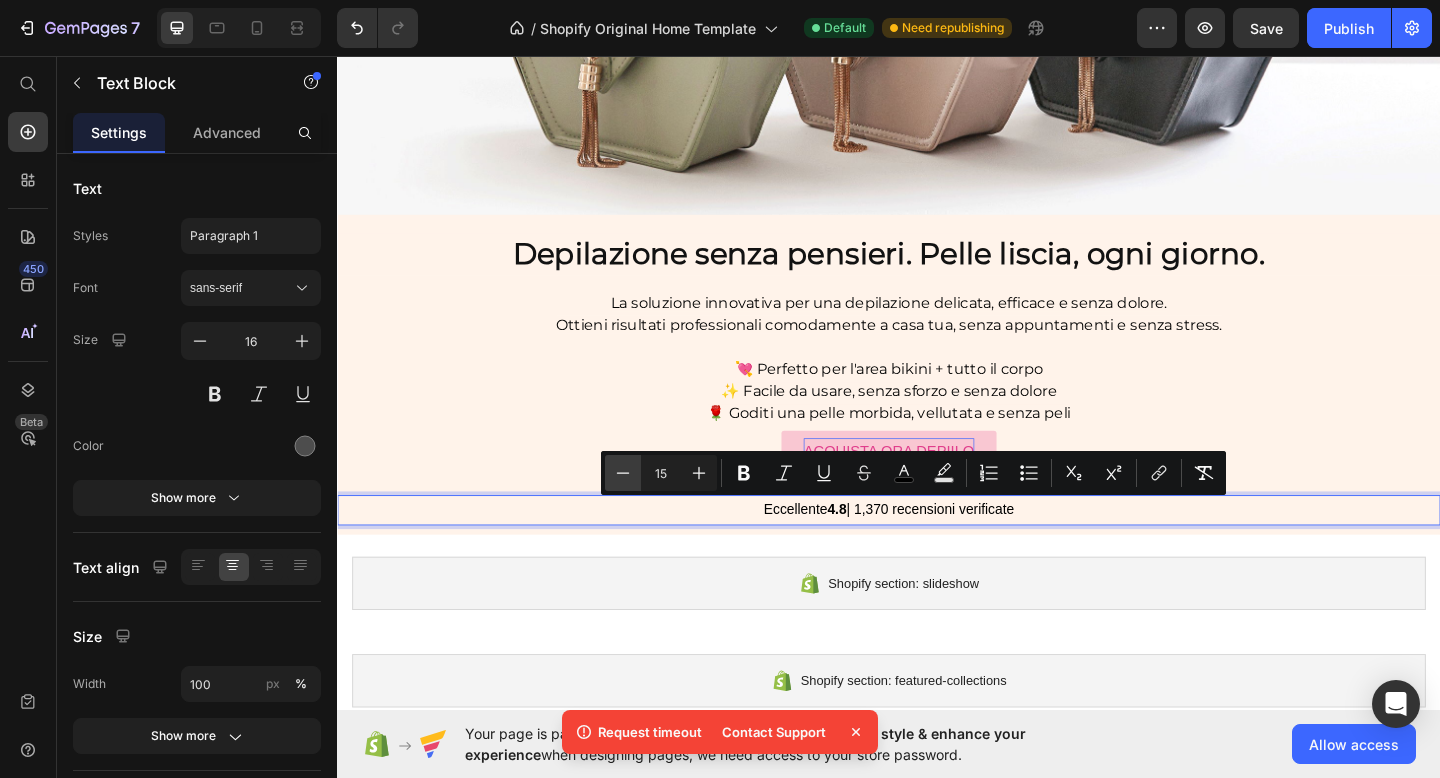 click 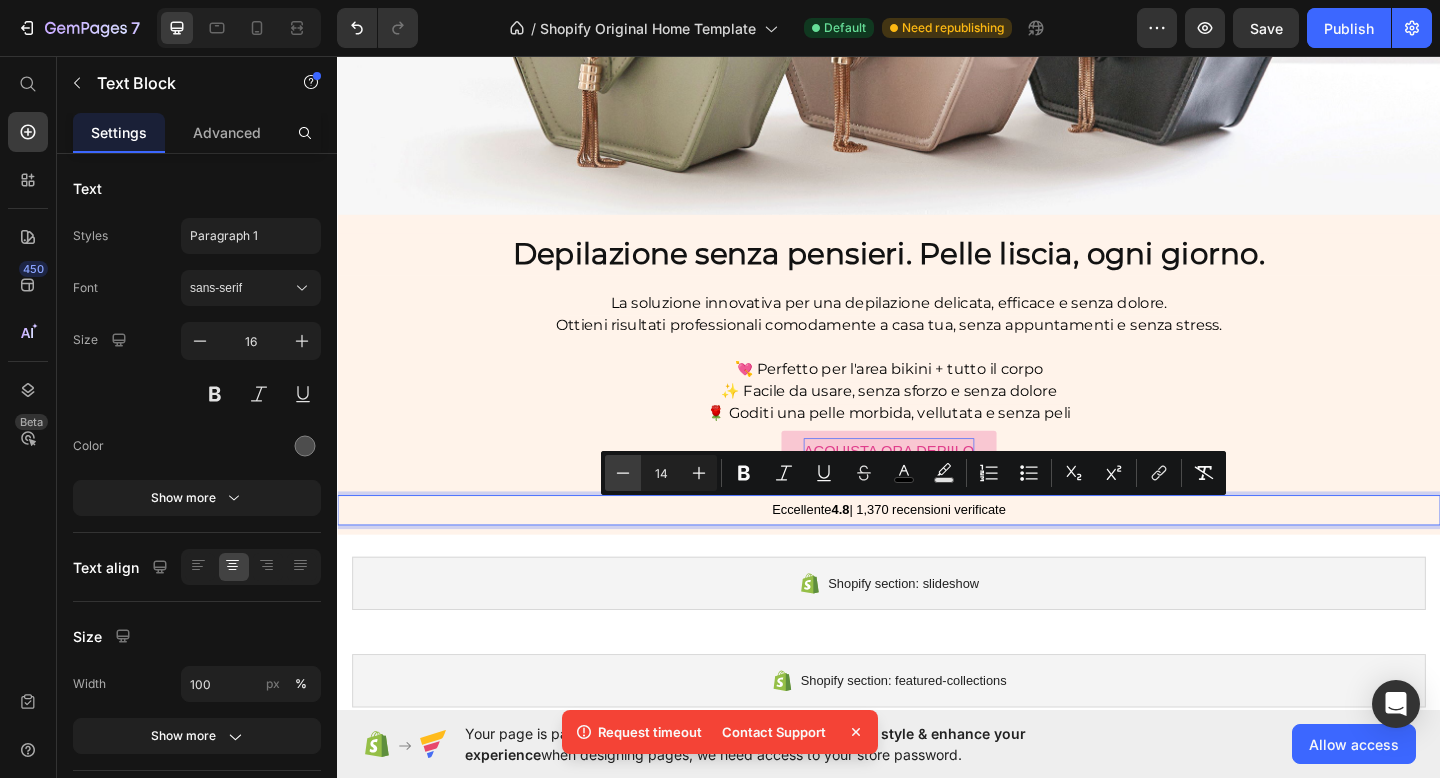 click 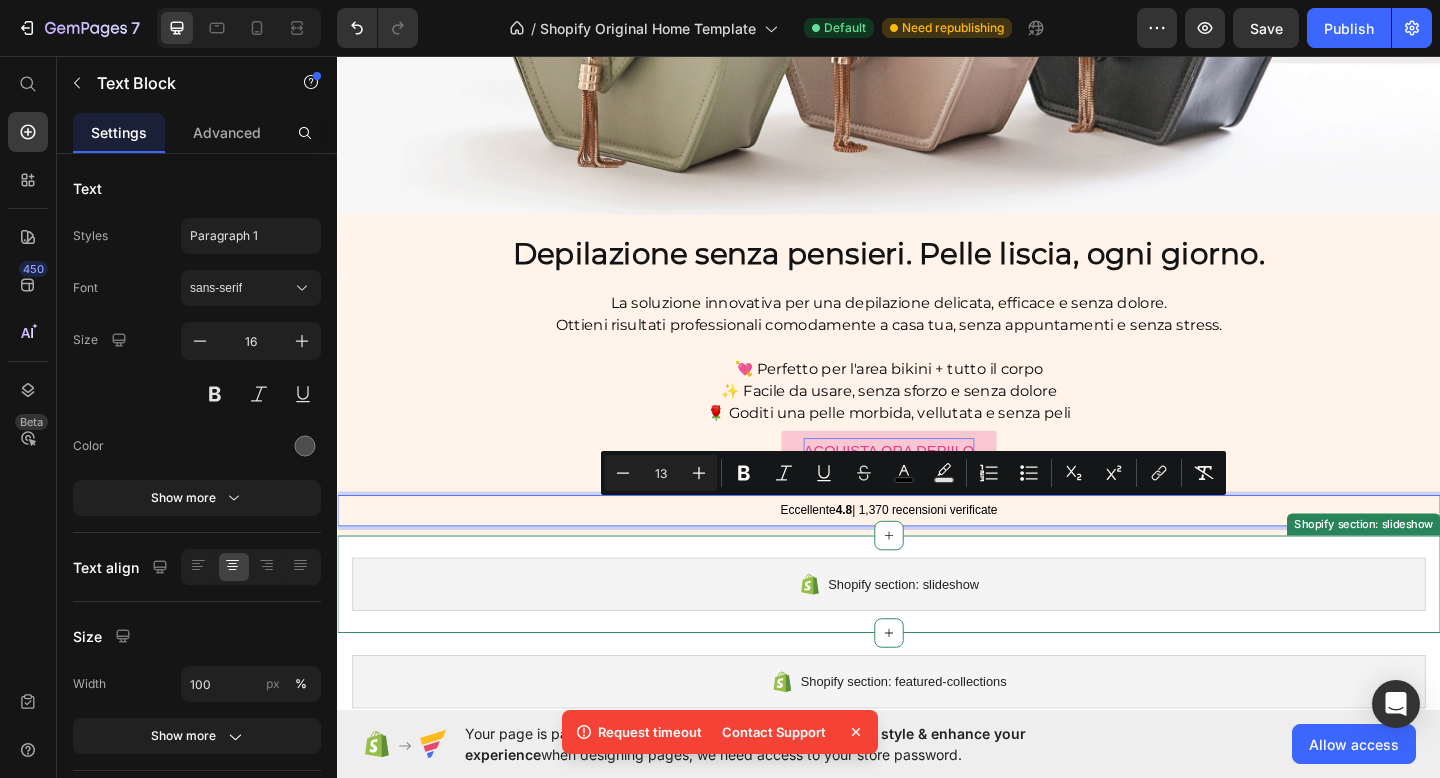 click on "Shopify section: slideshow" at bounding box center [937, 631] 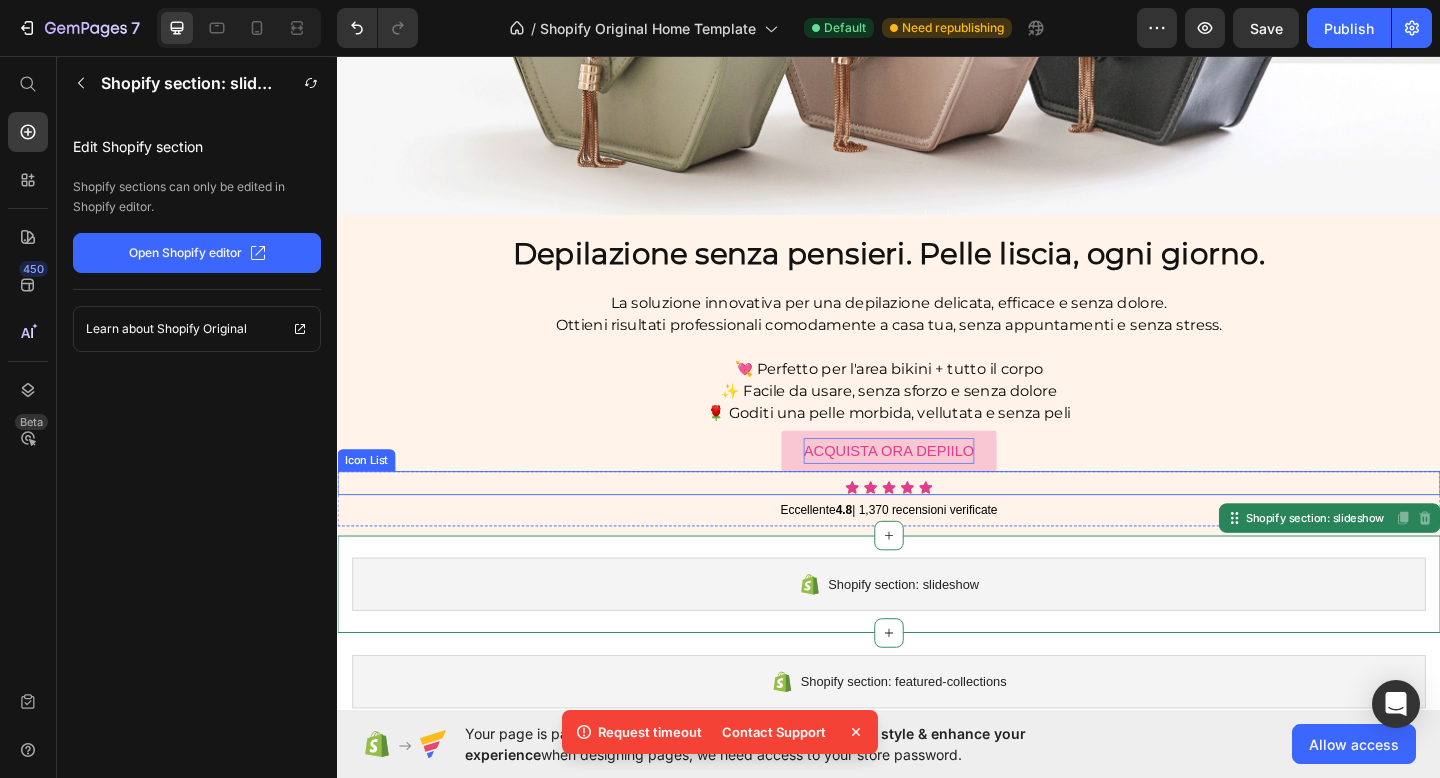 click on "Icon Icon Icon Icon
Icon" at bounding box center (937, 526) 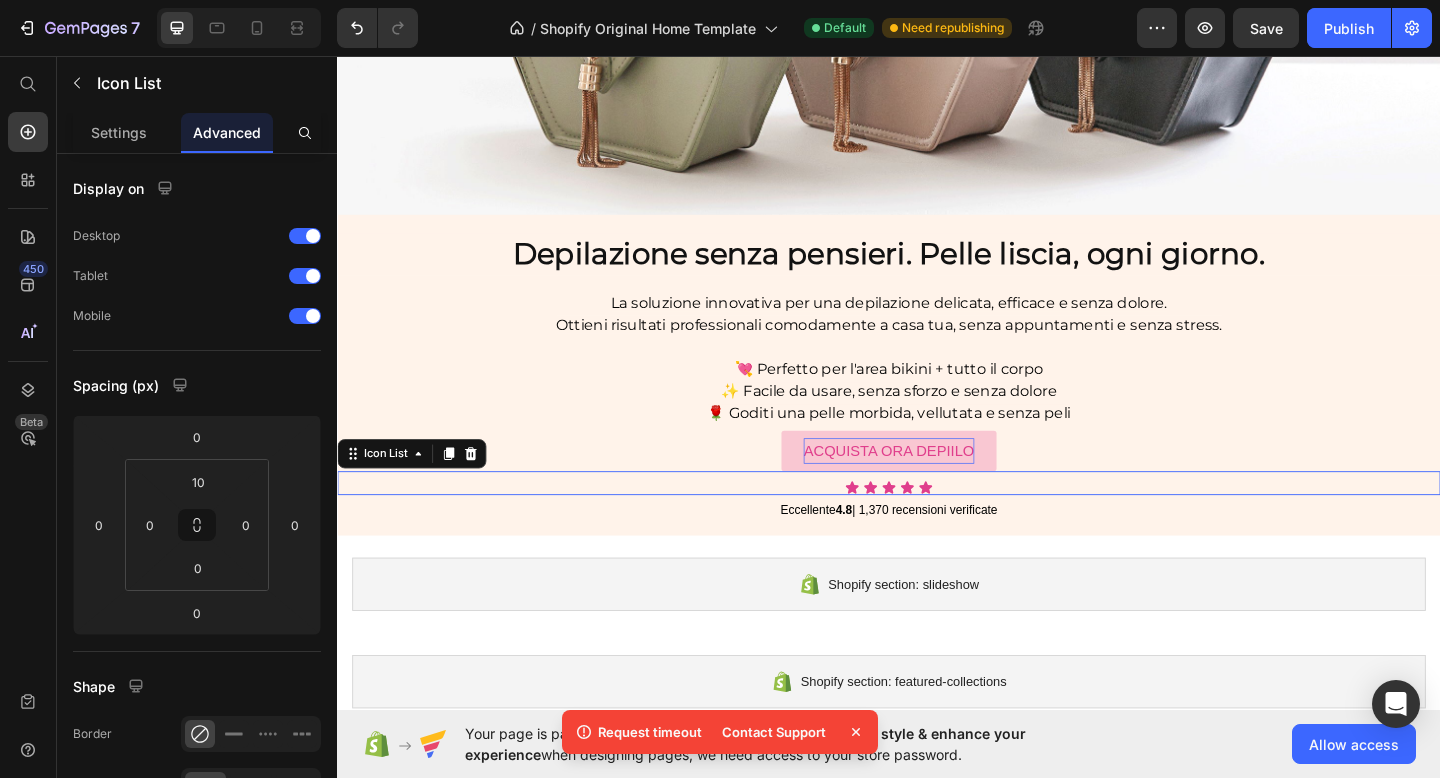 click on "Icon Icon Icon Icon
Icon" at bounding box center [937, 526] 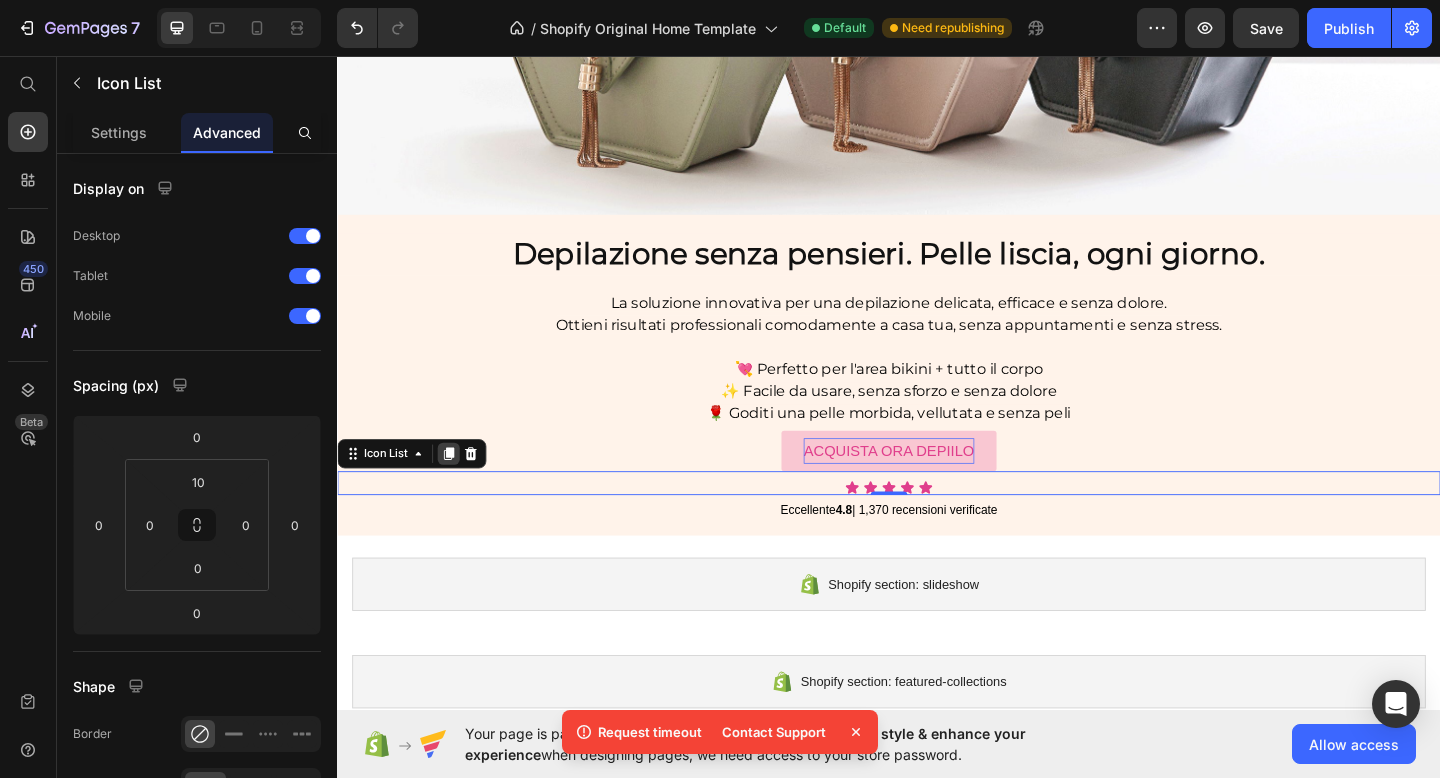 click 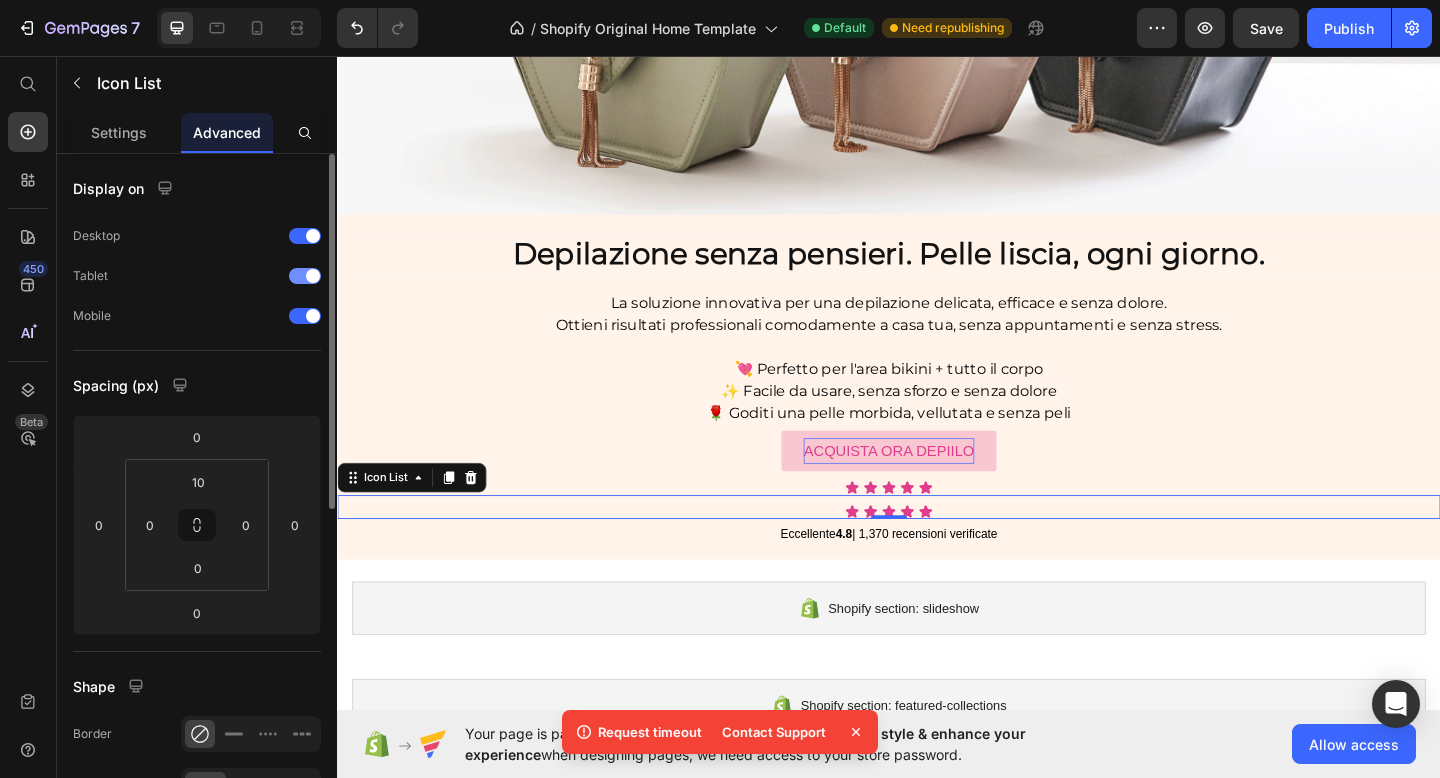 click at bounding box center [313, 276] 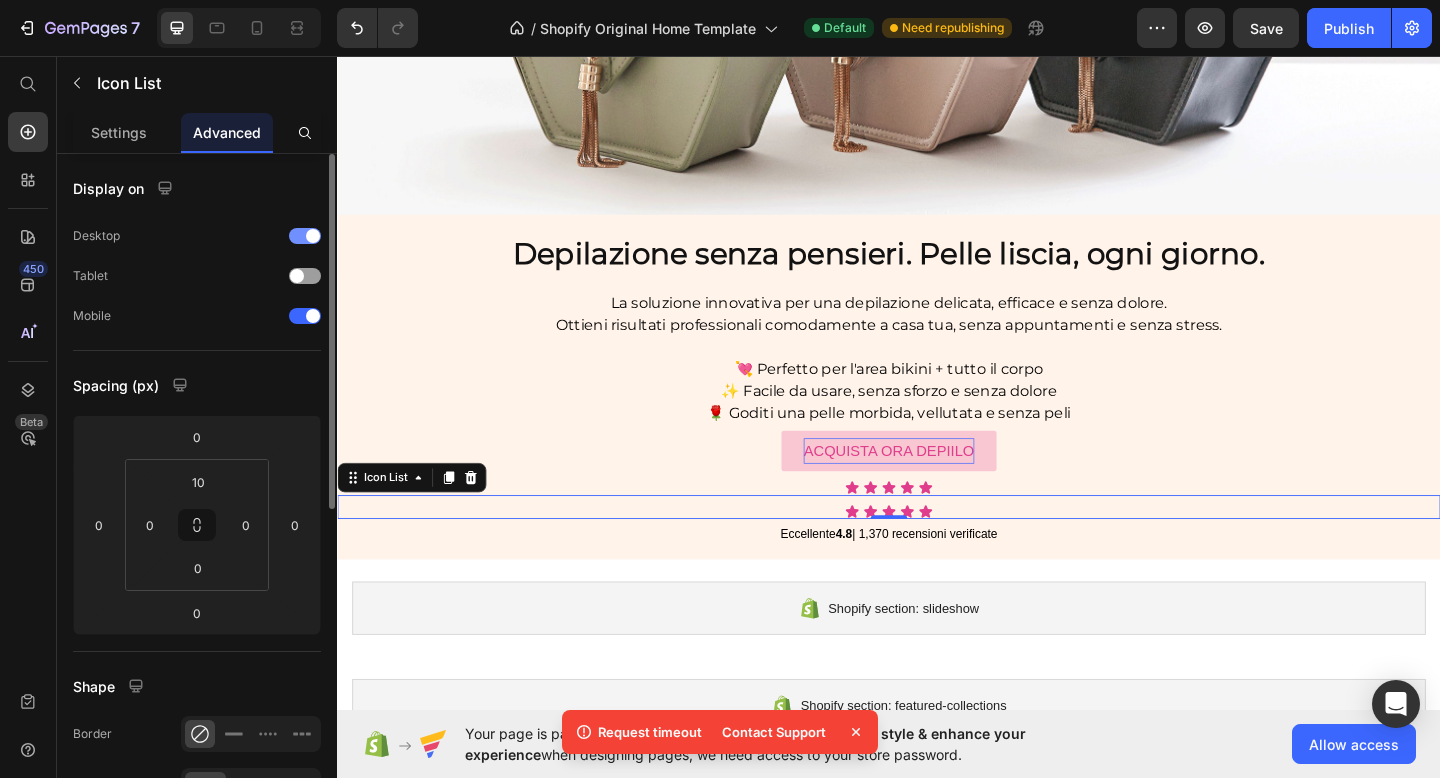 click at bounding box center [305, 236] 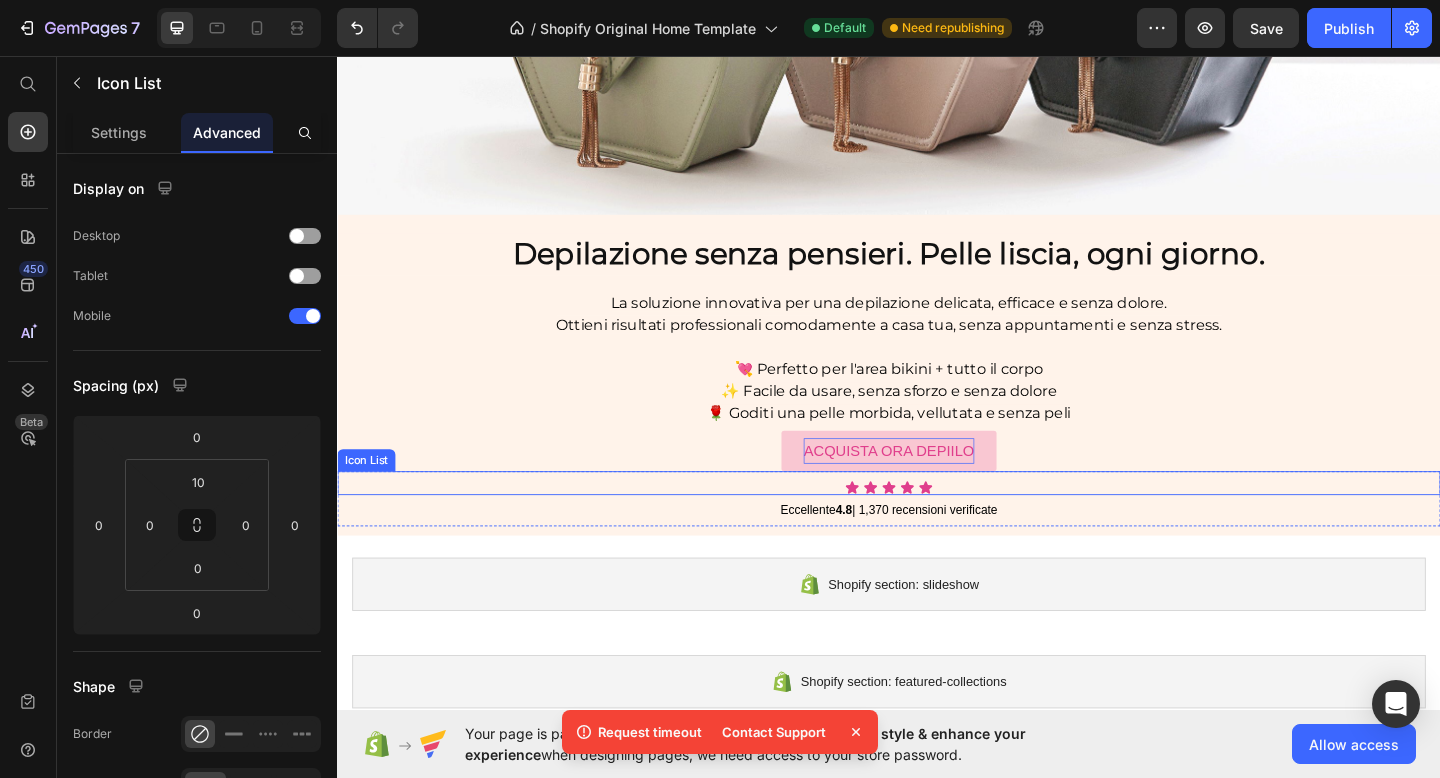 click on "Icon Icon Icon Icon
Icon" at bounding box center [937, 526] 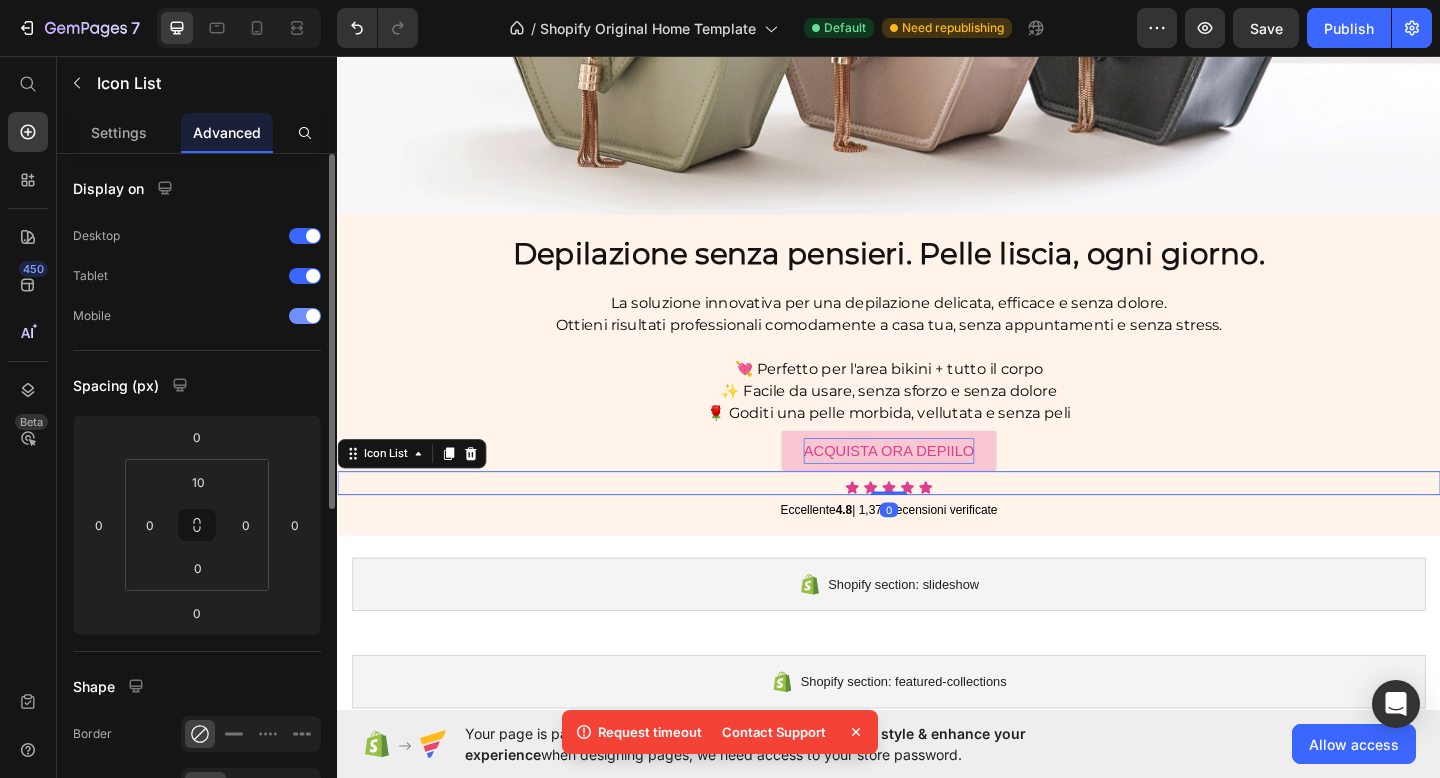 click at bounding box center (305, 316) 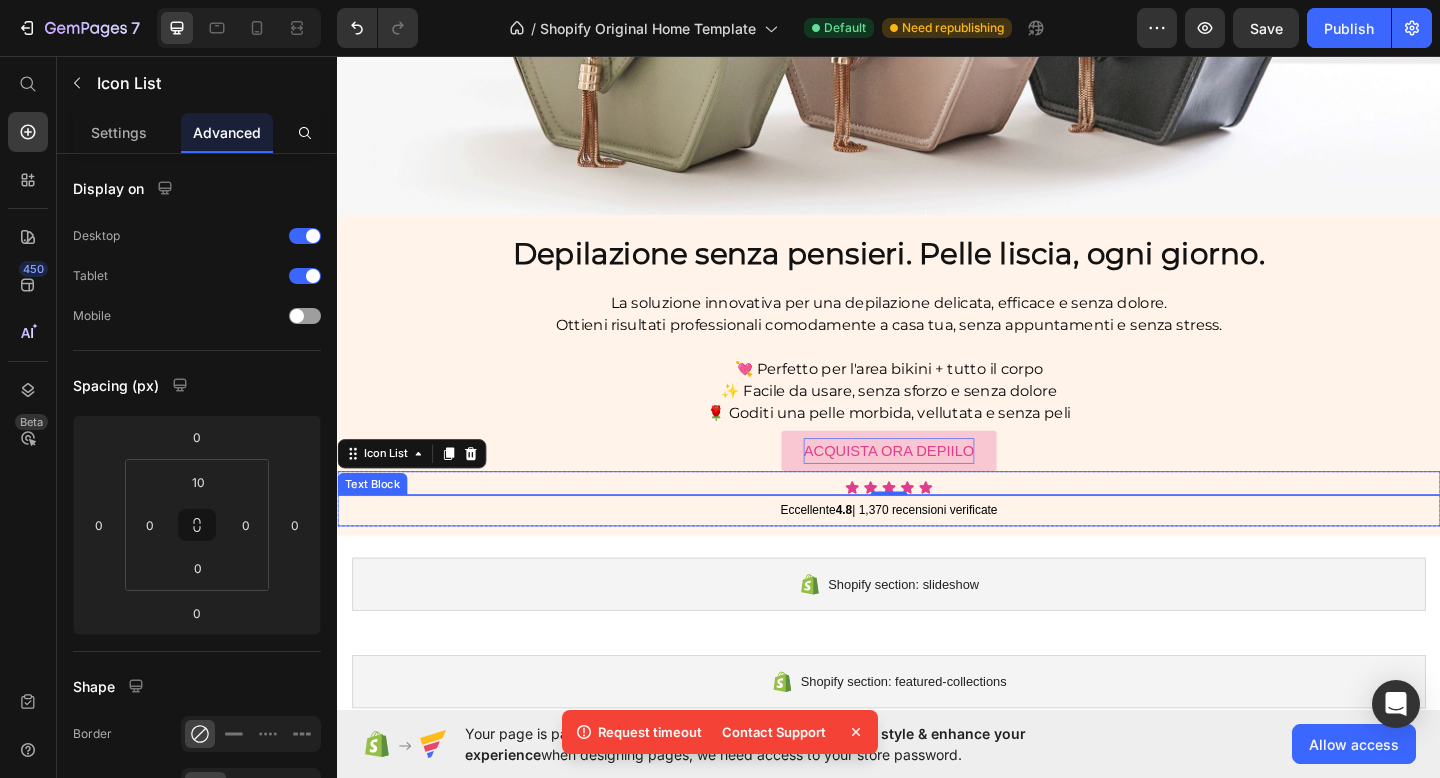 click on "Eccellente  4.8  | 1,370 recensioni verificate" at bounding box center [937, 551] 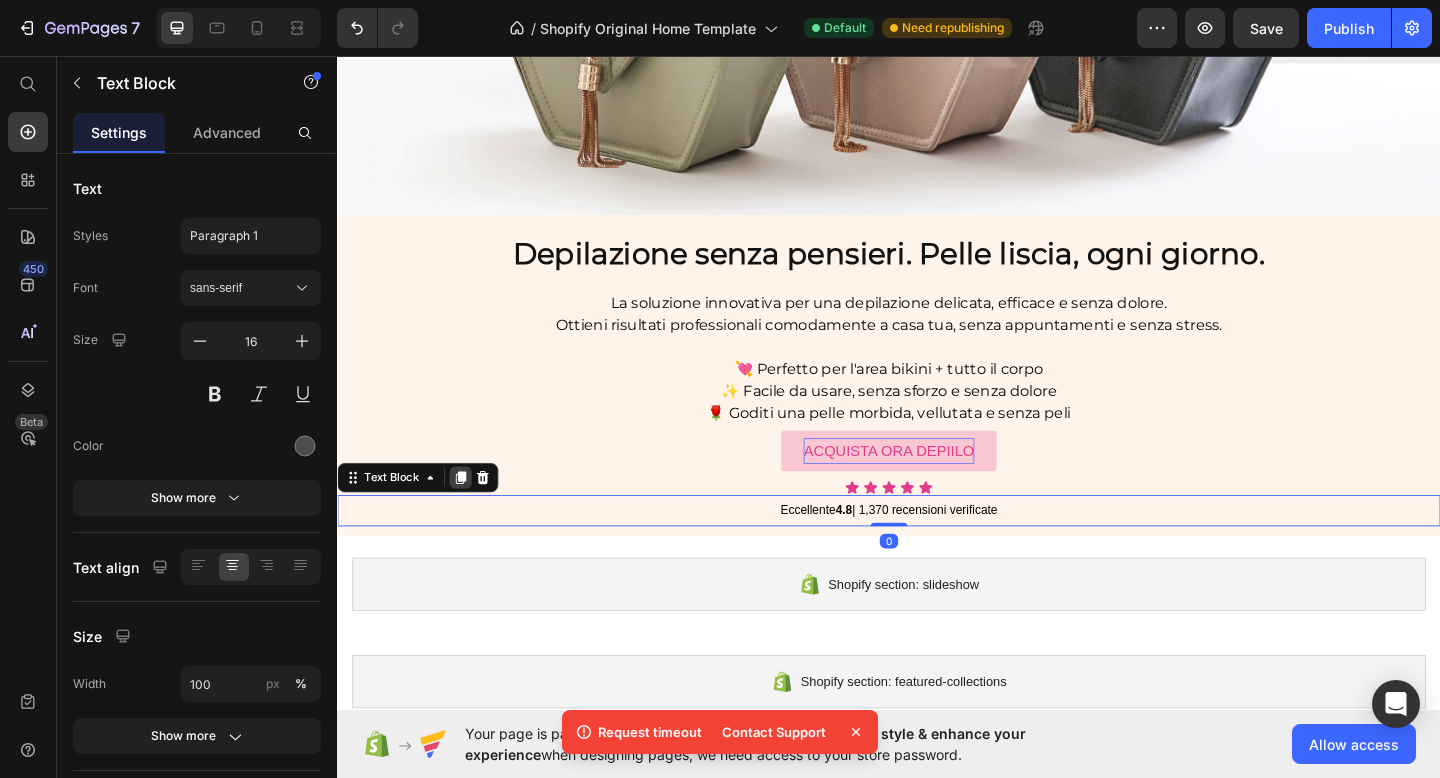 click 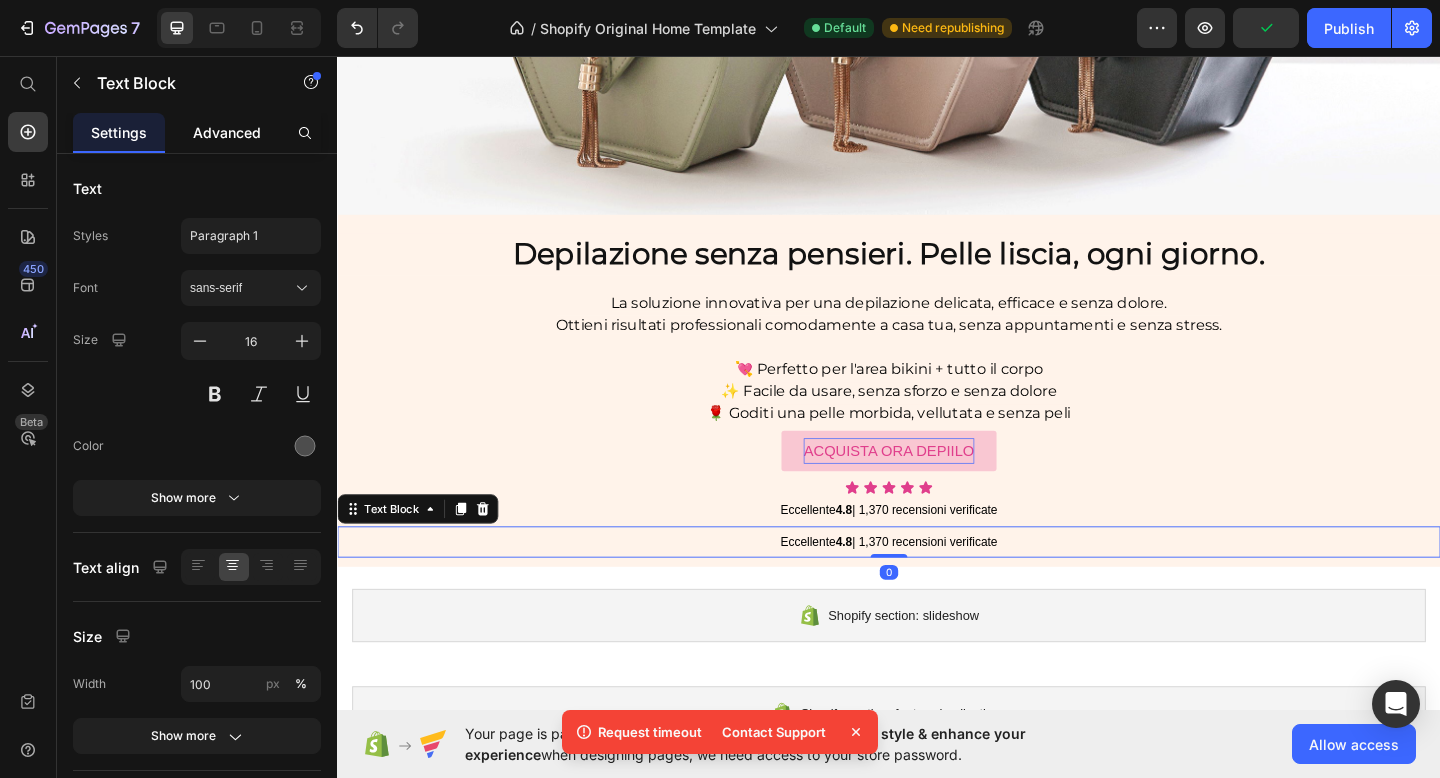 click on "Advanced" 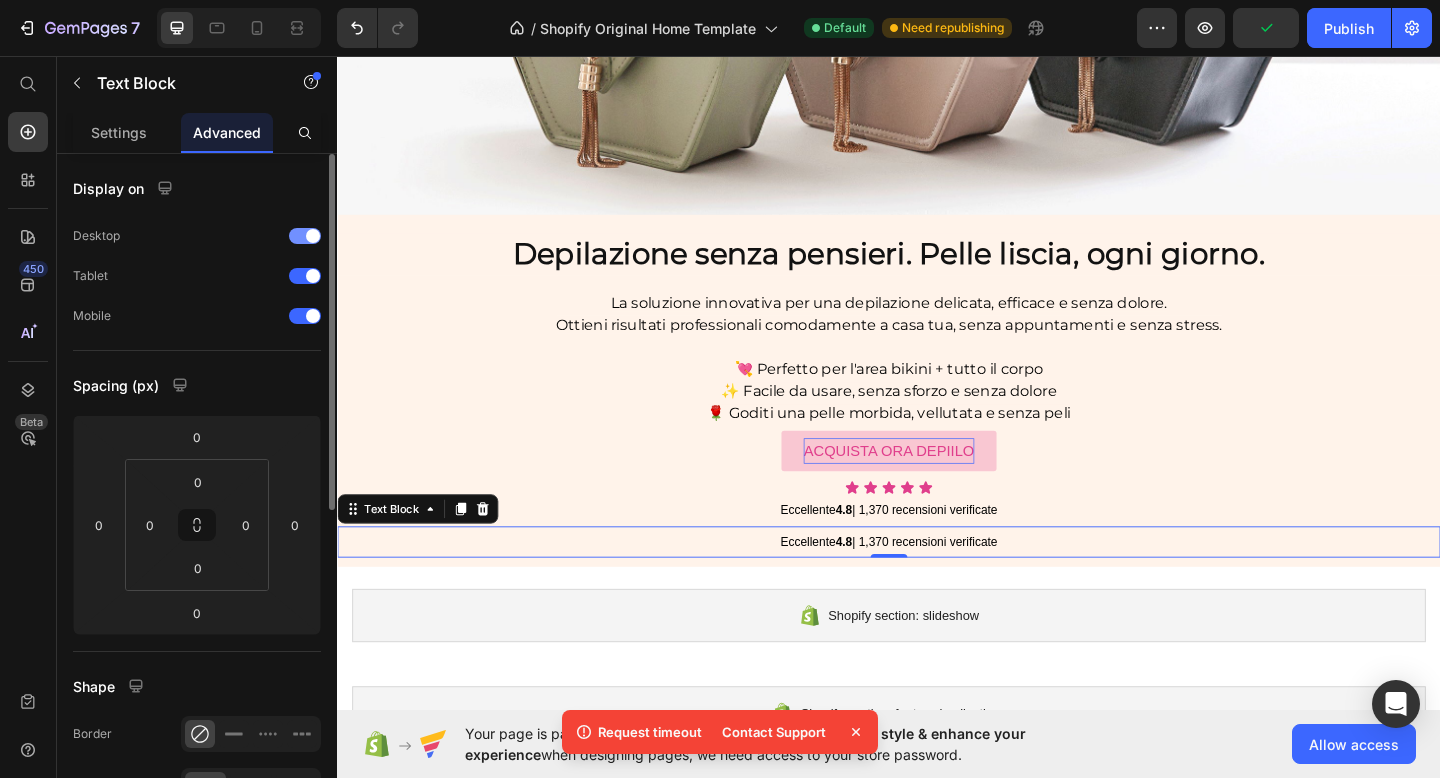 click at bounding box center (313, 236) 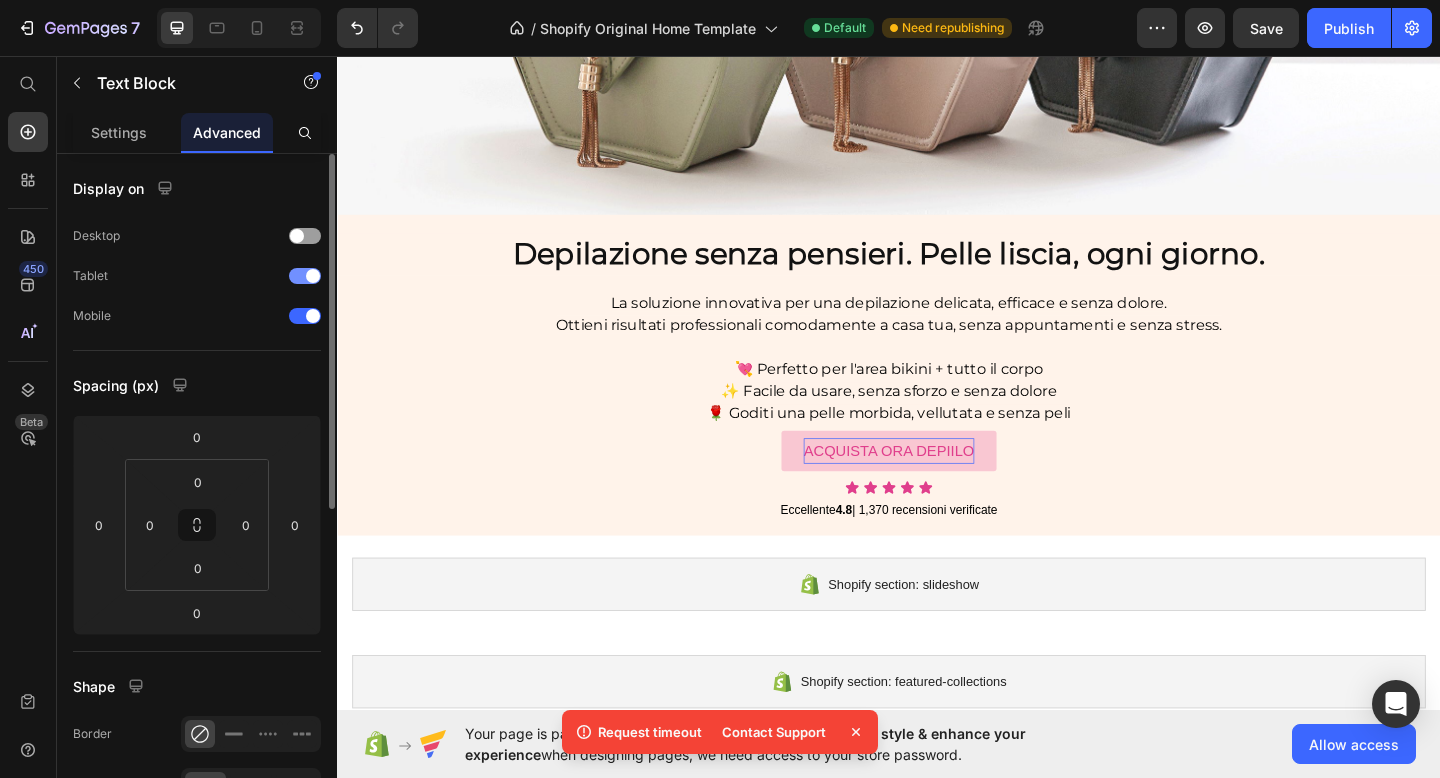 click at bounding box center [305, 276] 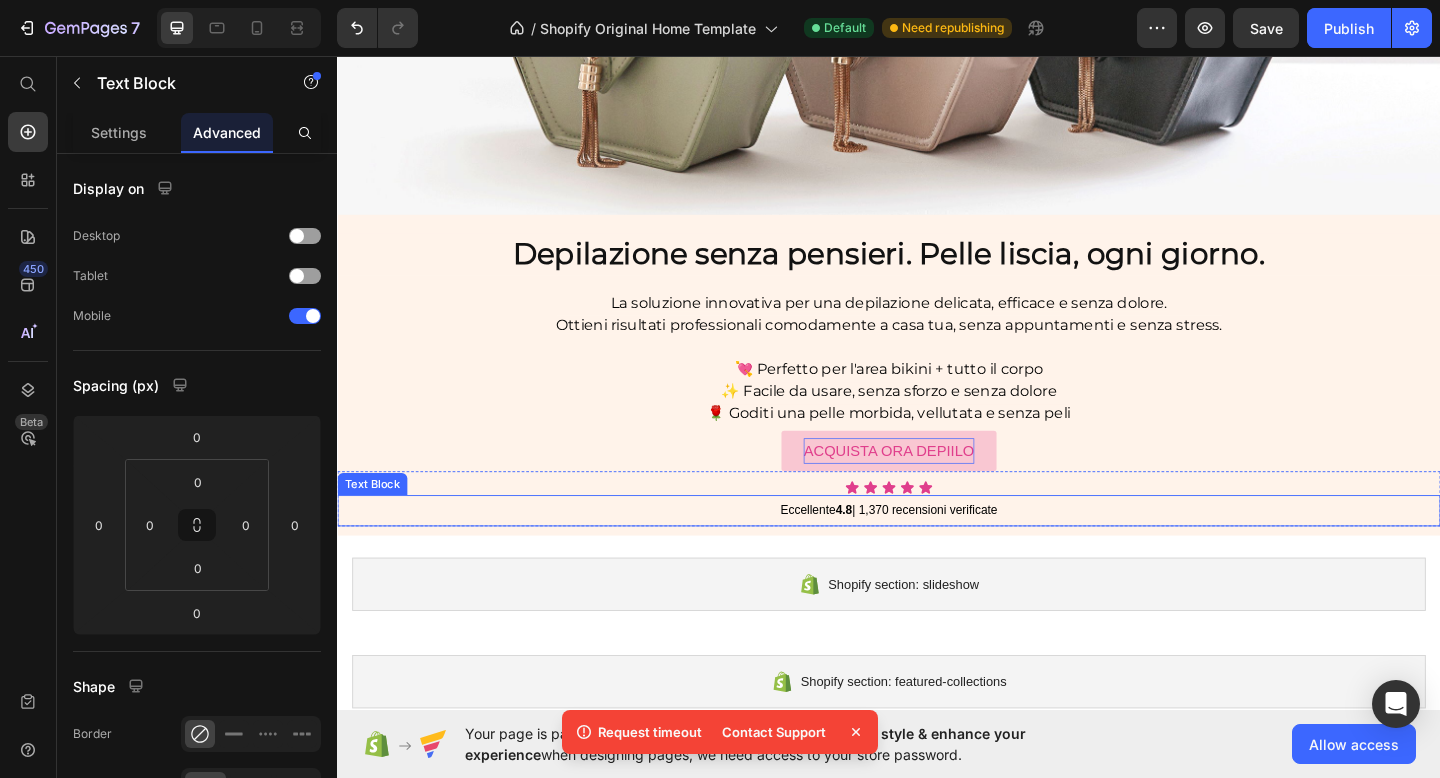 click on "Eccellente  4.8  | 1,370 recensioni verificate" at bounding box center (937, 551) 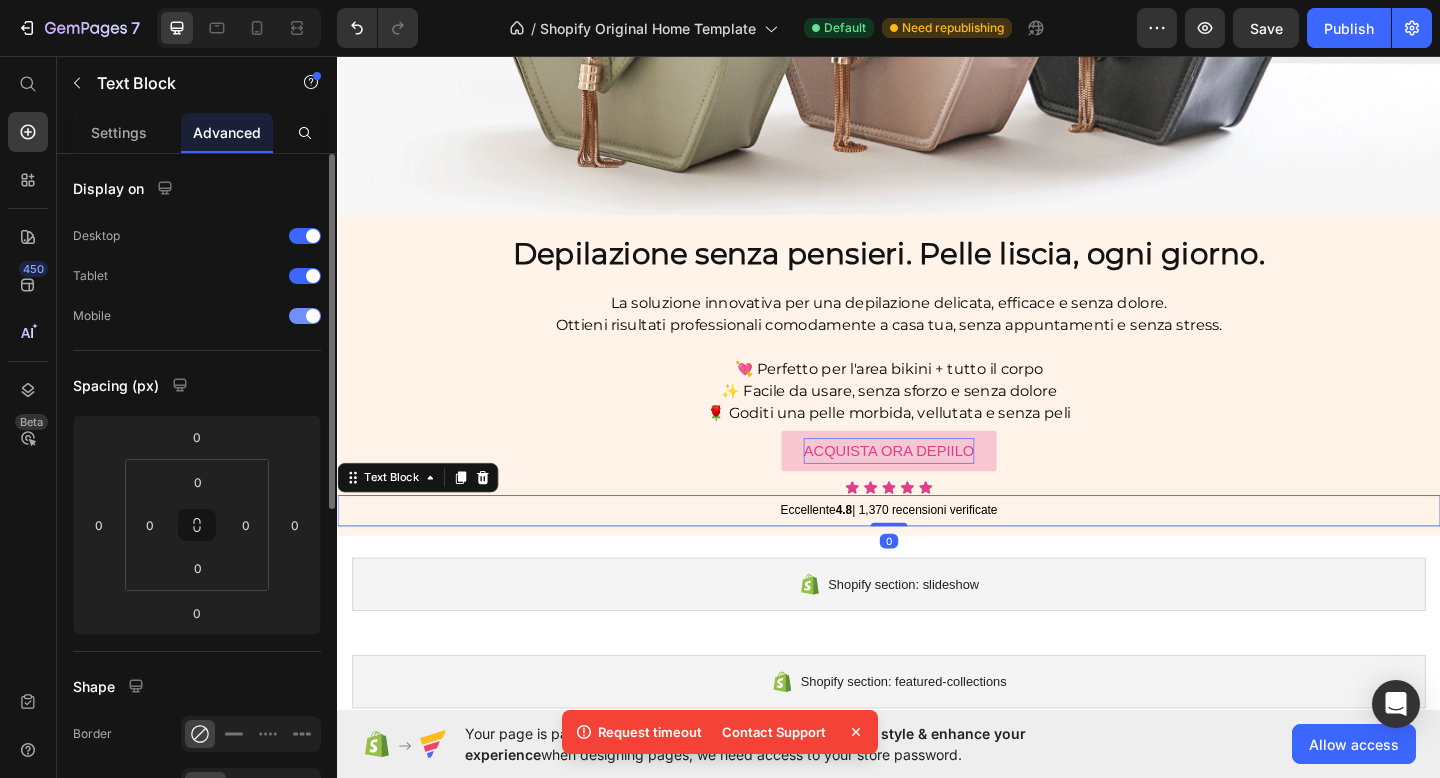 click at bounding box center (305, 316) 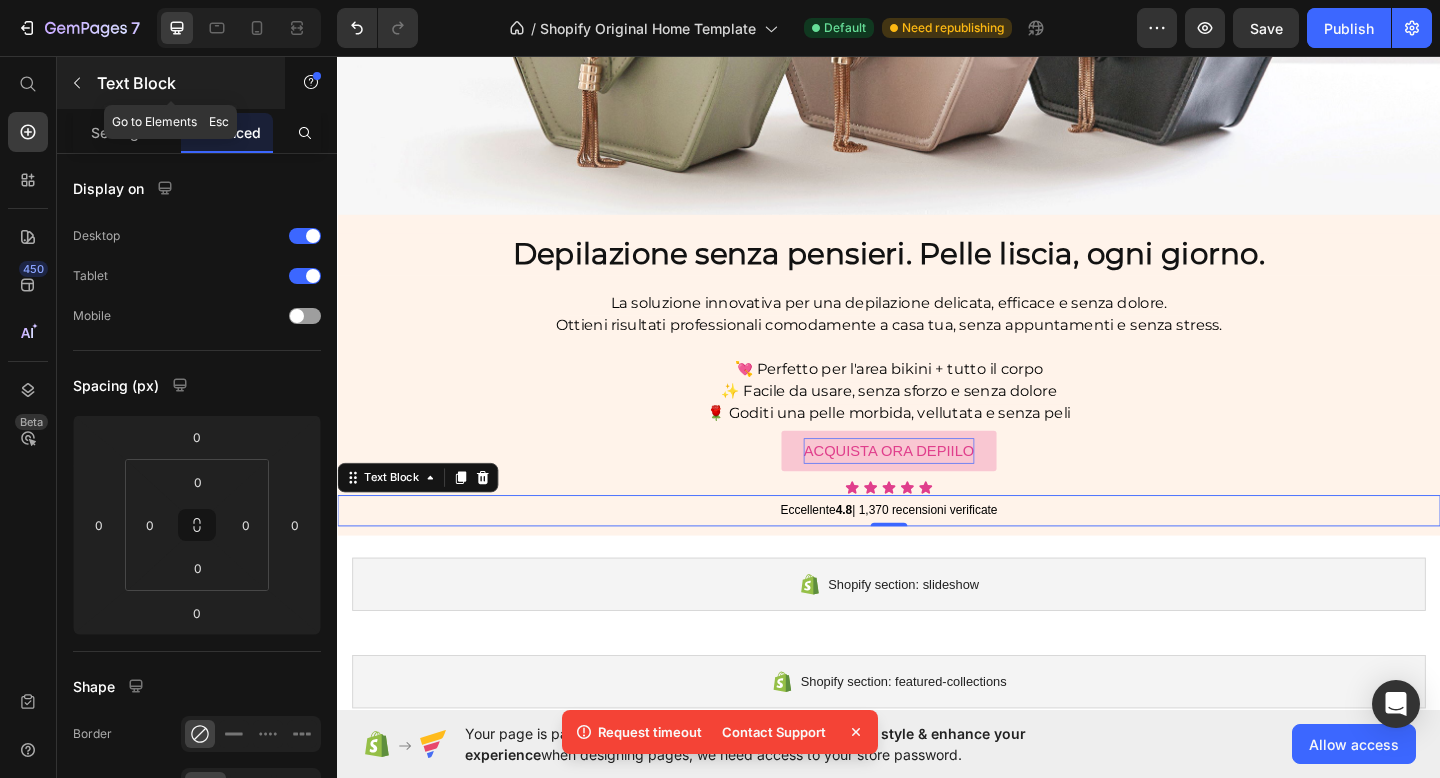 click 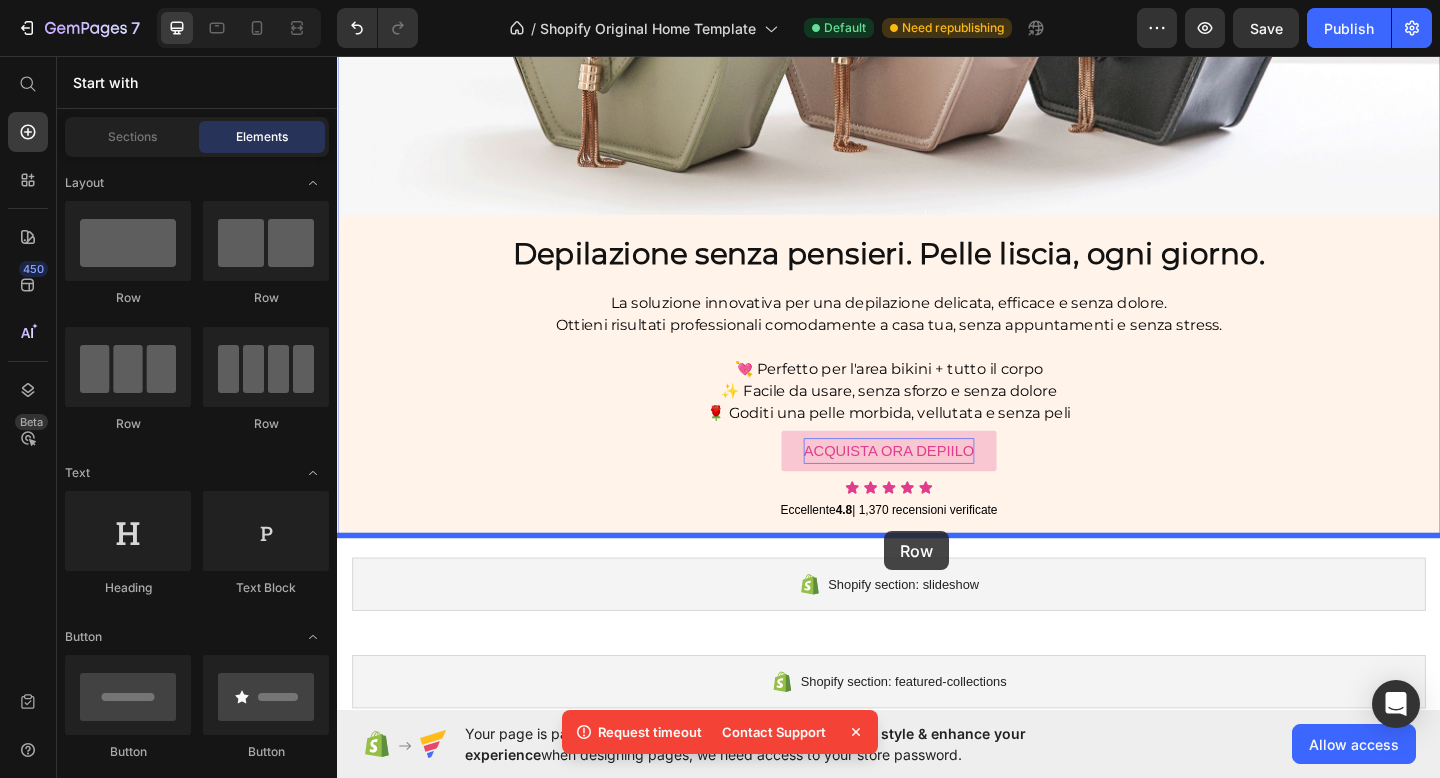 drag, startPoint x: 468, startPoint y: 318, endPoint x: 932, endPoint y: 573, distance: 529.4535 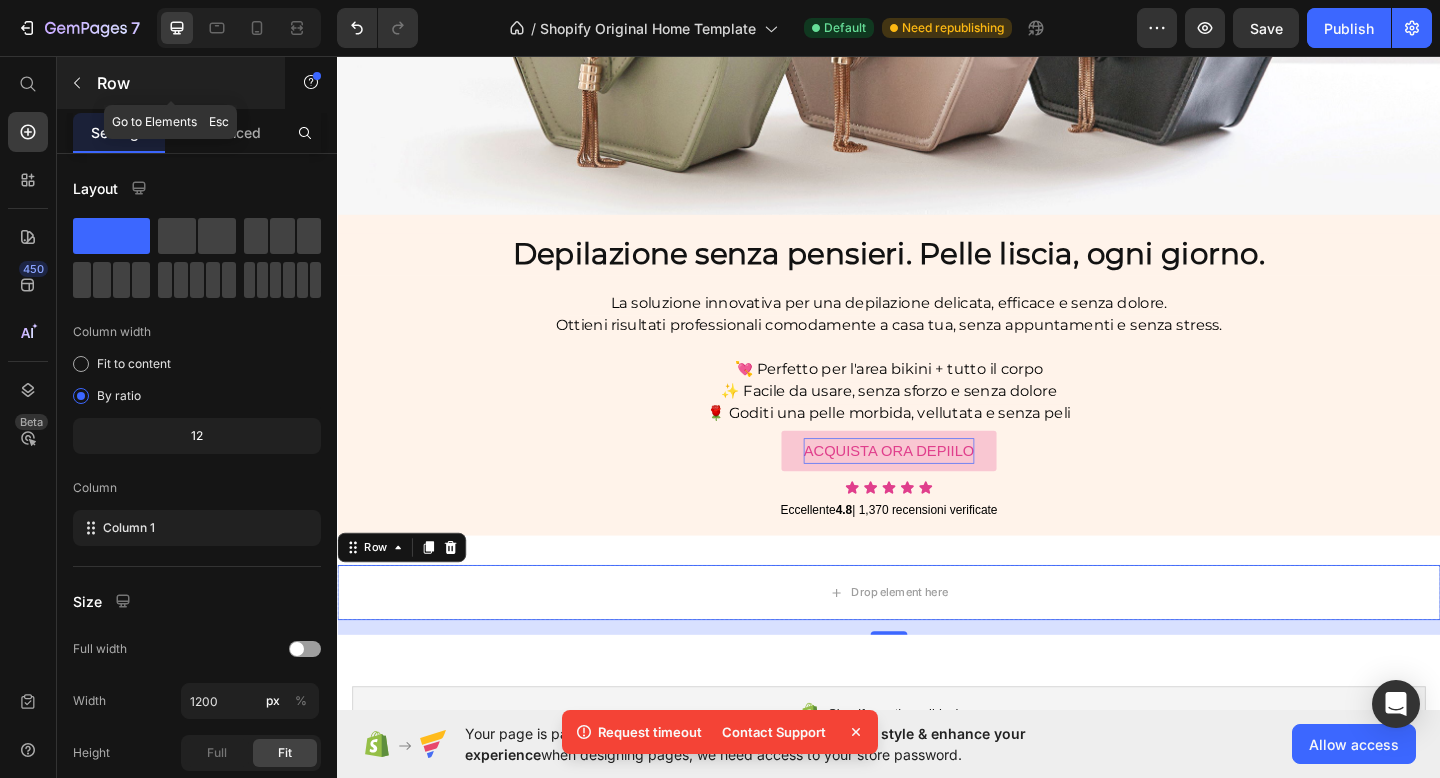 click at bounding box center [77, 83] 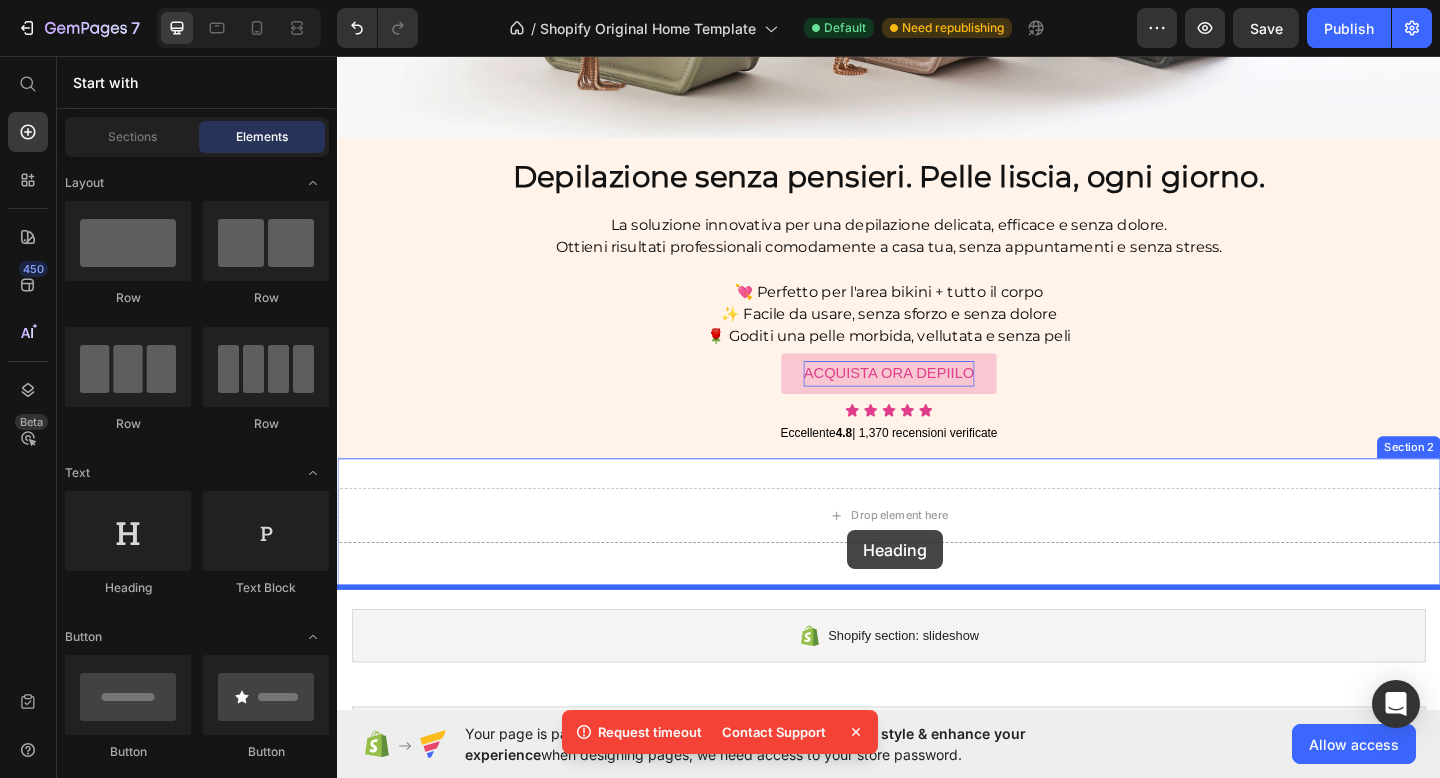 scroll, scrollTop: 523, scrollLeft: 0, axis: vertical 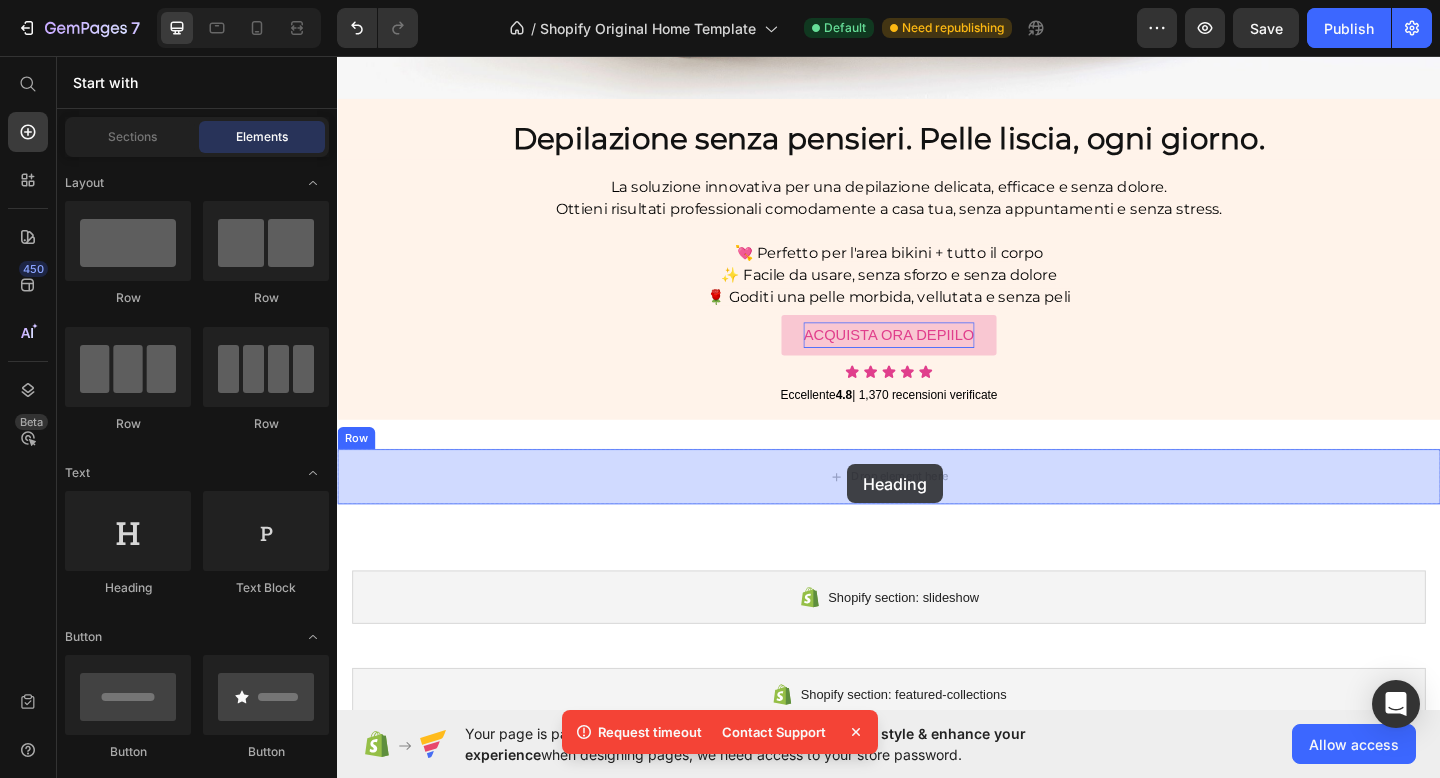 drag, startPoint x: 467, startPoint y: 587, endPoint x: 892, endPoint y: 500, distance: 433.81332 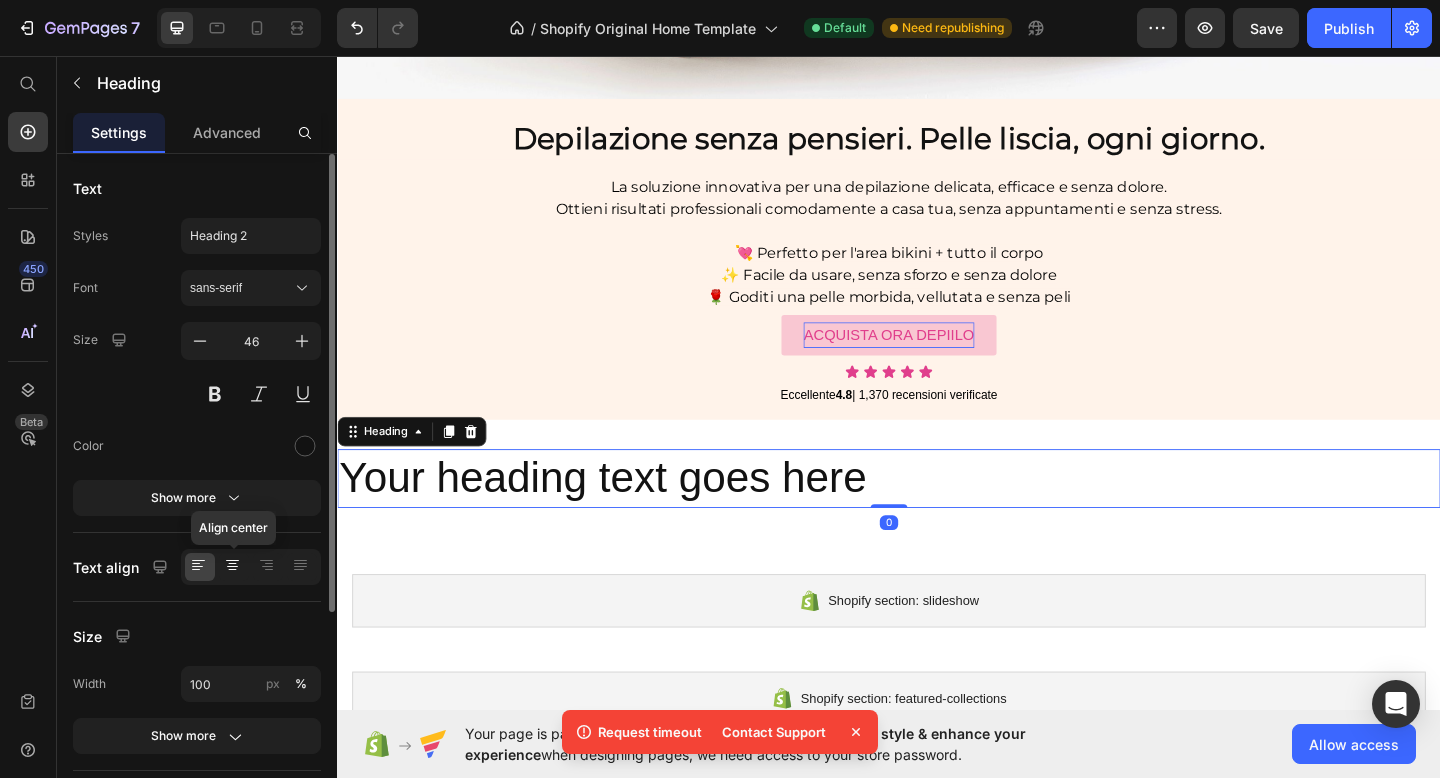 click 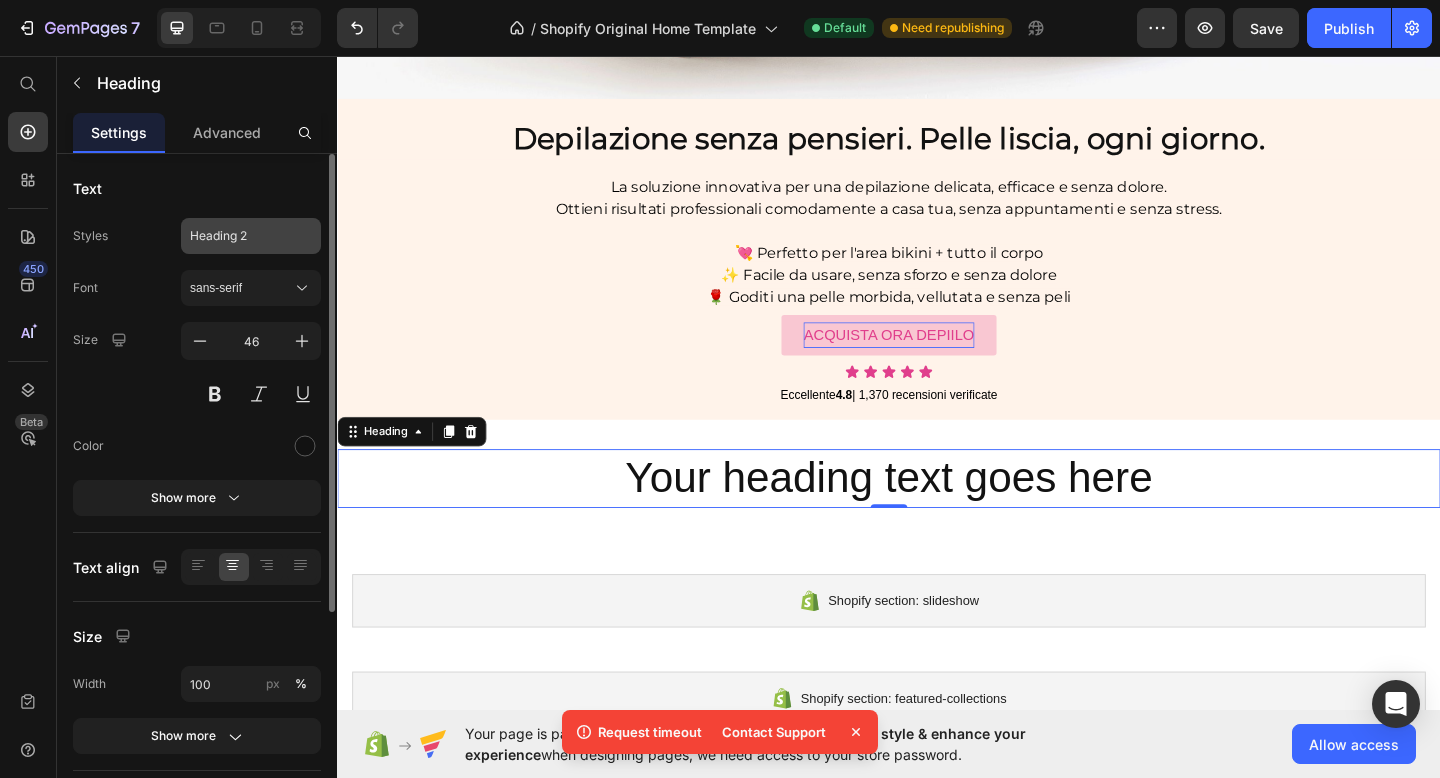 click on "Heading 2" at bounding box center [251, 236] 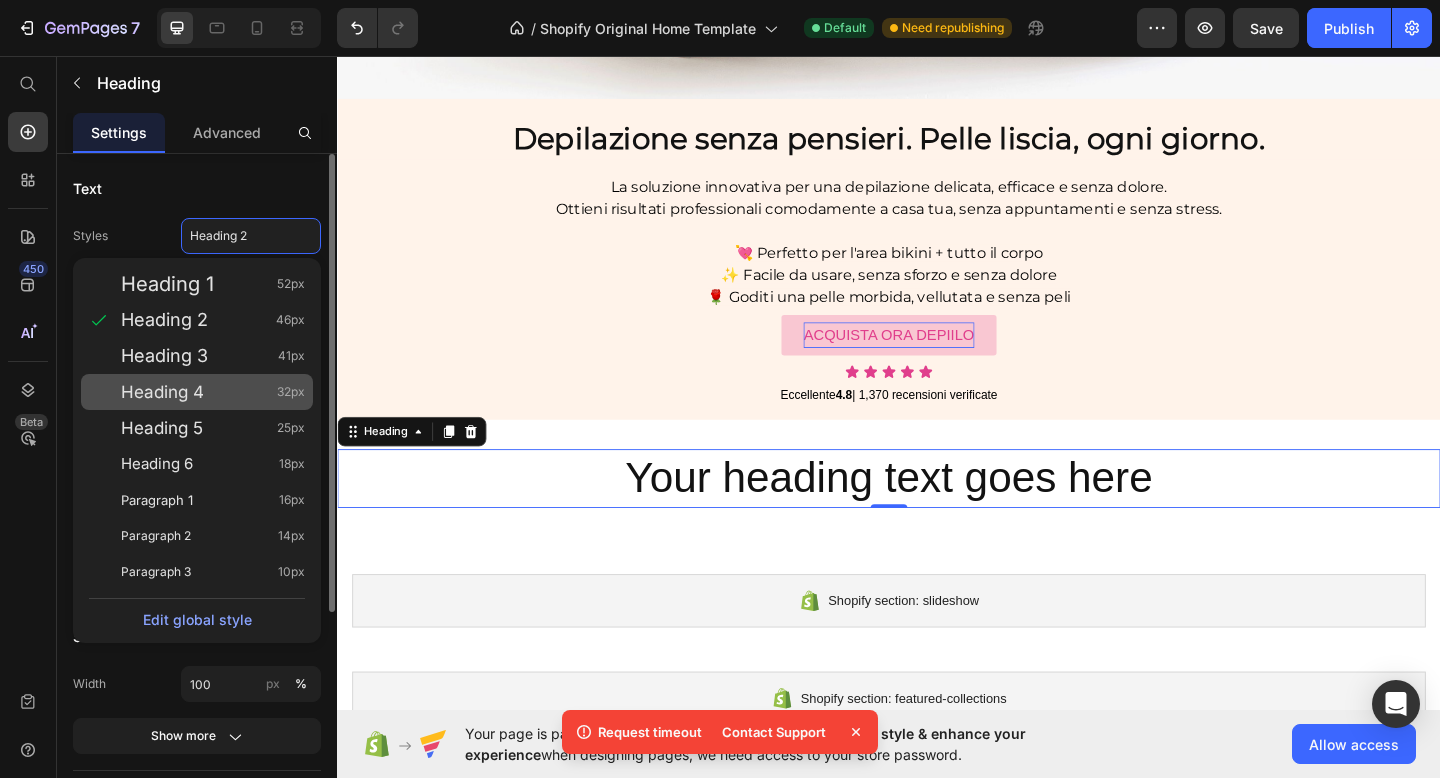 click on "Heading 4 32px" 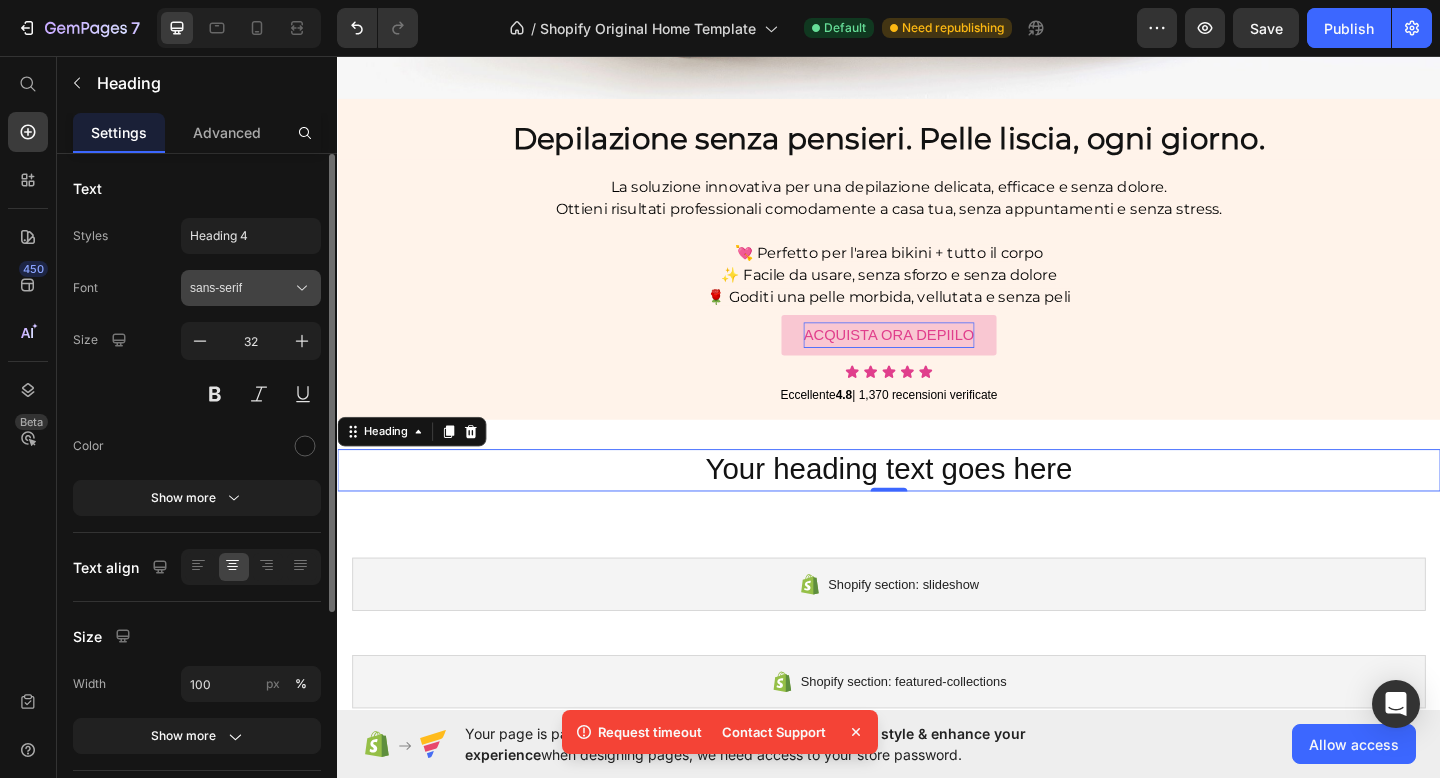 click on "sans-serif" at bounding box center (241, 288) 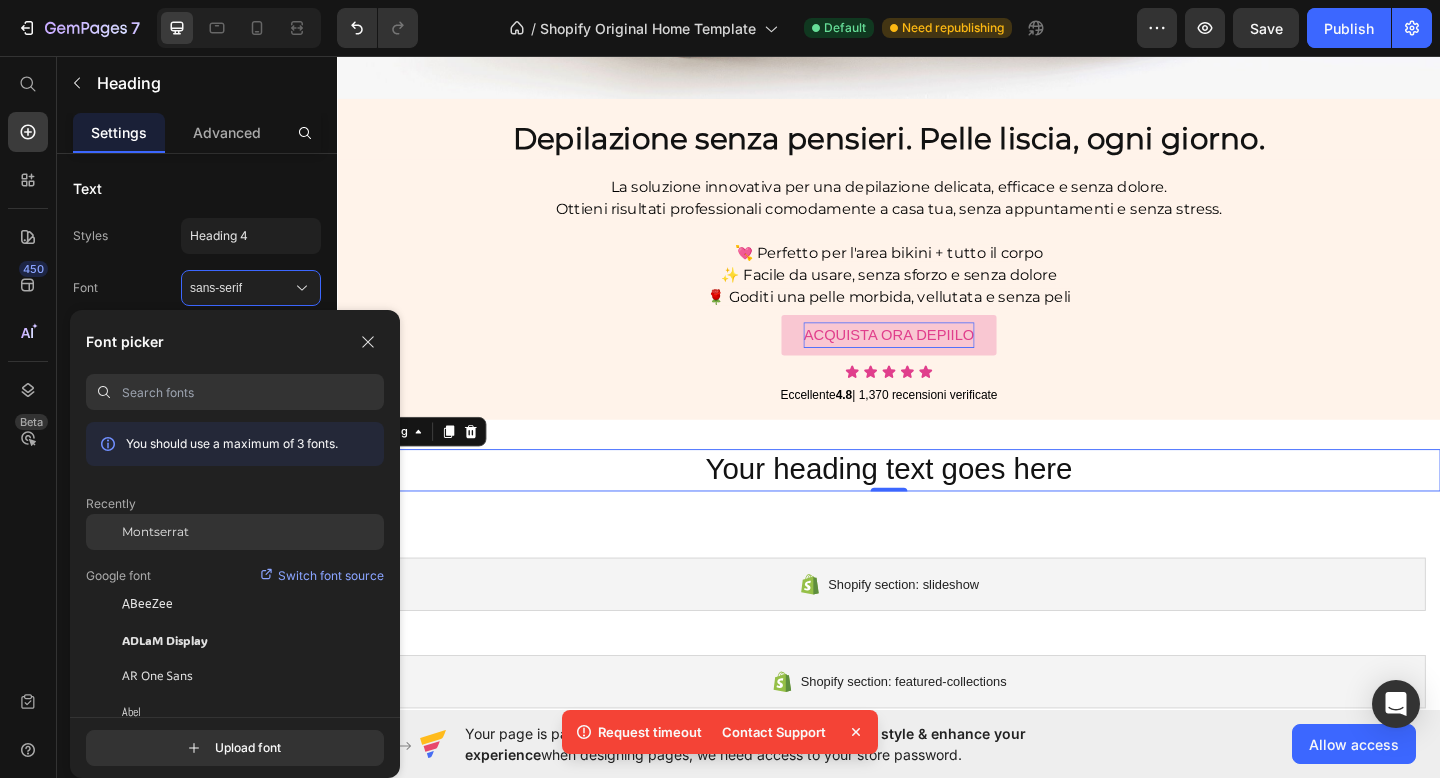 click on "Montserrat" at bounding box center [155, 532] 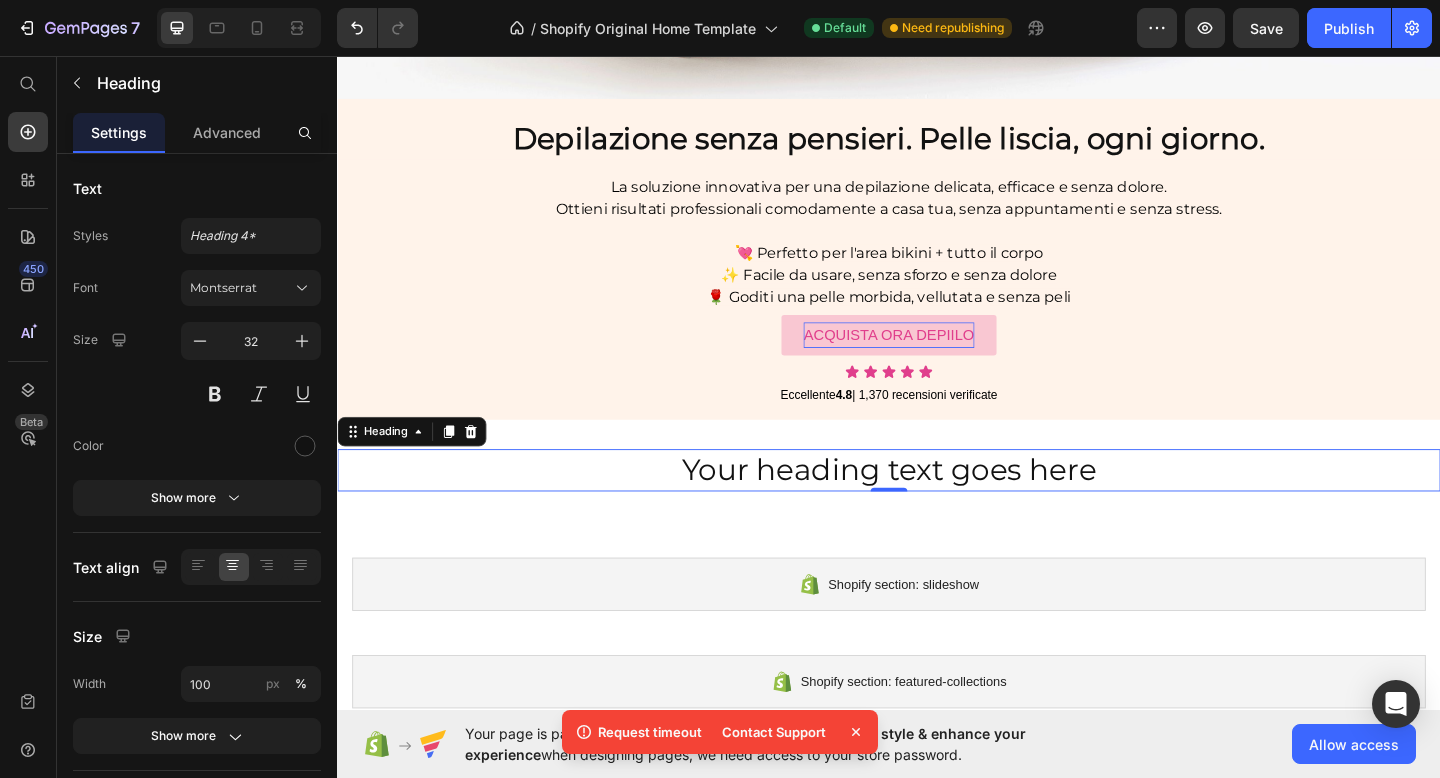 click on "Your heading text goes here" at bounding box center [937, 507] 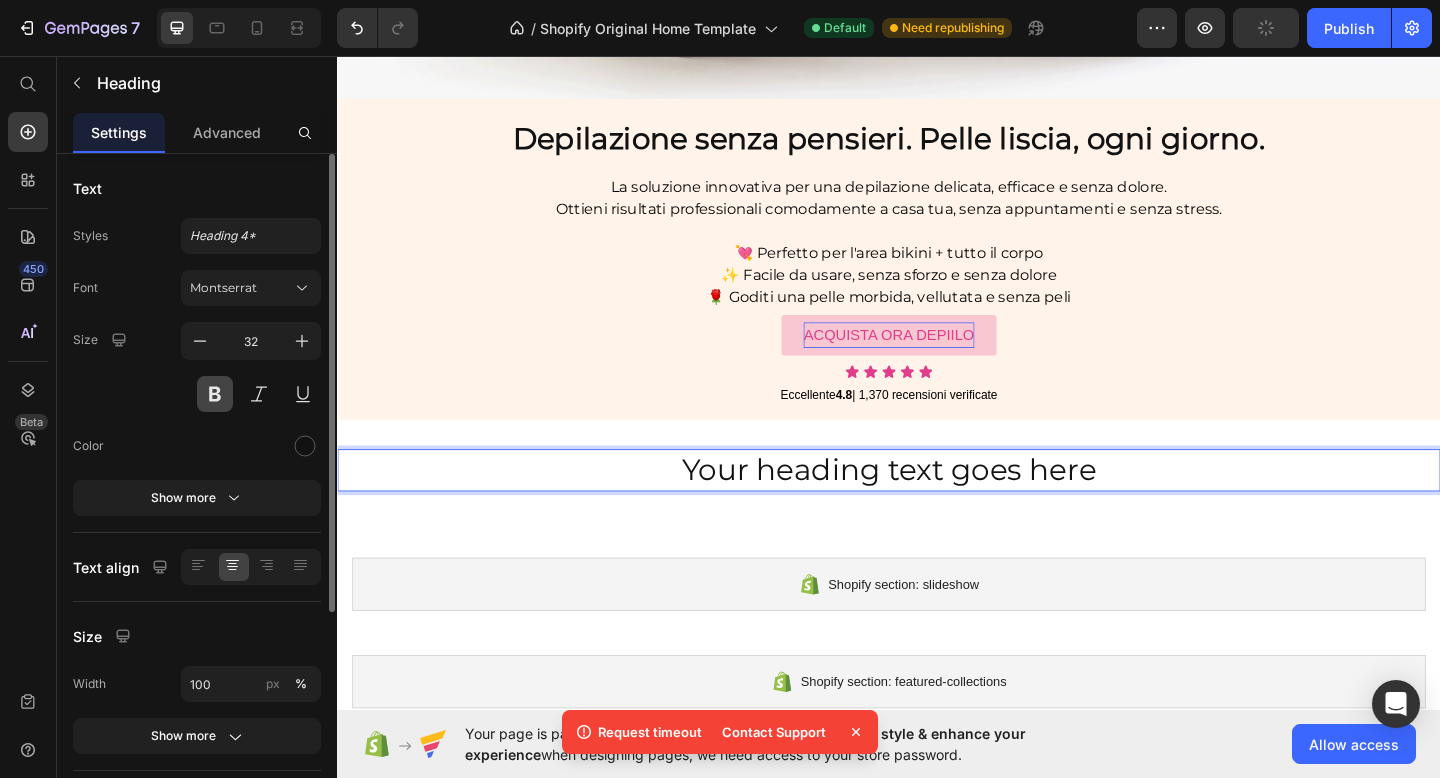click at bounding box center (215, 394) 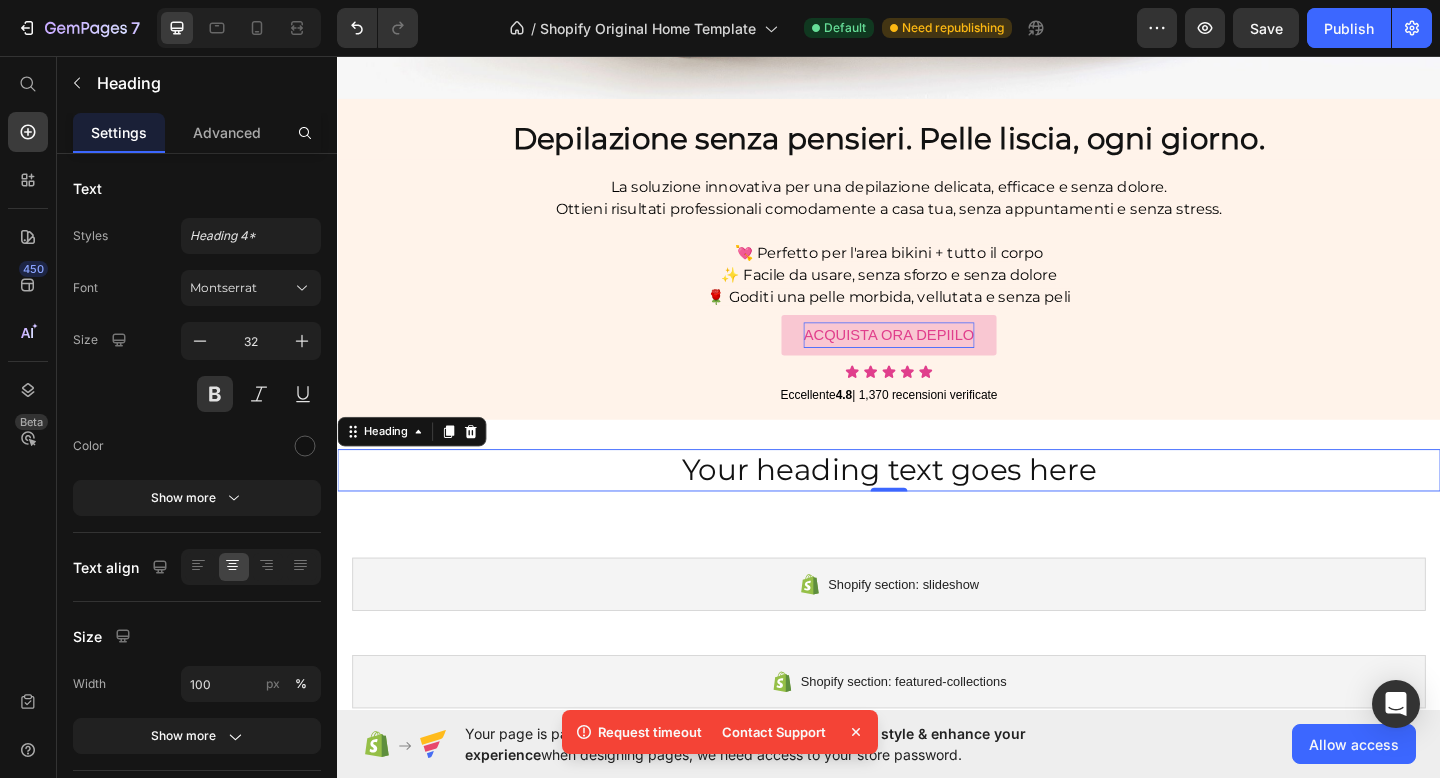 click on "Your heading text goes here" at bounding box center [937, 507] 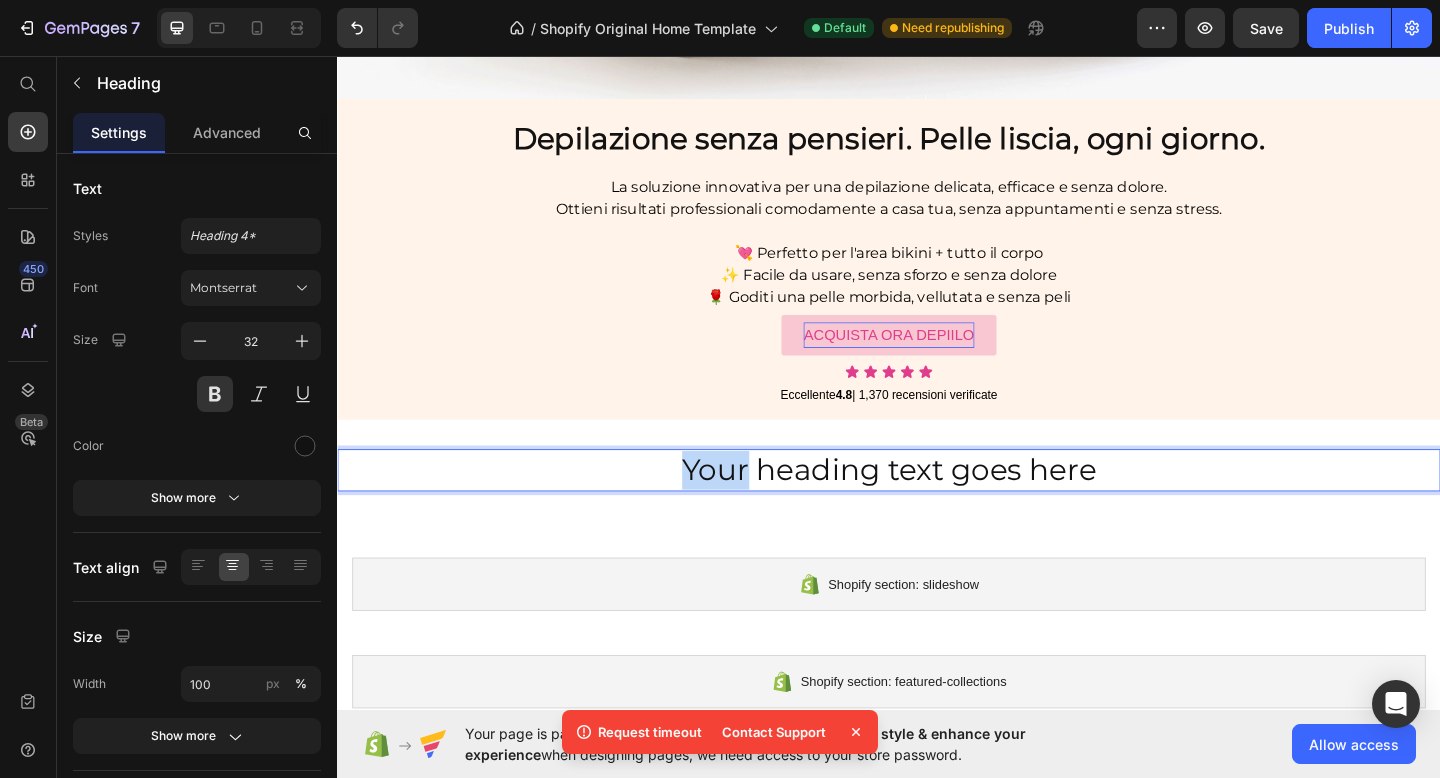 click on "Your heading text goes here" at bounding box center [937, 507] 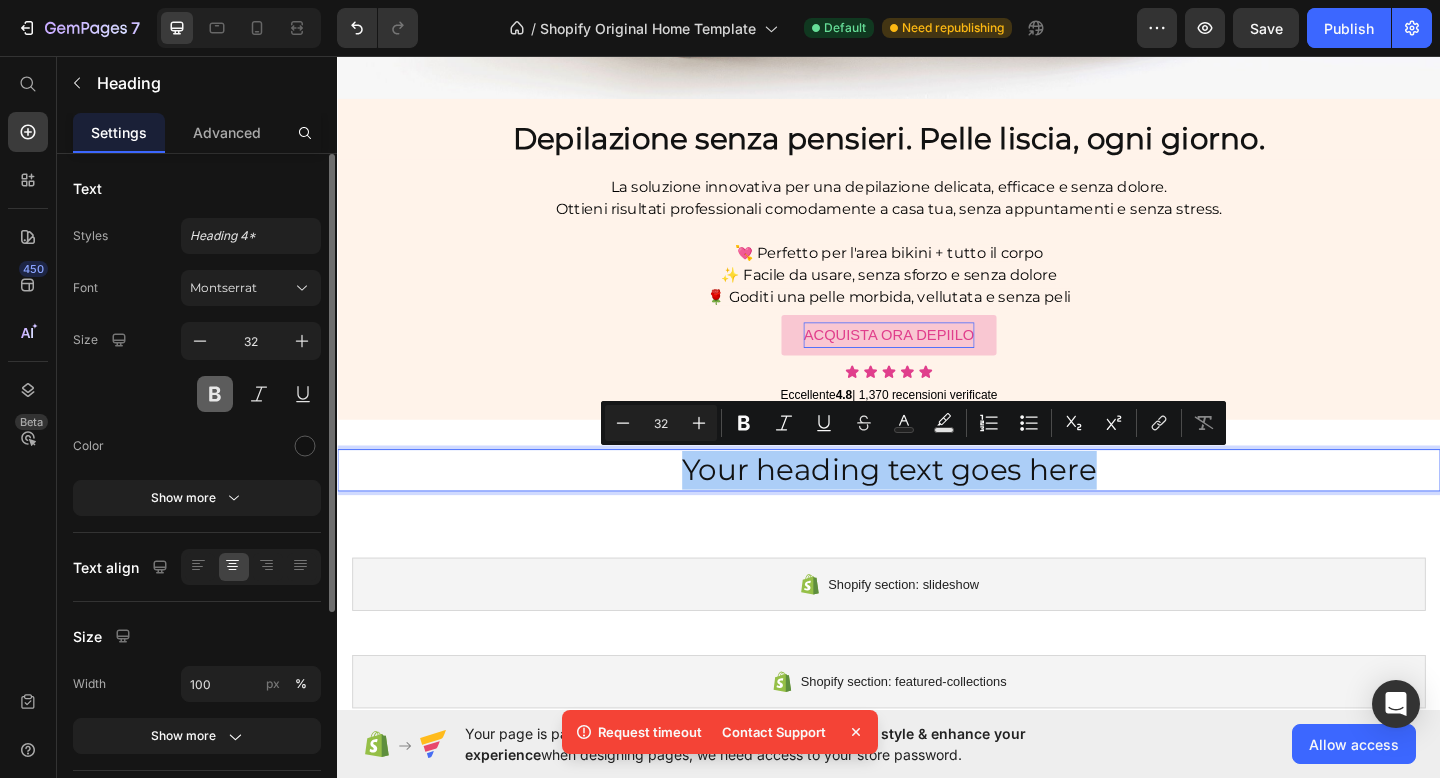click at bounding box center [215, 394] 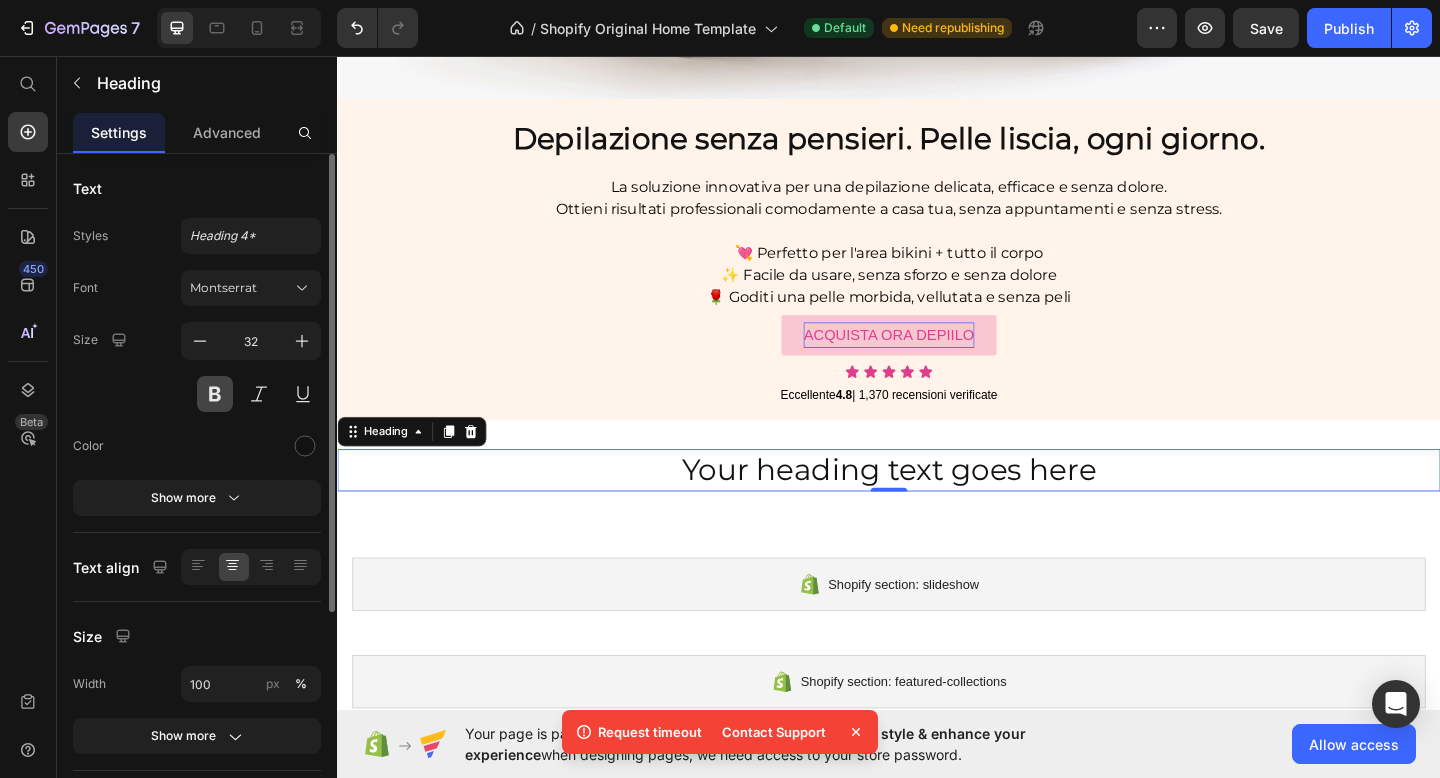 click at bounding box center [215, 394] 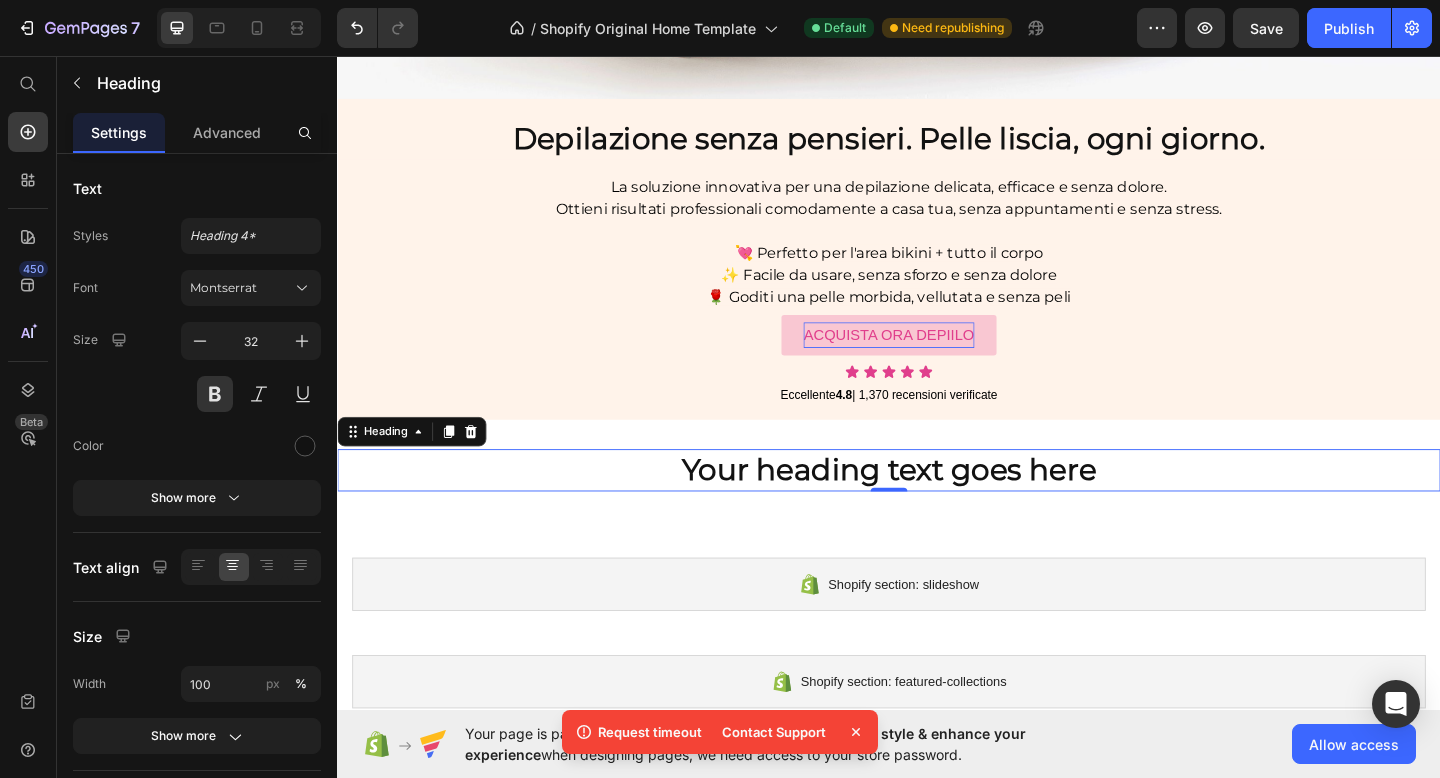 click on "Your heading text goes here" at bounding box center [937, 507] 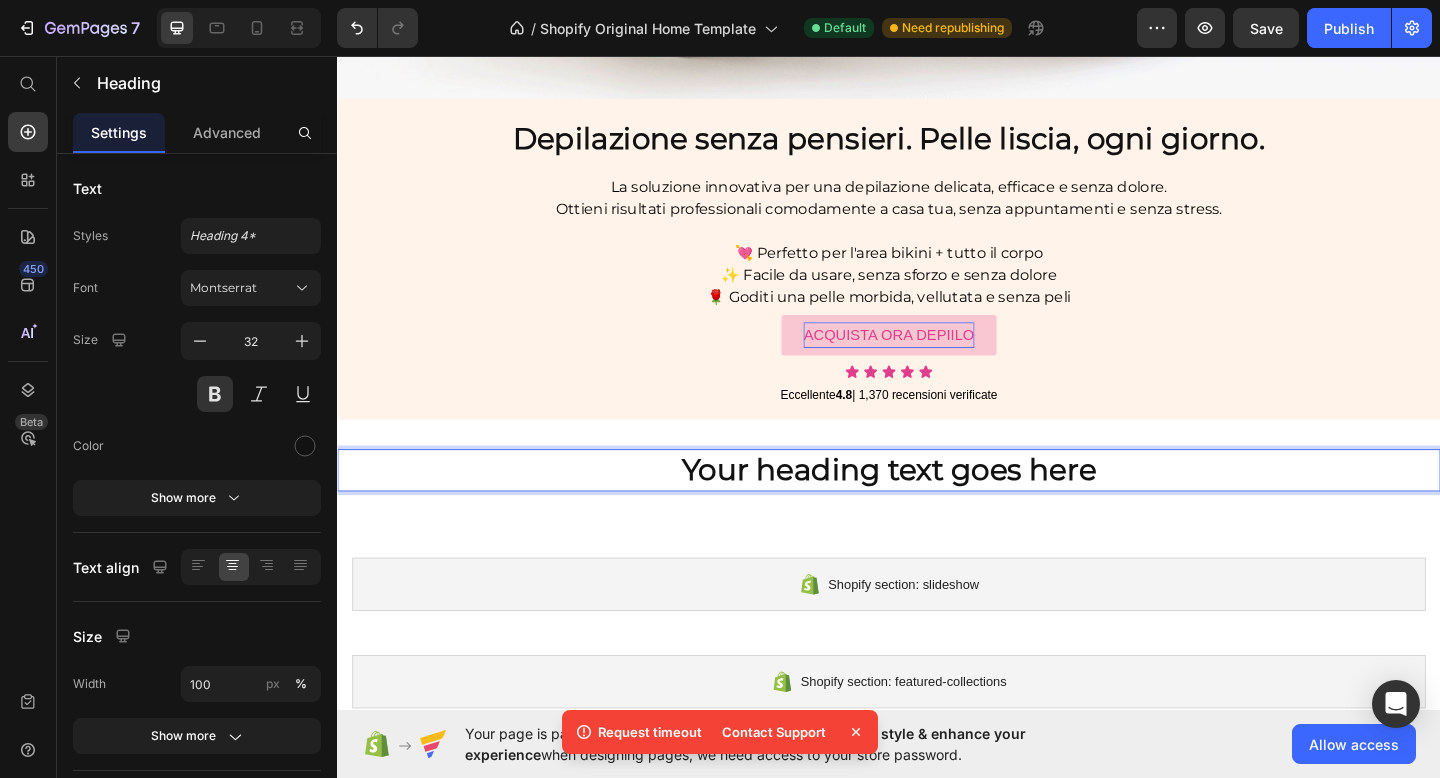 click on "Your heading text goes here" at bounding box center (937, 507) 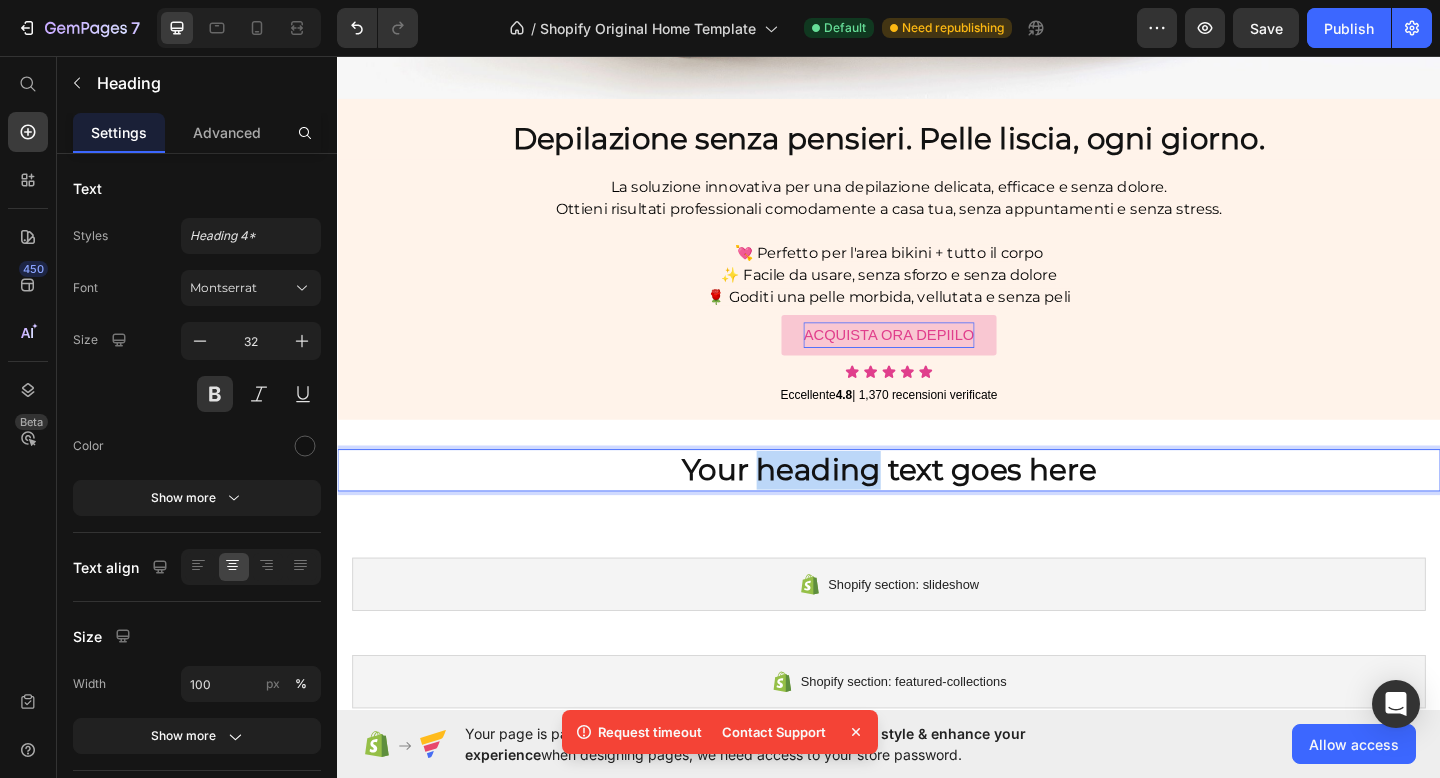 click on "Your heading text goes here" at bounding box center (937, 507) 